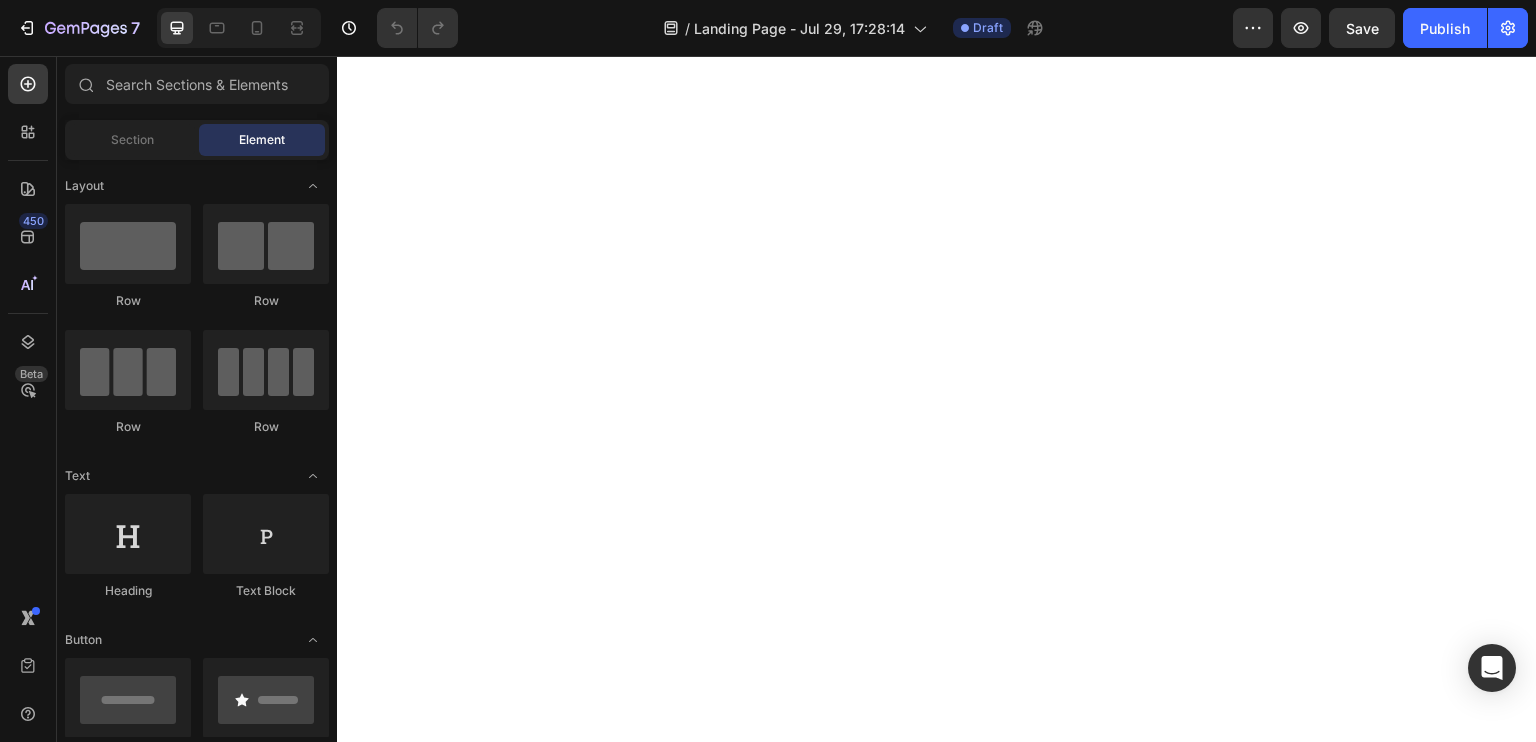 scroll, scrollTop: 0, scrollLeft: 0, axis: both 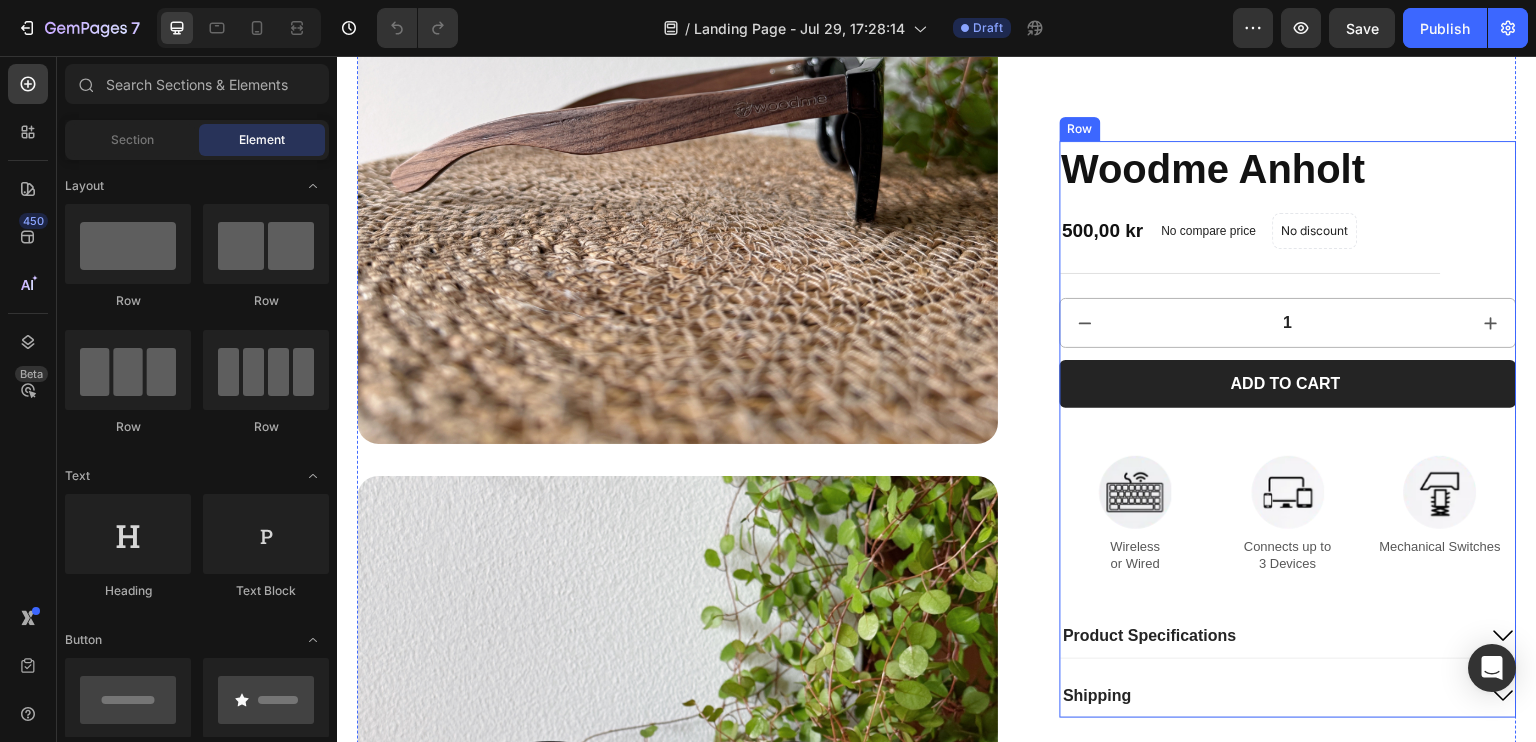 click on "Woodme Anholt Product Title 500,00 kr Product Price Product Price No compare price Product Price No discount   Not be displayed when published Product Badge Row
1
Product Quantity Add to cart Add to Cart Image Wireless  or Wired Text Block Image Connects up to  3 Devices Text Block Image Mechanical Switches Text Block Row
Product Specifications
Shipping Accordion" at bounding box center [1289, 429] 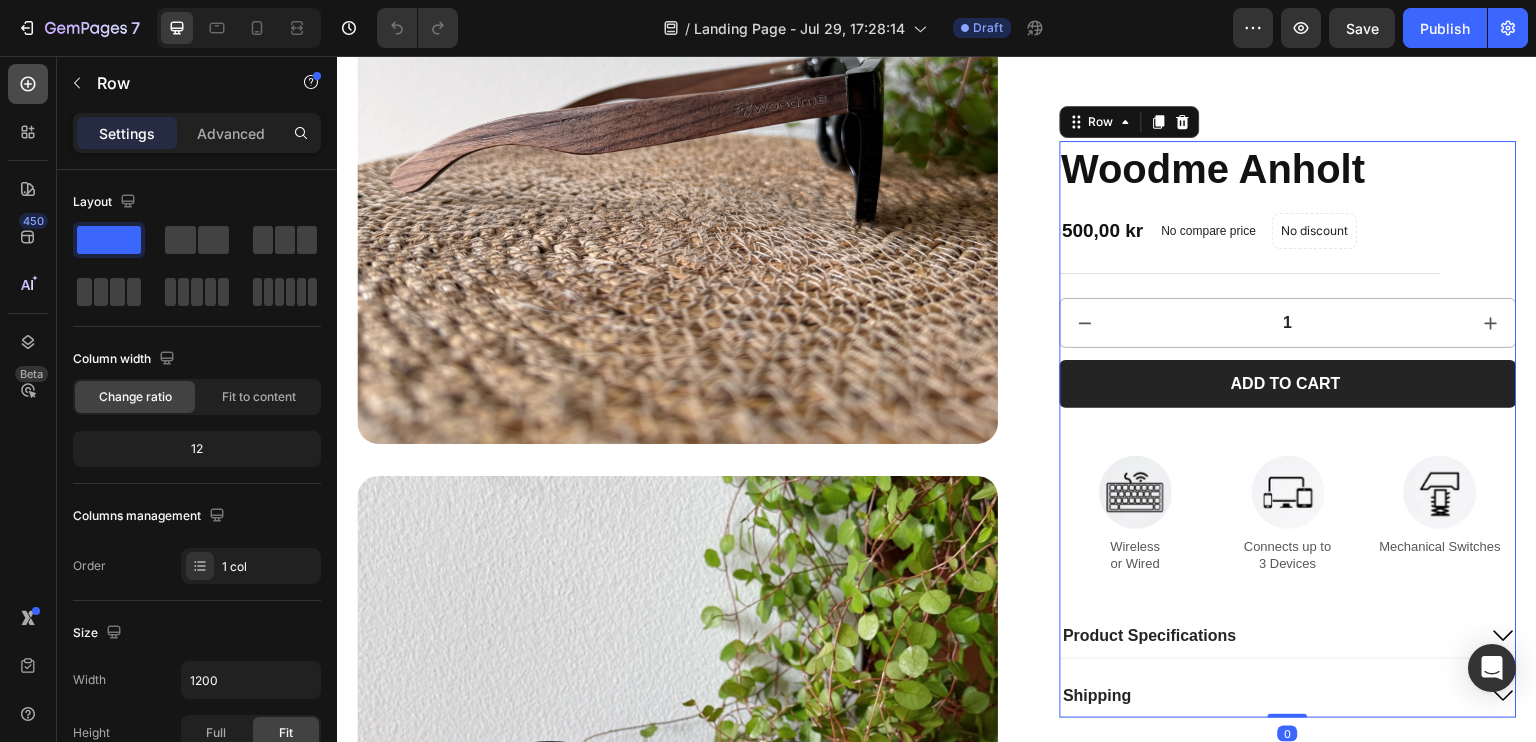 click 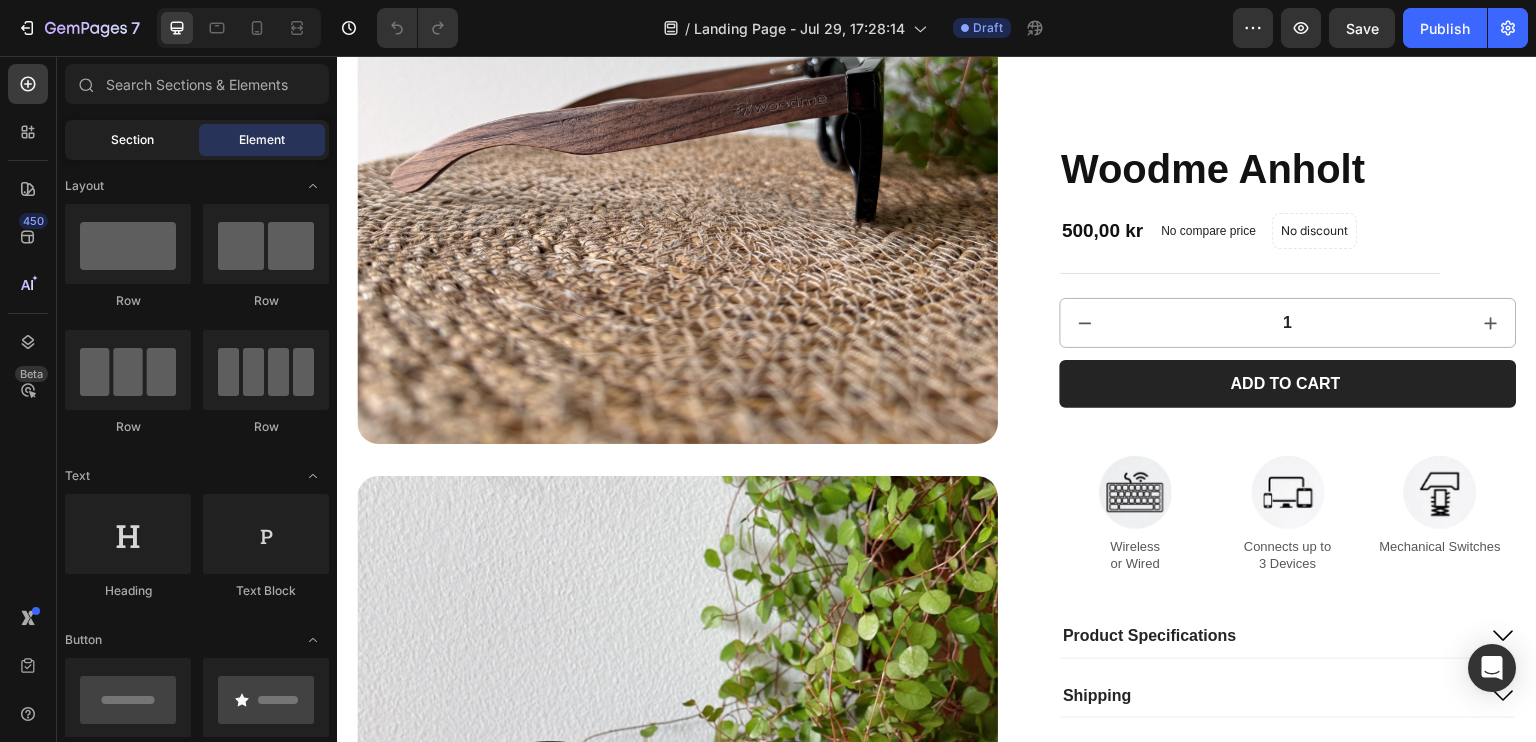 click on "Section" at bounding box center [132, 140] 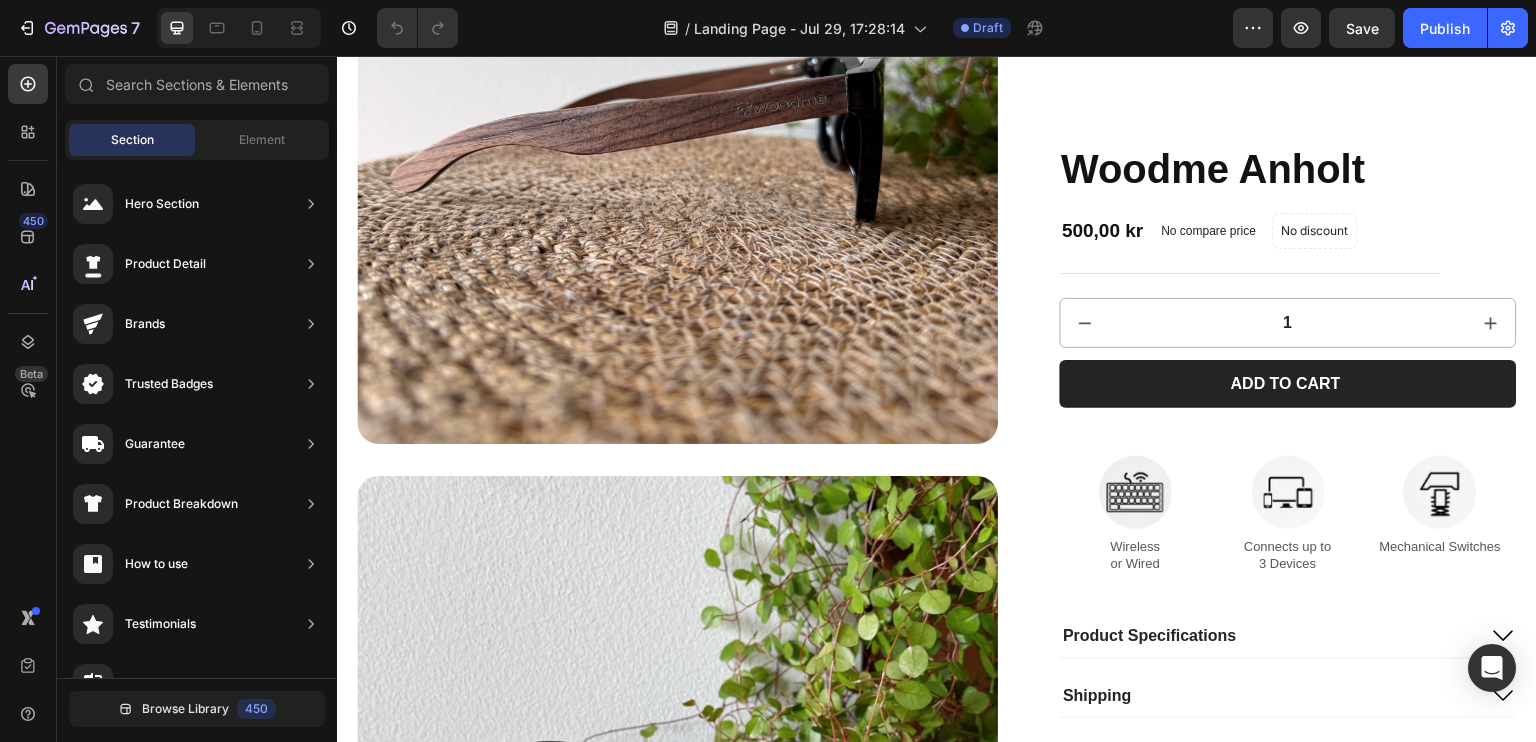 click on "Section Element" at bounding box center (197, 140) 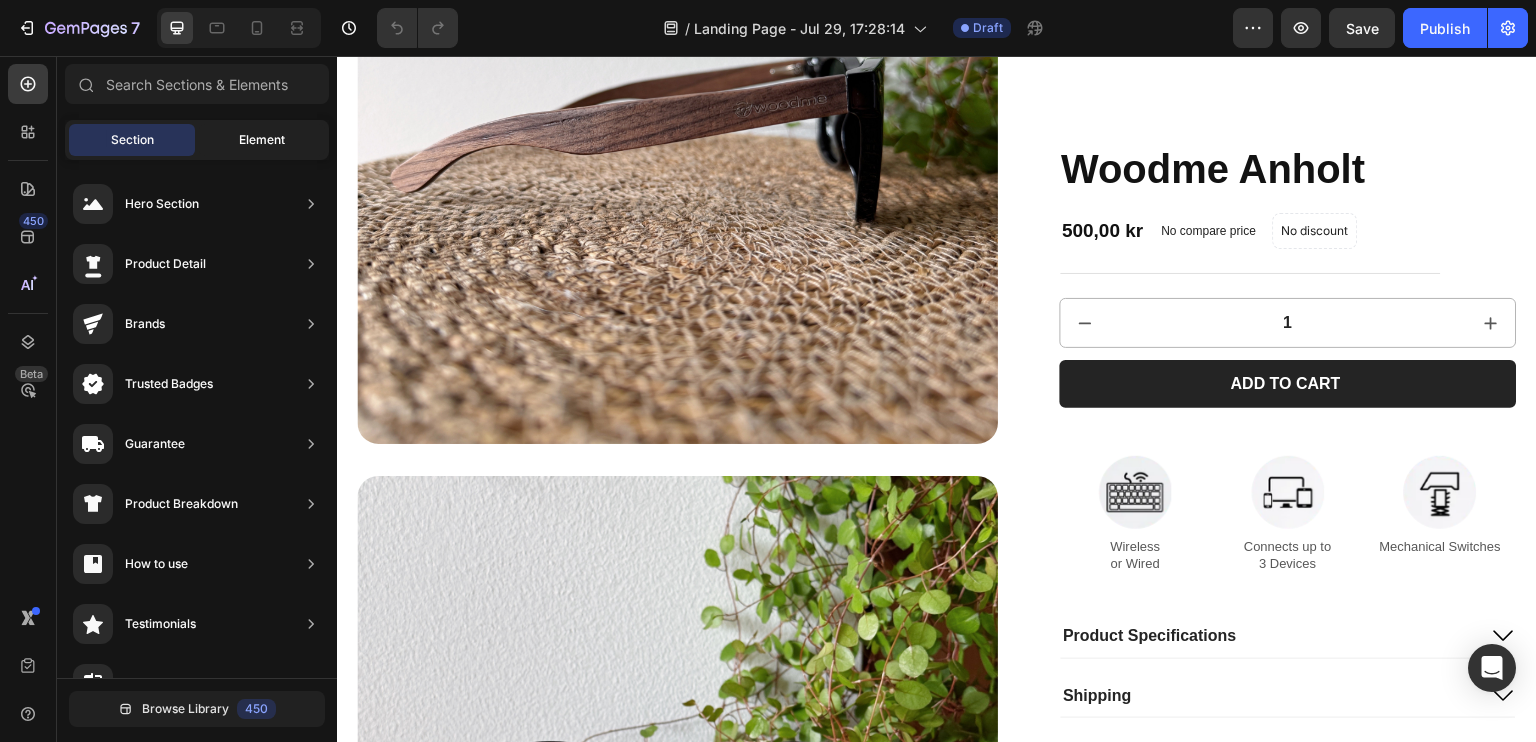 click on "Element" 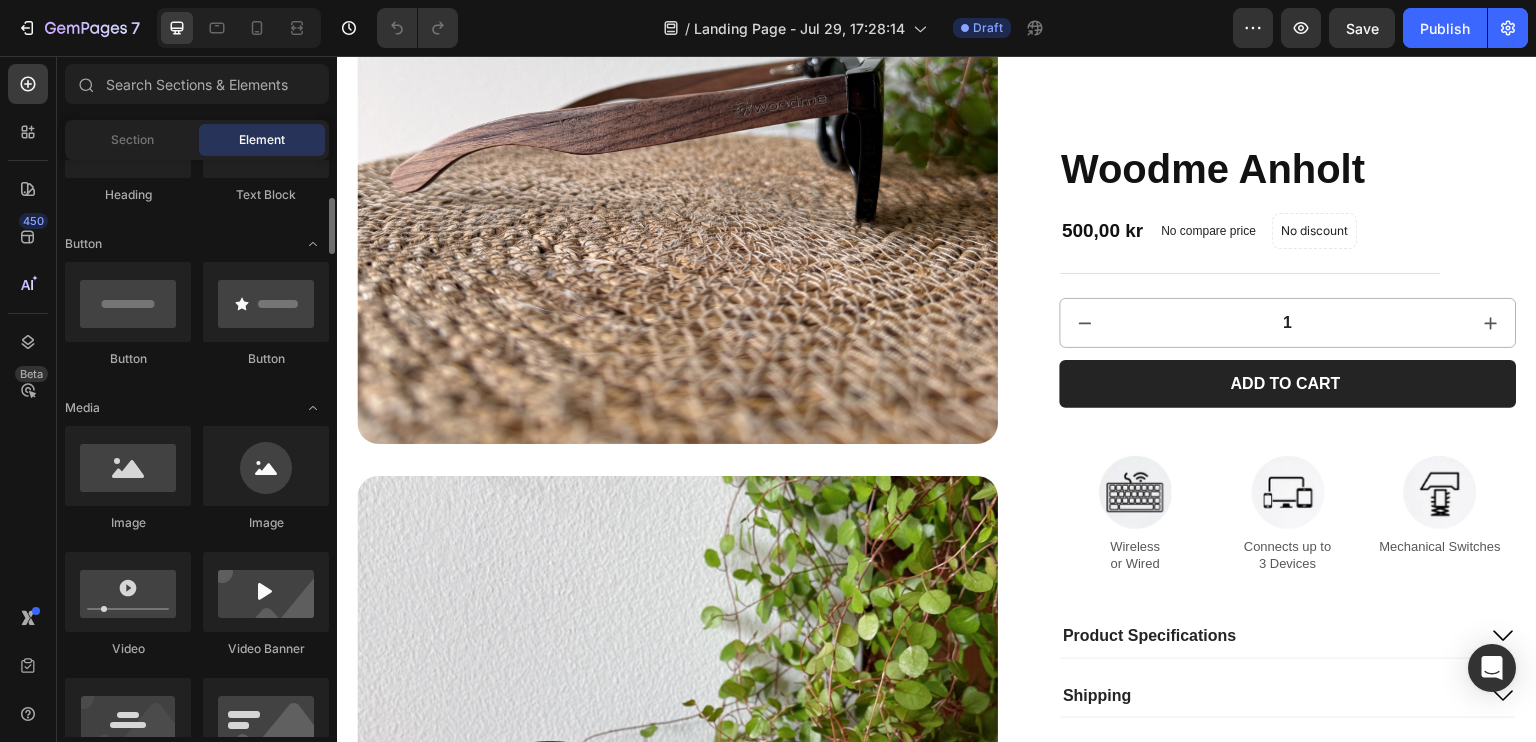 scroll, scrollTop: 397, scrollLeft: 0, axis: vertical 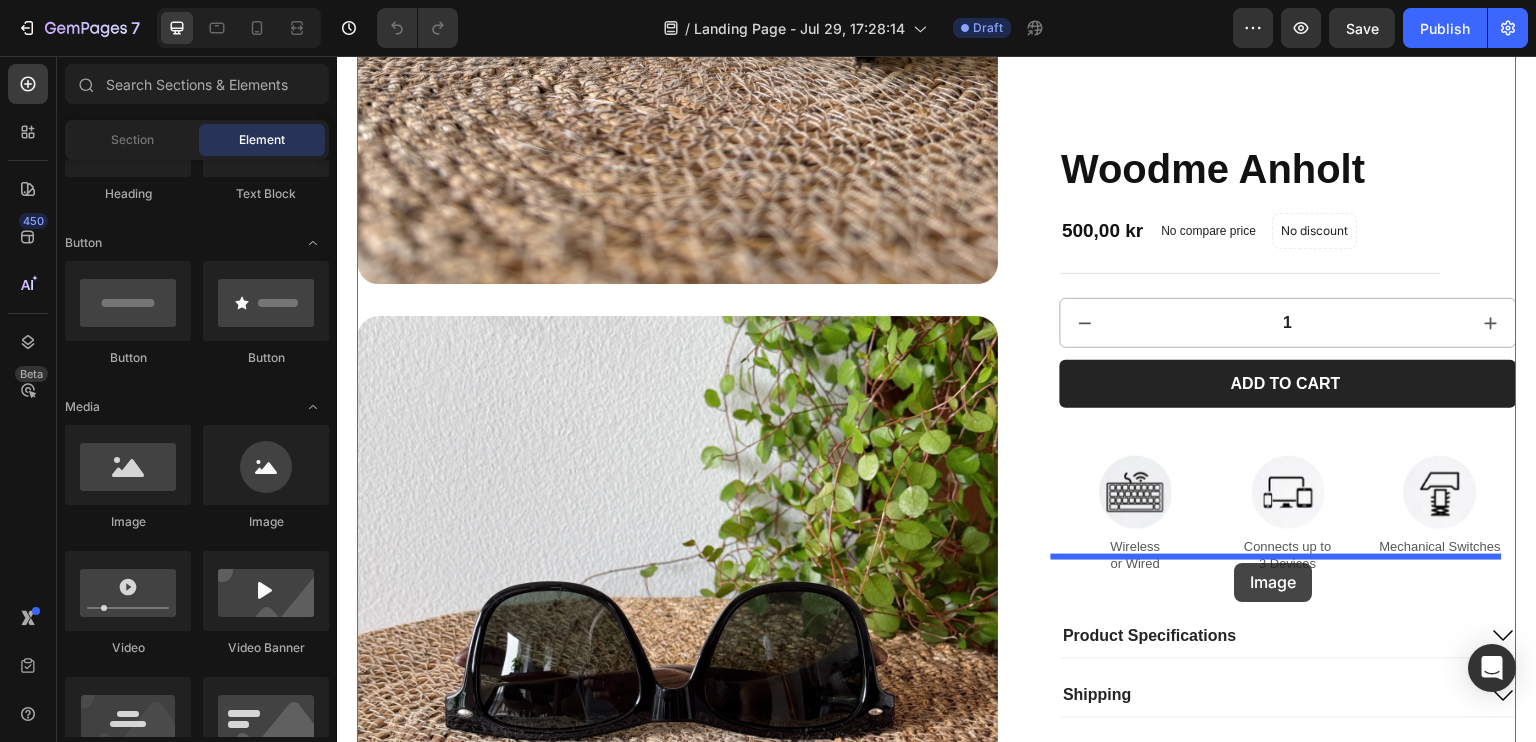 drag, startPoint x: 462, startPoint y: 543, endPoint x: 1235, endPoint y: 563, distance: 773.25867 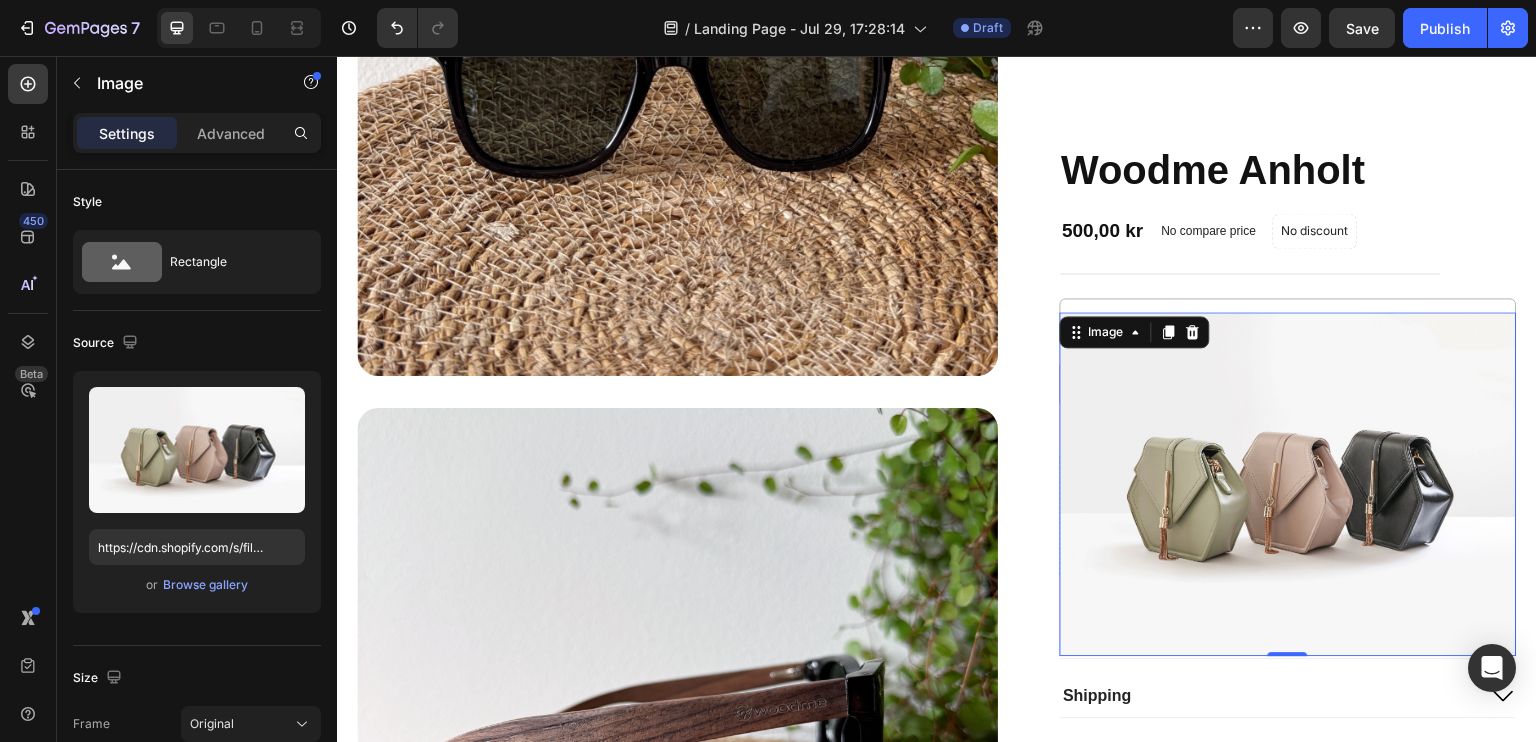 scroll, scrollTop: 438, scrollLeft: 0, axis: vertical 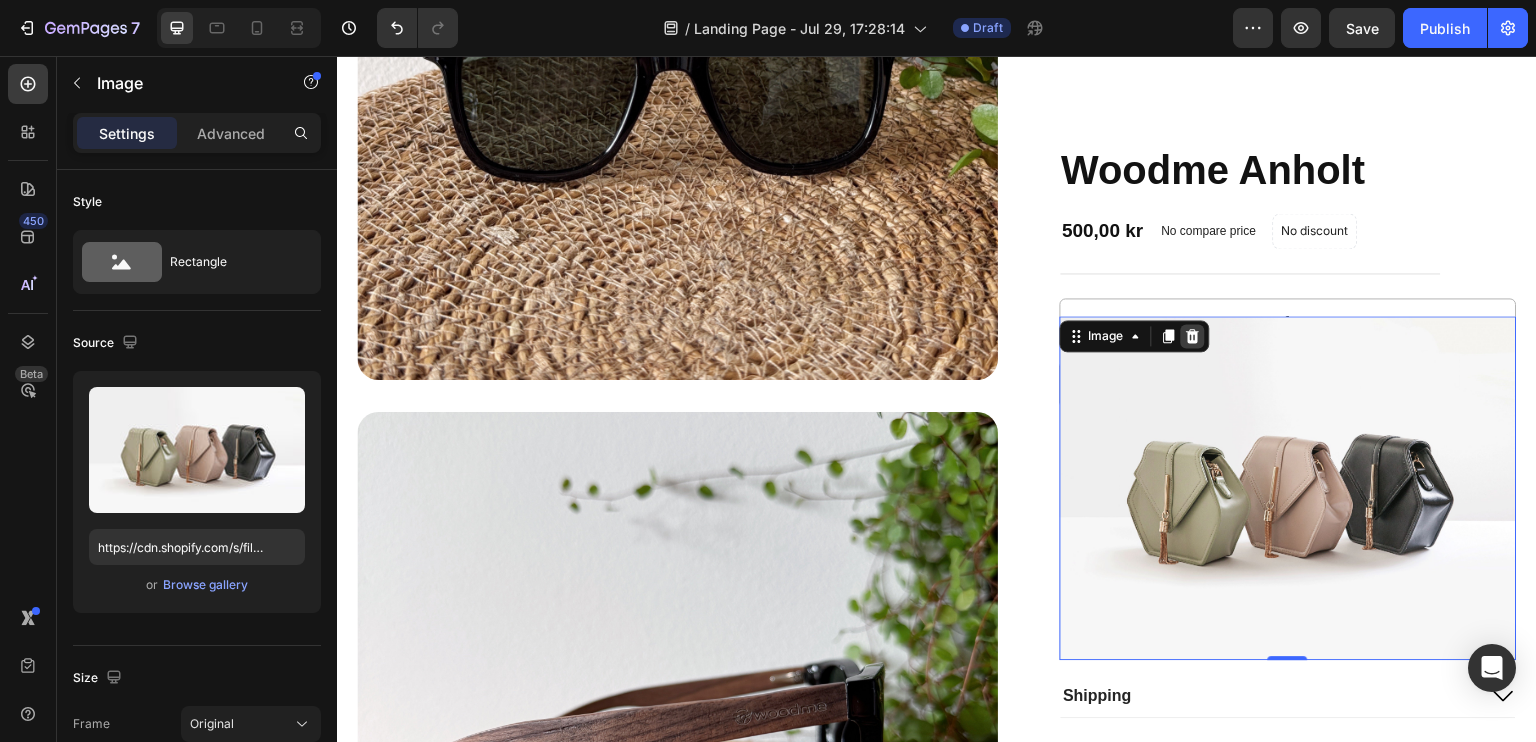 click 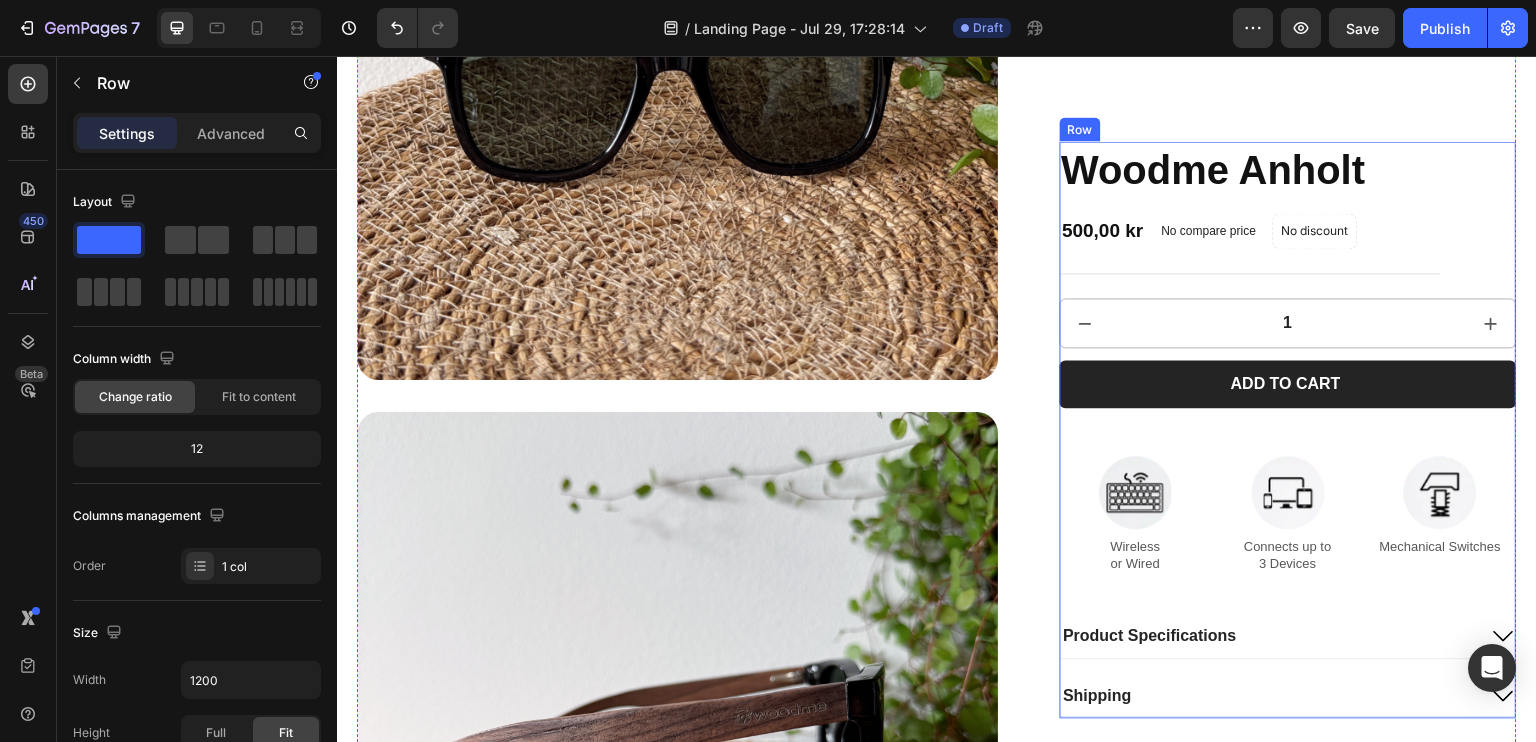 click on "Woodme Anholt Product Title 500,00 kr Product Price Product Price No compare price Product Price No discount   Not be displayed when published Product Badge Row
1
Product Quantity Add to cart Add to Cart Image Wireless  or Wired Text Block Image Connects up to  3 Devices Text Block Image Mechanical Switches Text Block Row
Product Specifications
Shipping Accordion" at bounding box center [1289, 429] 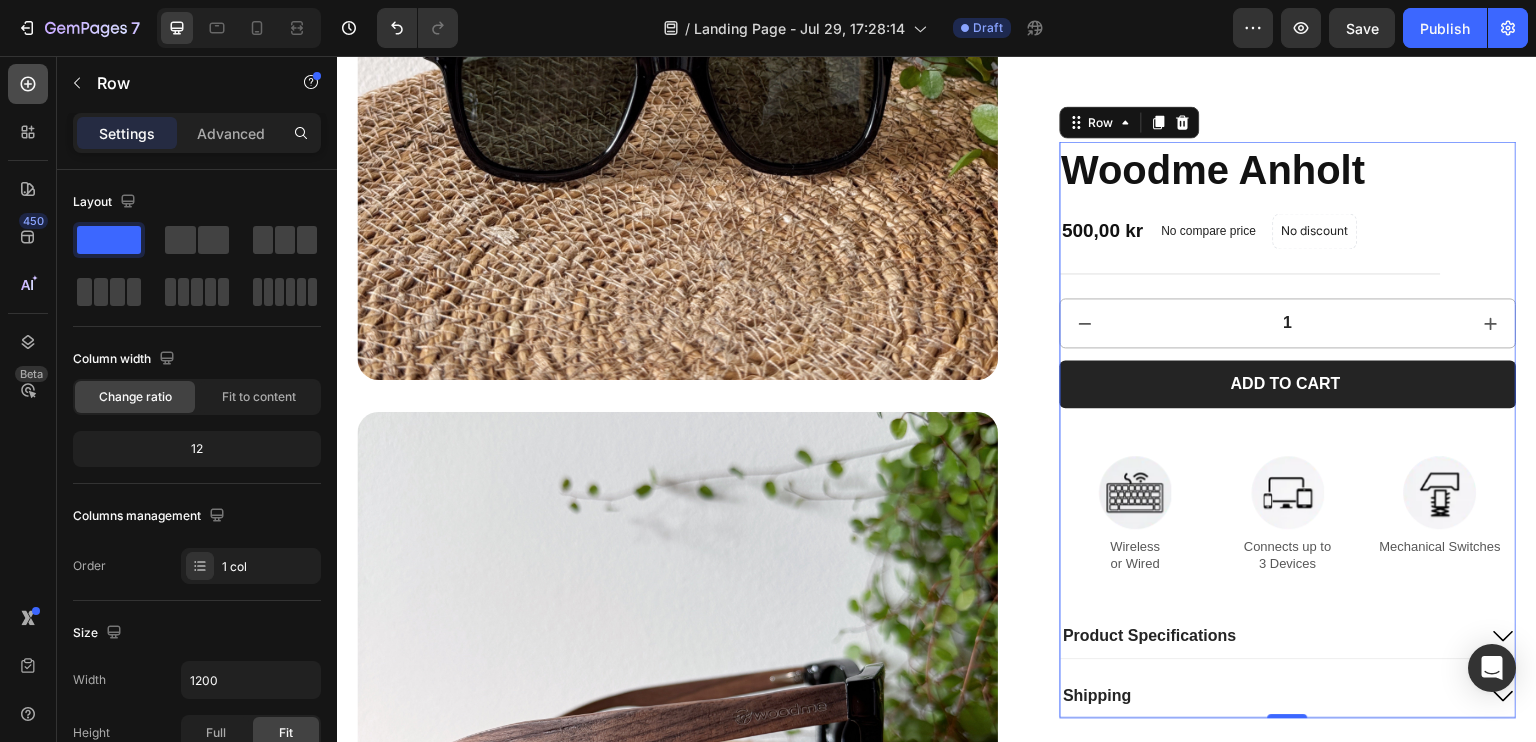 click 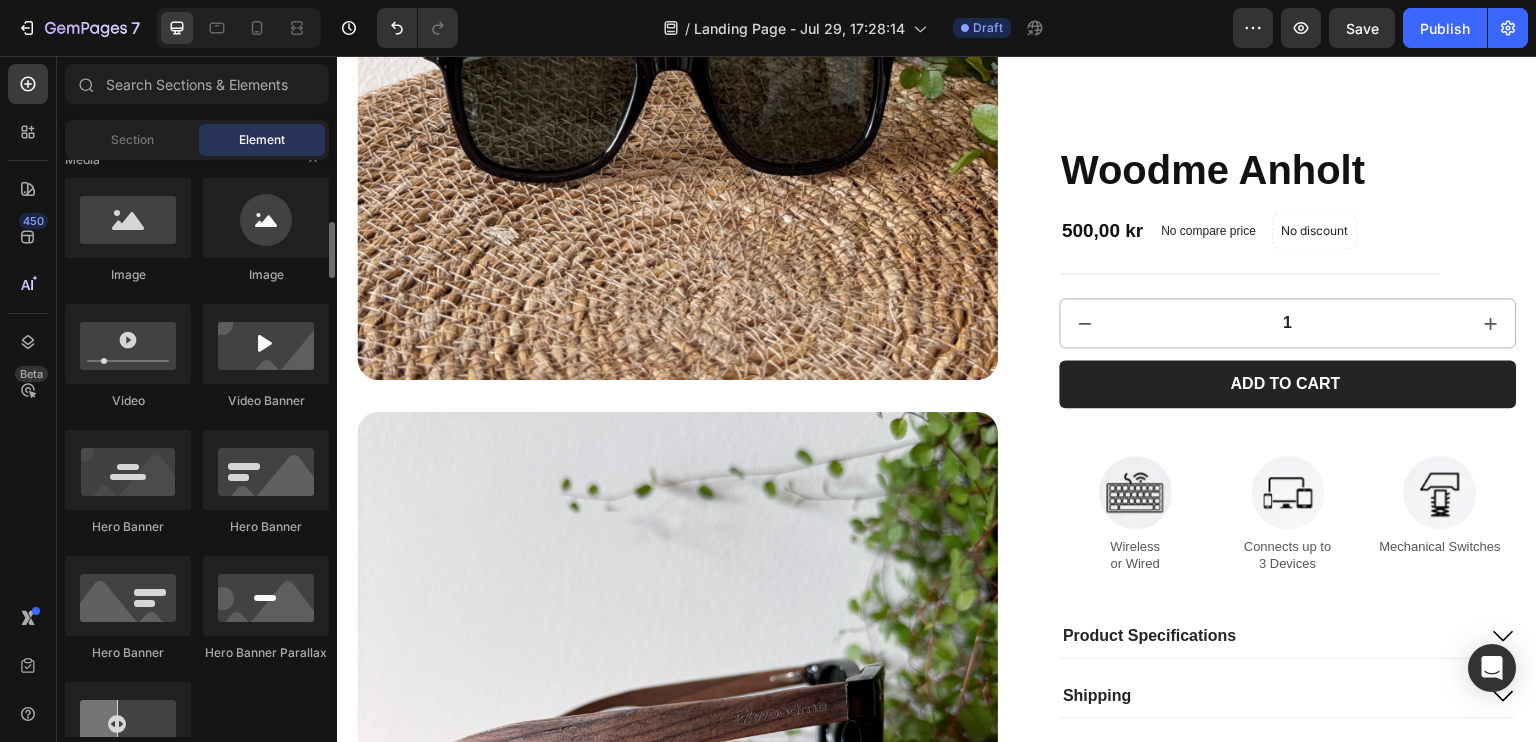 scroll, scrollTop: 644, scrollLeft: 0, axis: vertical 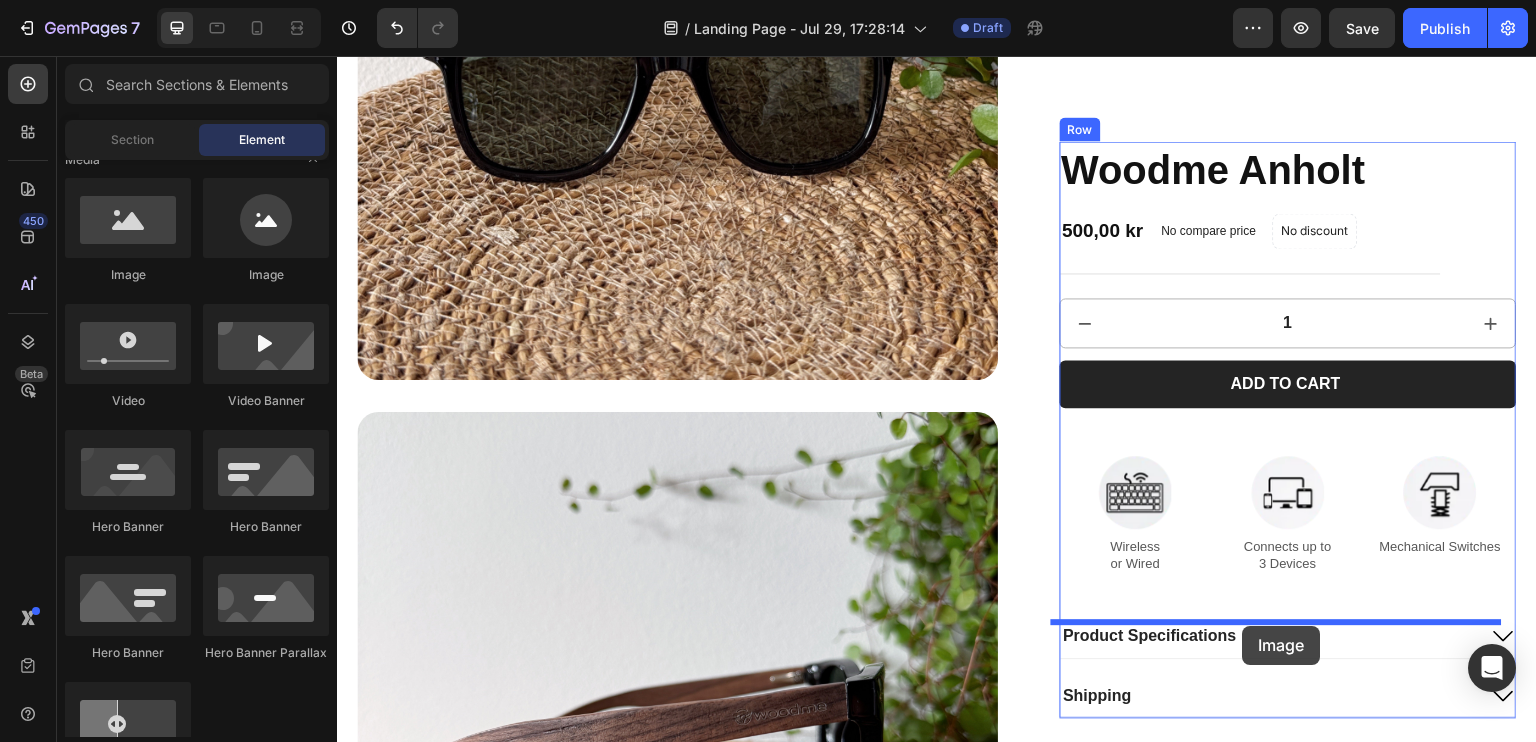 drag, startPoint x: 473, startPoint y: 289, endPoint x: 1243, endPoint y: 626, distance: 840.5171 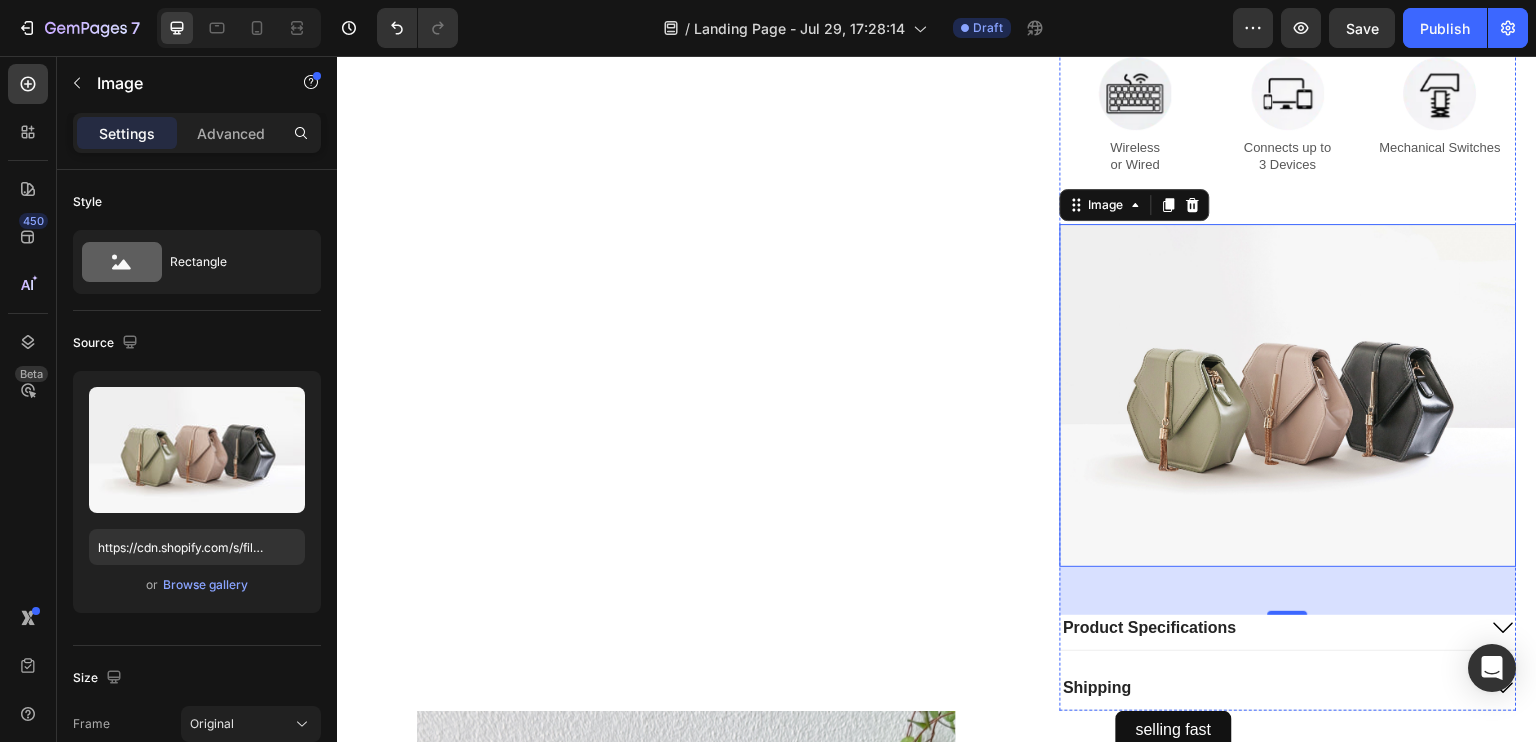 scroll, scrollTop: 2123, scrollLeft: 0, axis: vertical 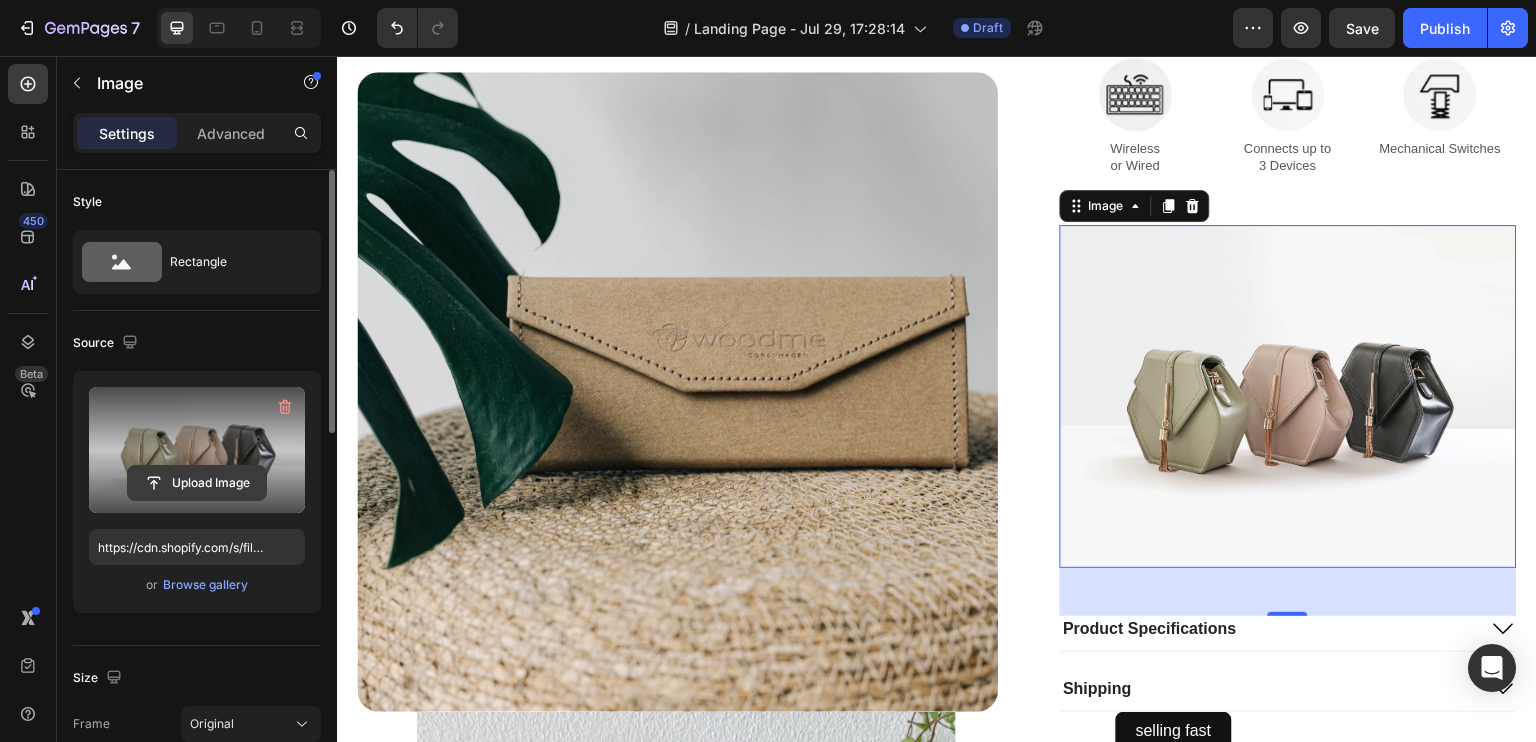 click 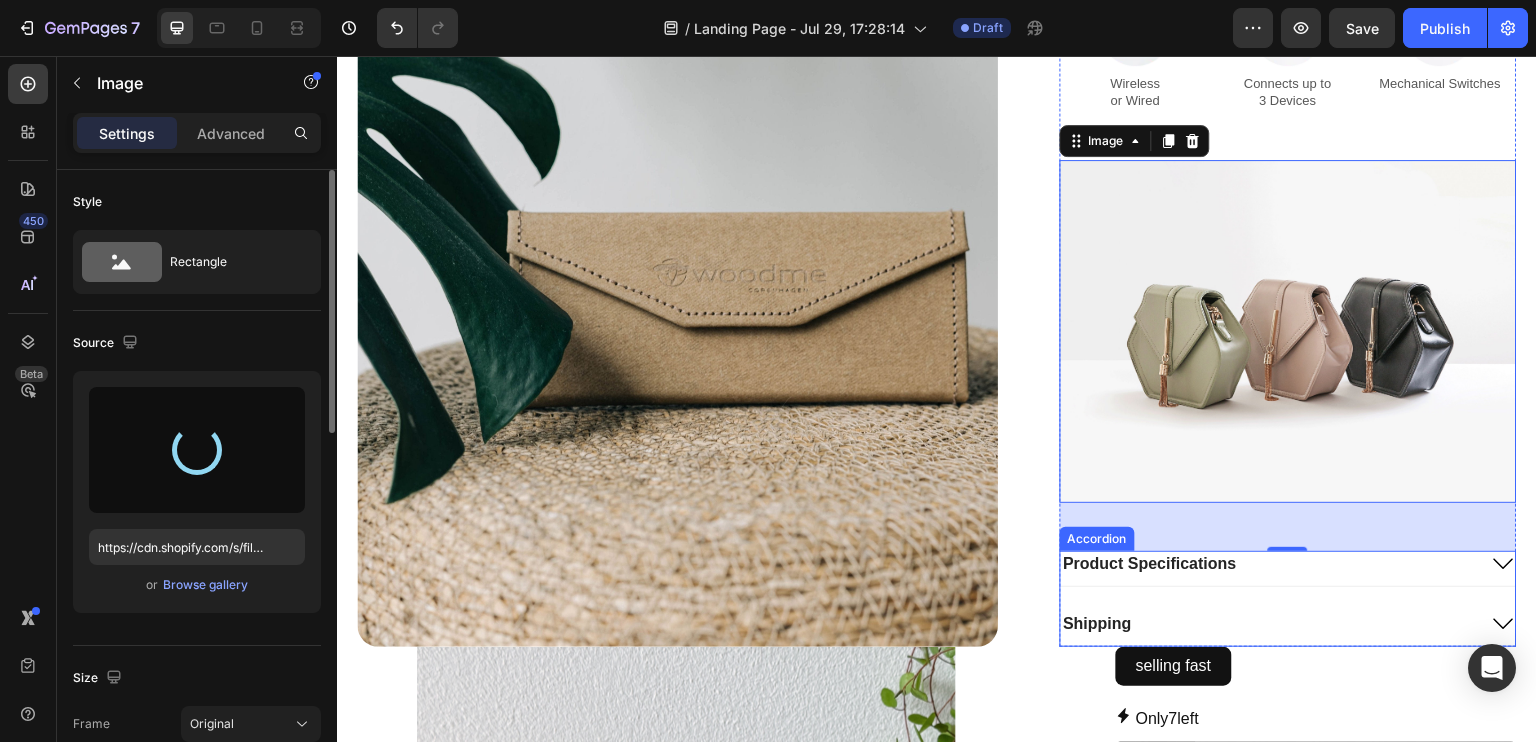 scroll, scrollTop: 1932, scrollLeft: 0, axis: vertical 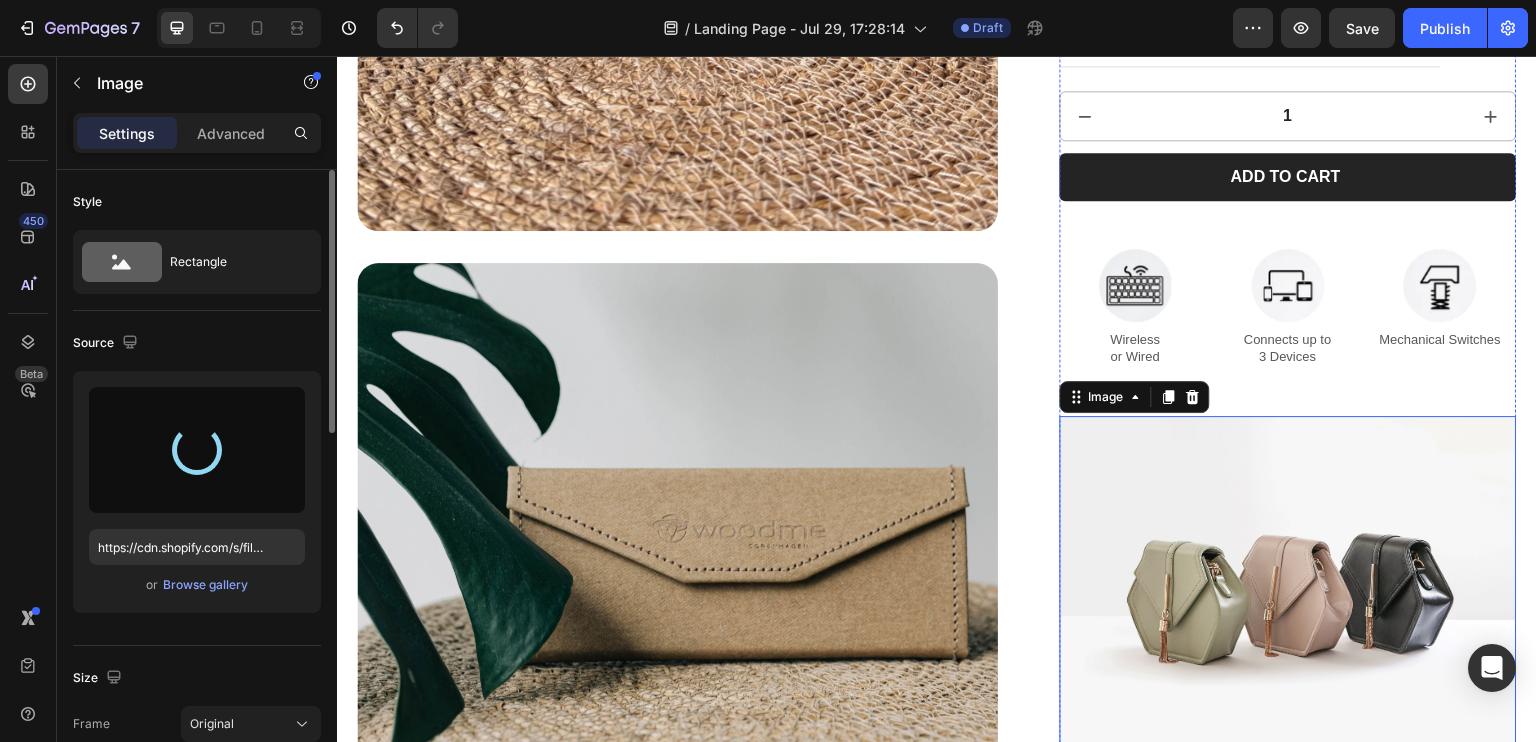 type on "https://cdn.shopify.com/s/files/1/0870/0516/7957/files/gempages_577532446971527718-74e95d2b-b284-42ce-a5ec-df183c23ecc8.png" 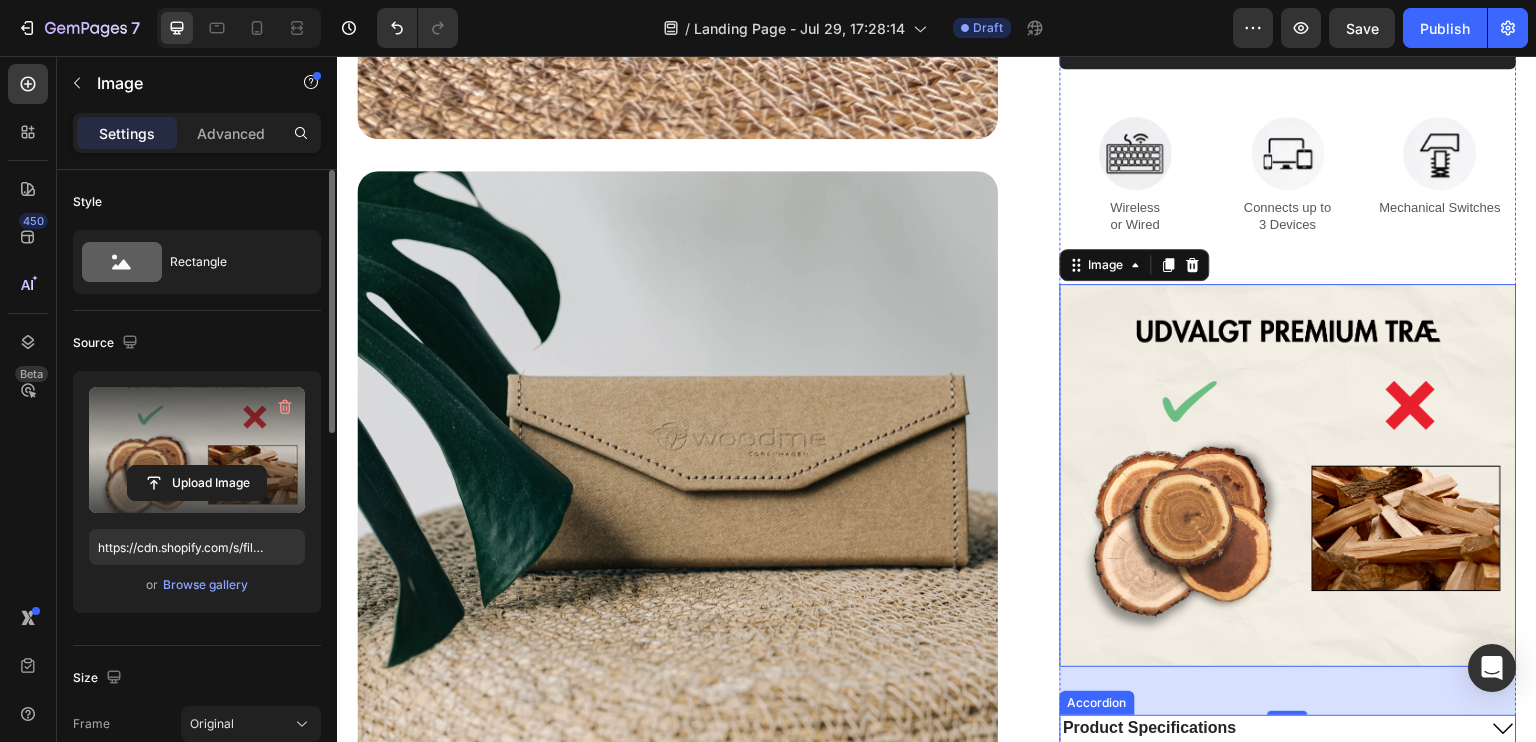 scroll, scrollTop: 2024, scrollLeft: 0, axis: vertical 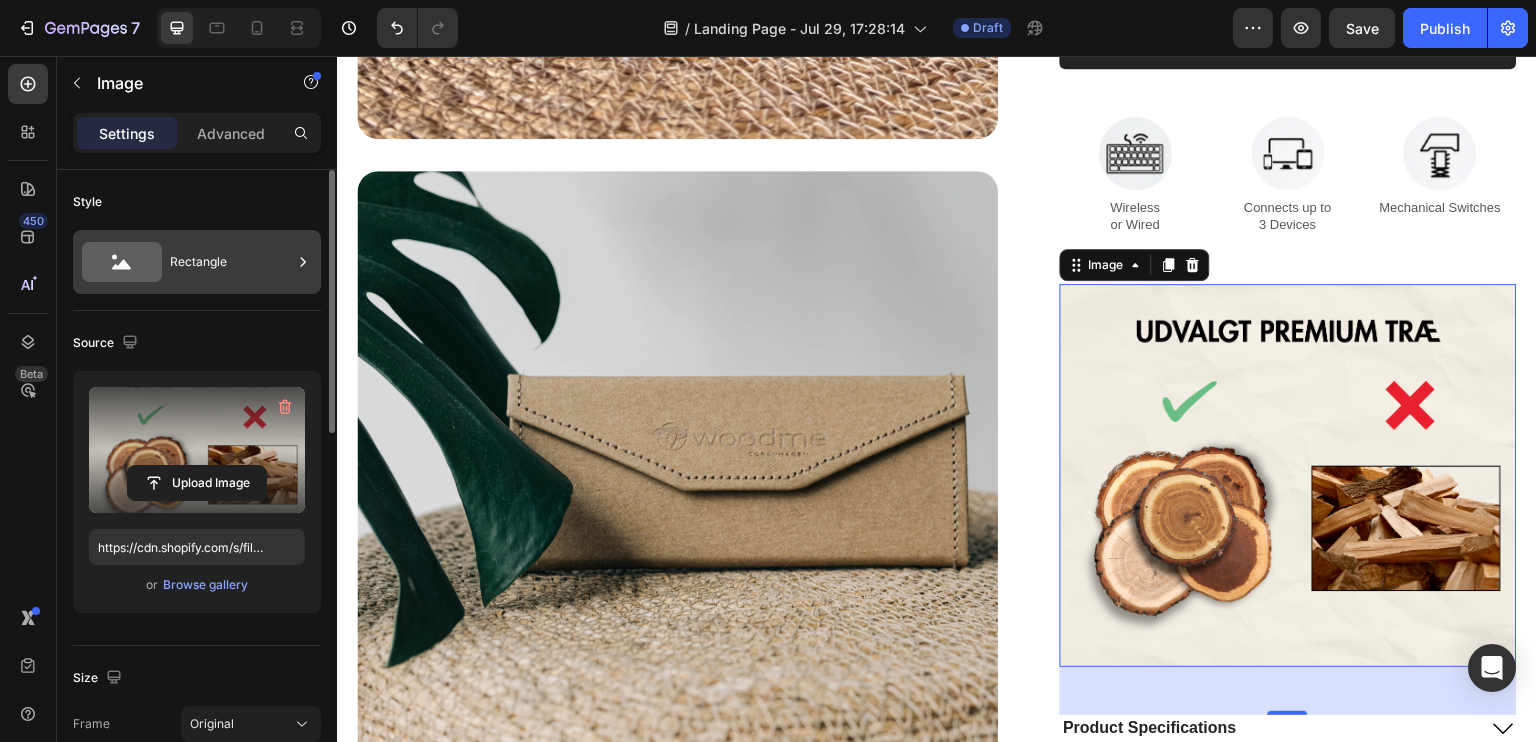 click on "Rectangle" at bounding box center (231, 262) 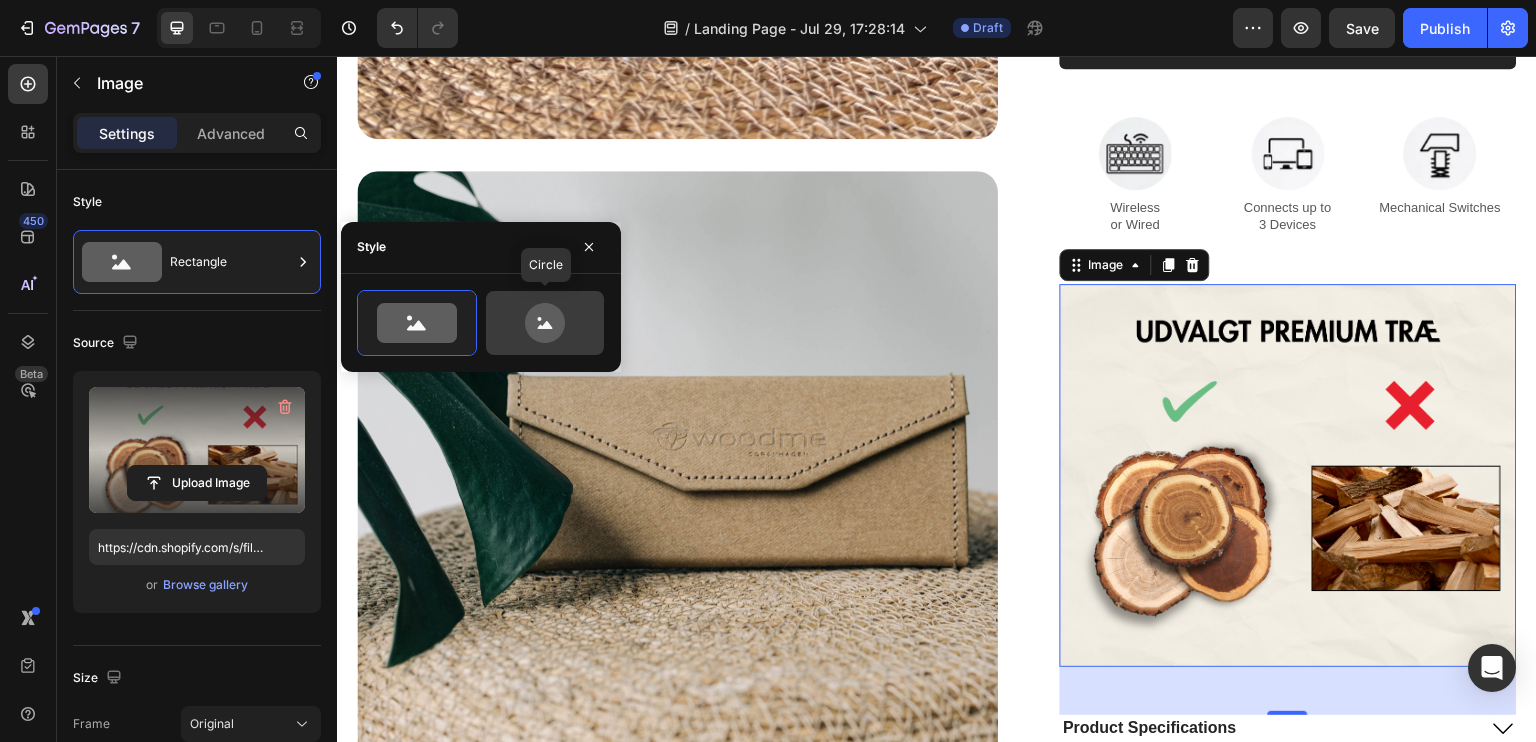click 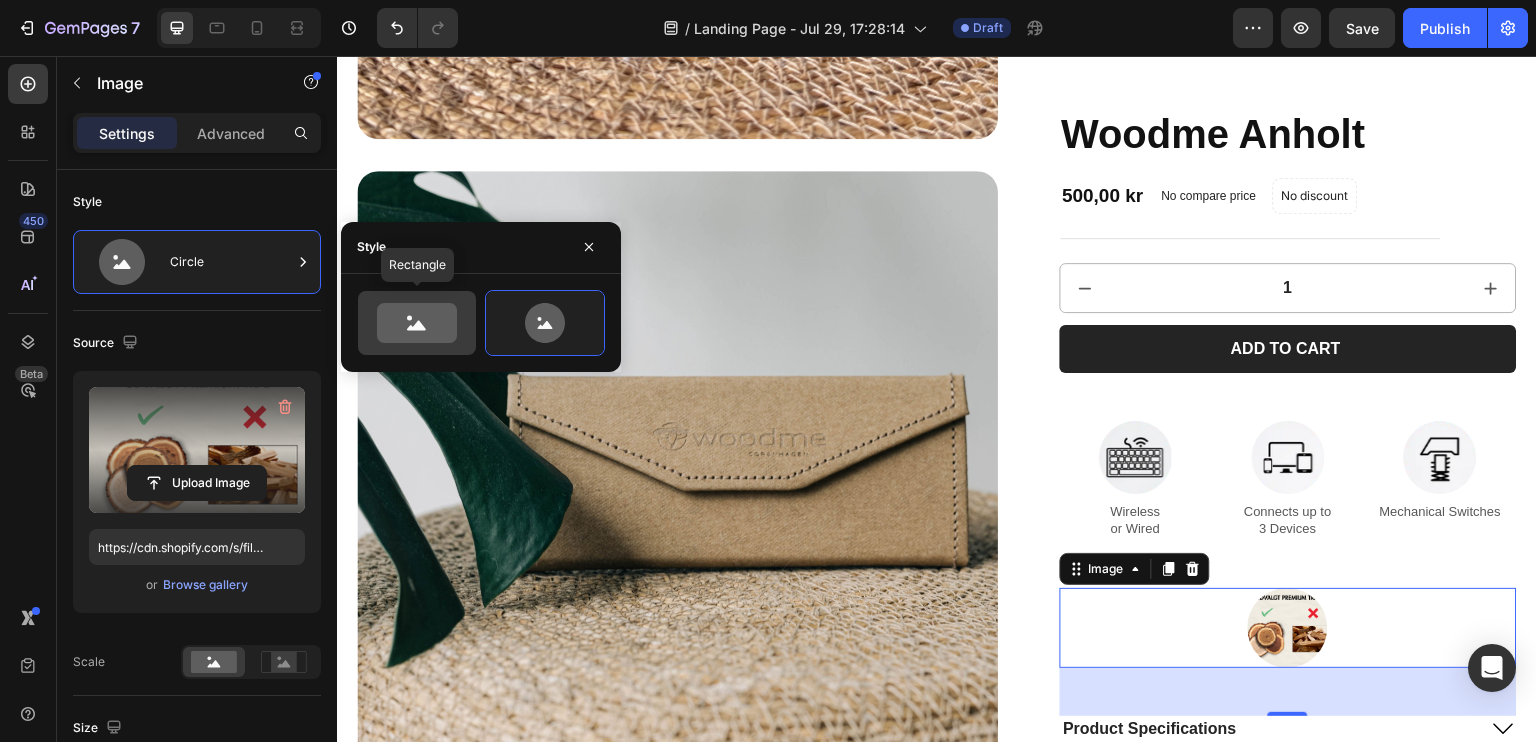 click 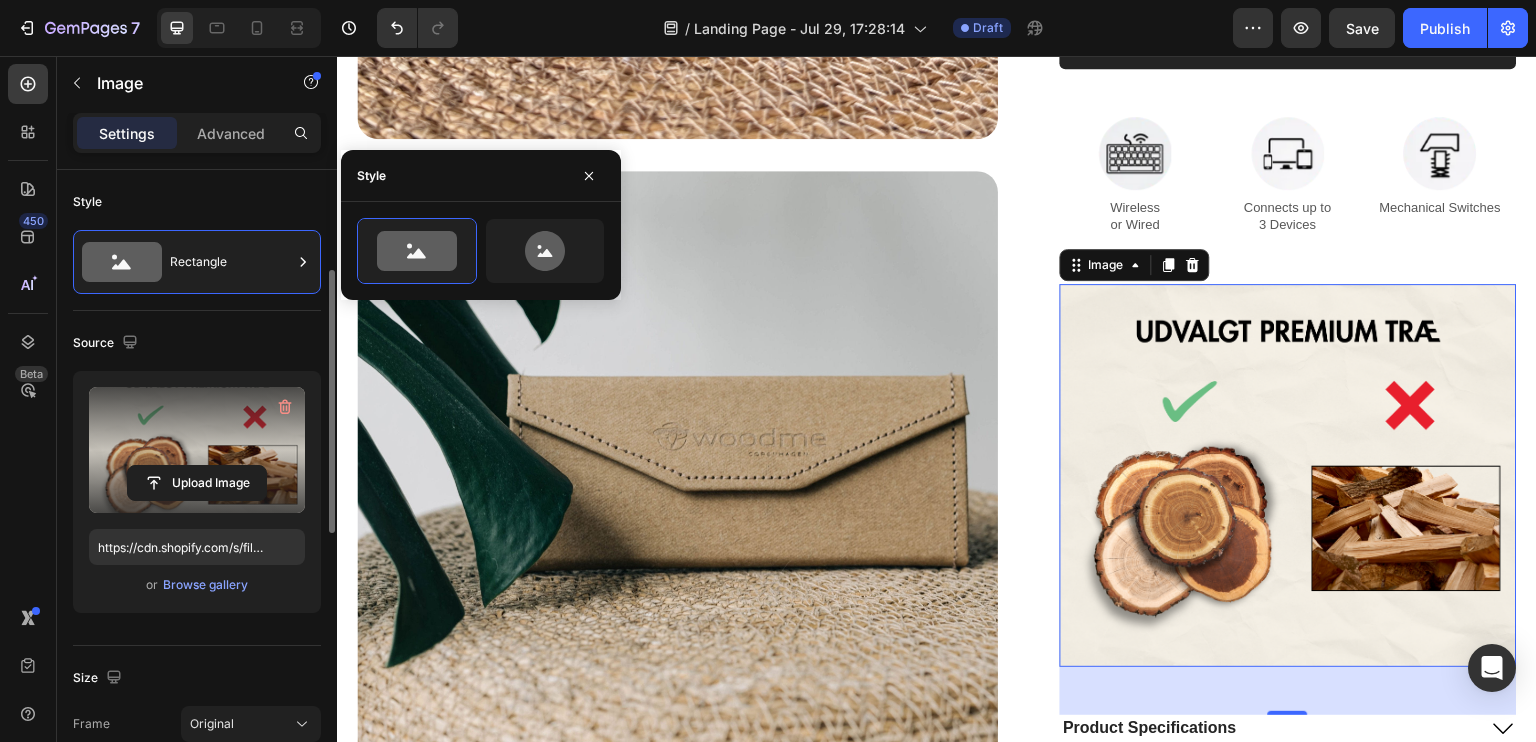 scroll, scrollTop: 252, scrollLeft: 0, axis: vertical 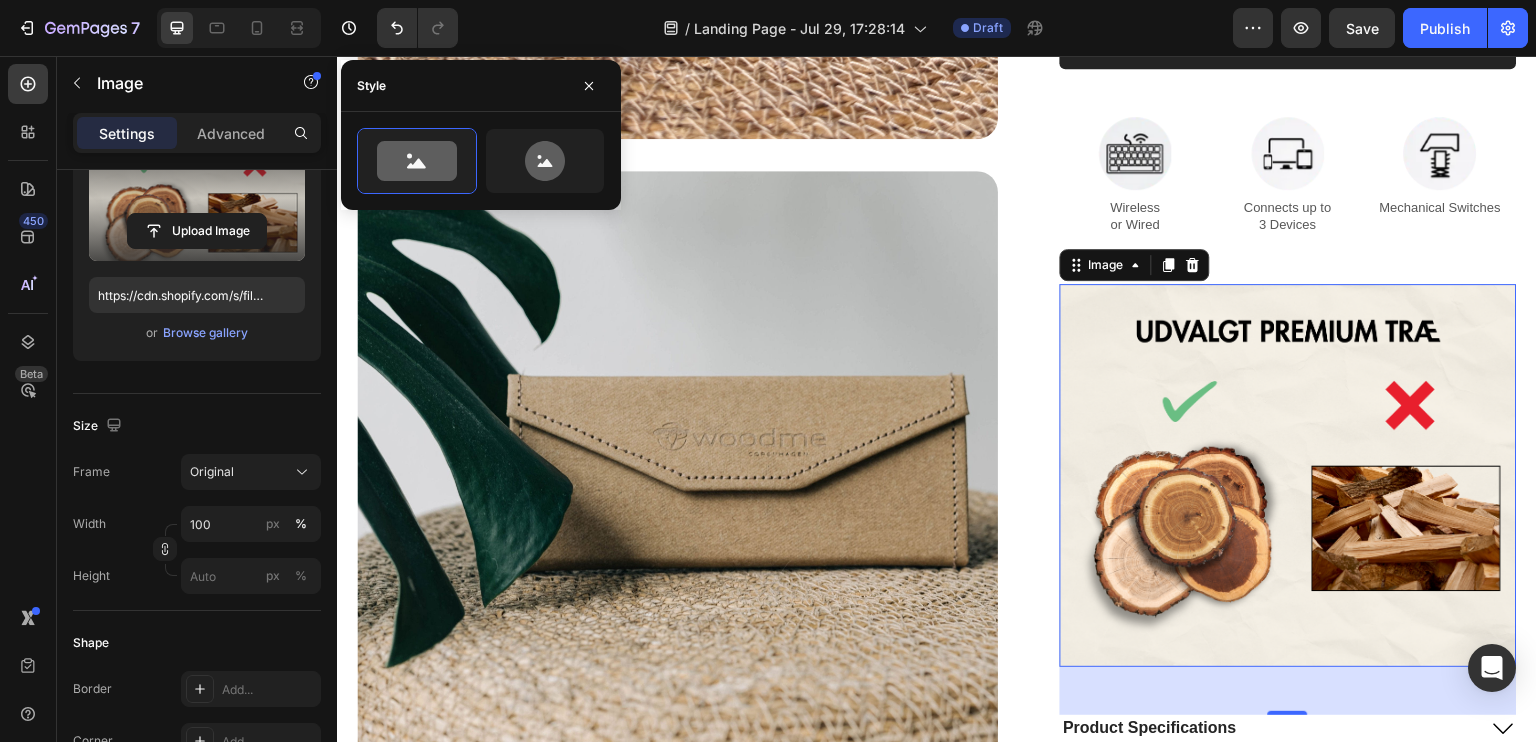 click on "Size" at bounding box center (197, 426) 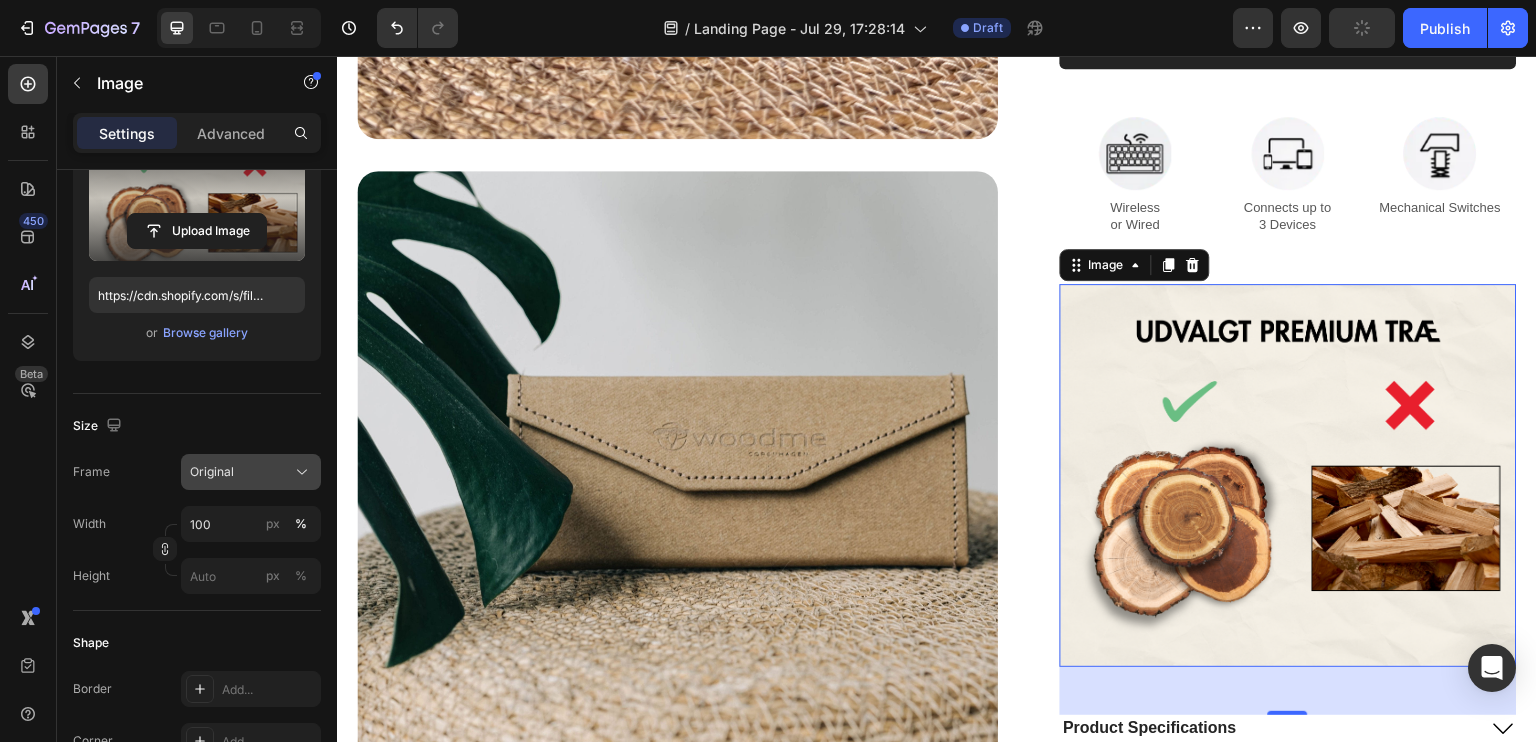 click on "Original" 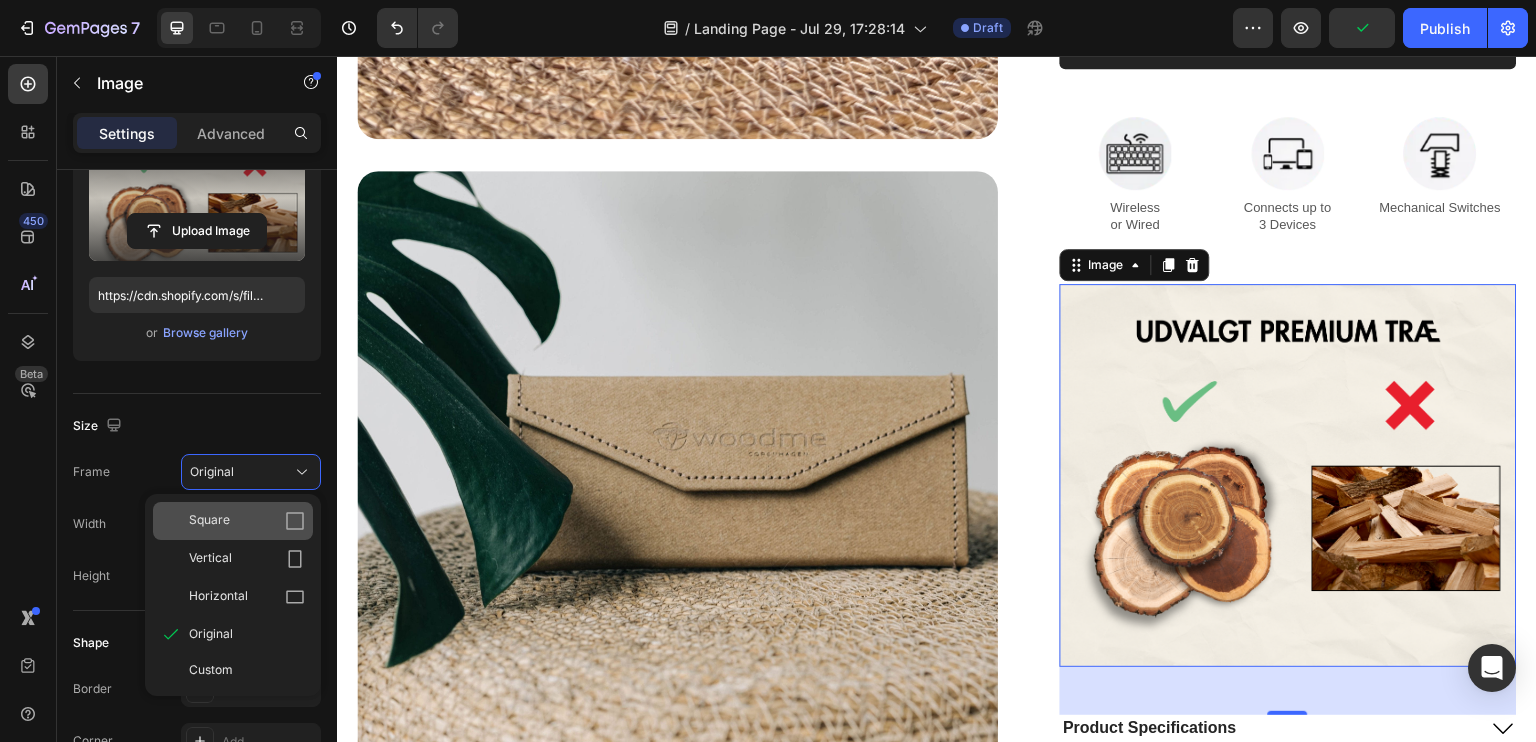 click on "Square" at bounding box center [247, 521] 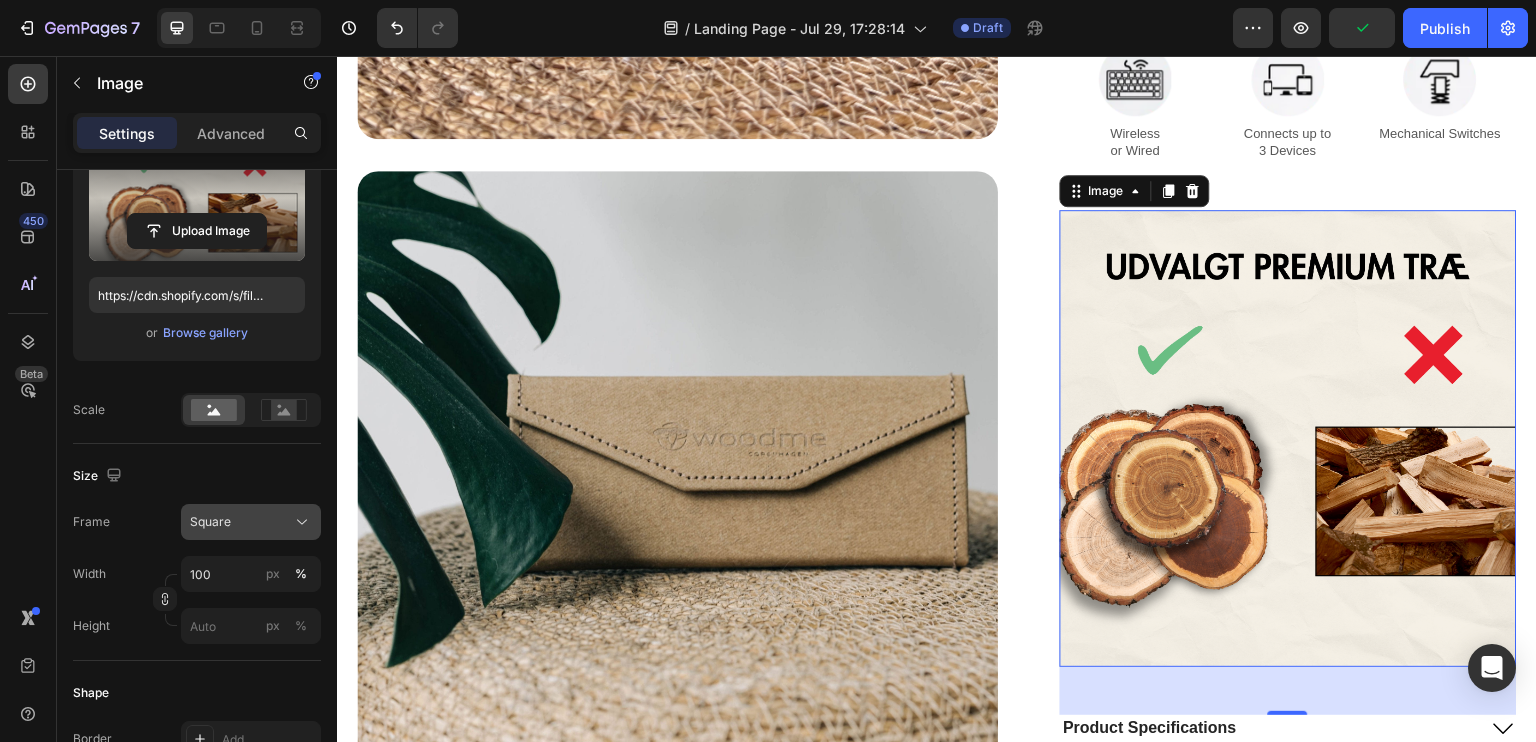 click on "Square" at bounding box center (251, 522) 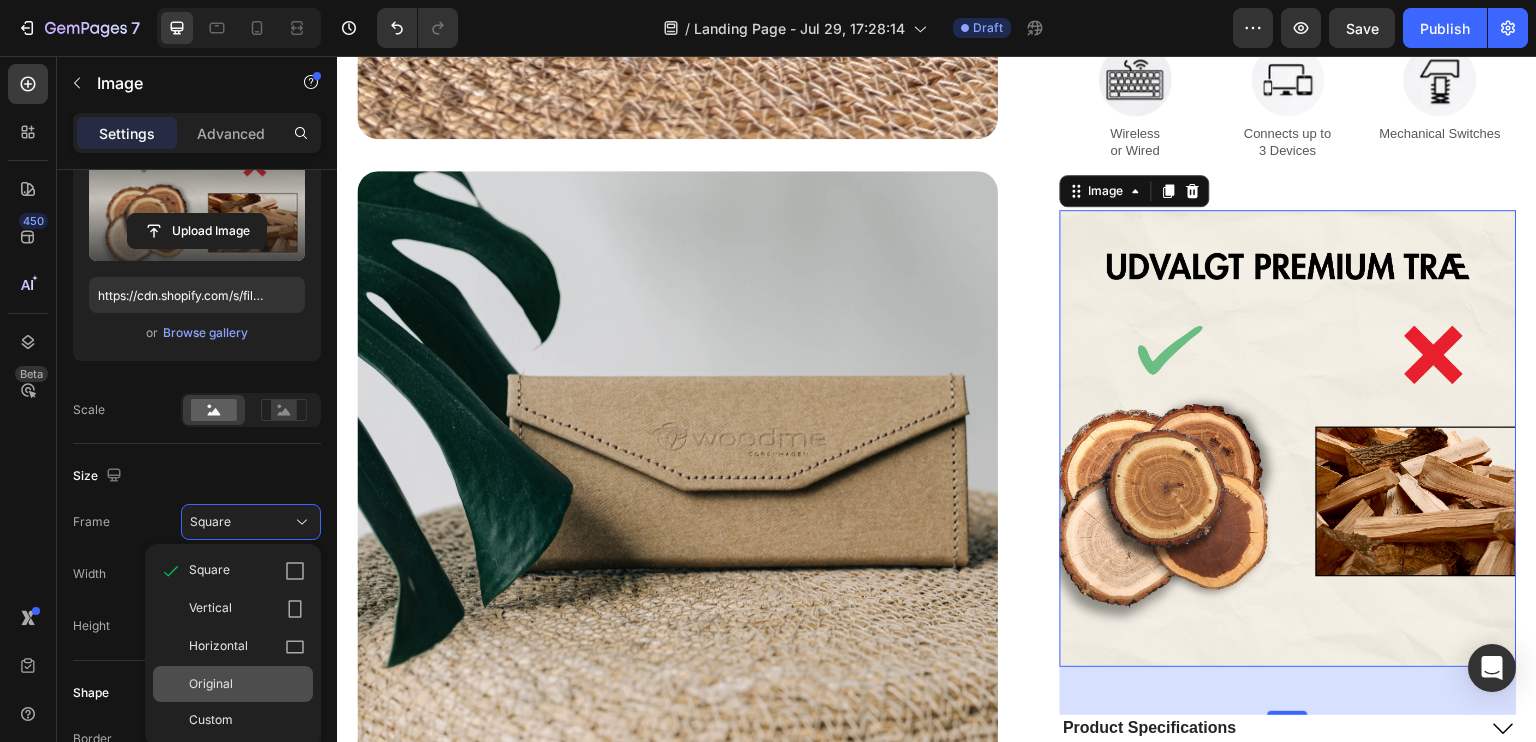 click on "Original" at bounding box center [247, 684] 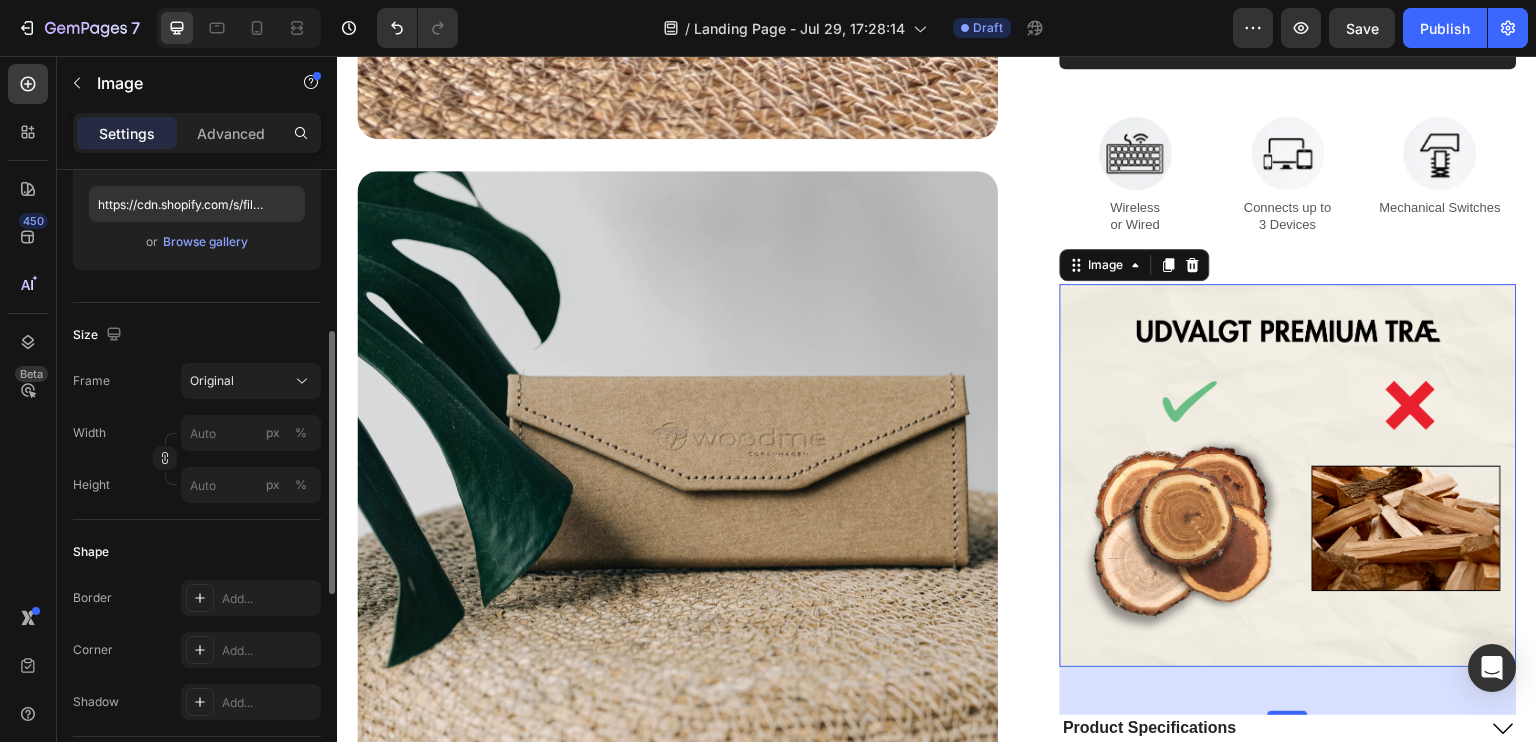 scroll, scrollTop: 365, scrollLeft: 0, axis: vertical 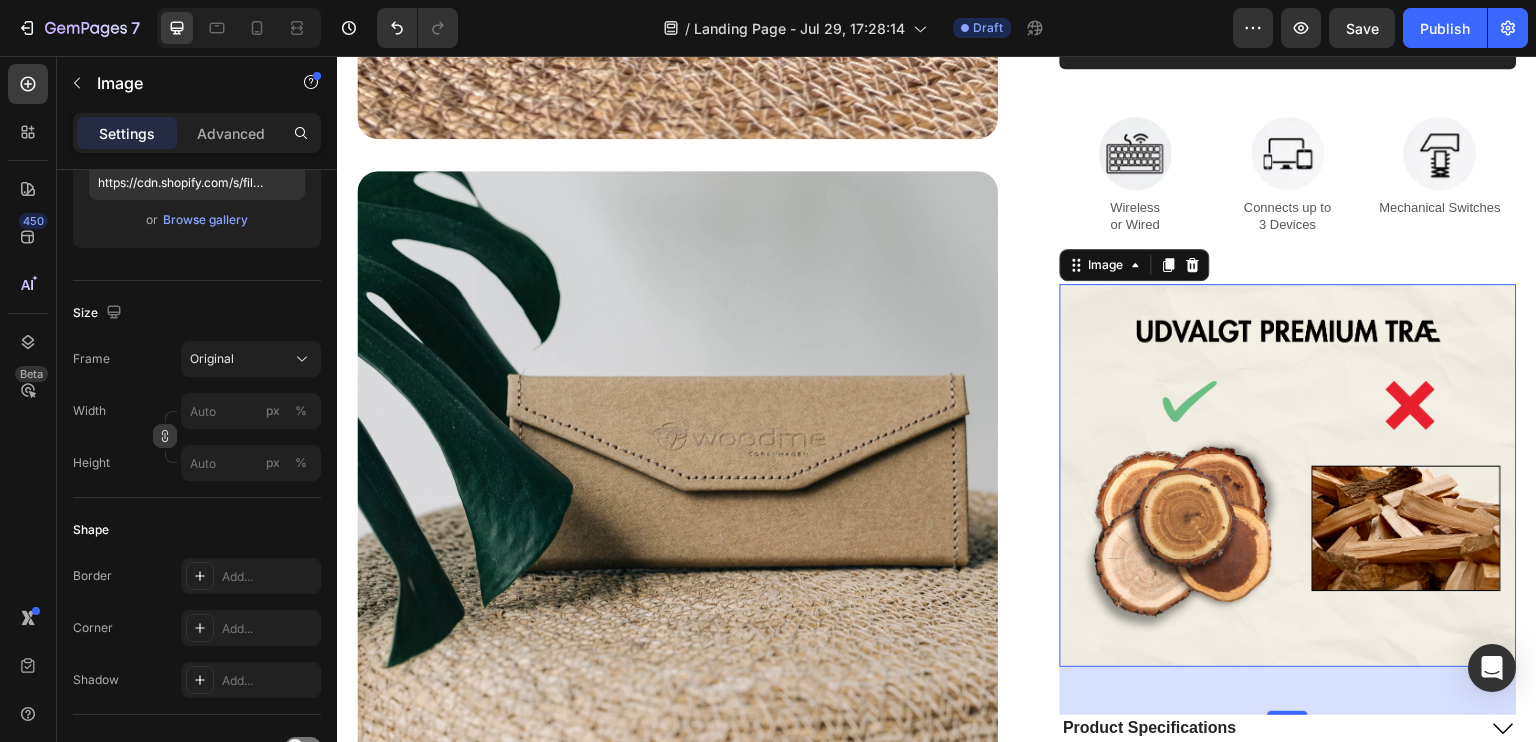 click 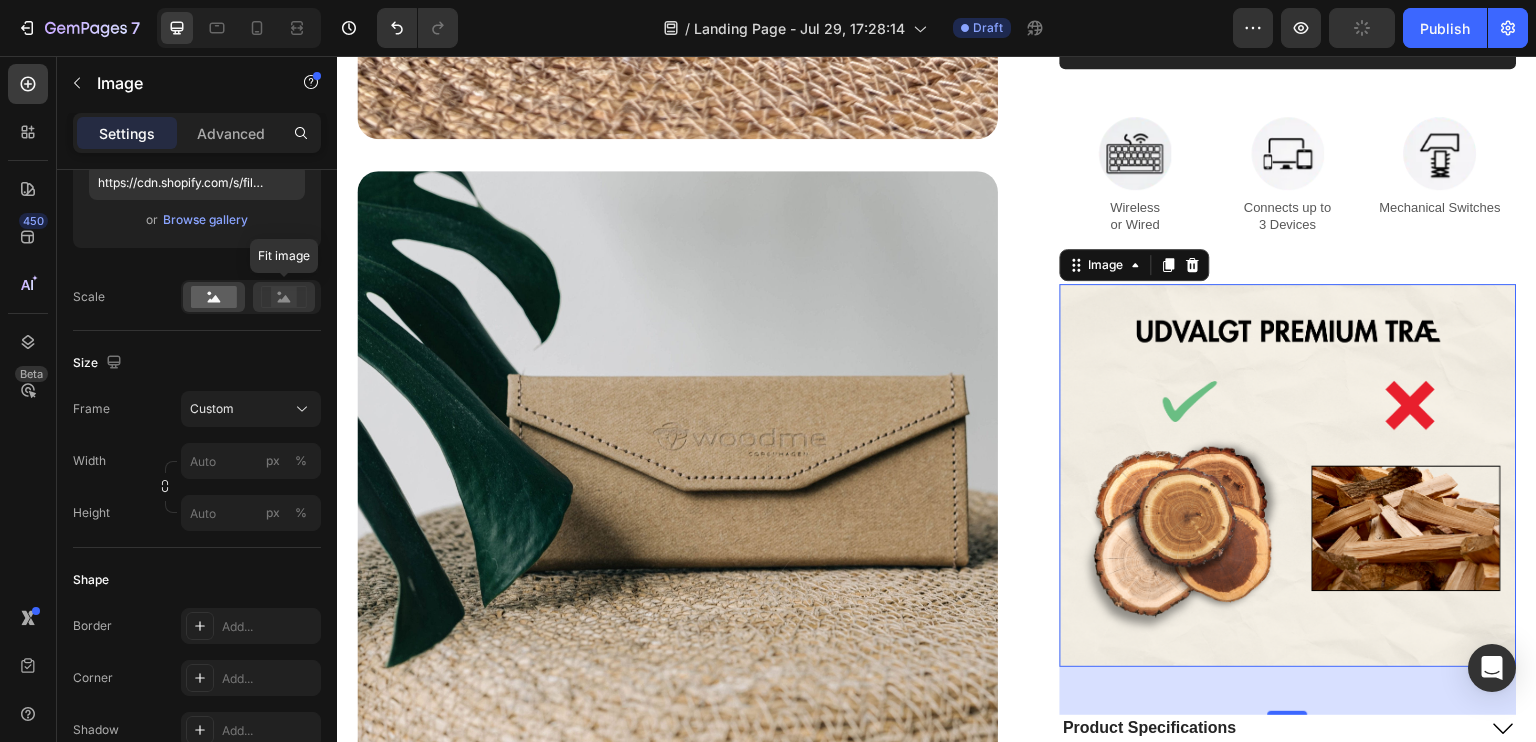 click 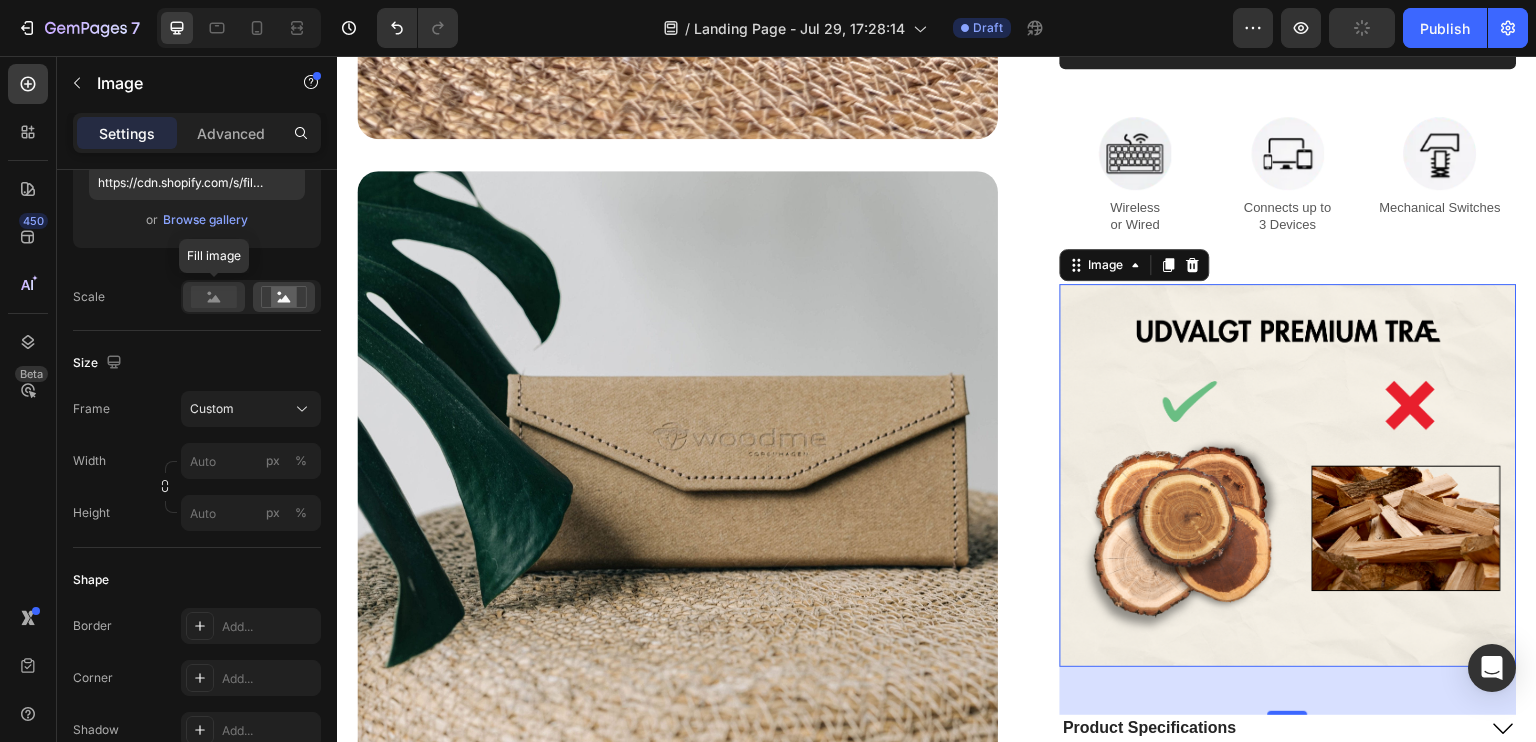 click 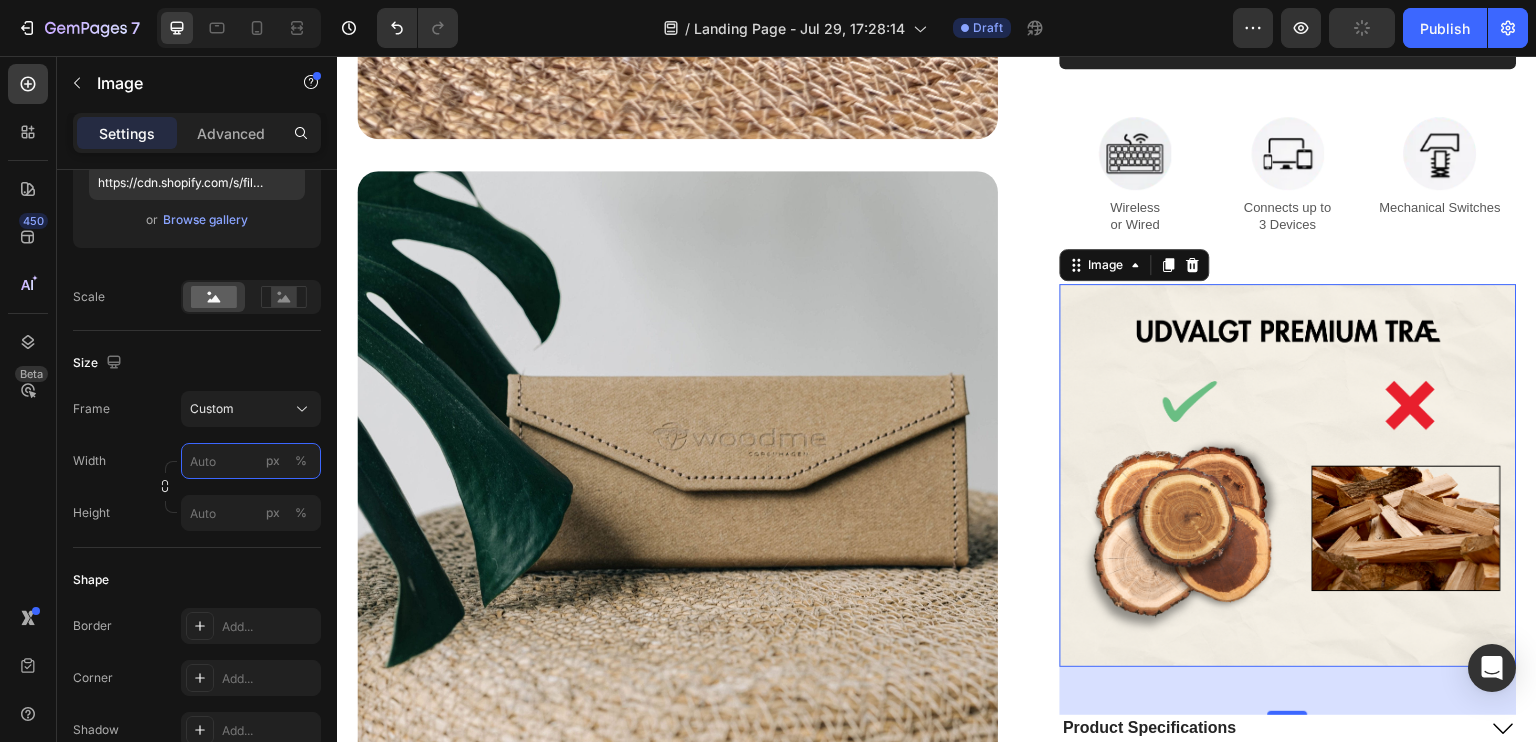 click on "px %" at bounding box center [251, 461] 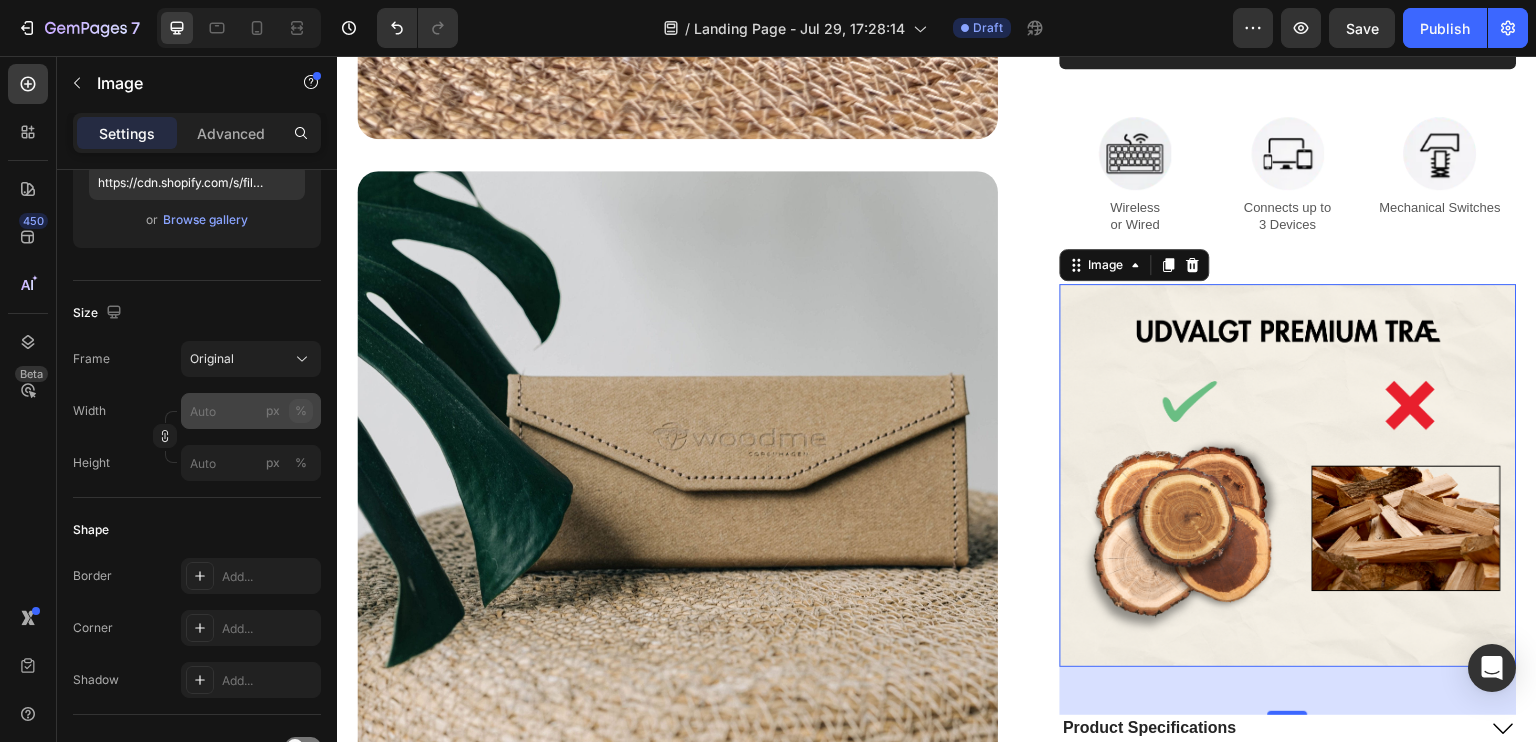 click on "Width px % Height px %" at bounding box center [197, 437] 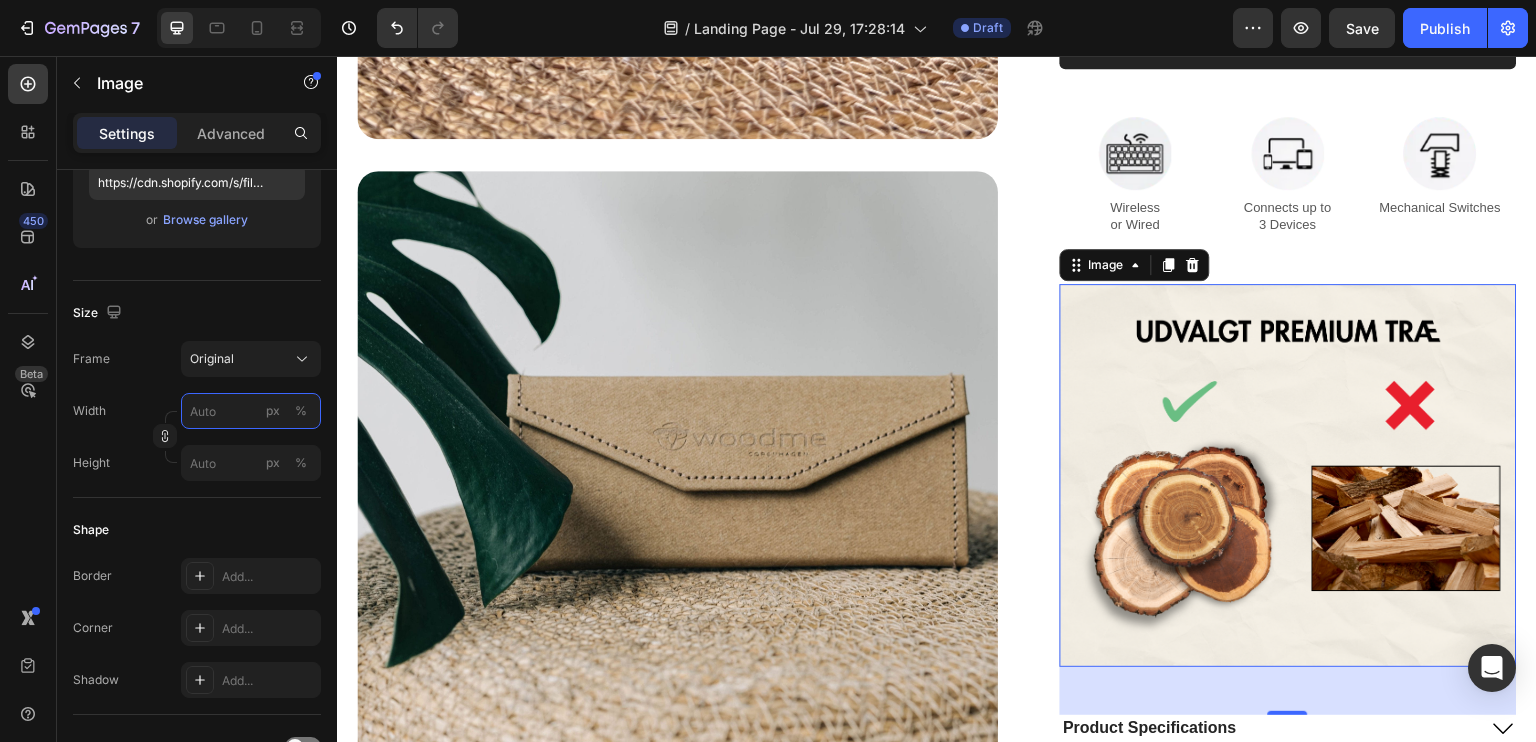 click on "px %" at bounding box center (251, 411) 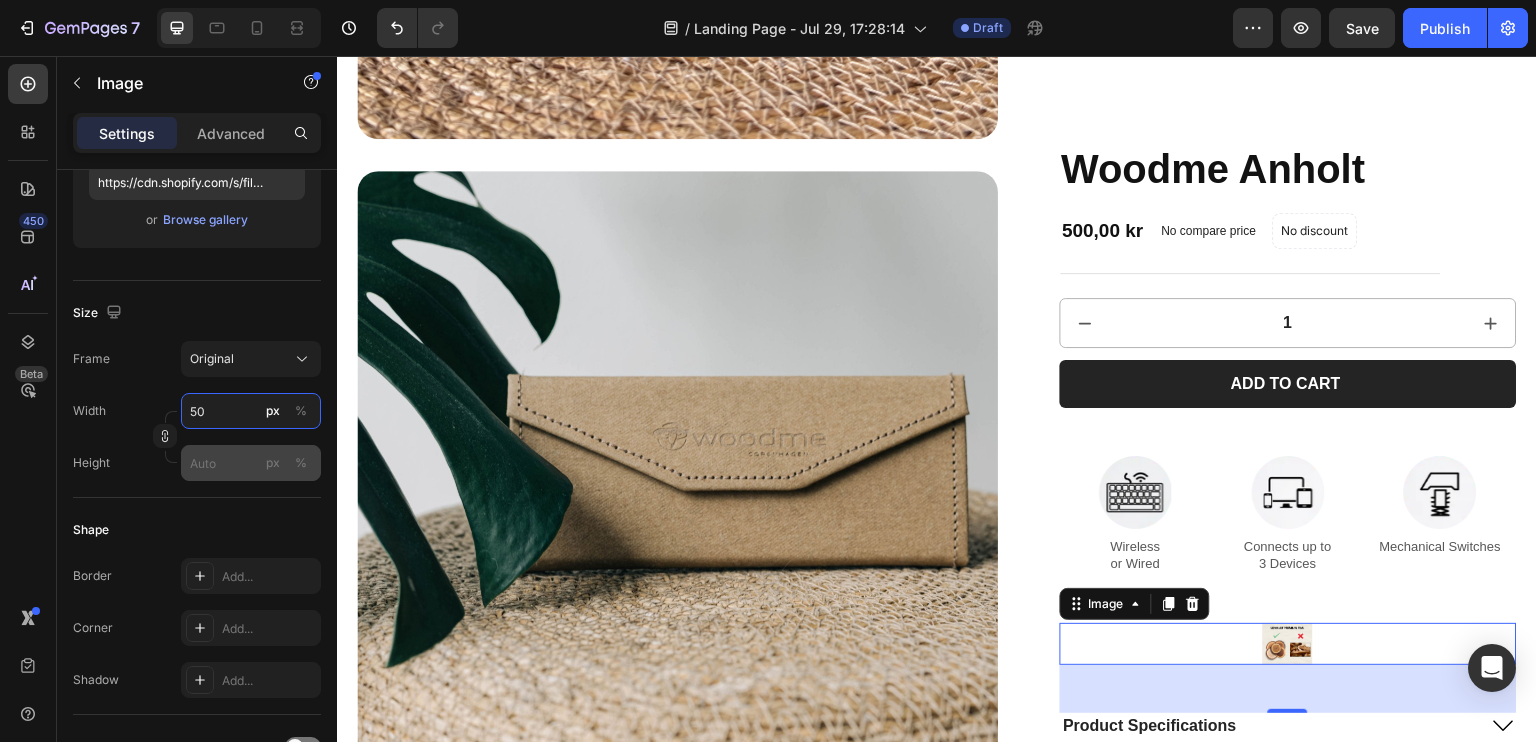 type on "50" 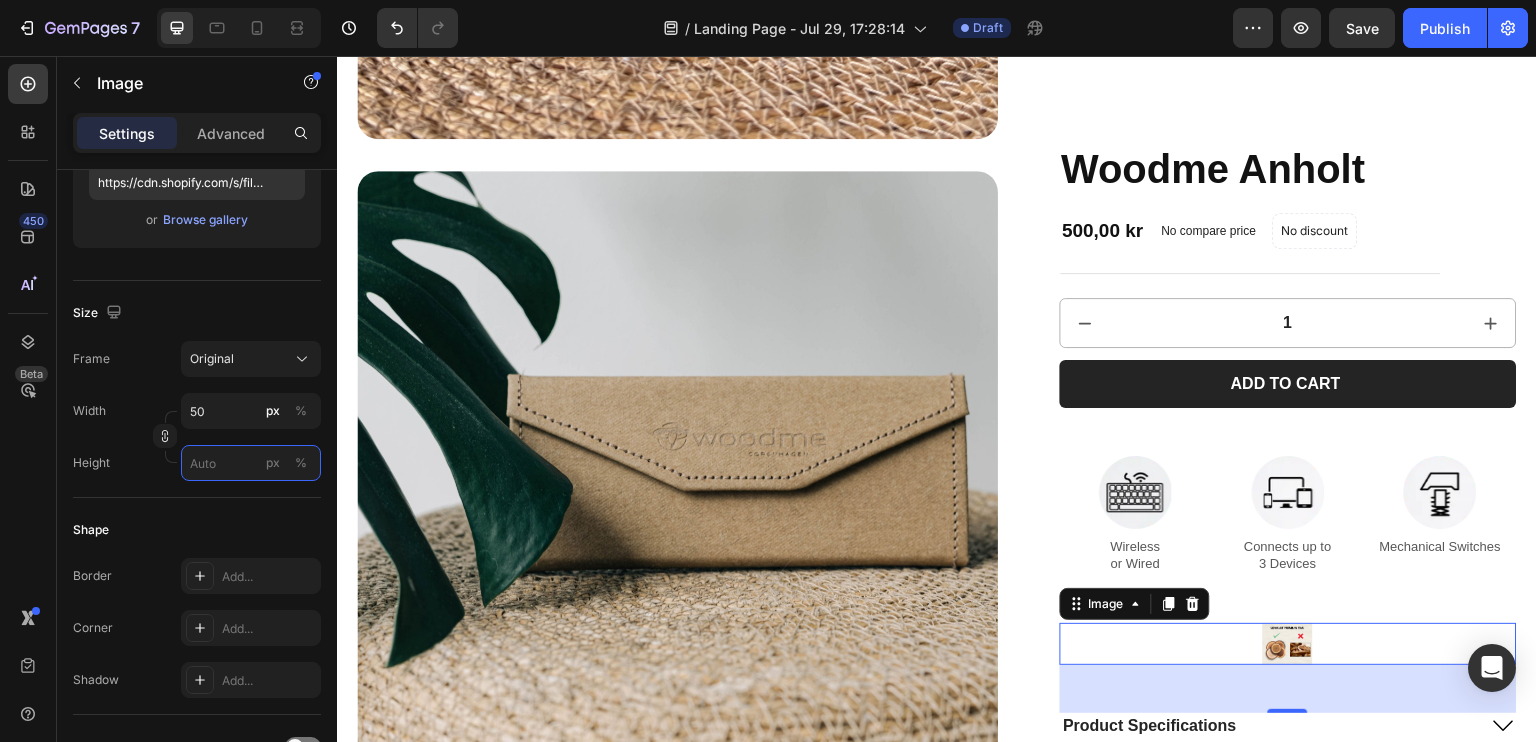 click on "px %" at bounding box center [251, 463] 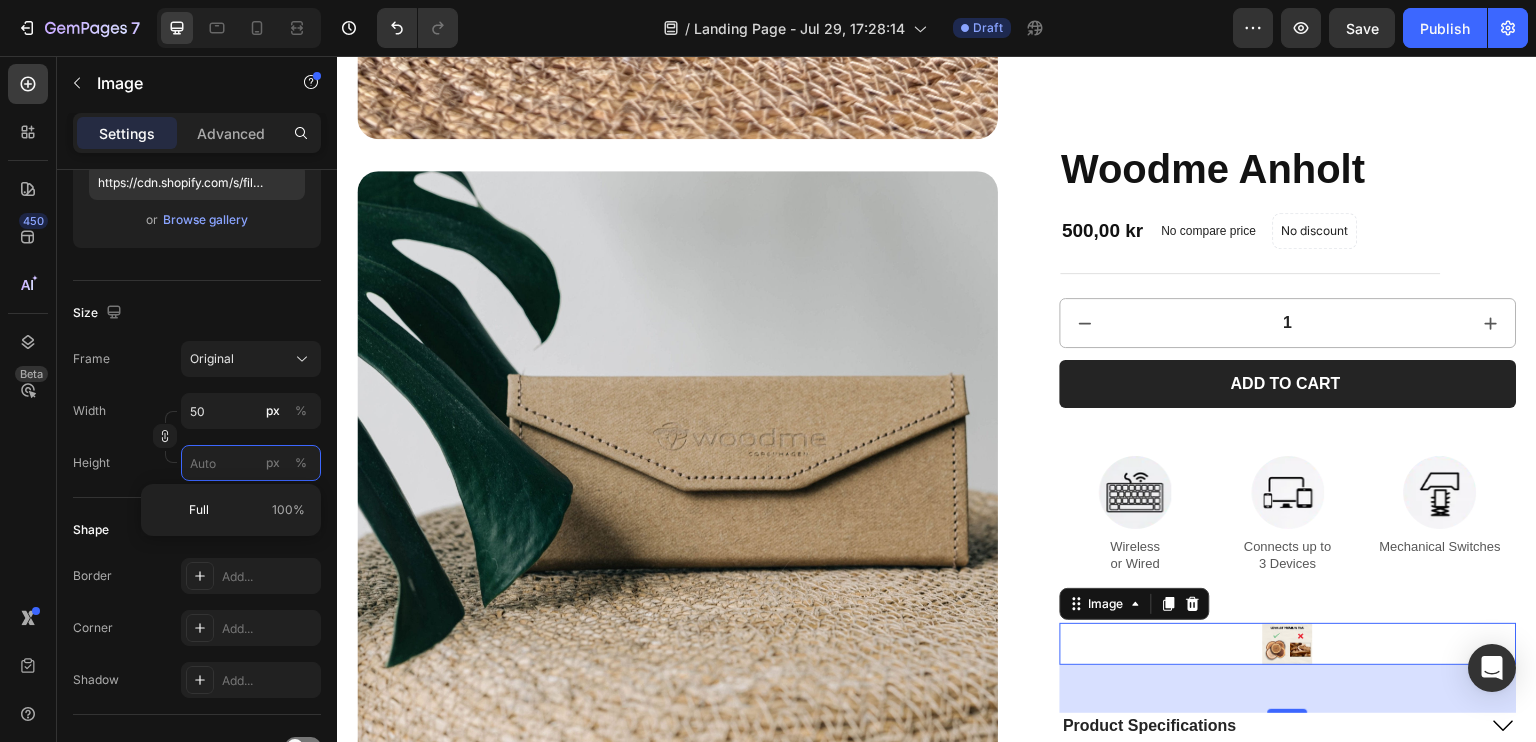 type 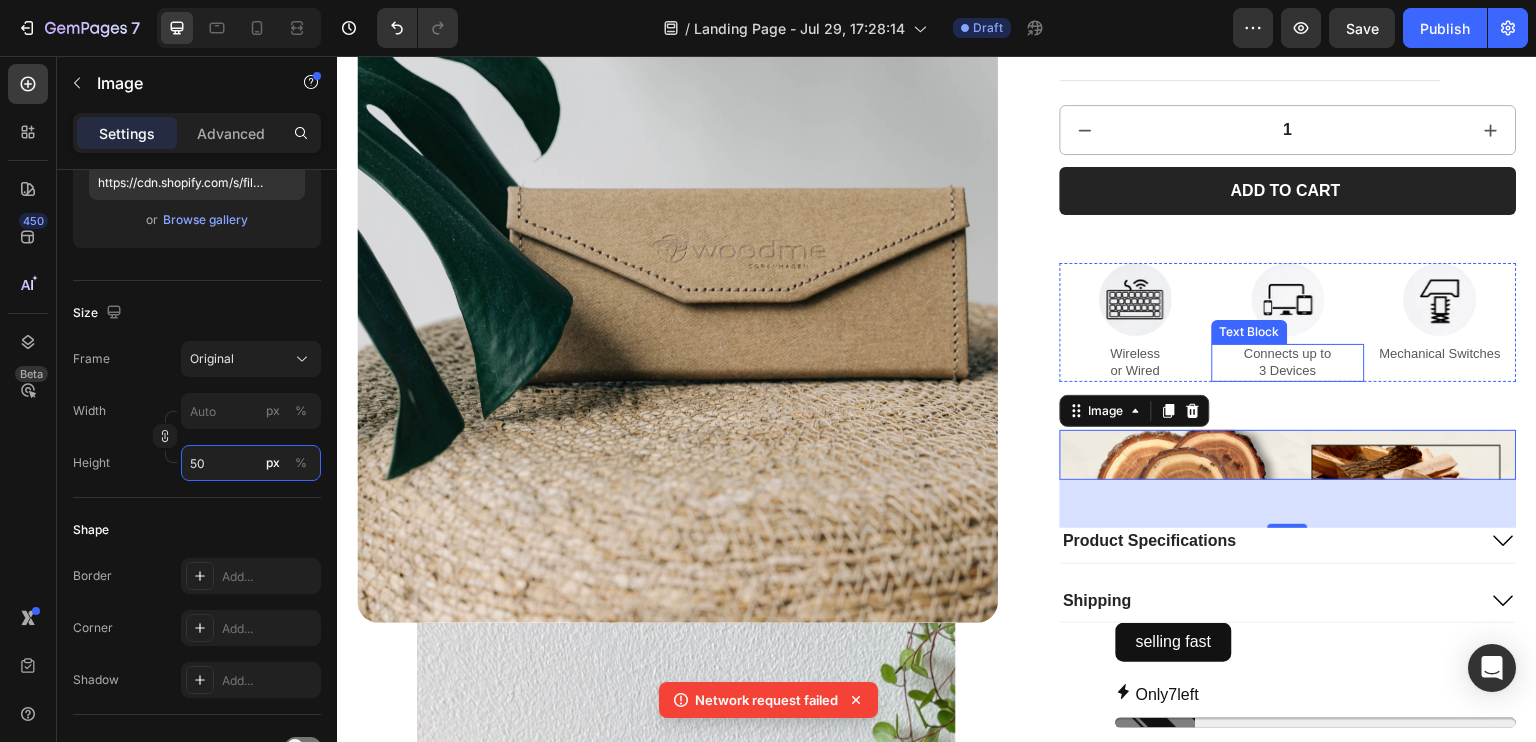 scroll, scrollTop: 2224, scrollLeft: 0, axis: vertical 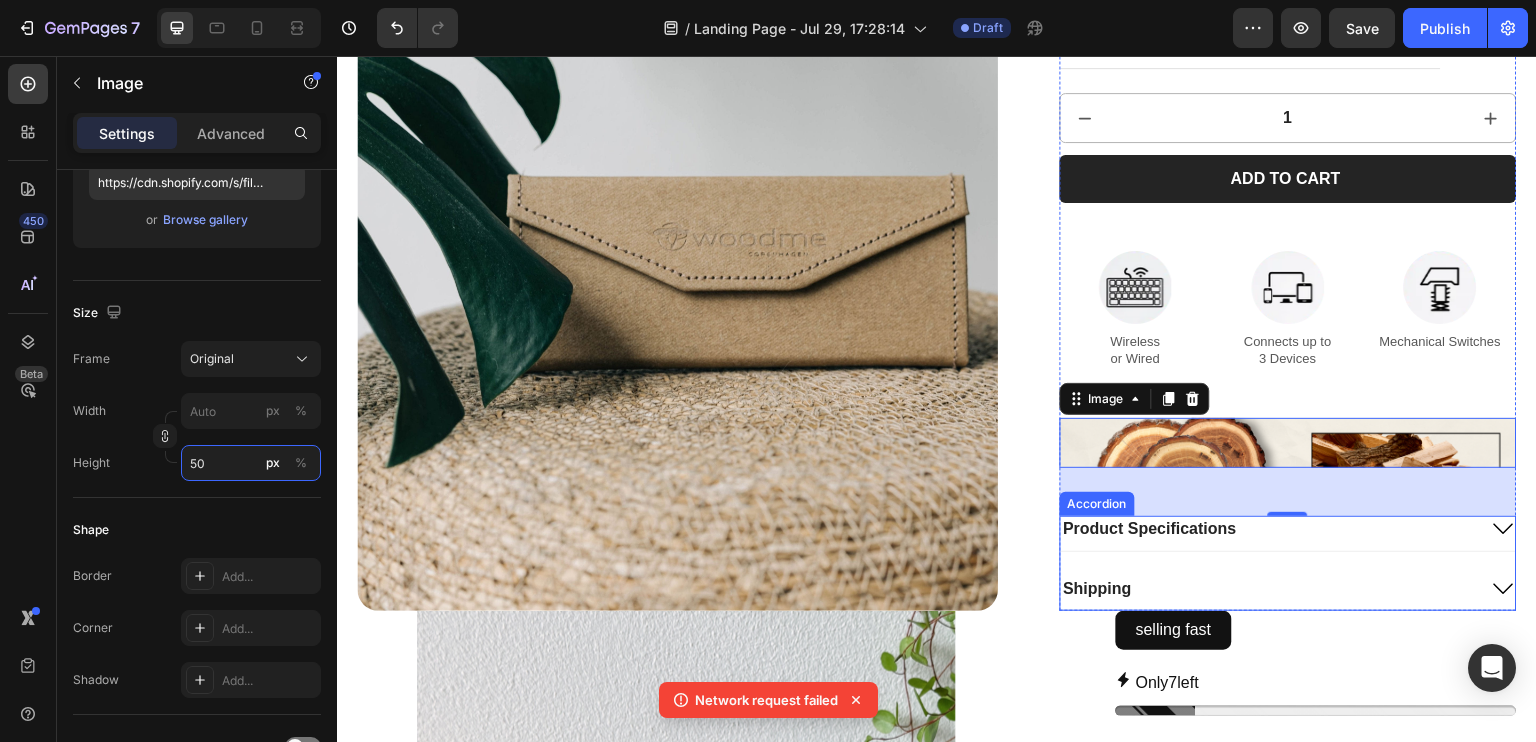 type on "50" 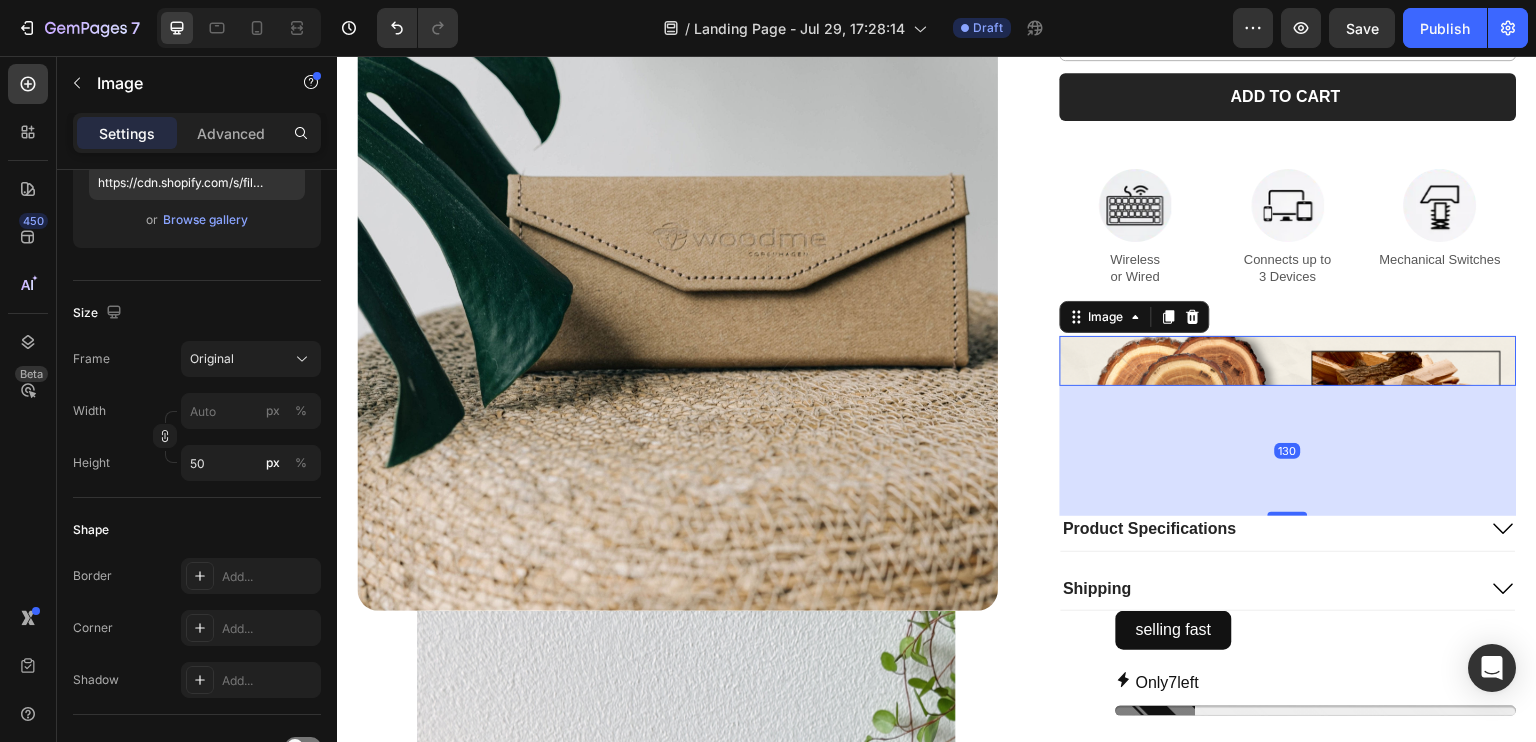 drag, startPoint x: 1277, startPoint y: 480, endPoint x: 1267, endPoint y: 561, distance: 81.61495 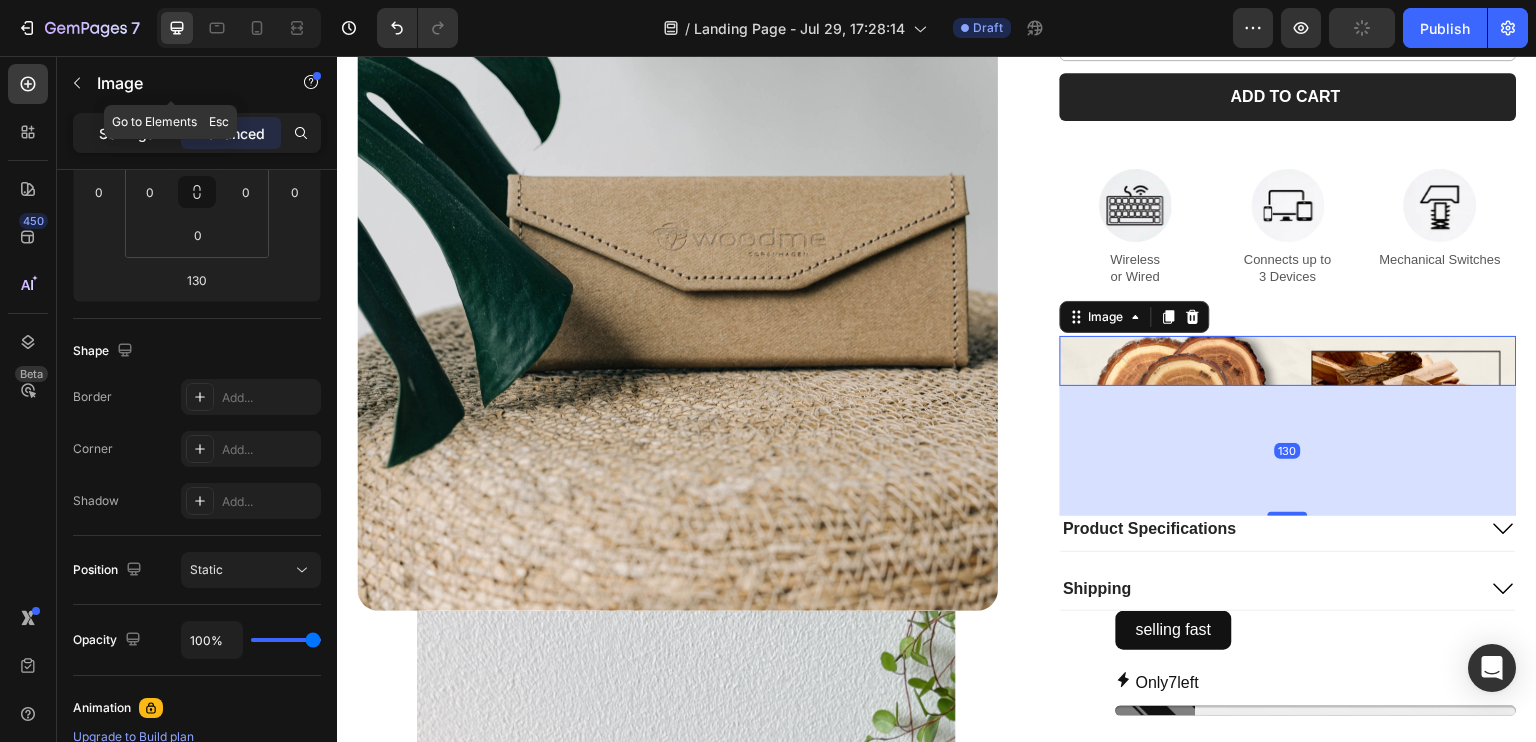 click on "Settings" 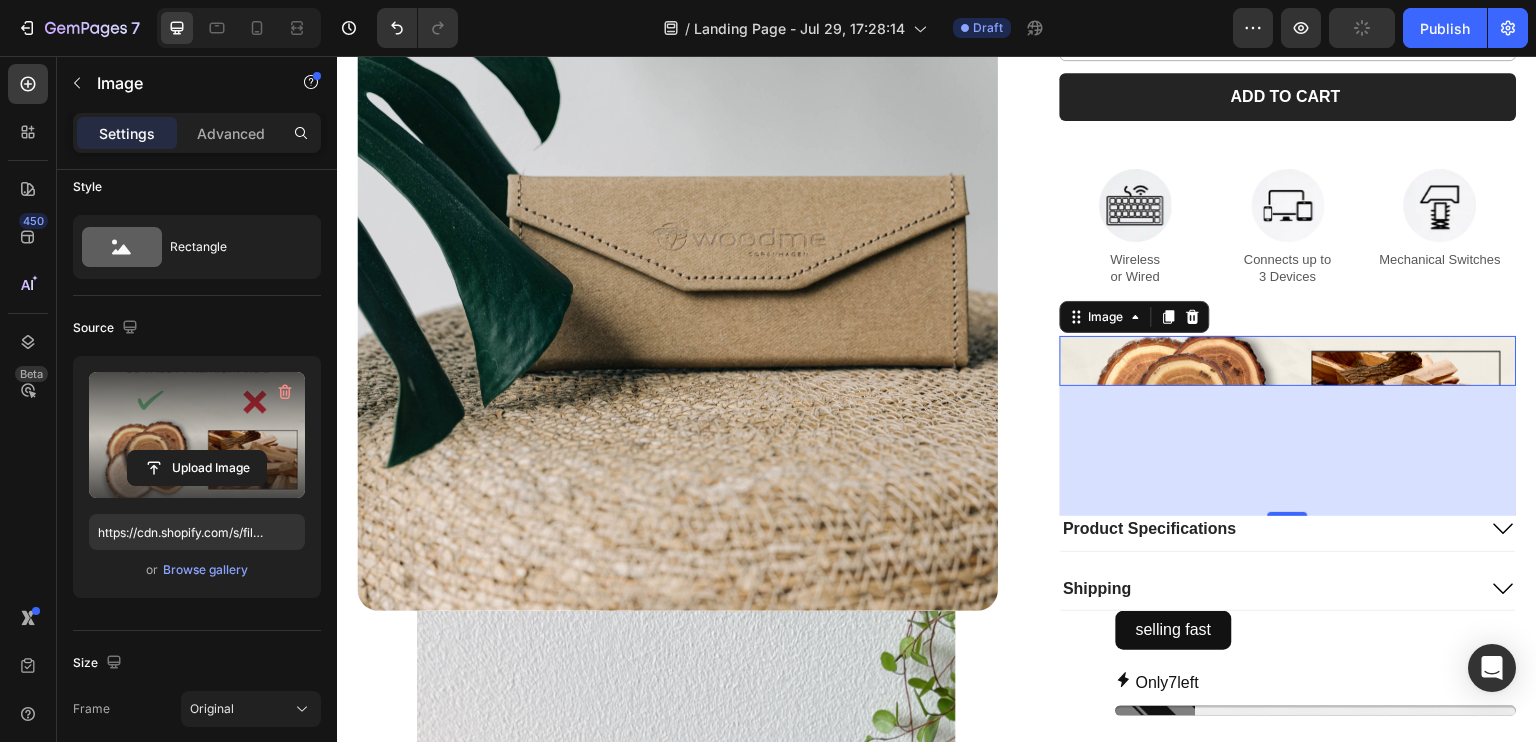 scroll, scrollTop: 0, scrollLeft: 0, axis: both 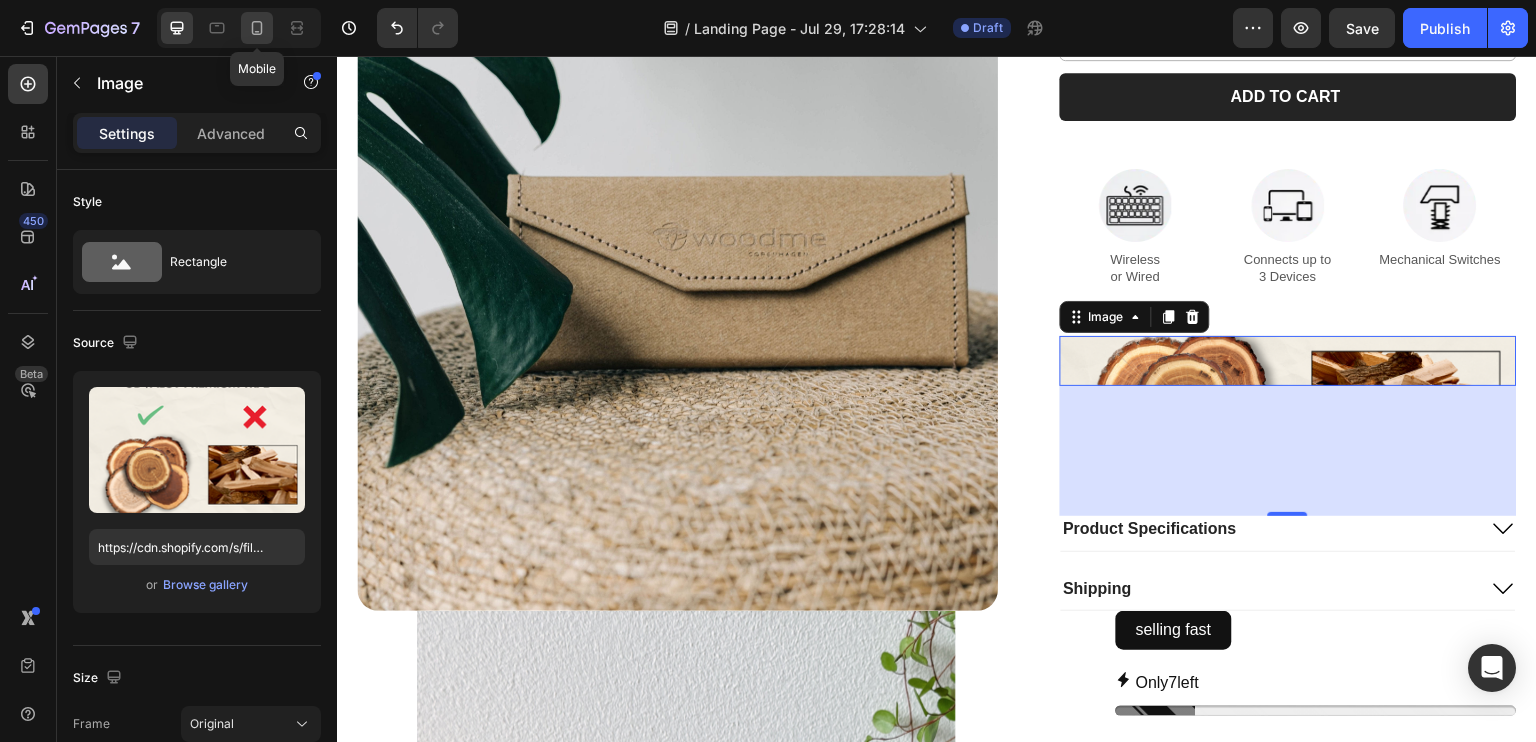 click 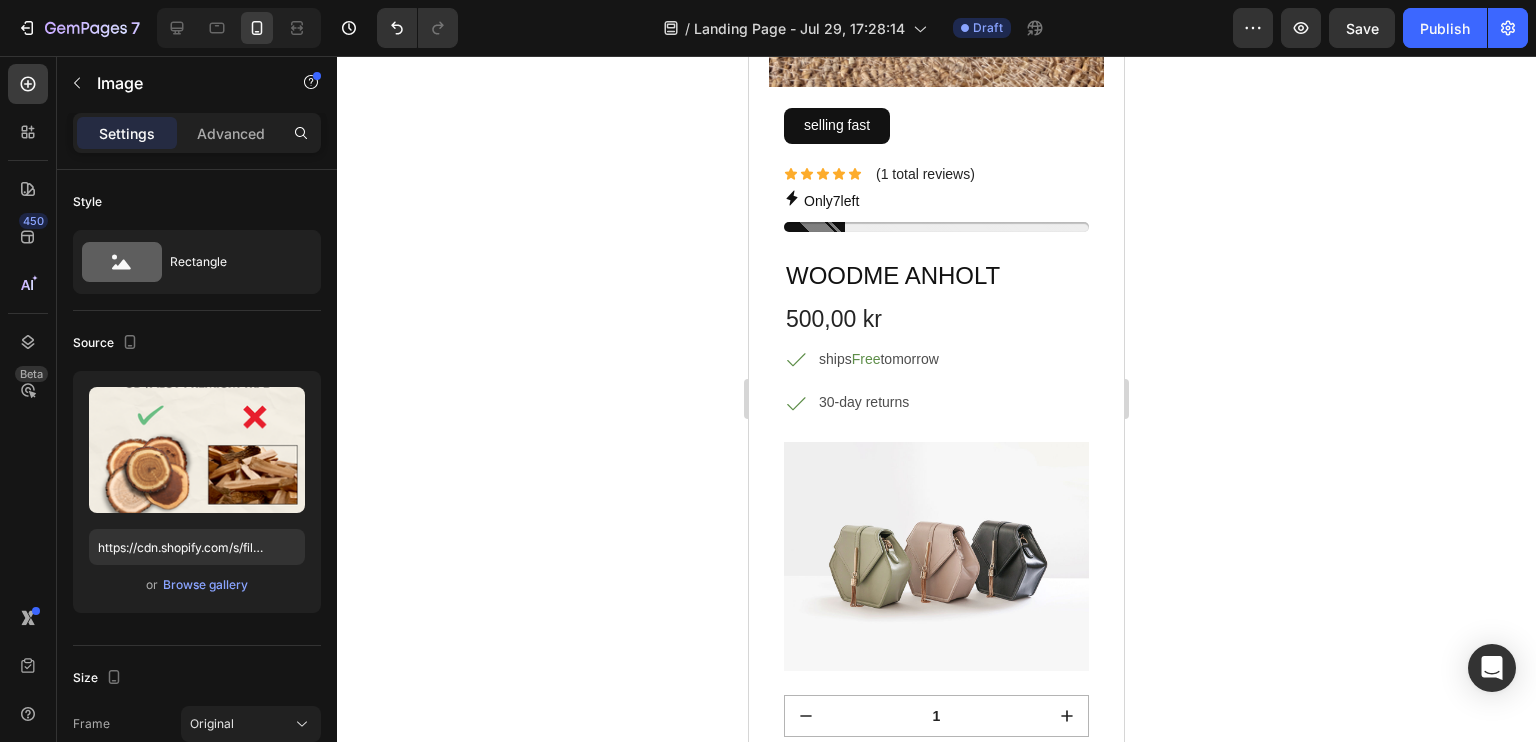 scroll, scrollTop: 1384, scrollLeft: 0, axis: vertical 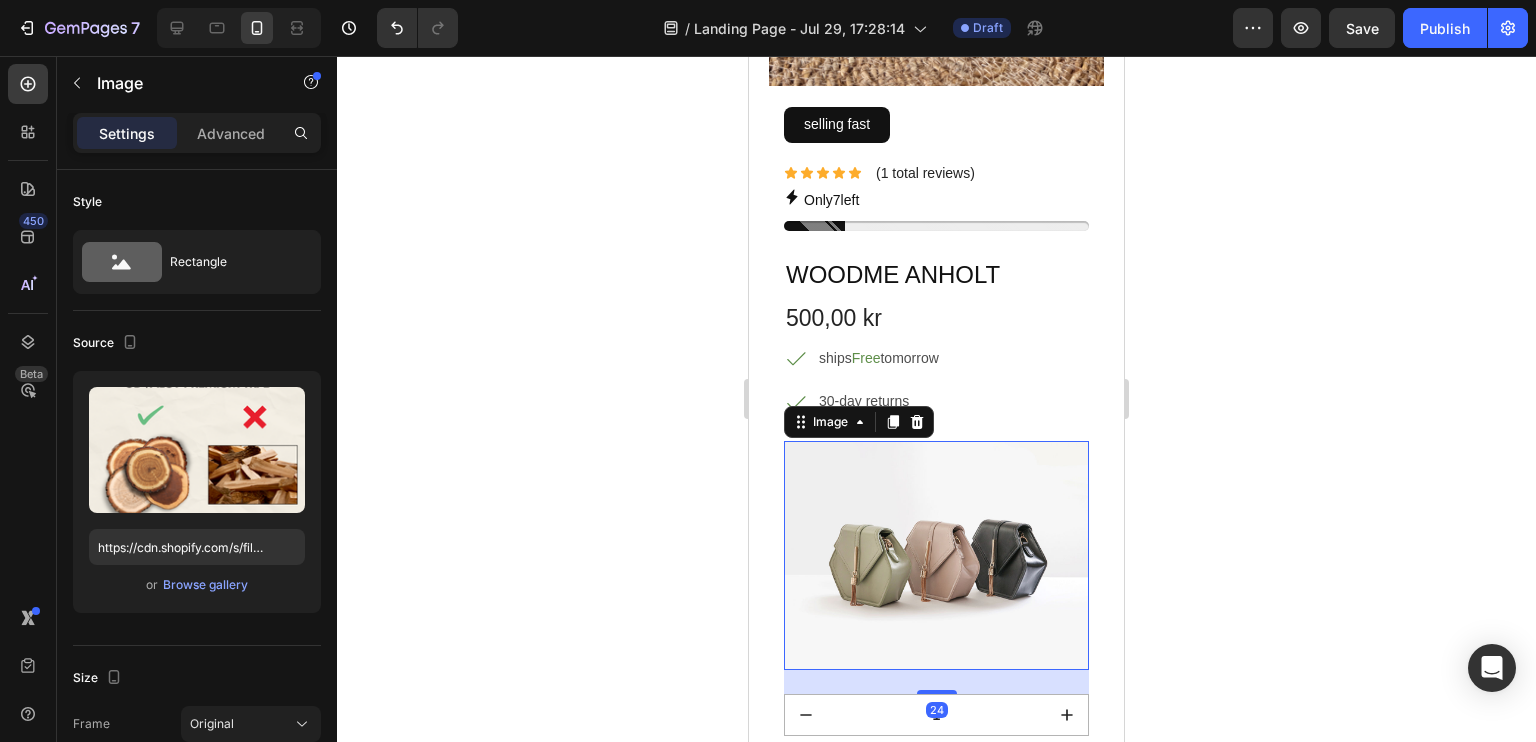 click at bounding box center (936, 555) 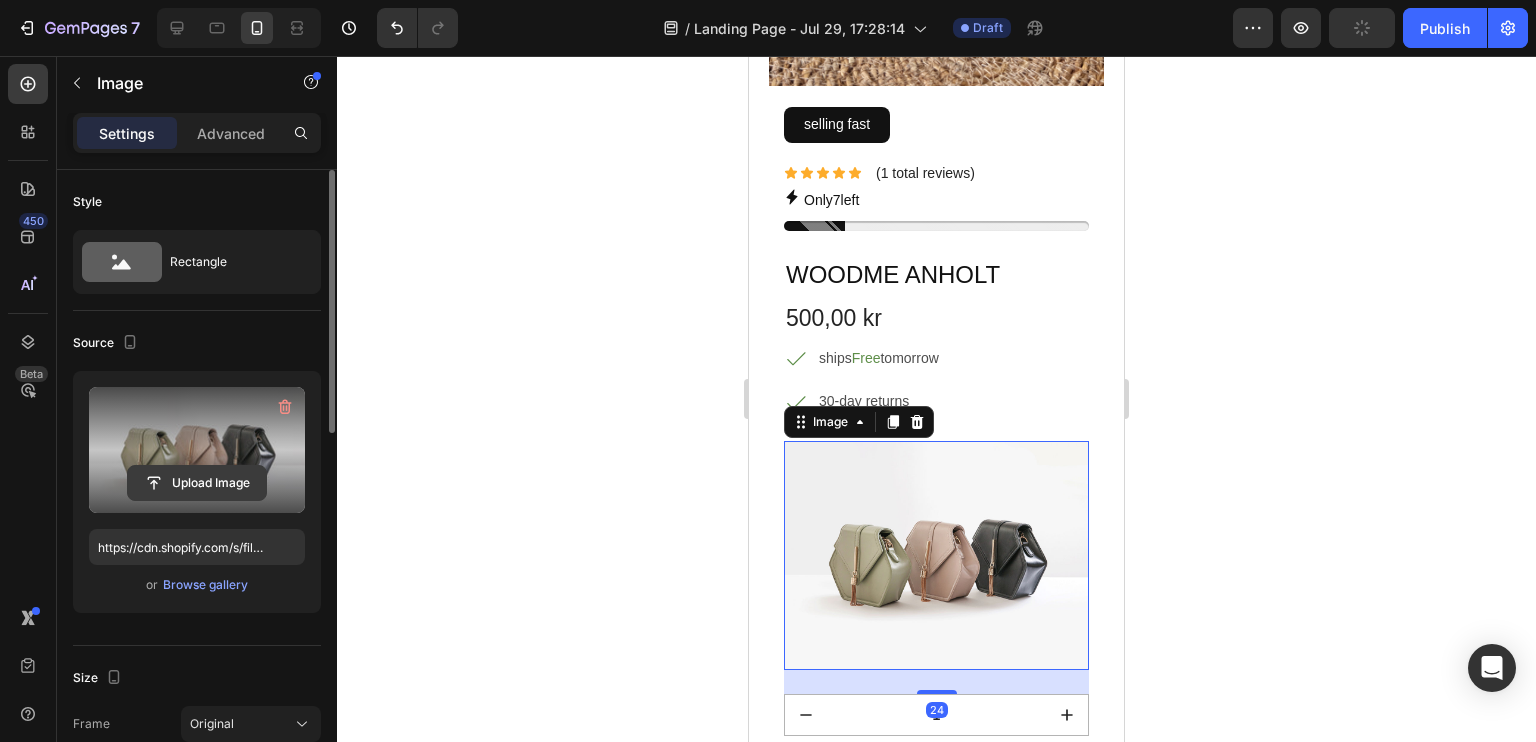 click 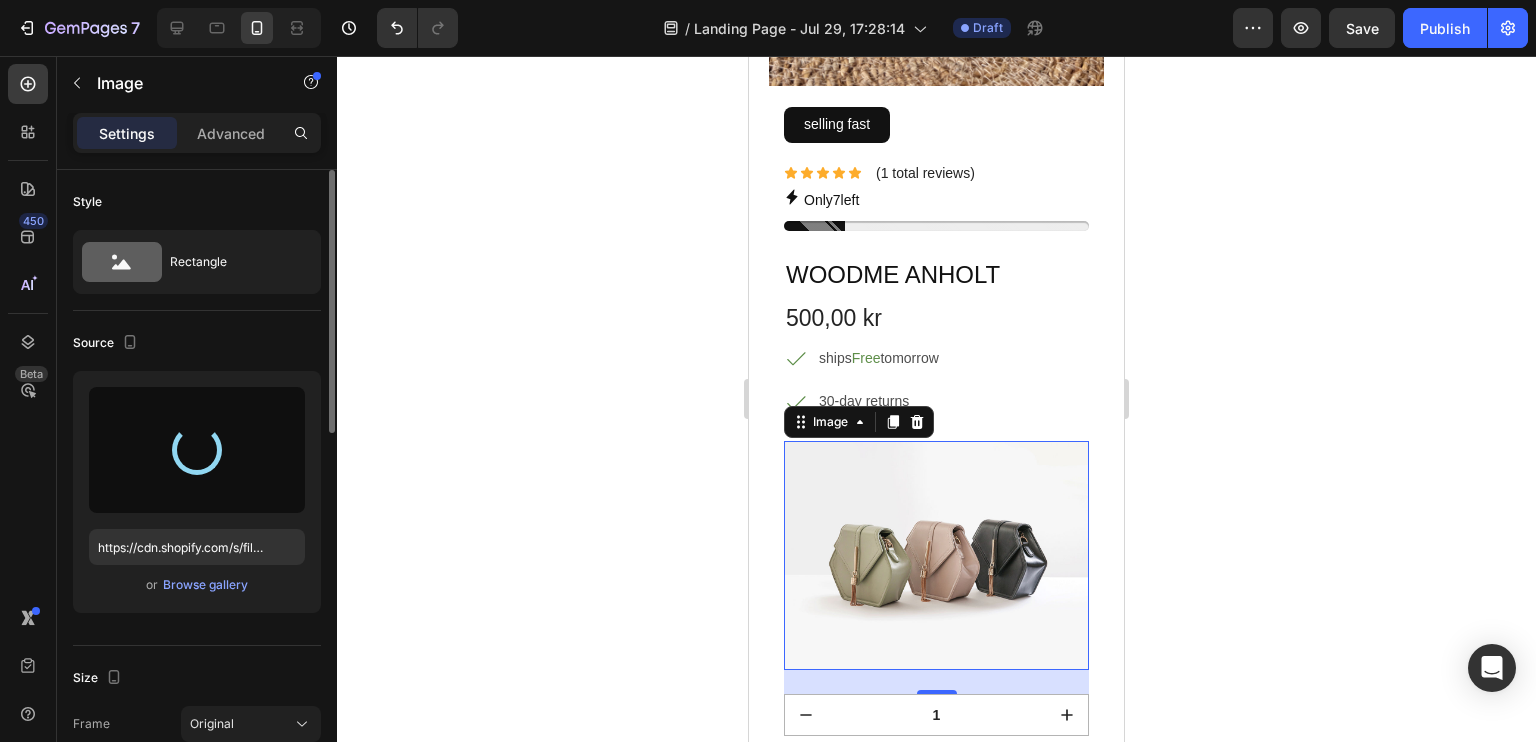 type on "https://cdn.shopify.com/s/files/1/0870/0516/7957/files/gempages_577532446971527718-74e95d2b-b284-42ce-a5ec-df183c23ecc8.png" 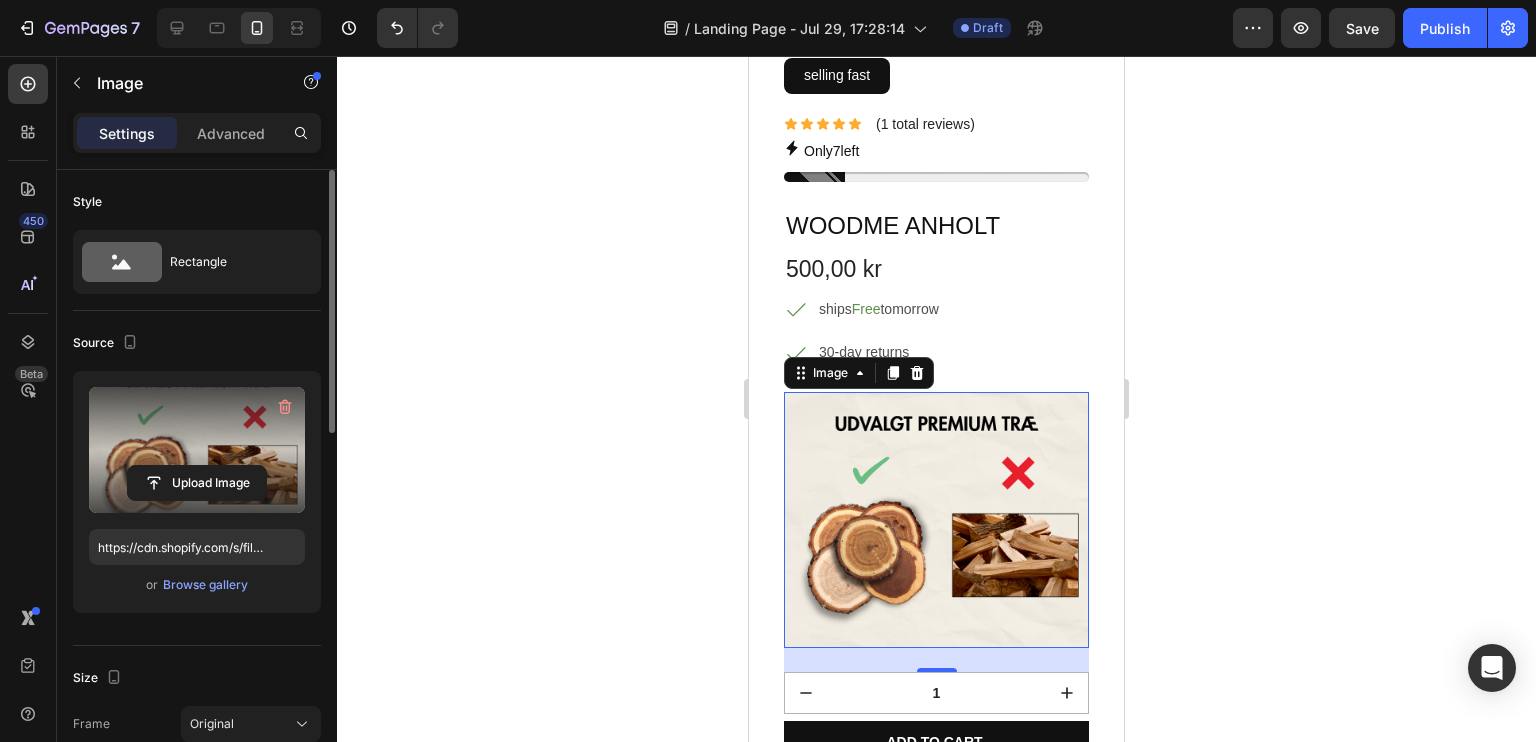 scroll, scrollTop: 1576, scrollLeft: 0, axis: vertical 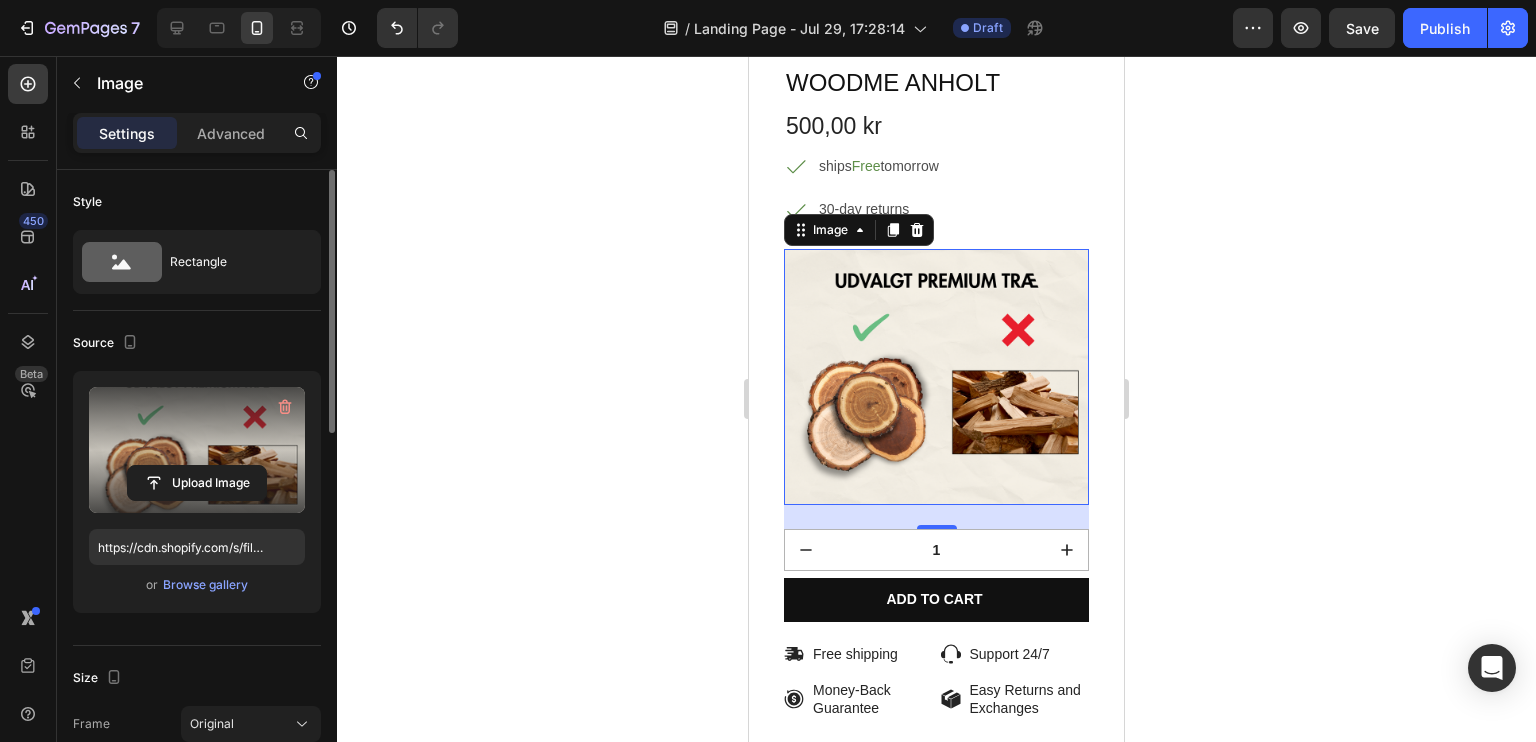click 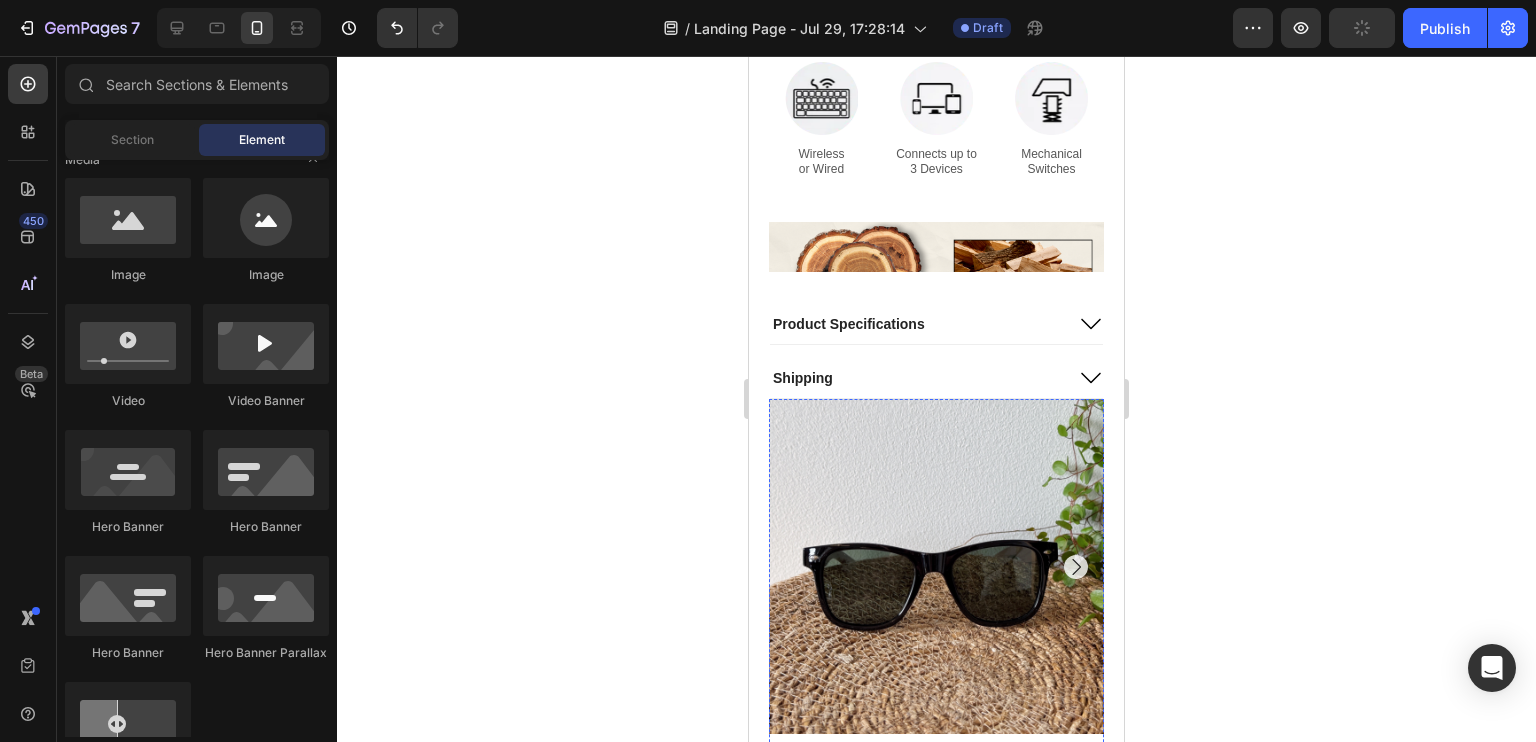 scroll, scrollTop: 736, scrollLeft: 0, axis: vertical 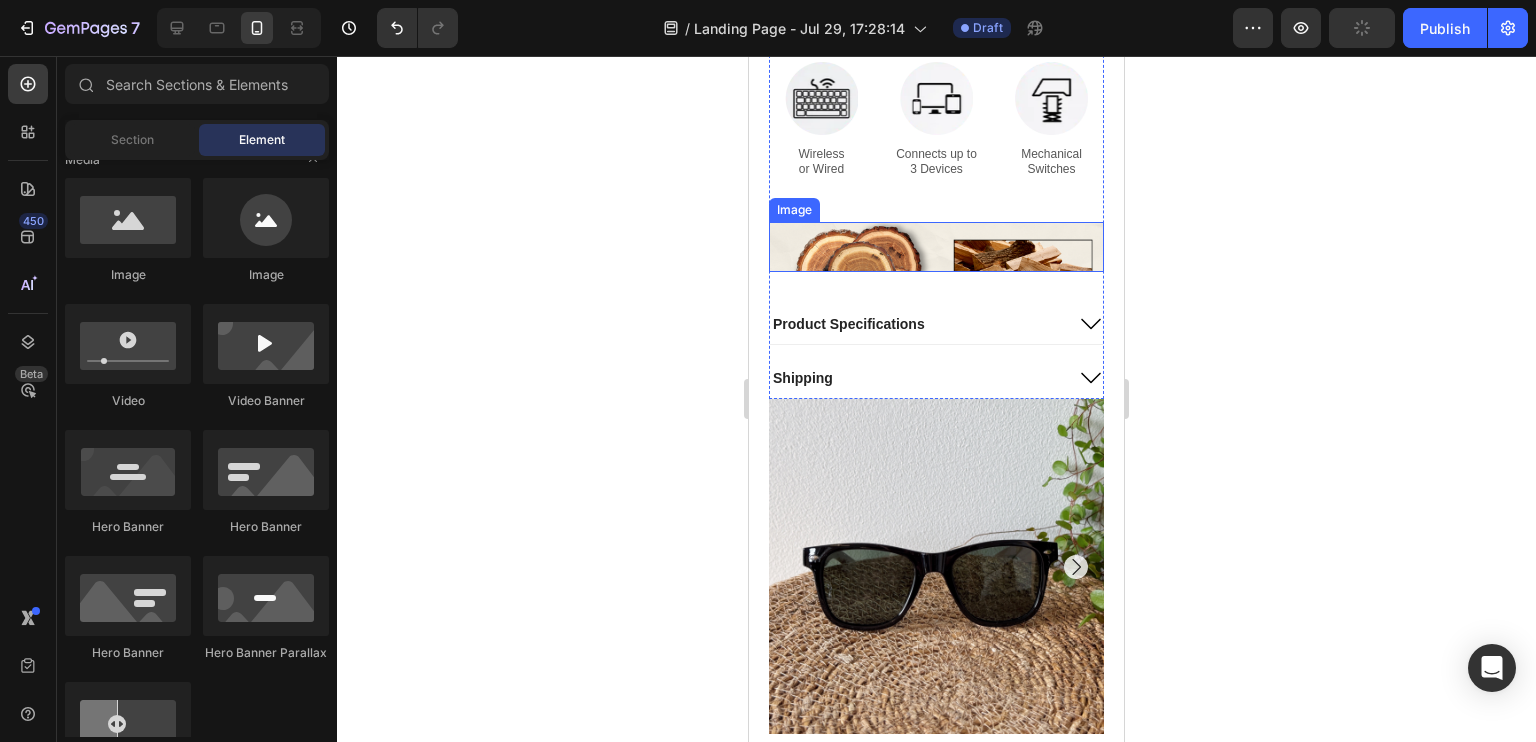 click at bounding box center (936, 247) 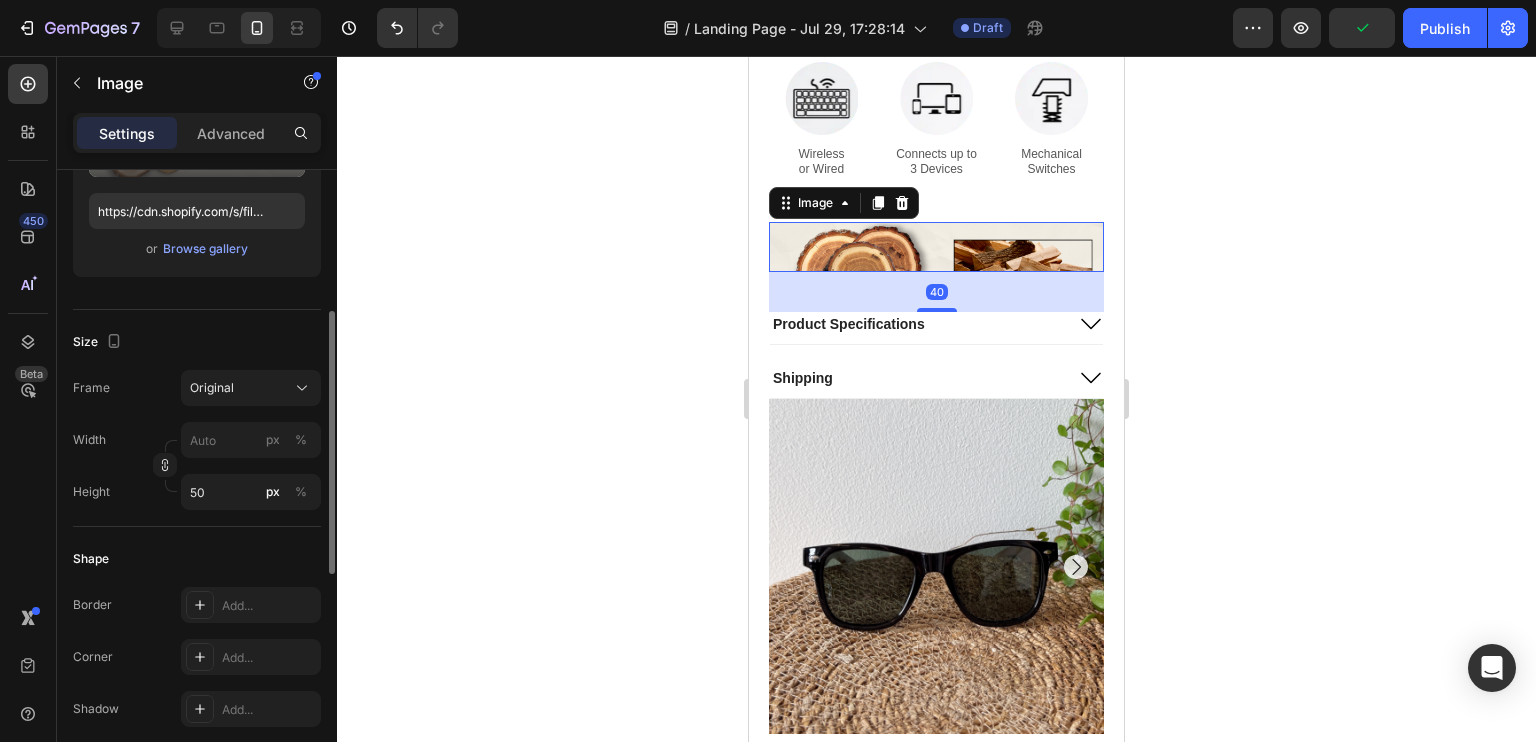 scroll, scrollTop: 337, scrollLeft: 0, axis: vertical 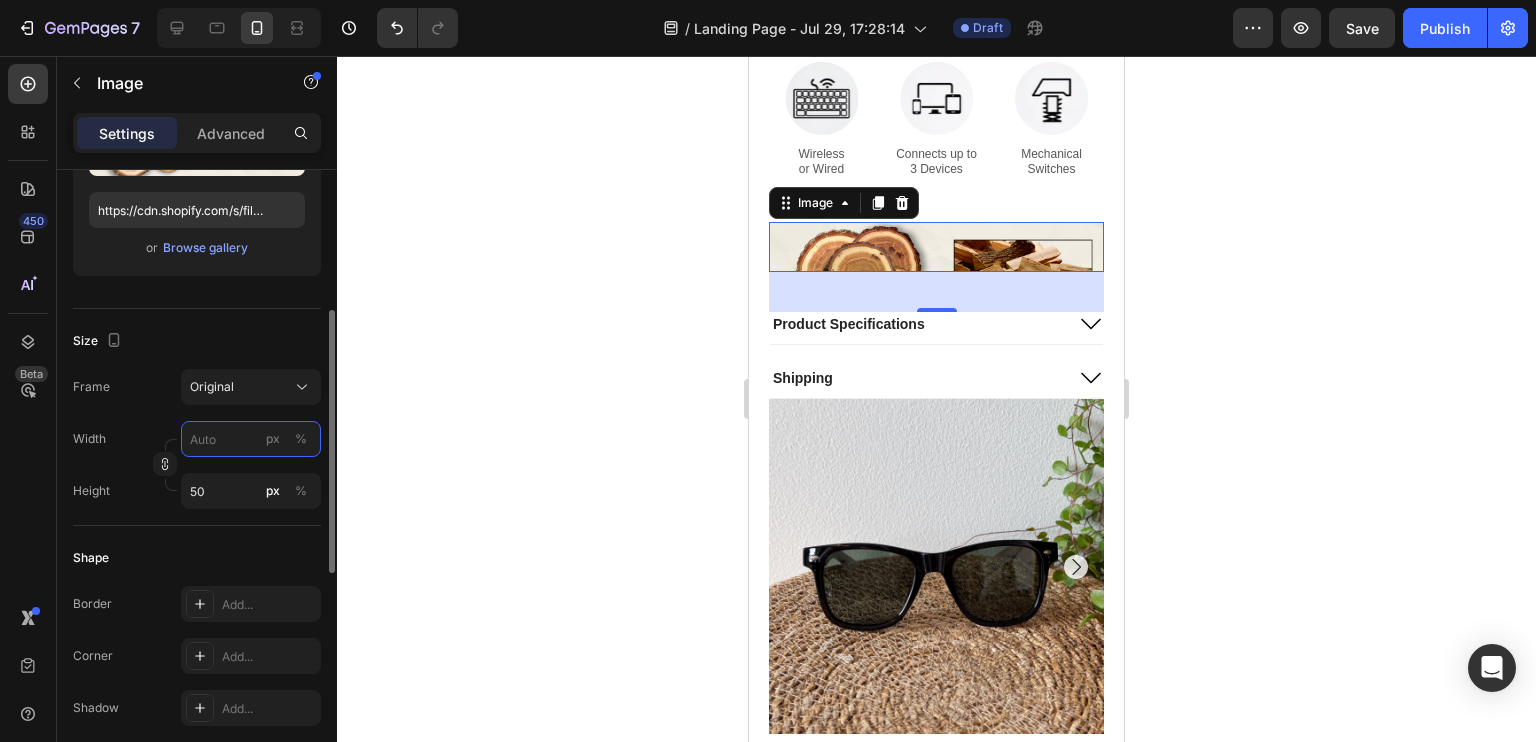 click on "px %" at bounding box center (251, 439) 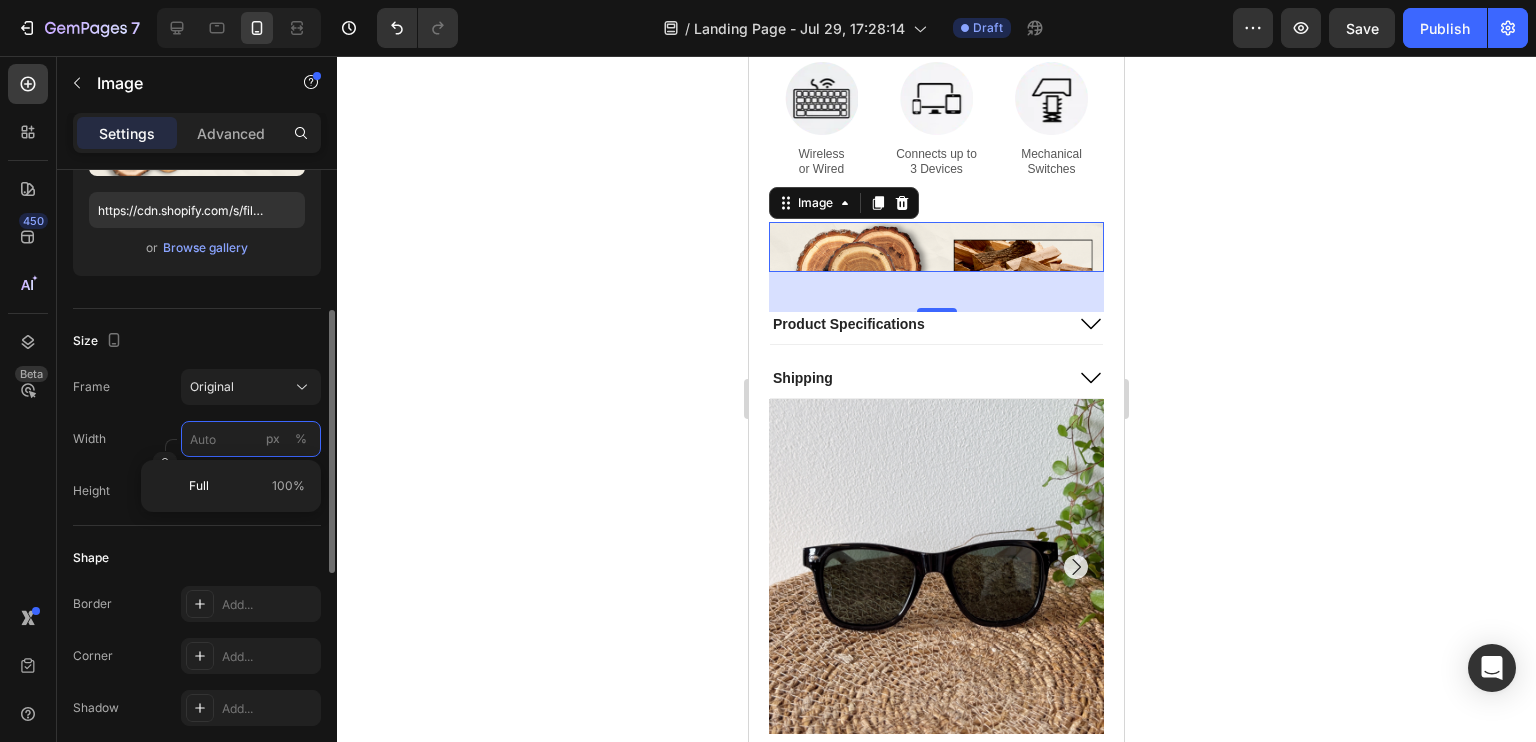 type on "5" 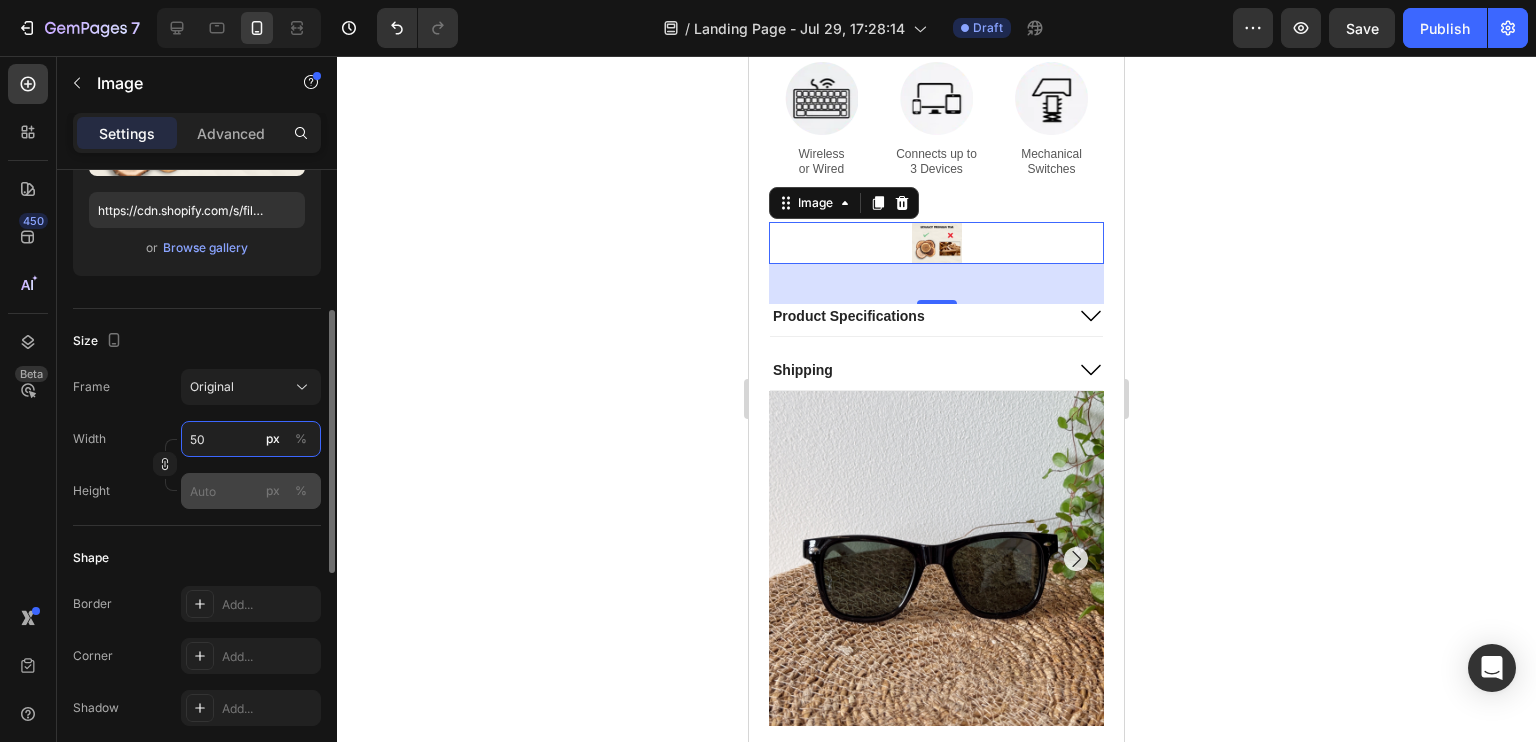 type on "50" 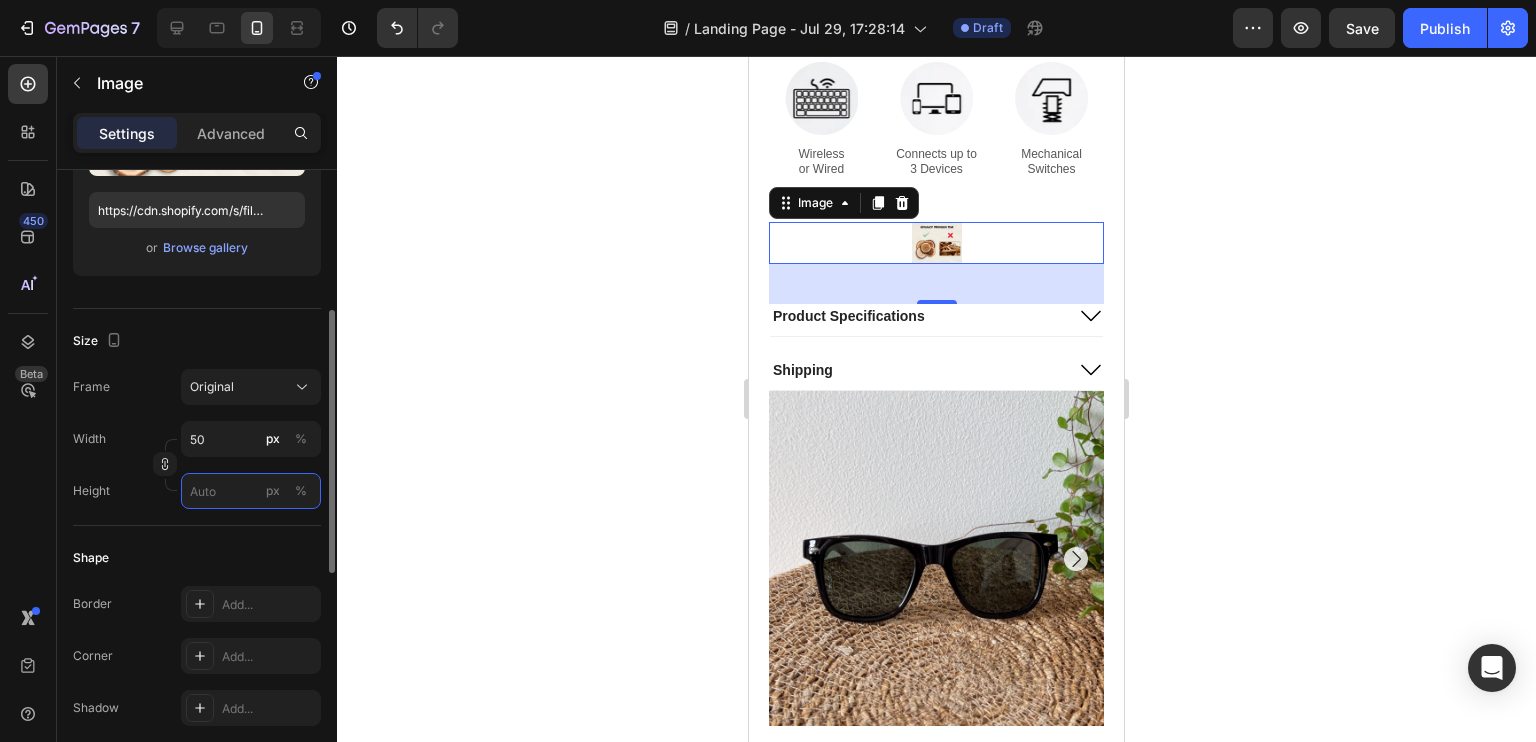 click on "px %" at bounding box center [251, 491] 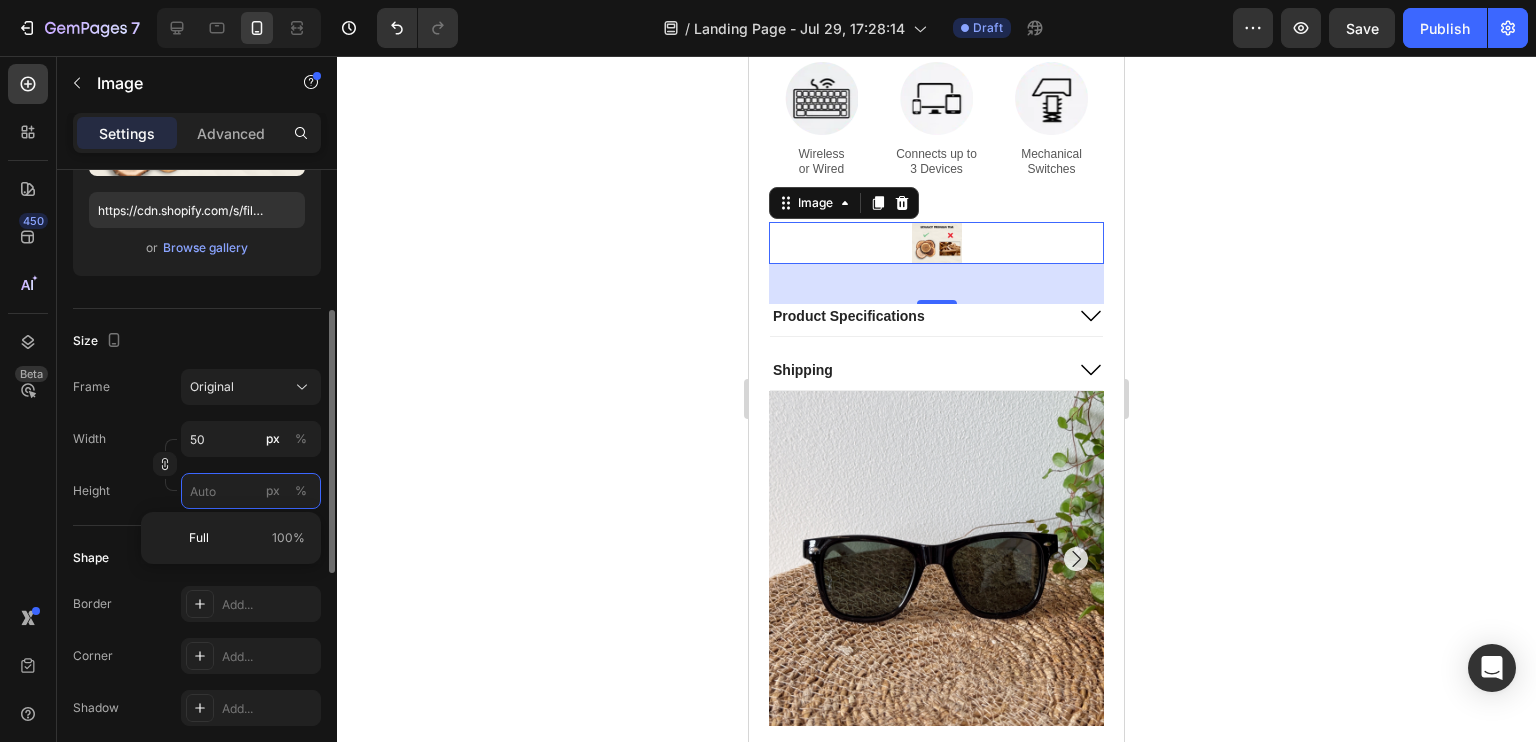 type 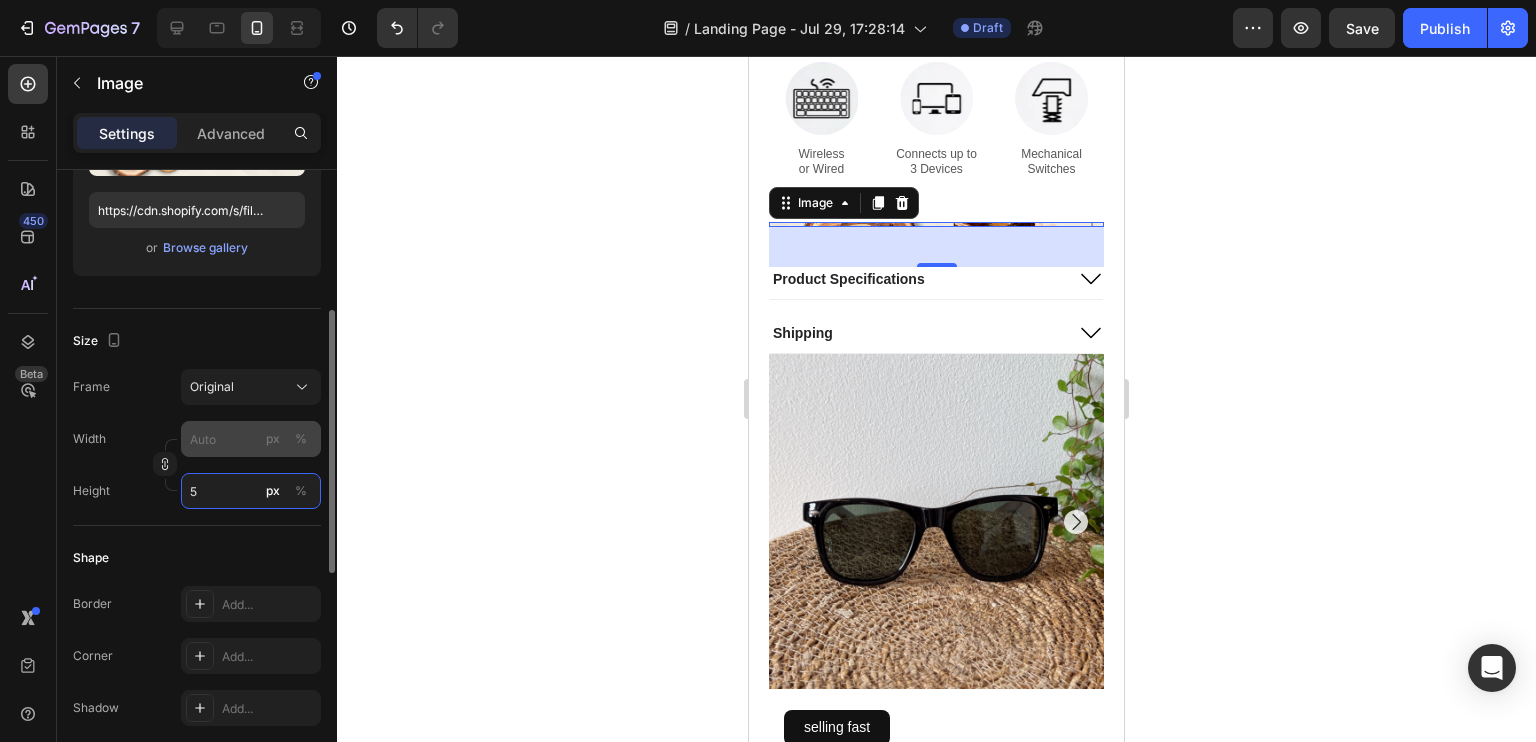 type on "5" 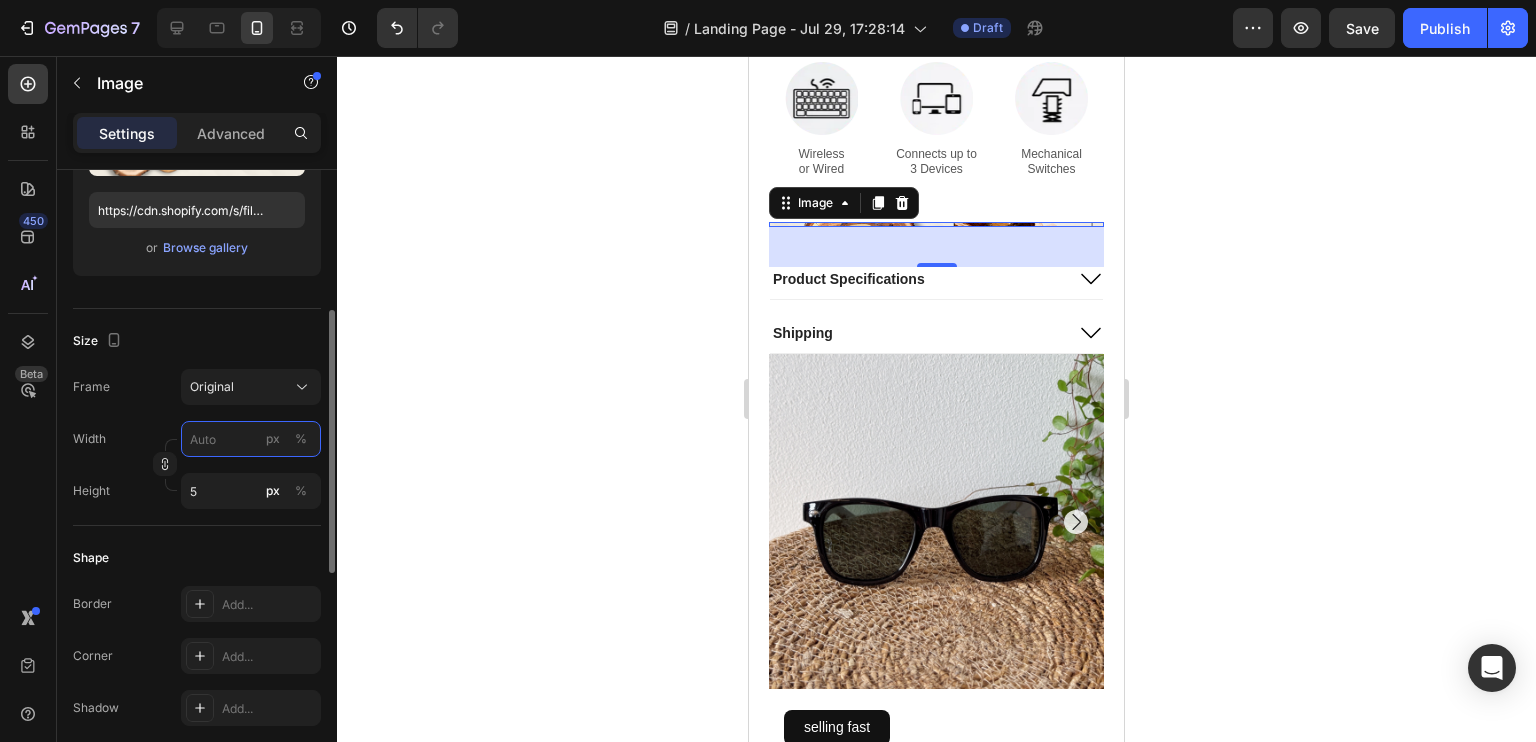 click on "px %" at bounding box center (251, 439) 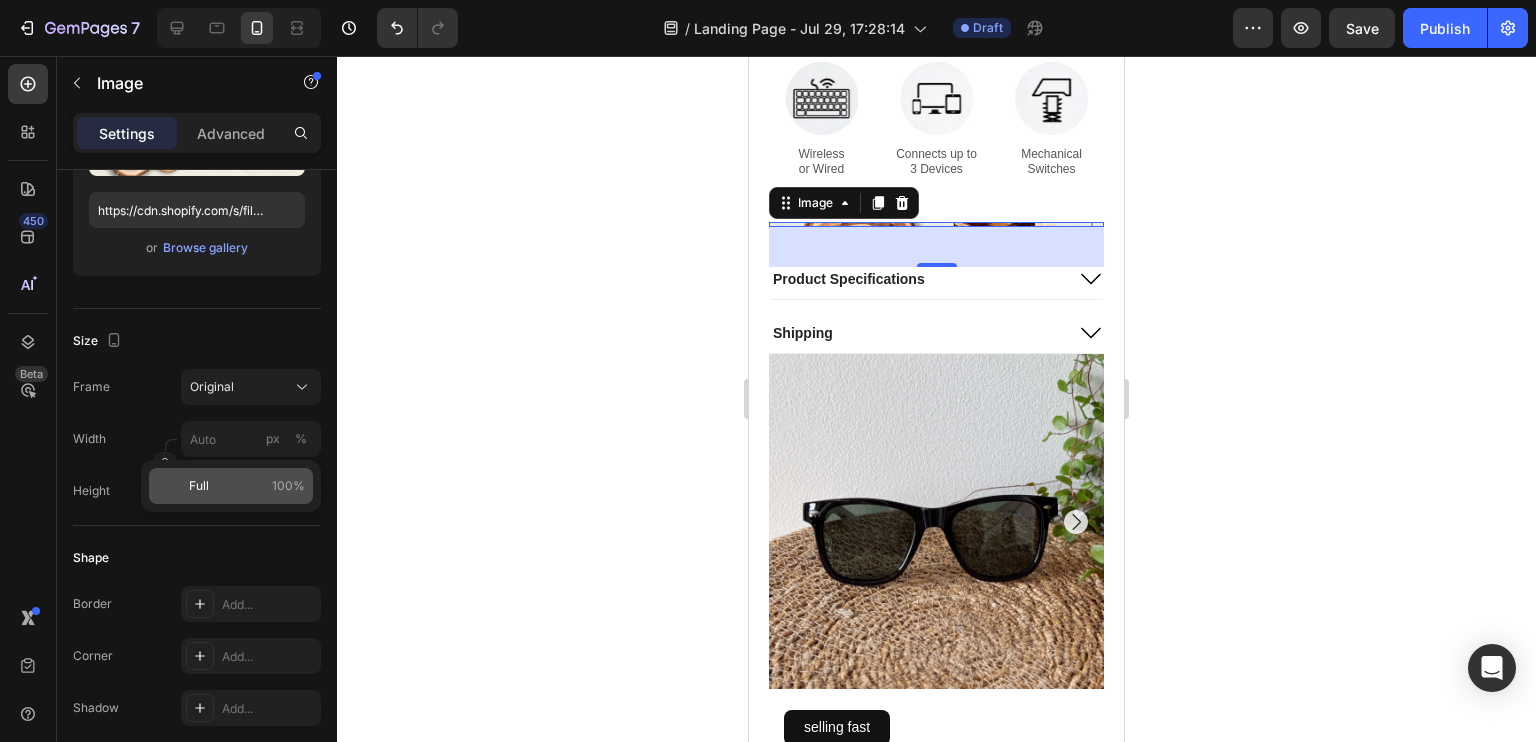 click on "Full" at bounding box center (199, 486) 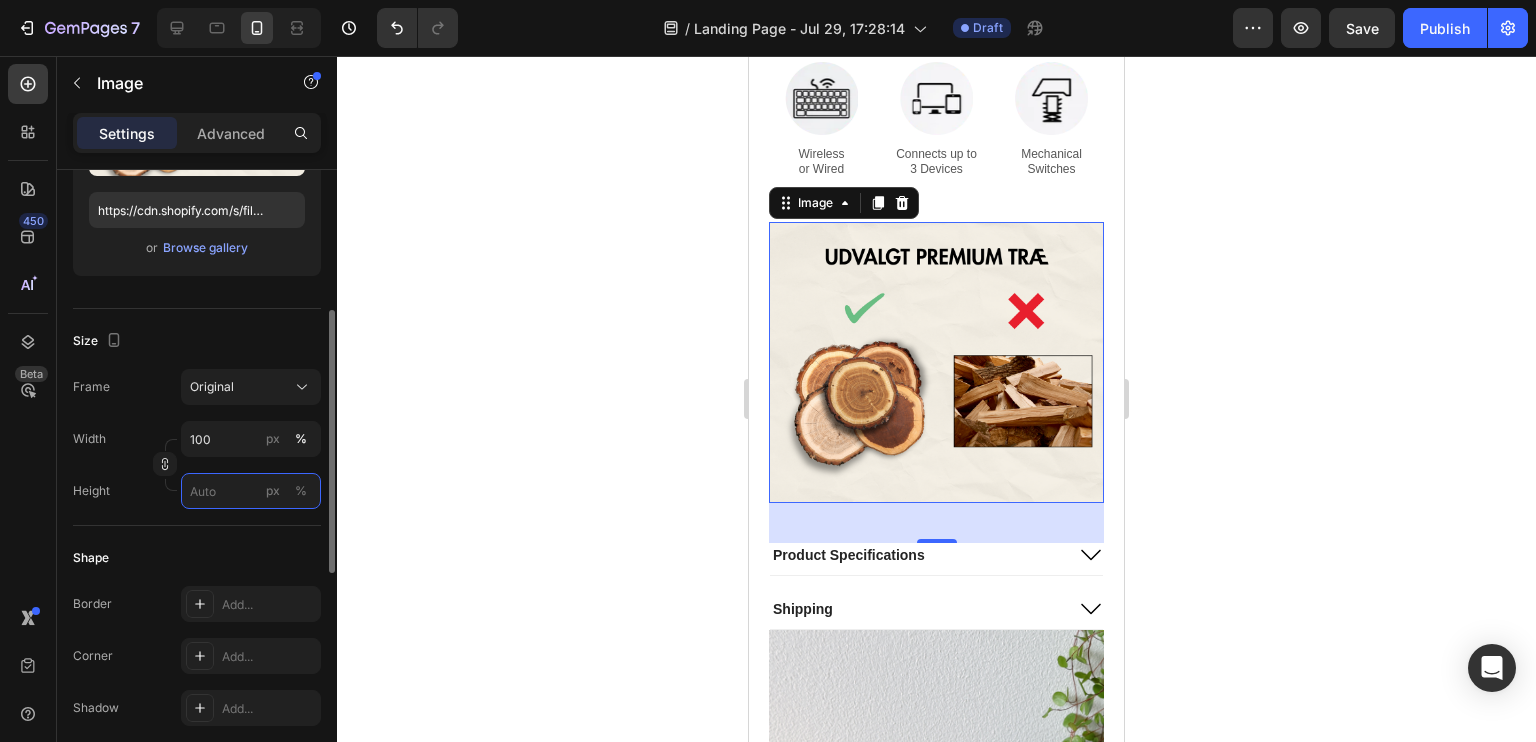 click on "px %" at bounding box center [251, 491] 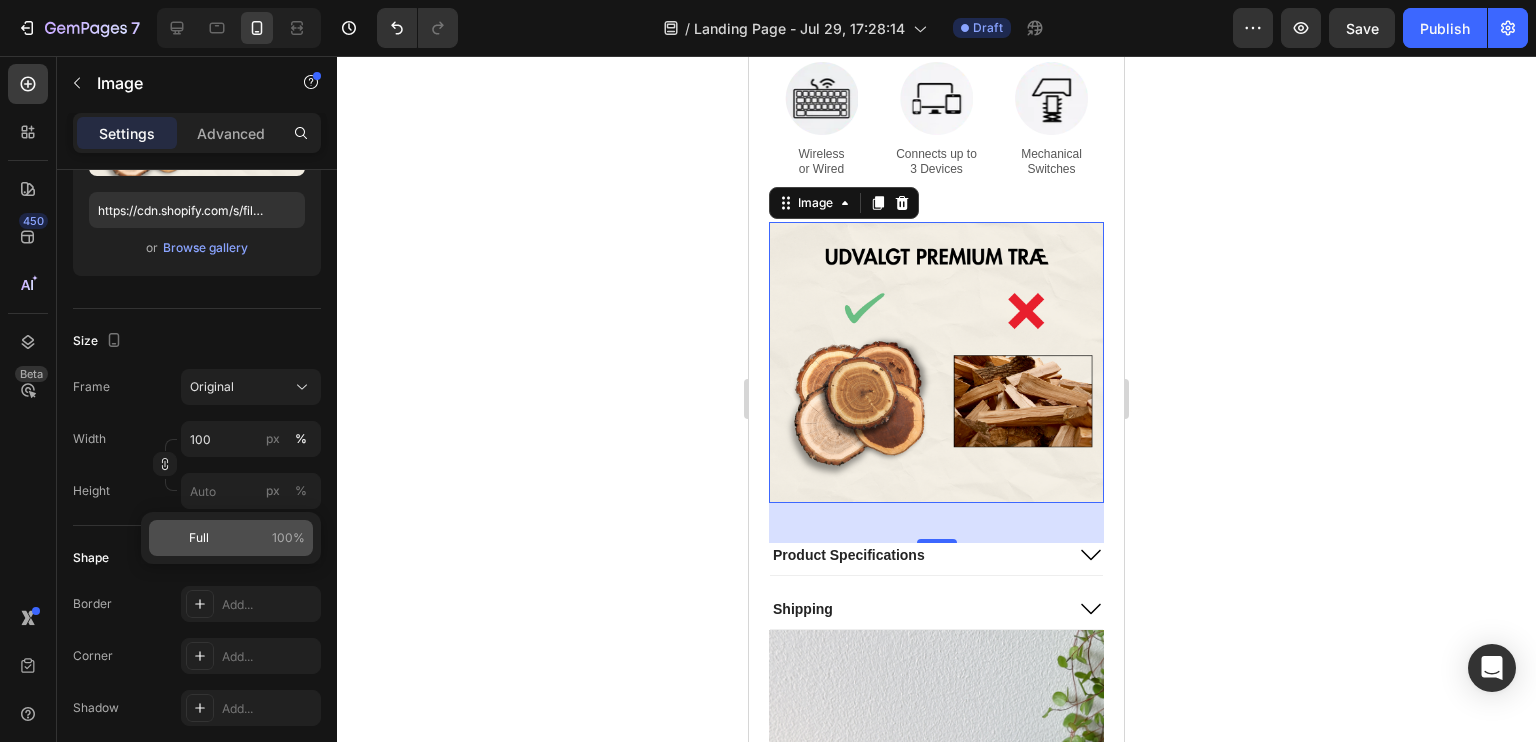 click on "Full 100%" at bounding box center [247, 538] 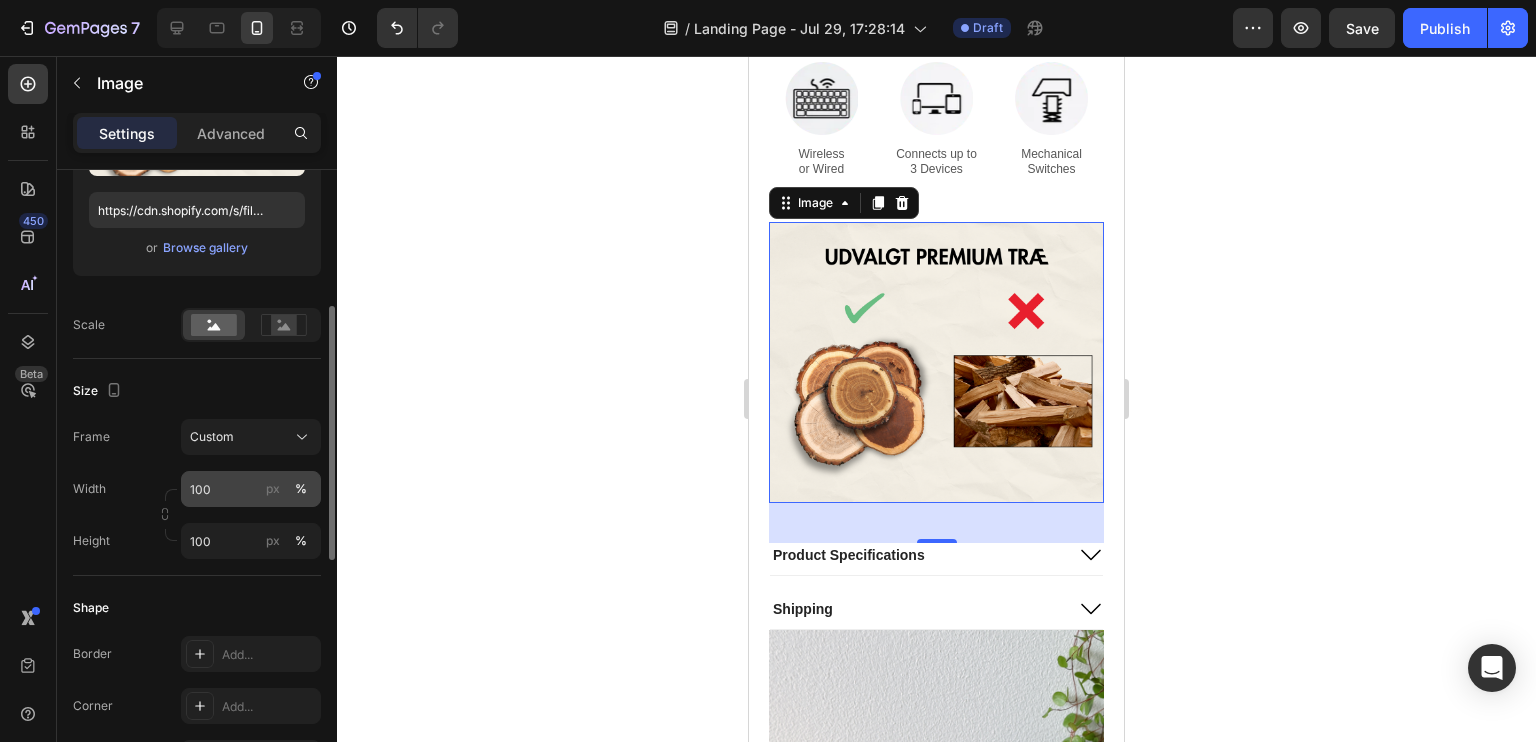 click on "%" at bounding box center [301, 489] 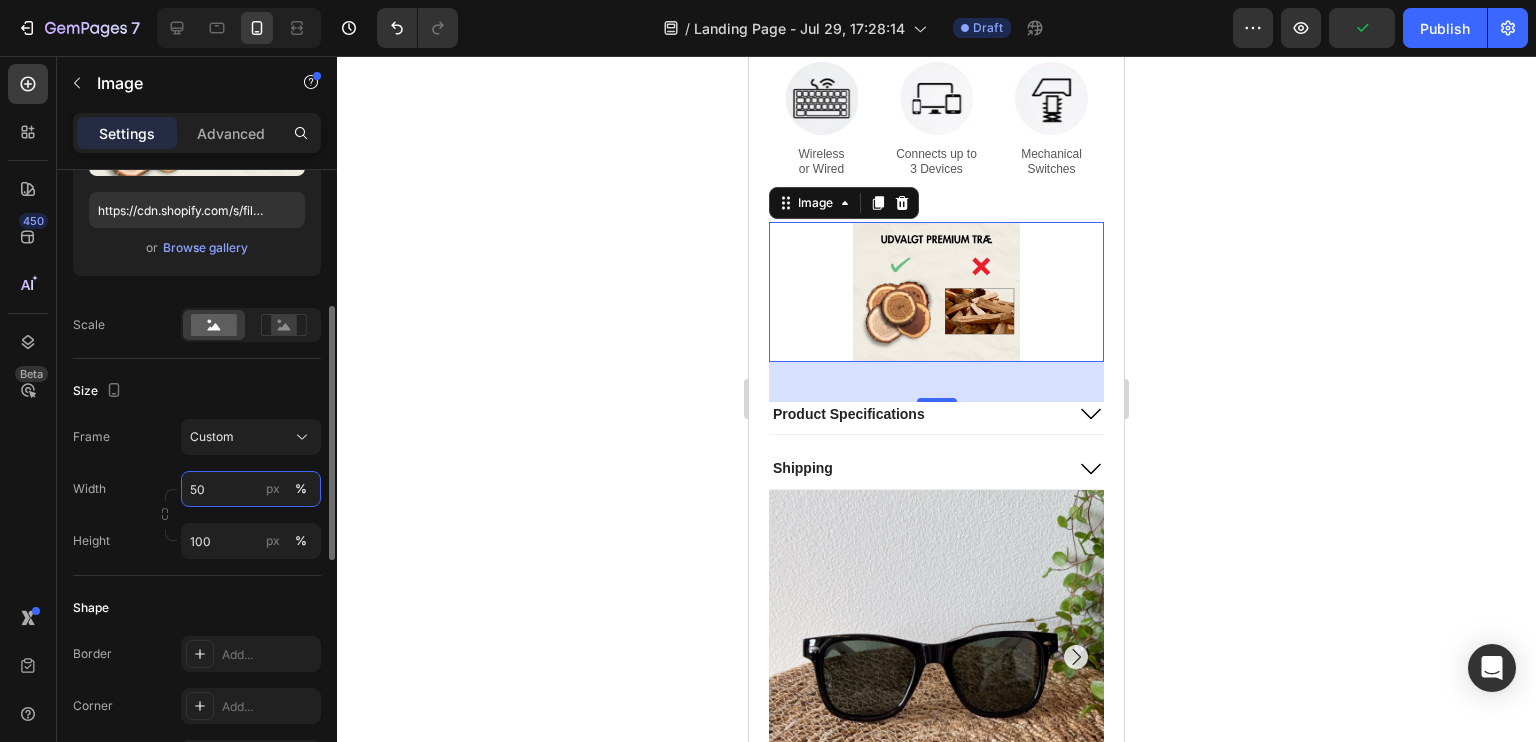 type on "5" 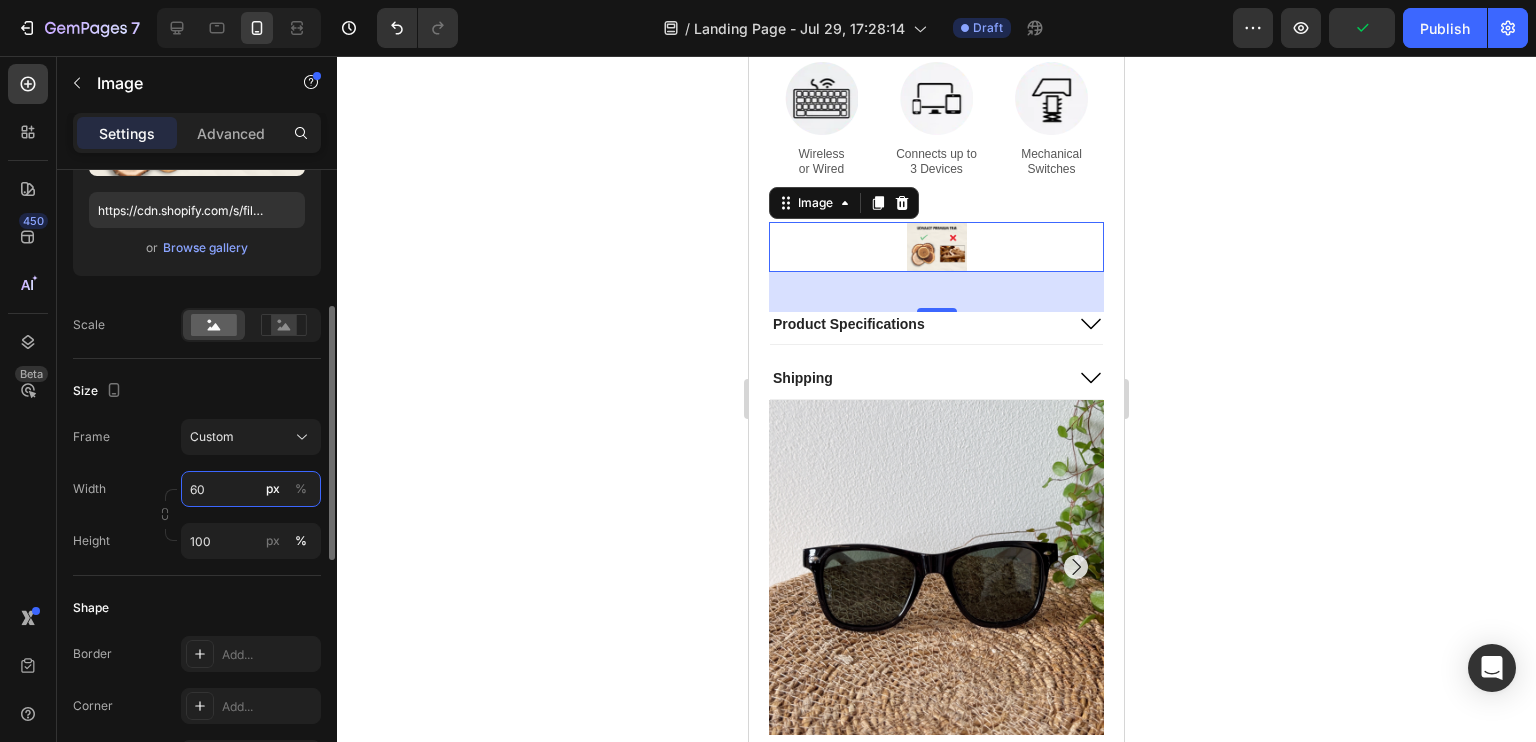 type on "6" 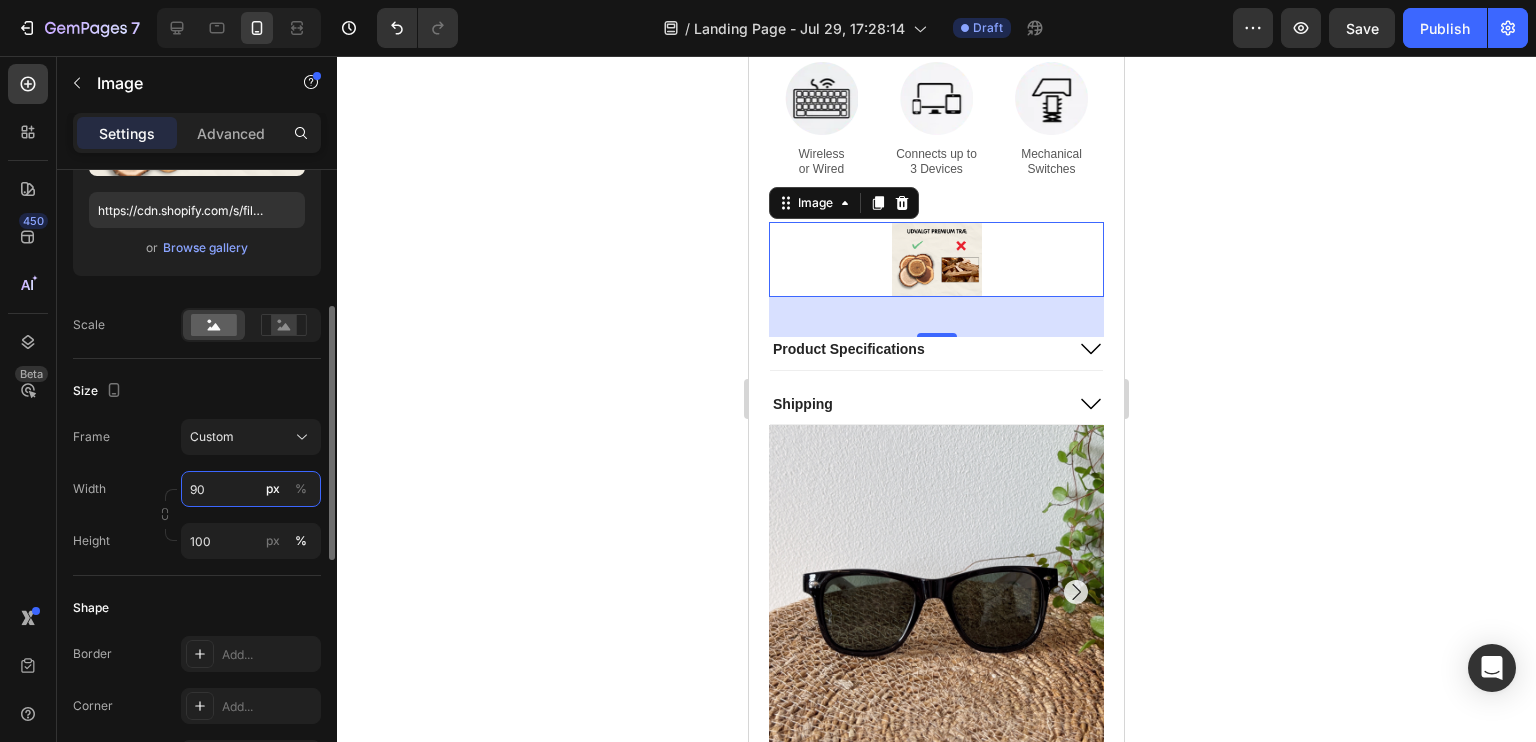 type on "90" 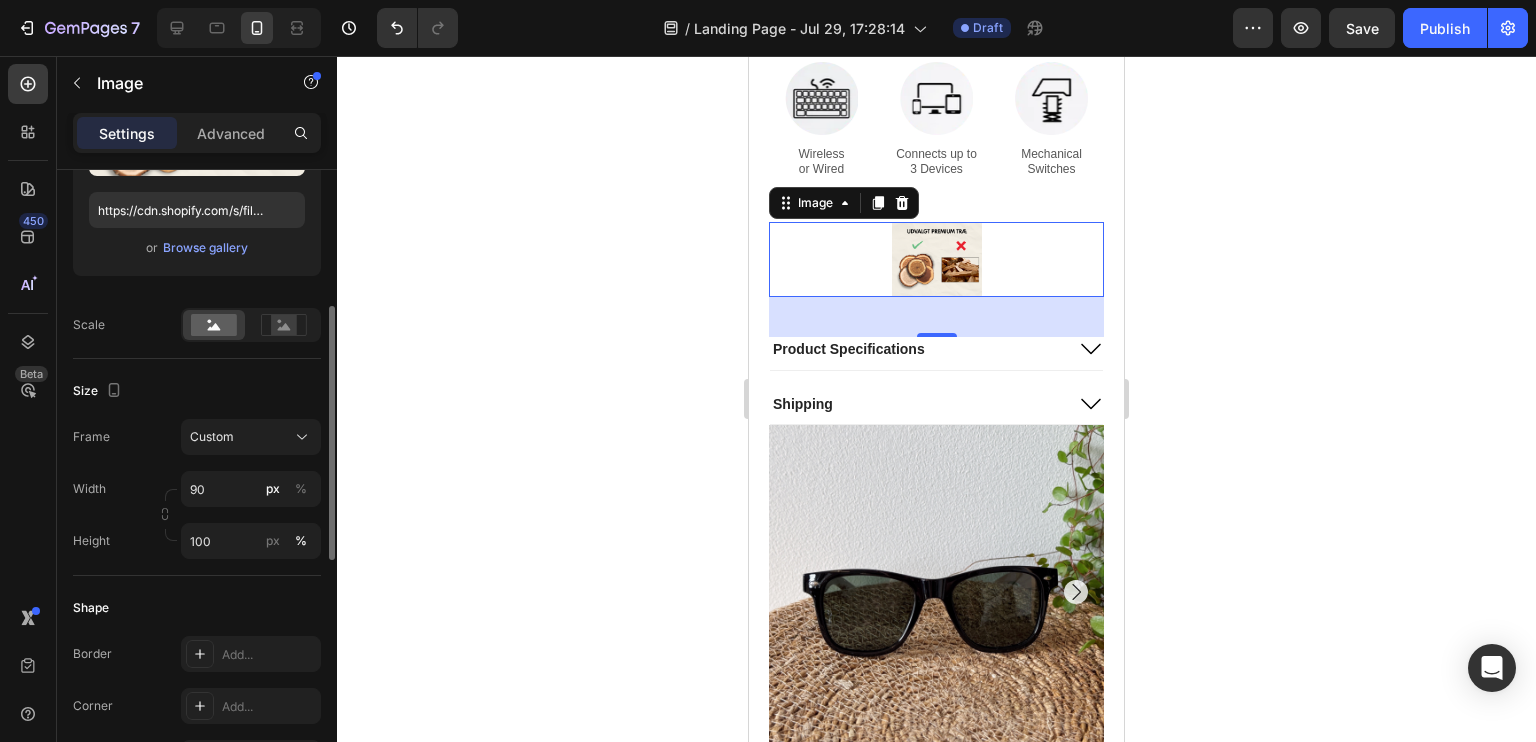 click on "Width 90 px % Height 100 px %" at bounding box center (197, 515) 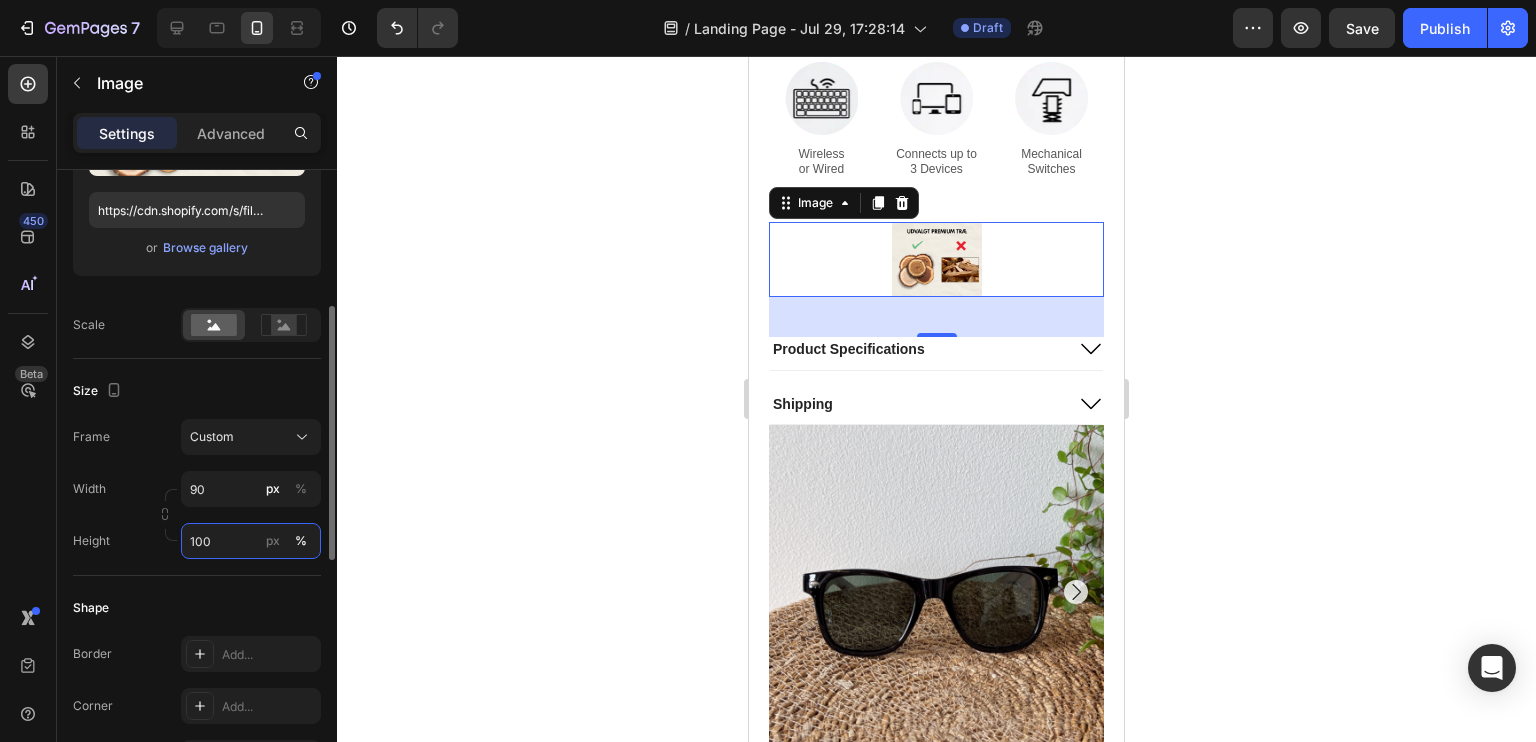 click on "100" at bounding box center (251, 541) 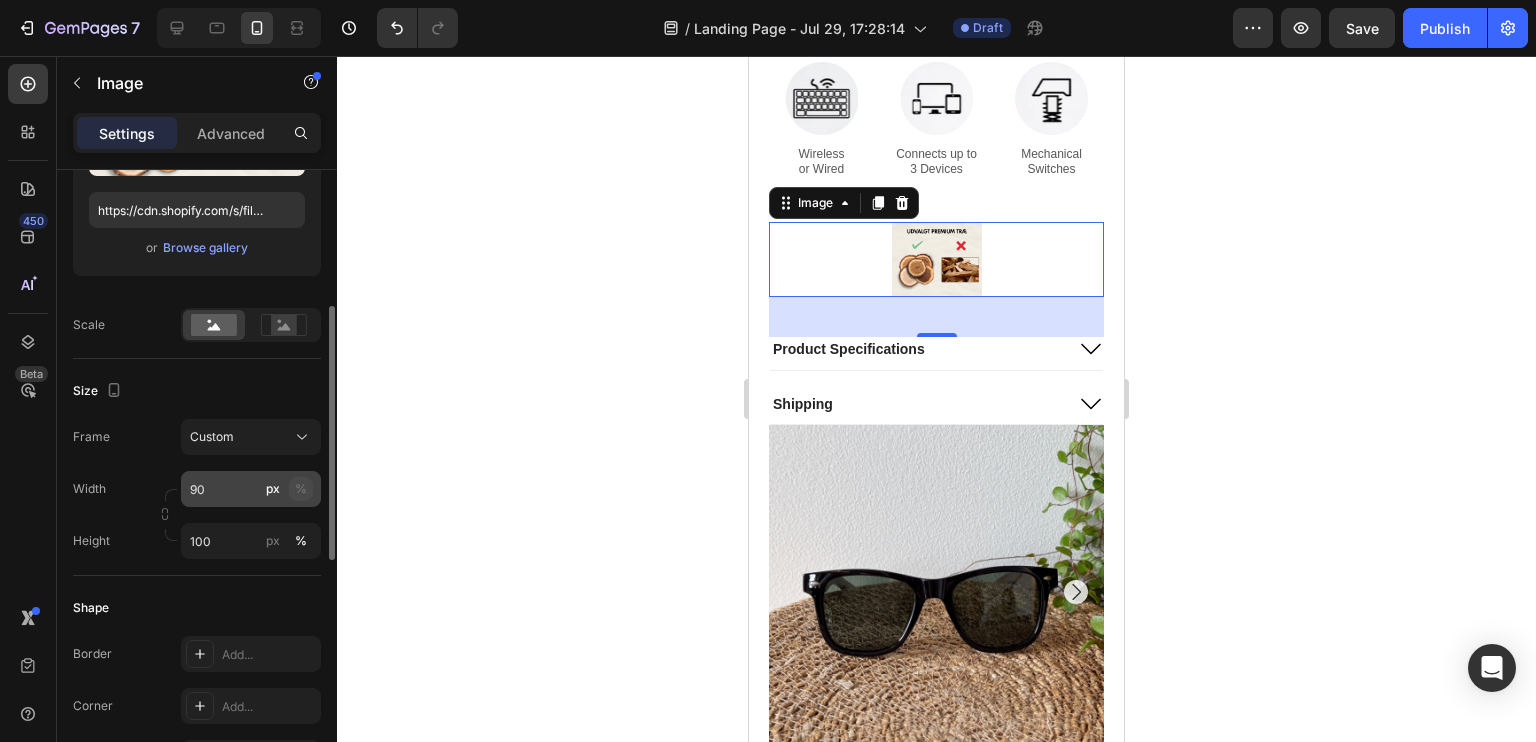 click on "%" at bounding box center (301, 489) 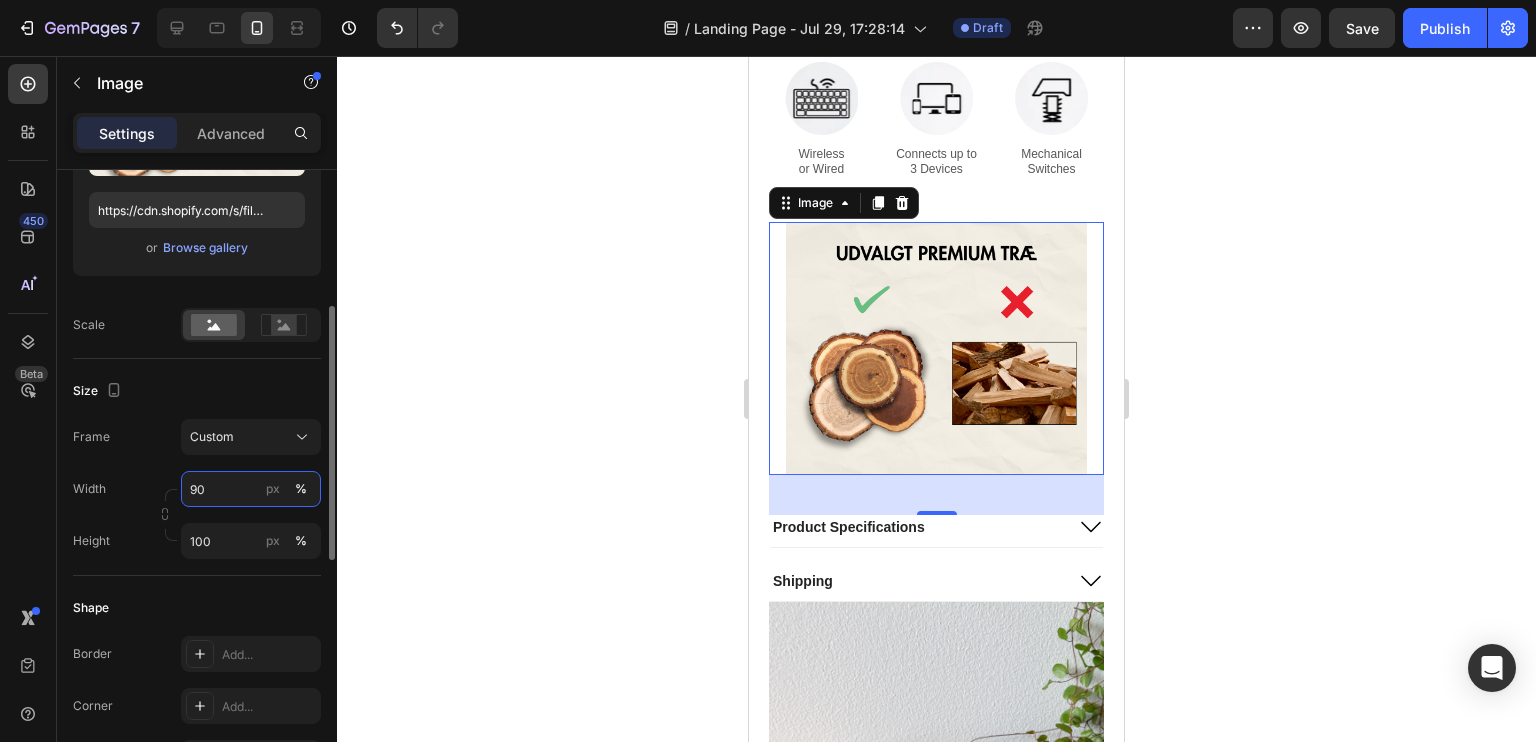 click on "90" at bounding box center [251, 489] 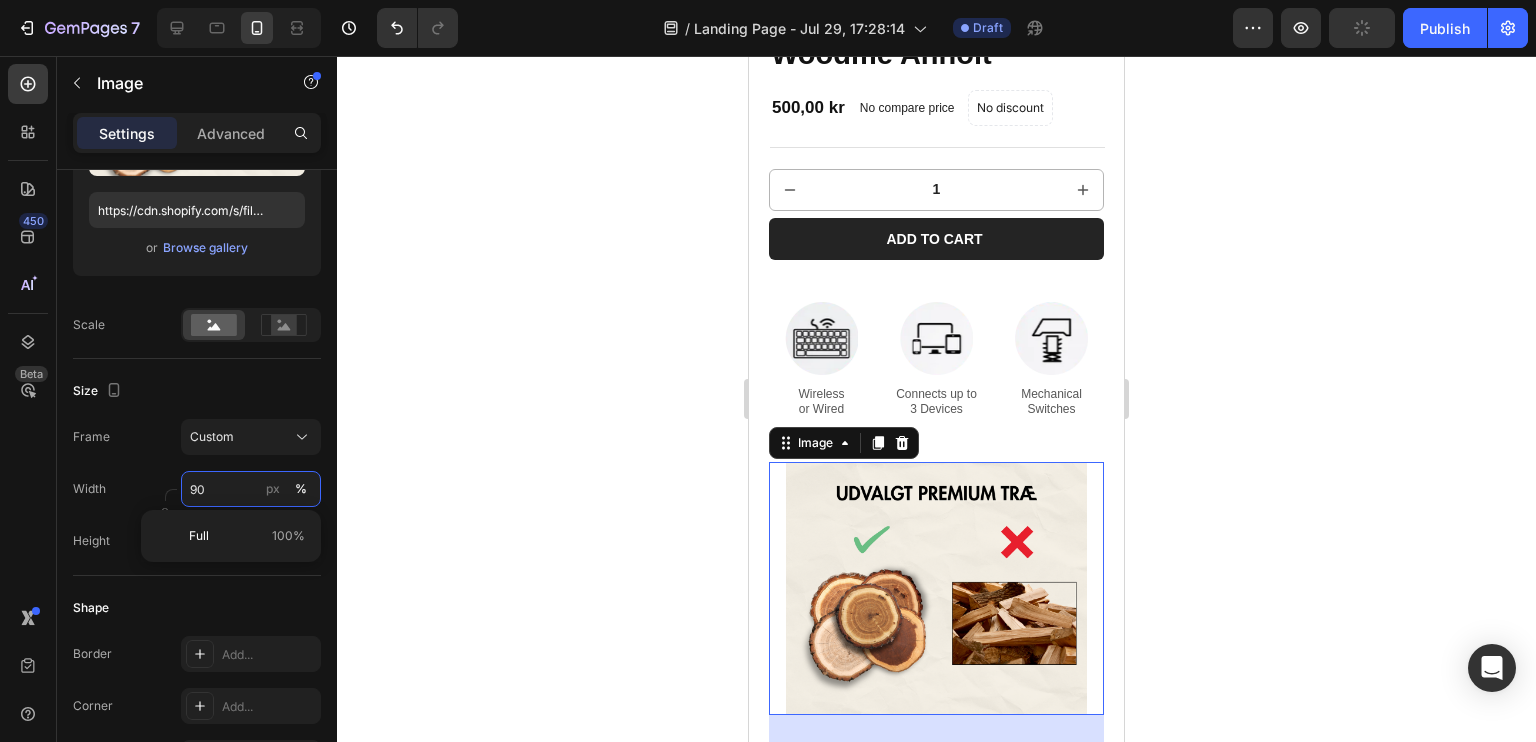 scroll, scrollTop: 496, scrollLeft: 0, axis: vertical 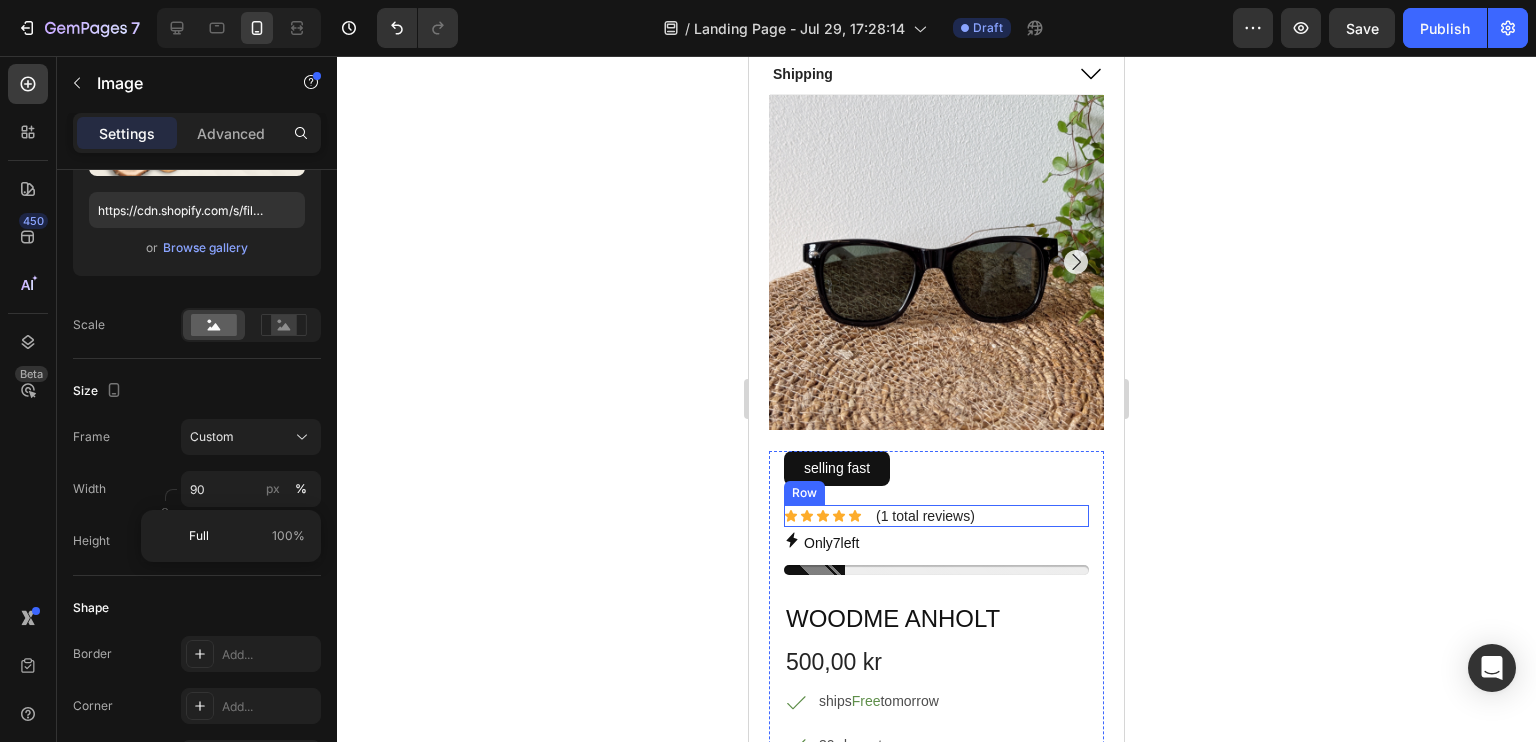 click on "Icon Icon Icon Icon Icon Icon List (1 total reviews) Text Block Row" at bounding box center [936, 516] 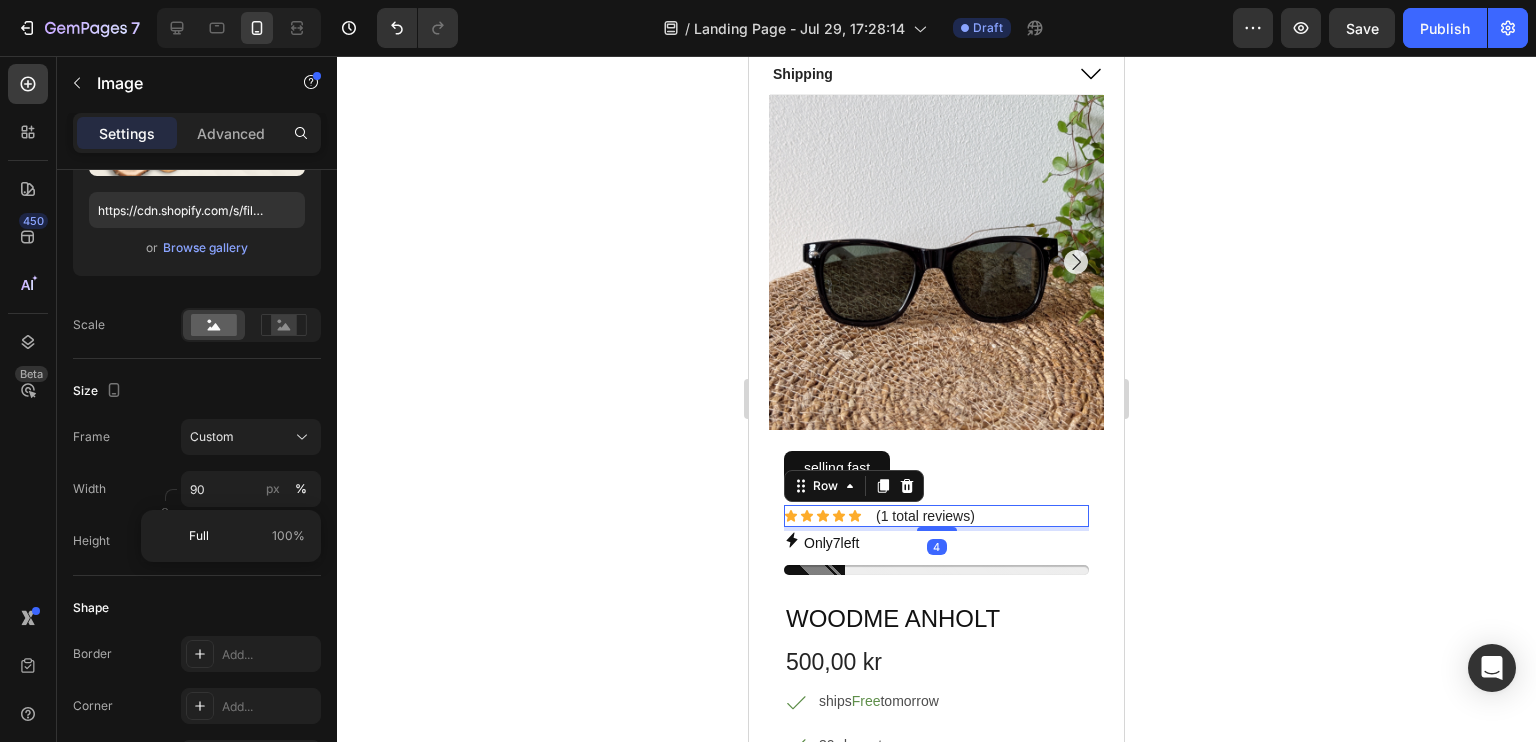 scroll, scrollTop: 0, scrollLeft: 0, axis: both 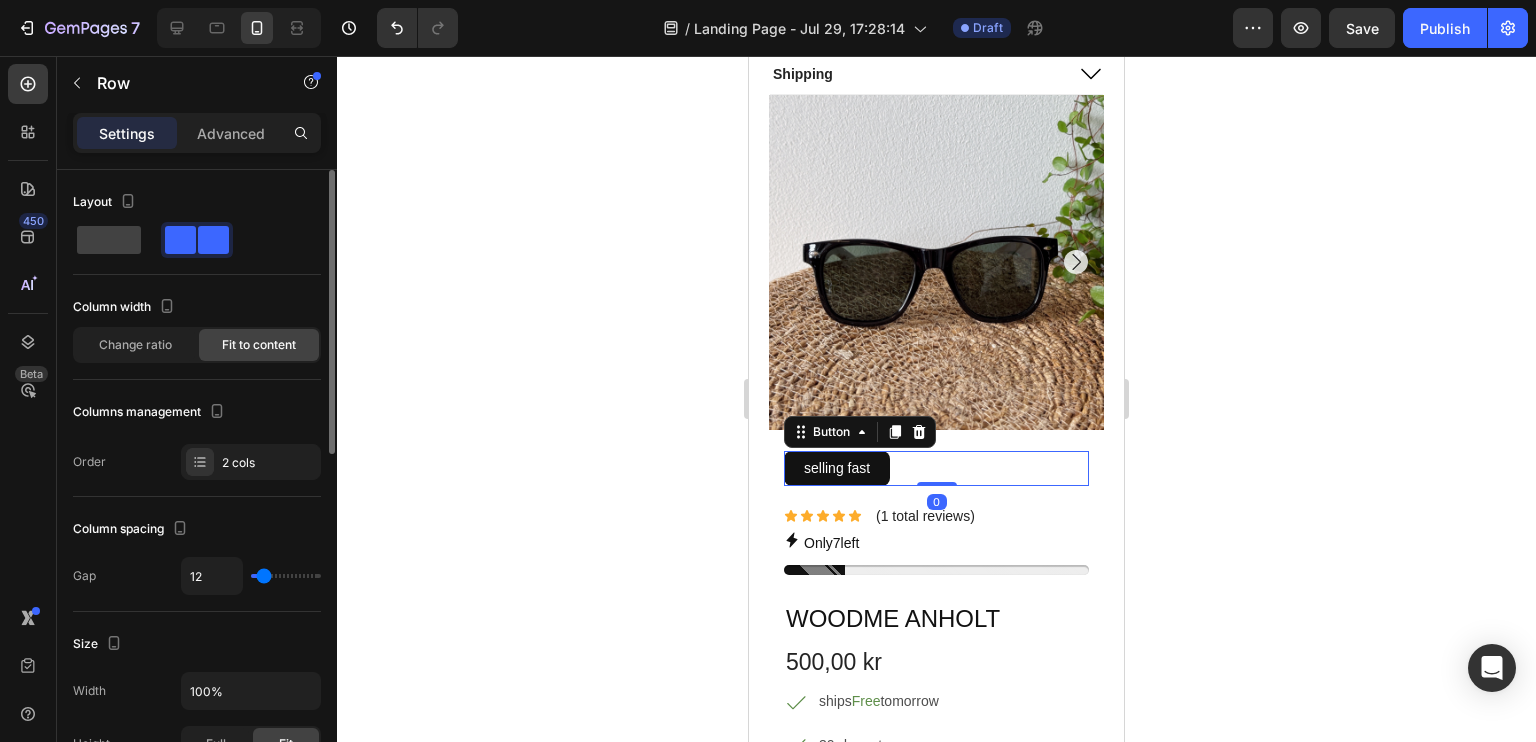 click on "selling fast Button   0" at bounding box center (936, 468) 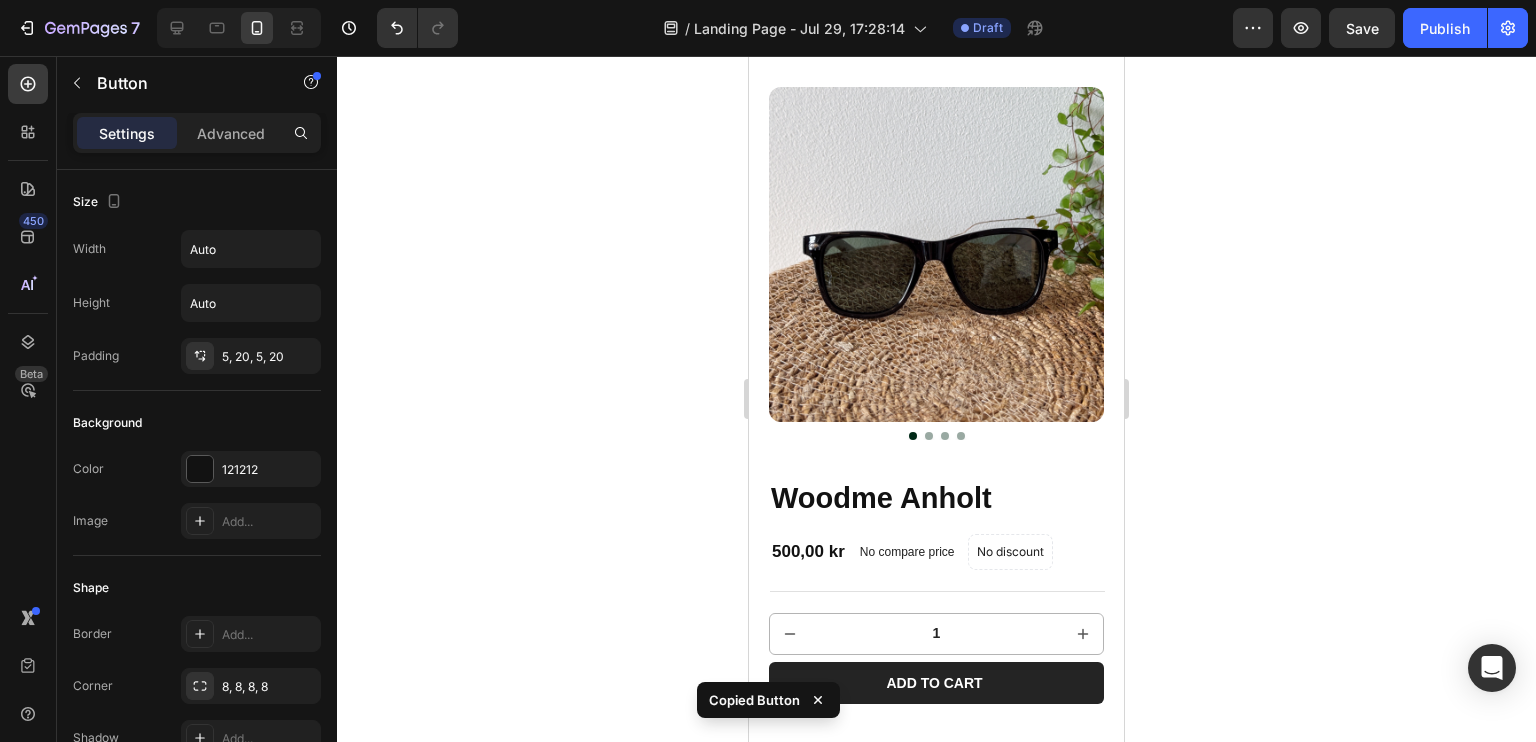 scroll, scrollTop: 40, scrollLeft: 0, axis: vertical 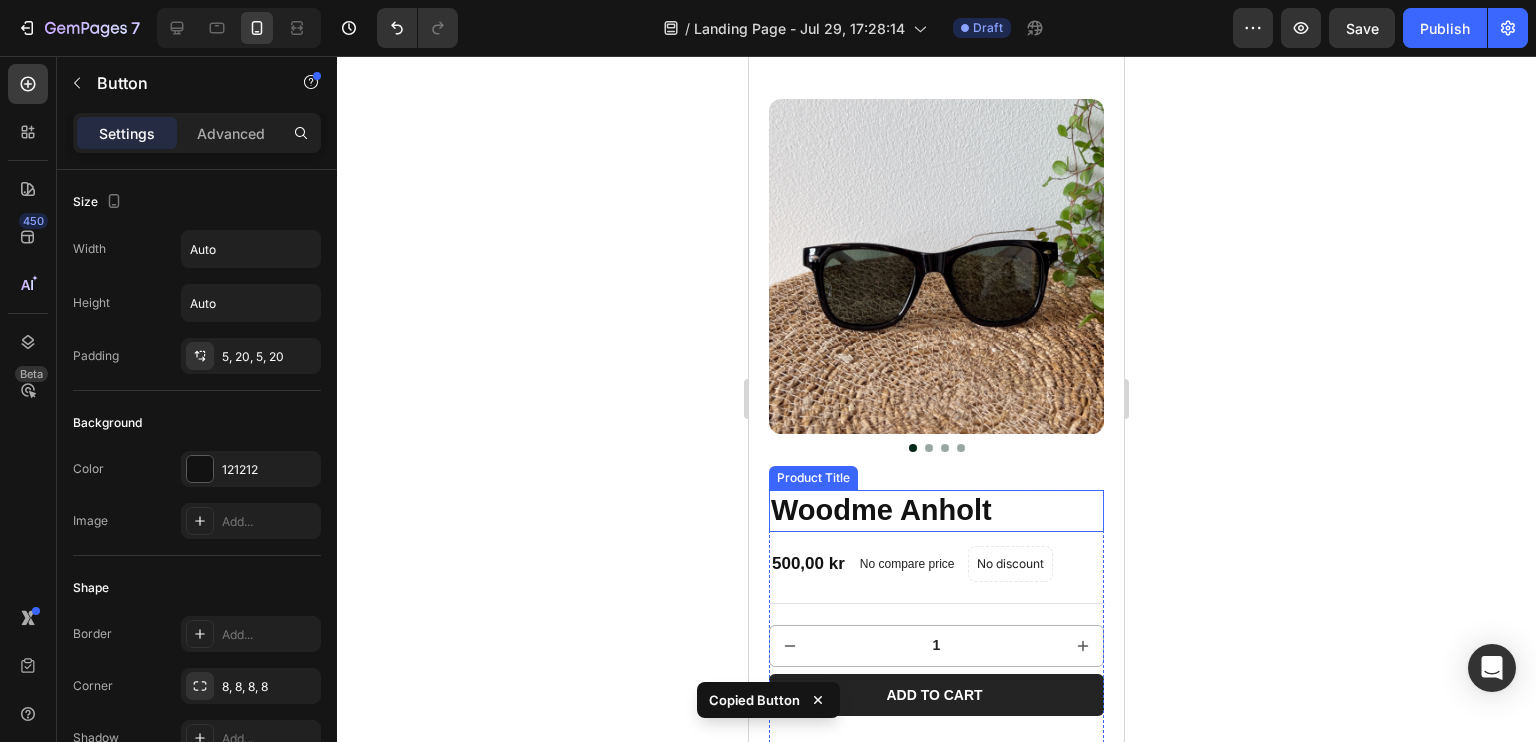 click on "Woodme Anholt" at bounding box center [936, 511] 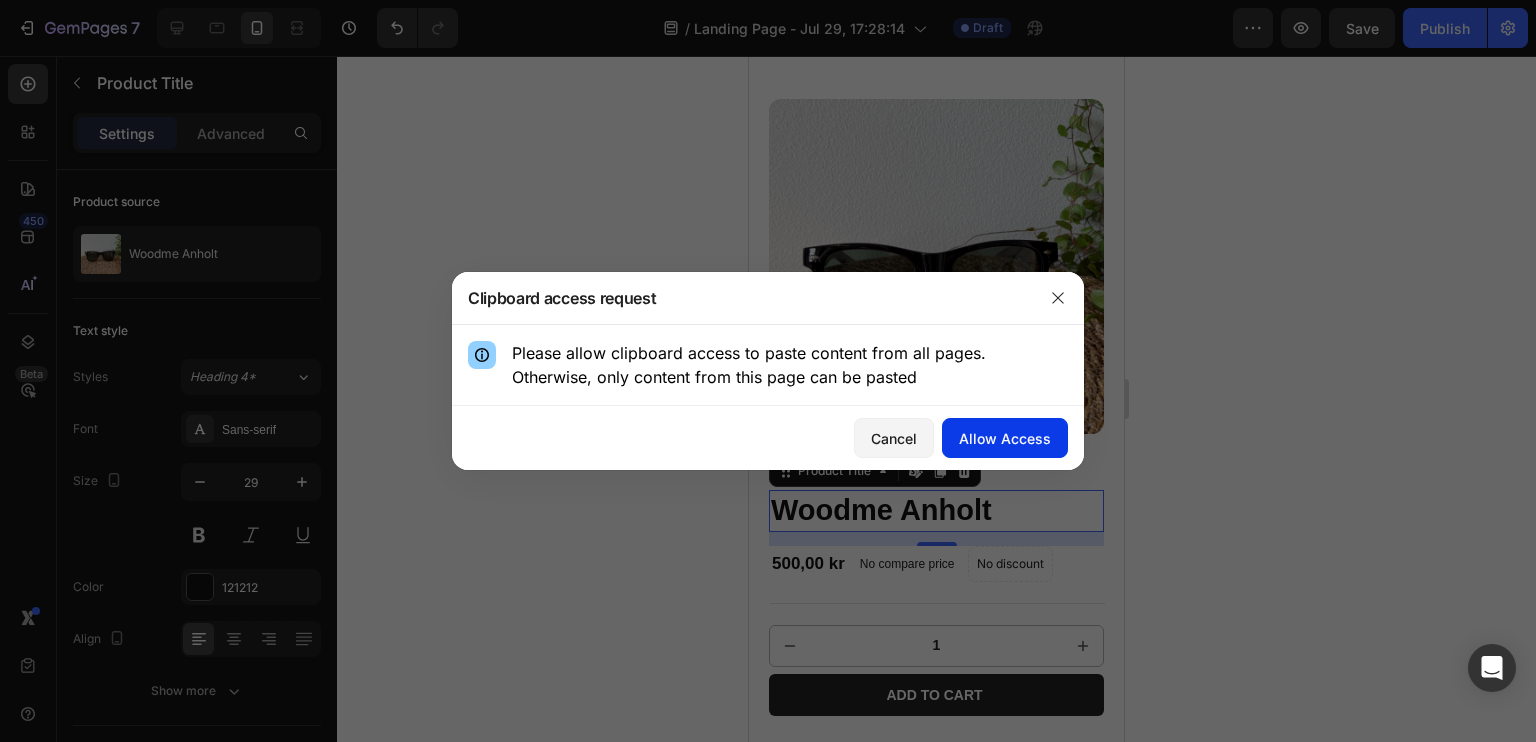 click on "Allow Access" at bounding box center (1005, 438) 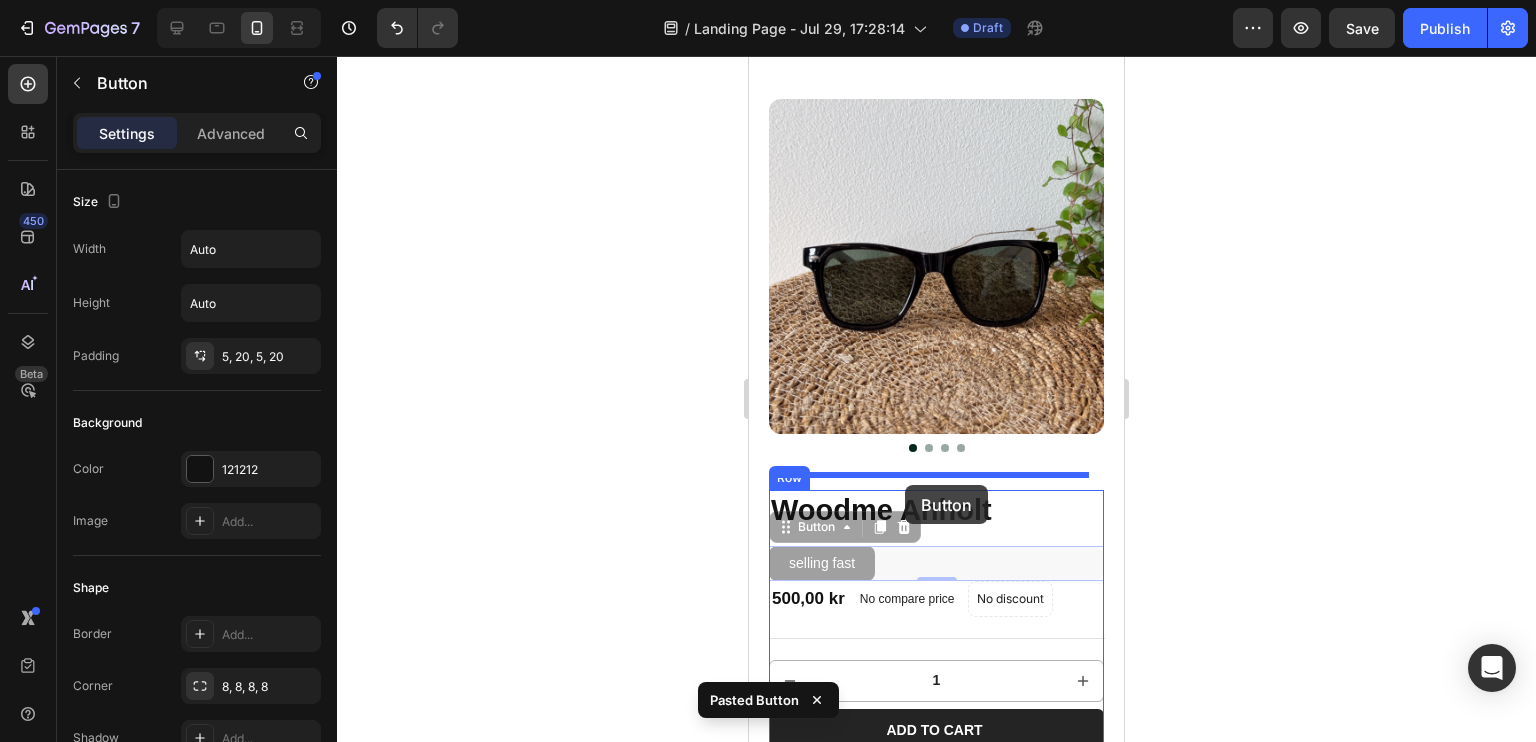 drag, startPoint x: 901, startPoint y: 549, endPoint x: 905, endPoint y: 485, distance: 64.12488 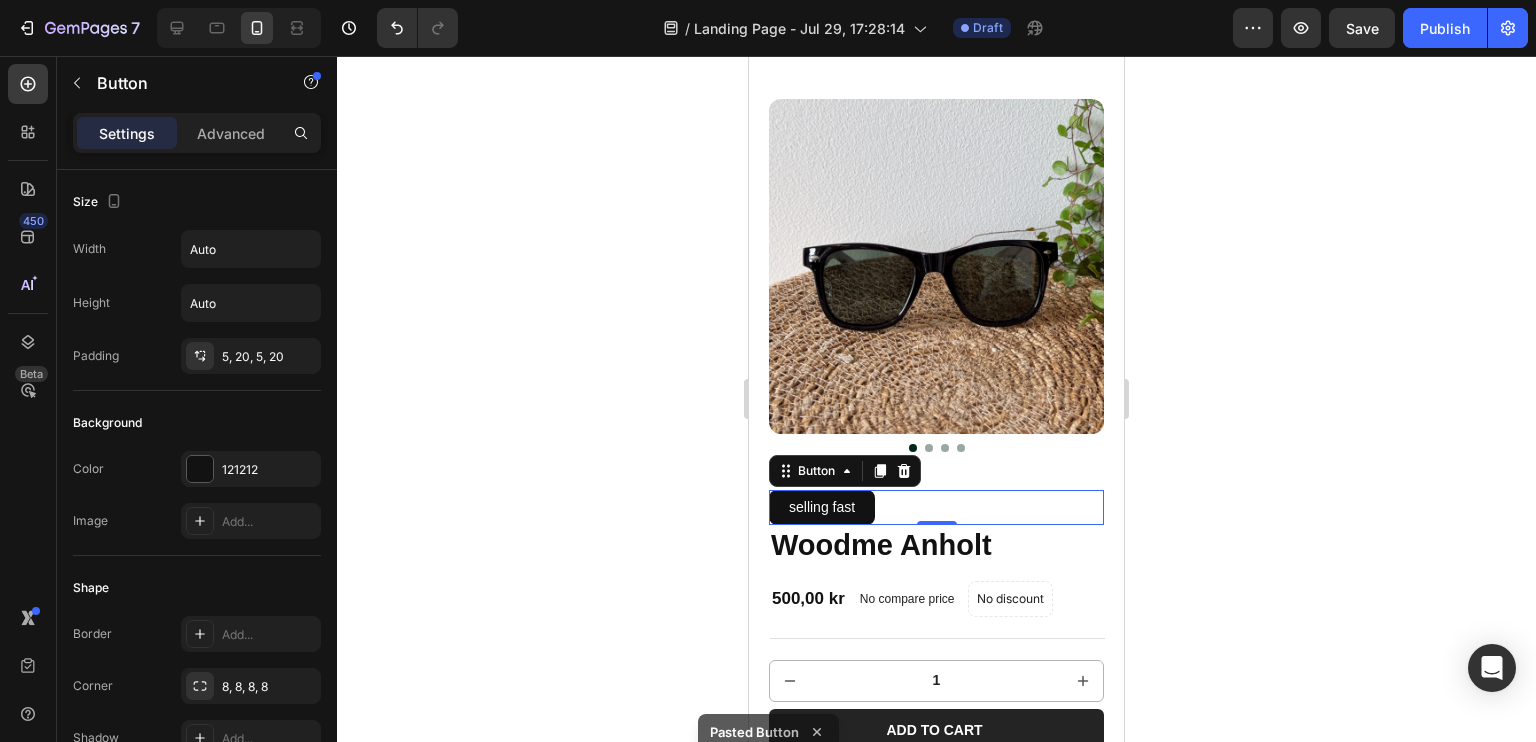 click 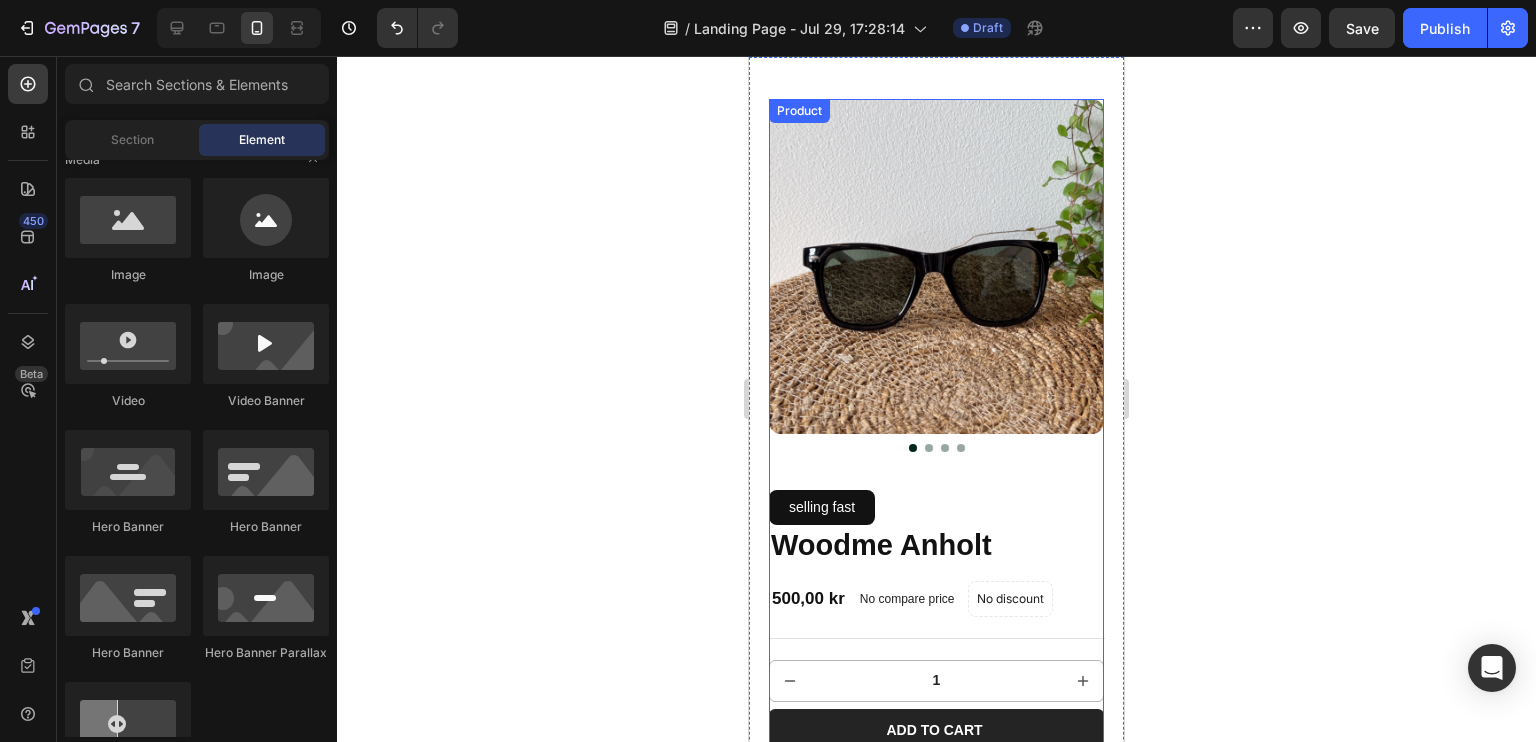 scroll, scrollTop: 0, scrollLeft: 0, axis: both 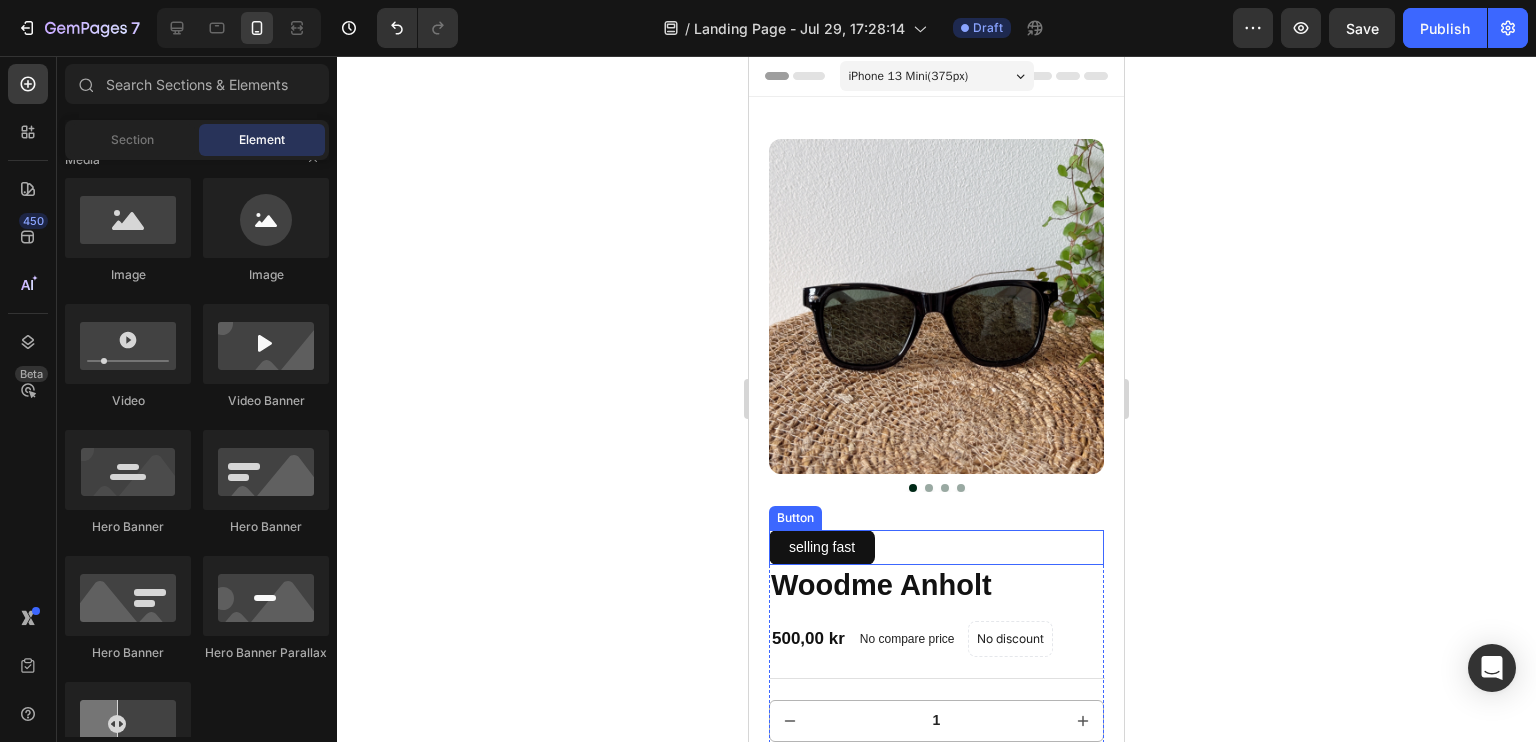 click on "selling fast Button" at bounding box center [936, 547] 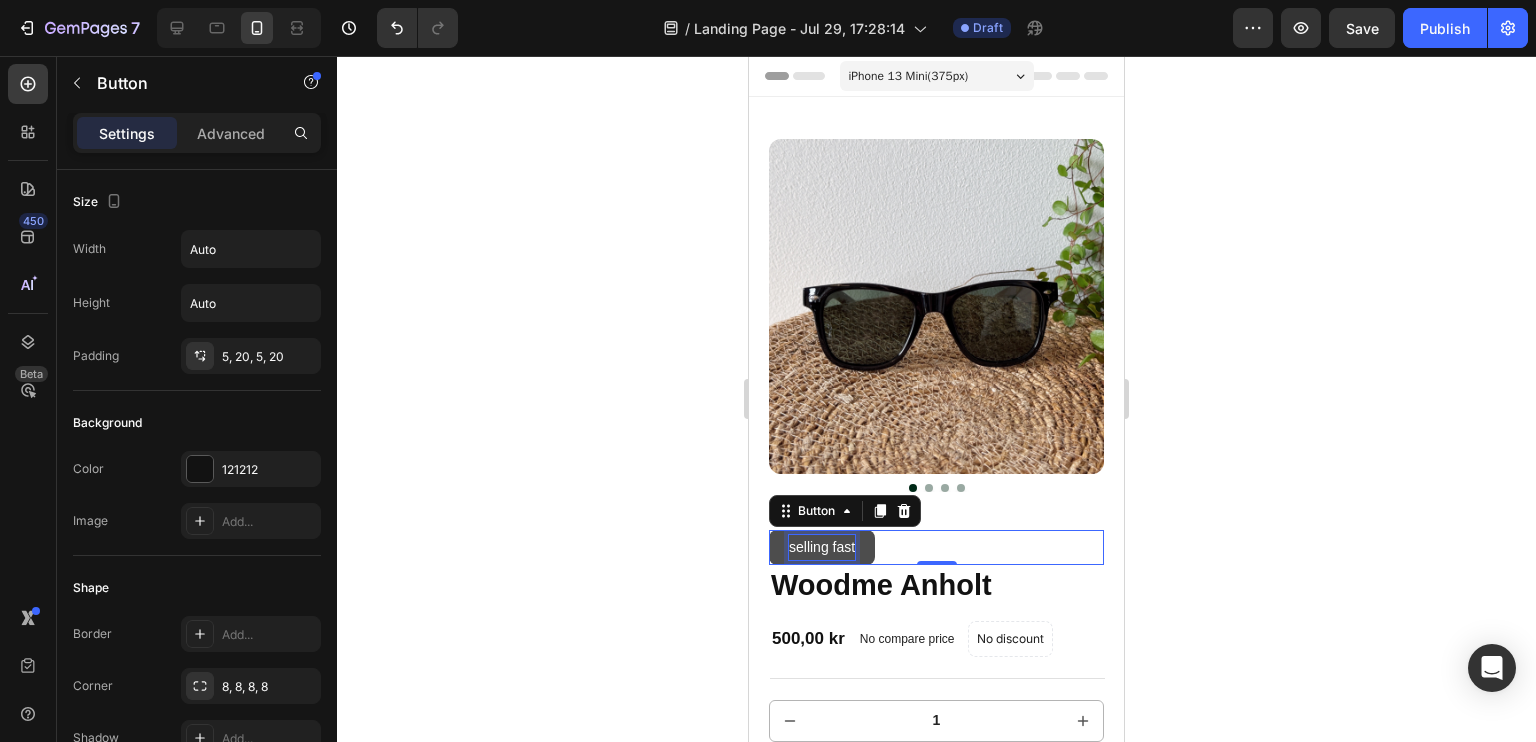click on "selling fast" at bounding box center (822, 547) 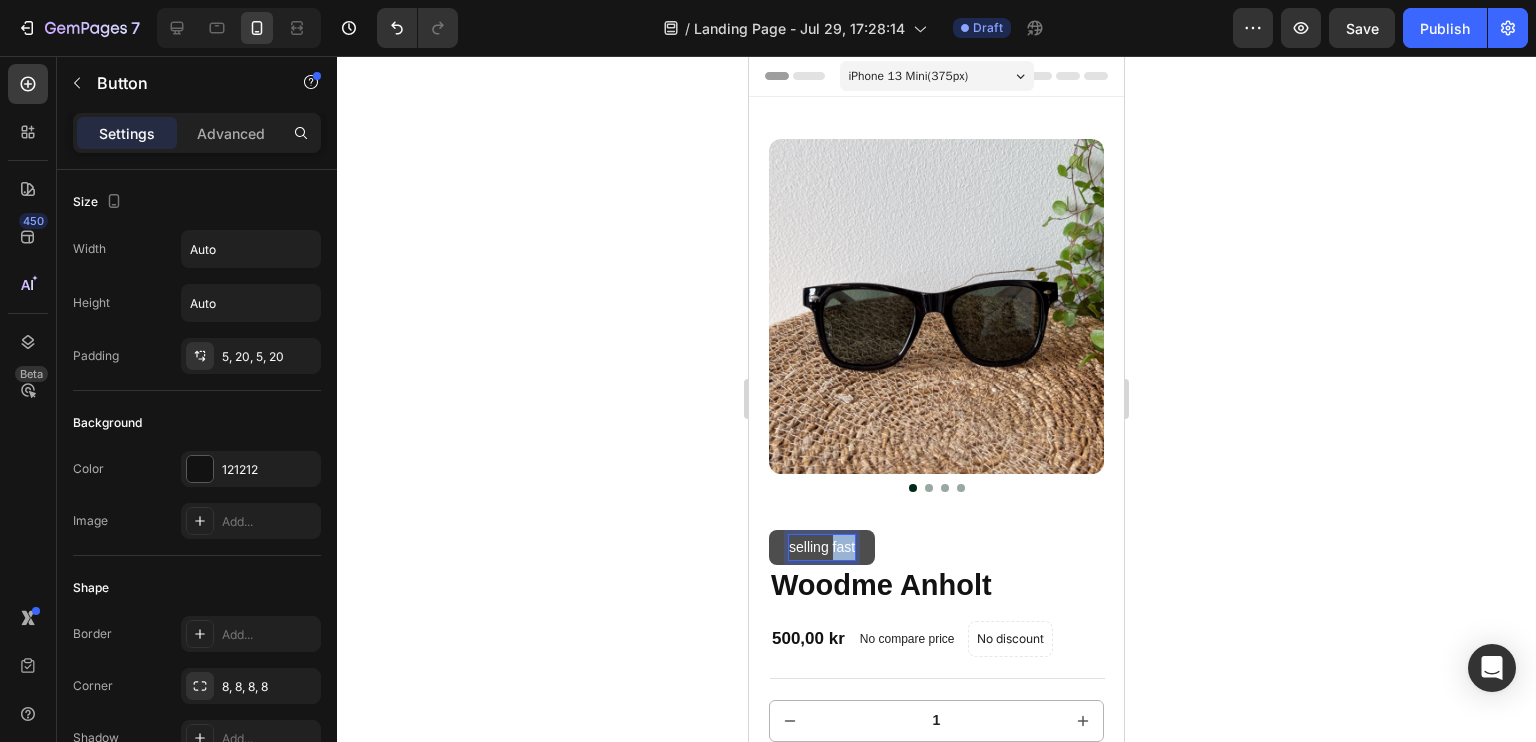 click on "selling fast" at bounding box center (822, 547) 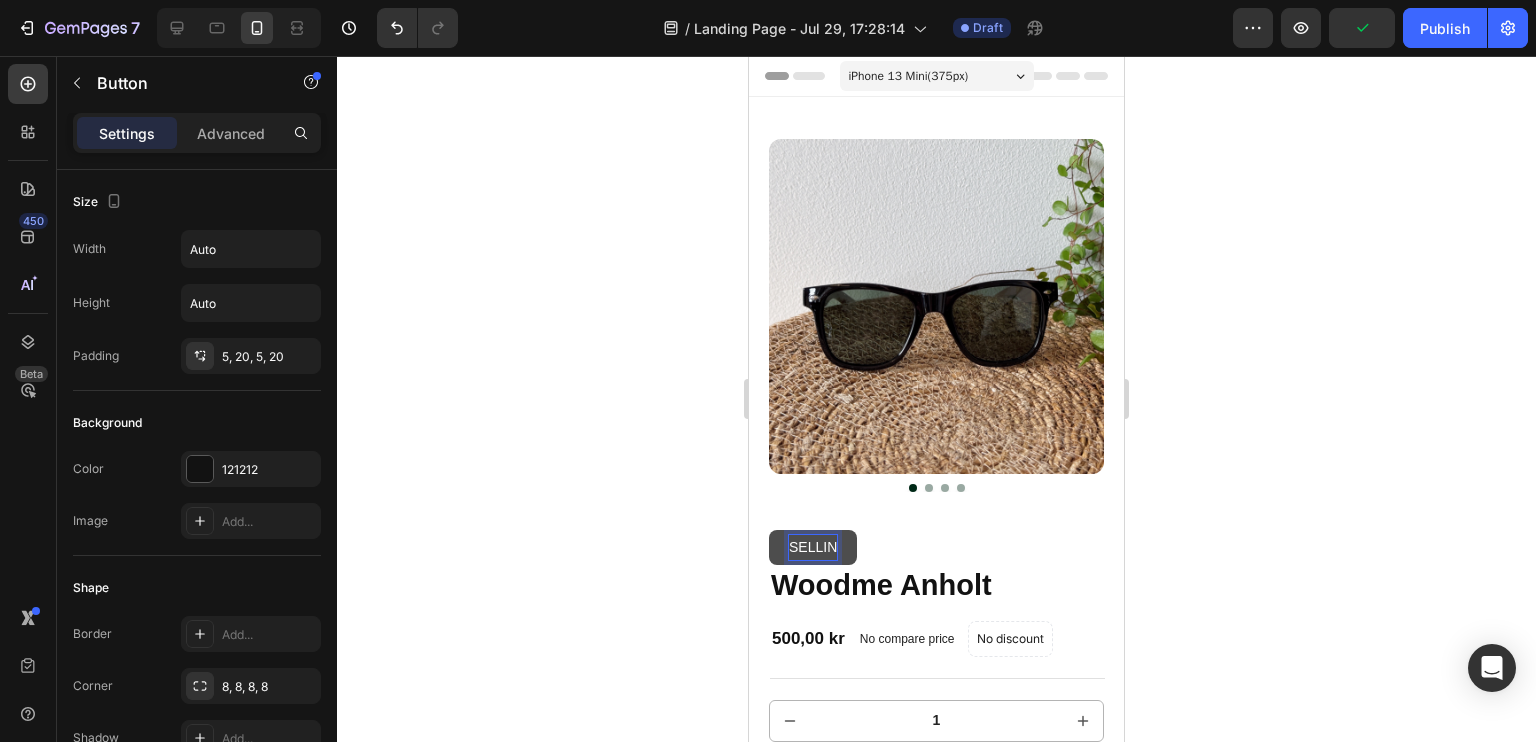 click on "SELLIN" at bounding box center (813, 547) 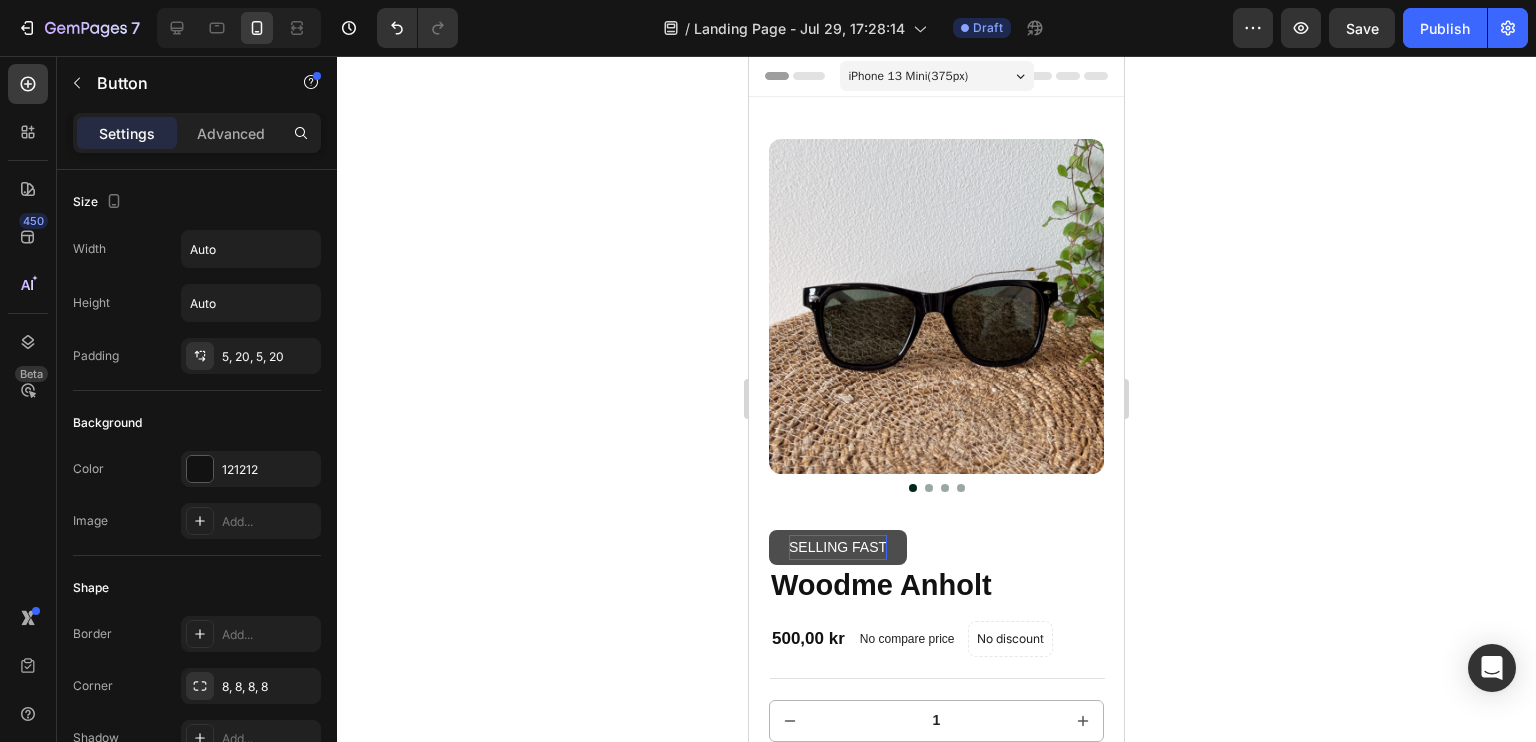 click 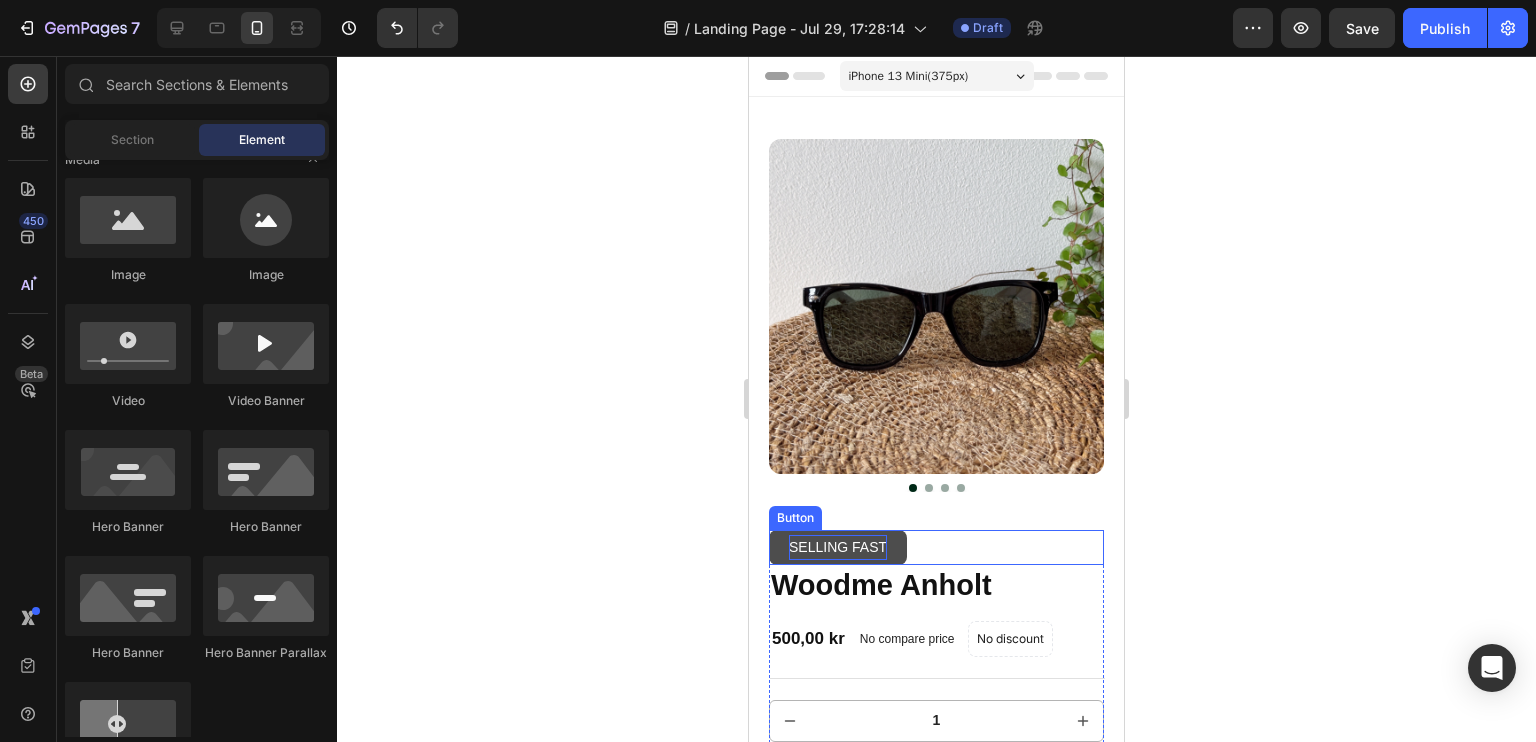 click on "SELLING FAST" at bounding box center (838, 547) 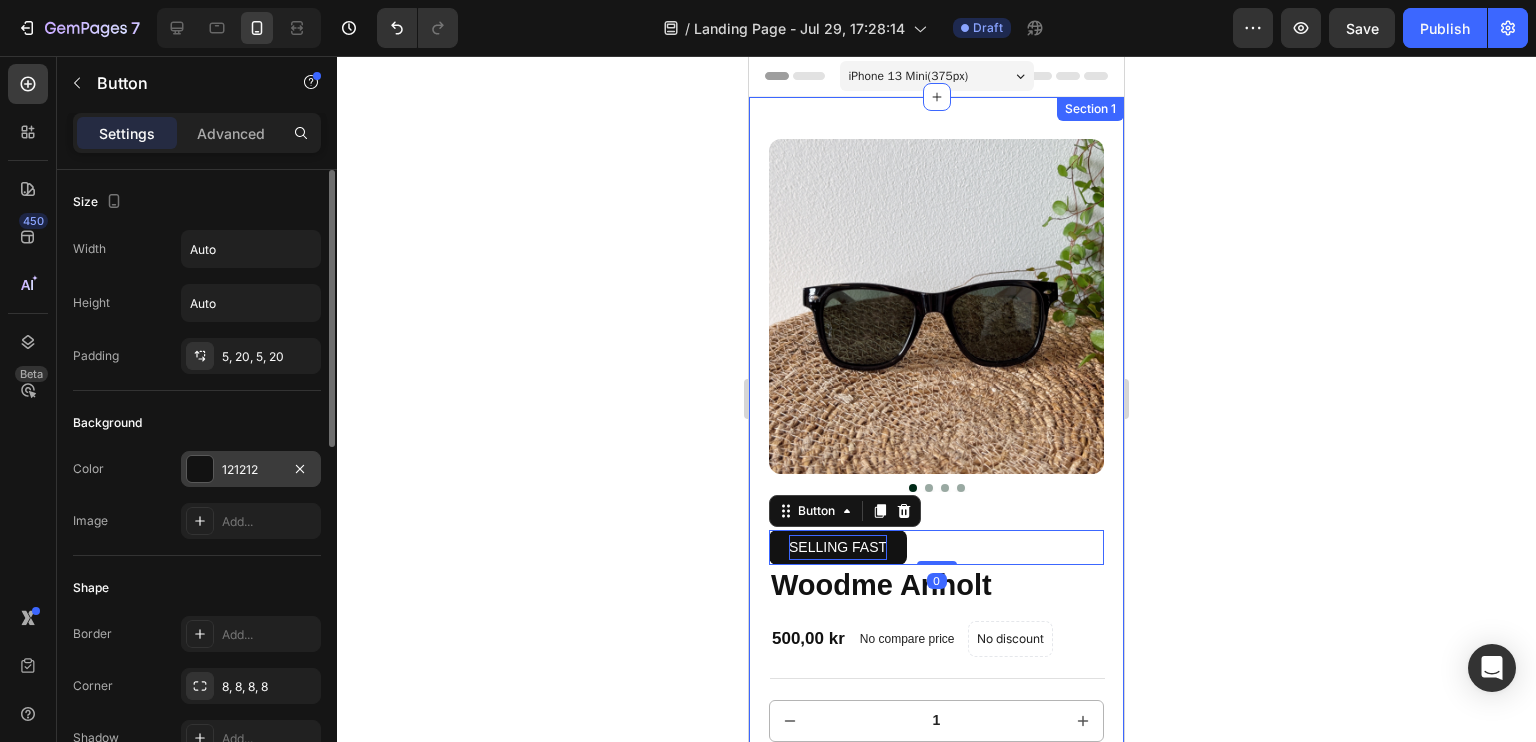 click at bounding box center (200, 469) 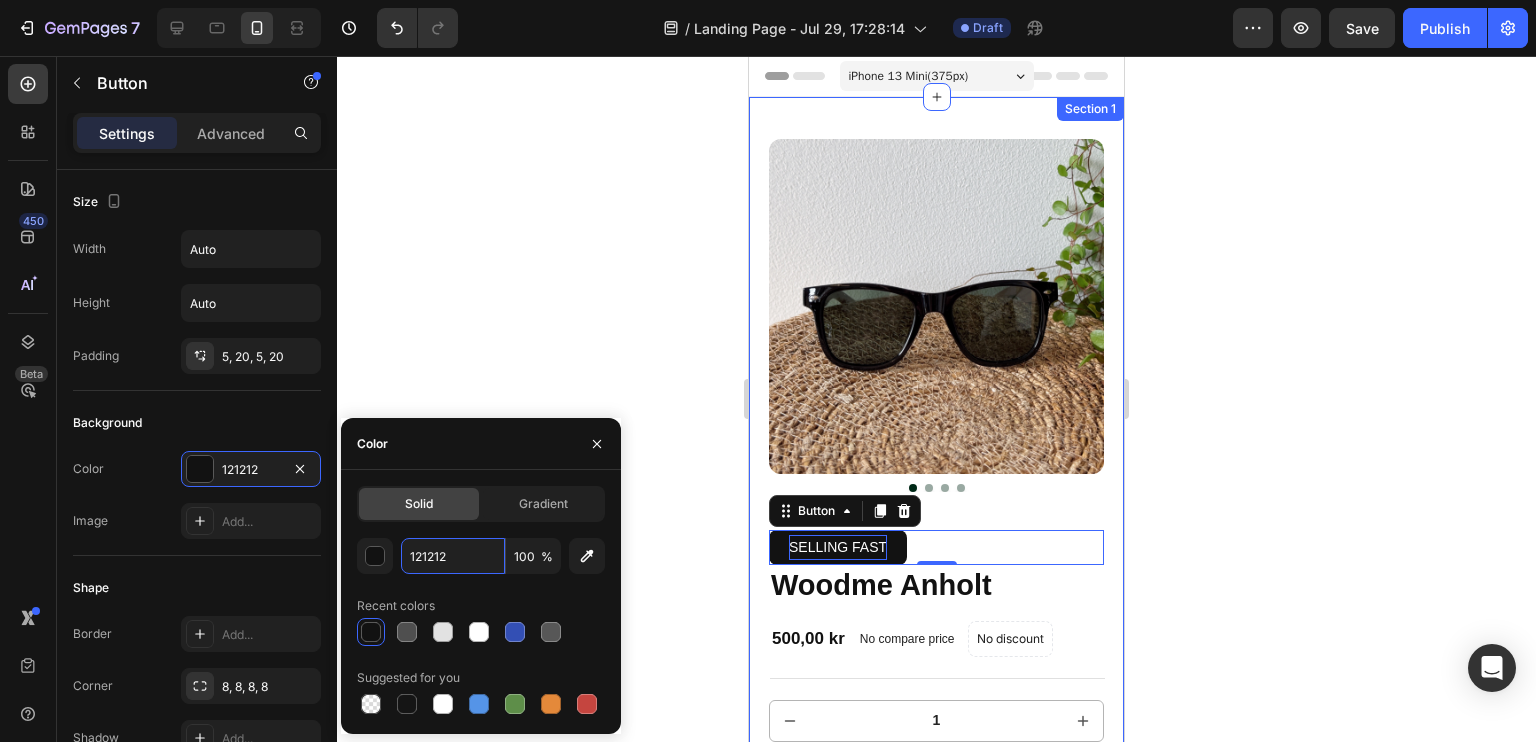 paste on "#e6723f" 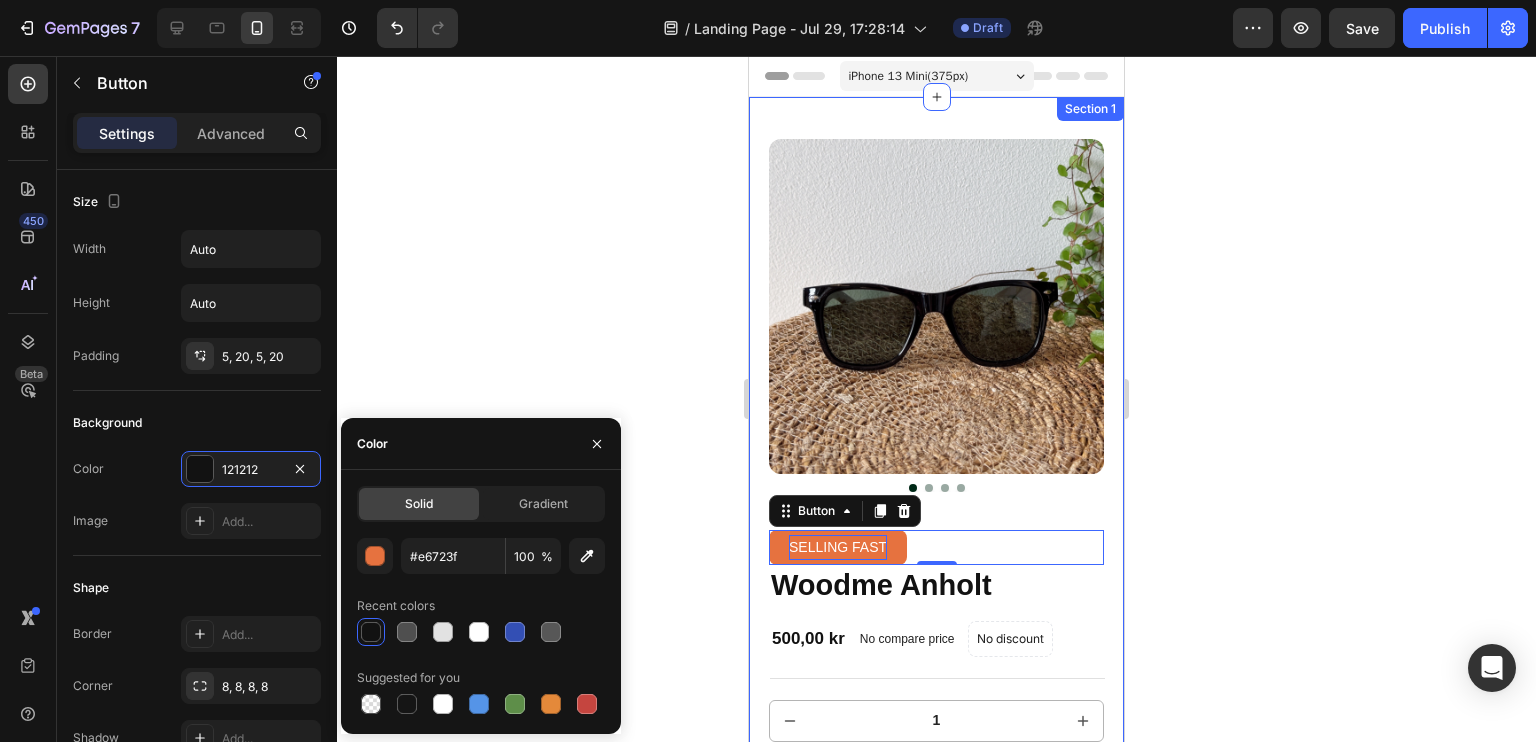 click 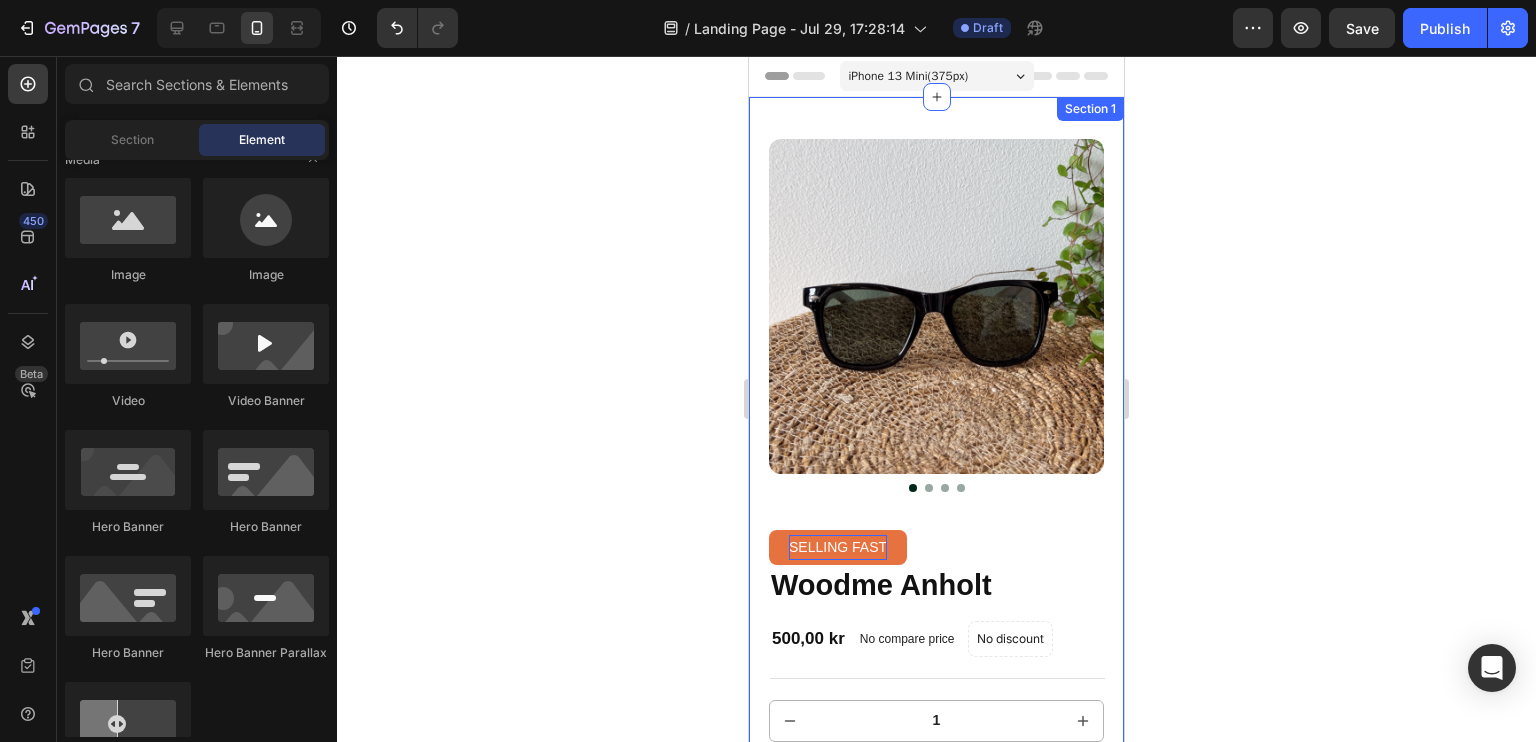 click 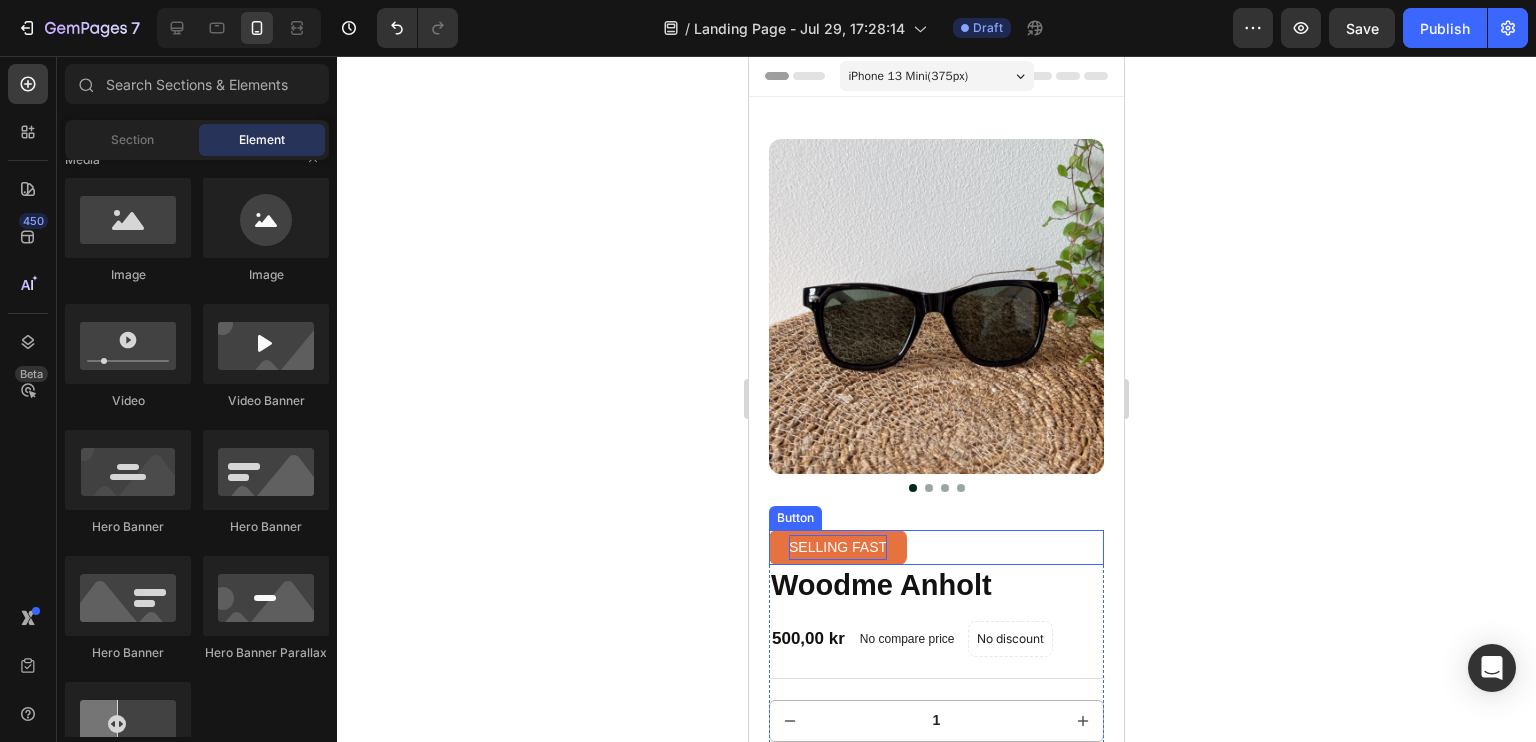 click on "SELLING FAST" at bounding box center [838, 547] 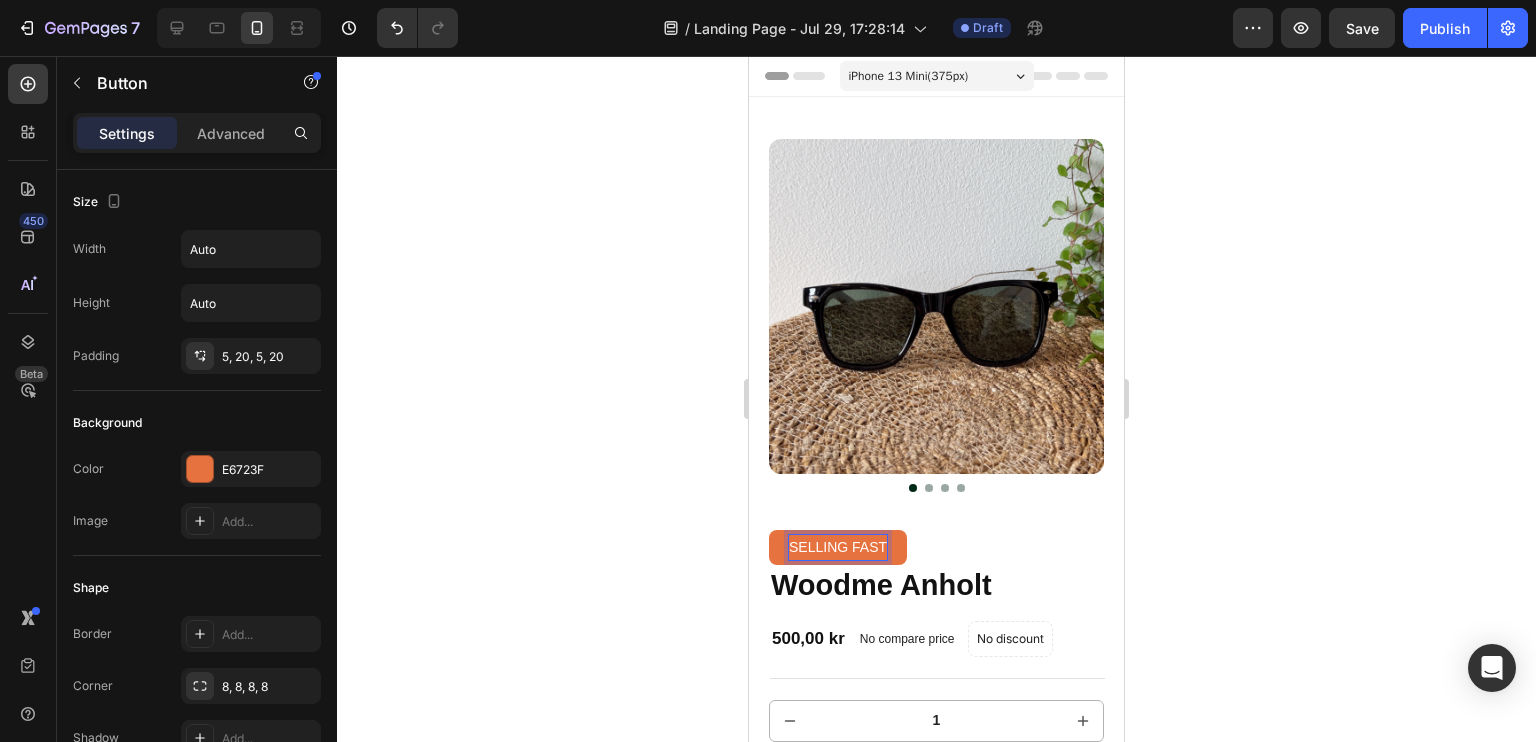 click on "SELLING FAST" at bounding box center [838, 547] 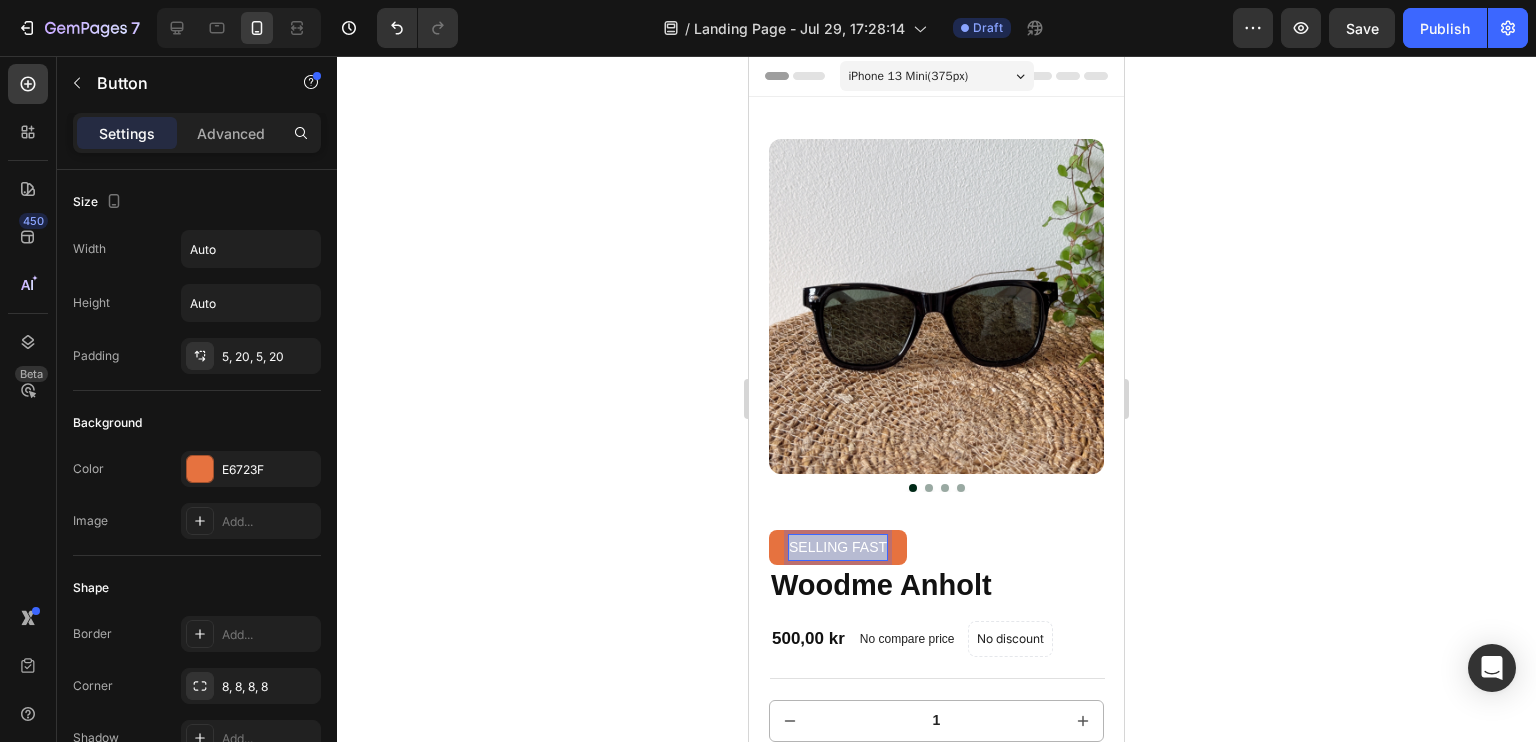 drag, startPoint x: 883, startPoint y: 531, endPoint x: 790, endPoint y: 531, distance: 93 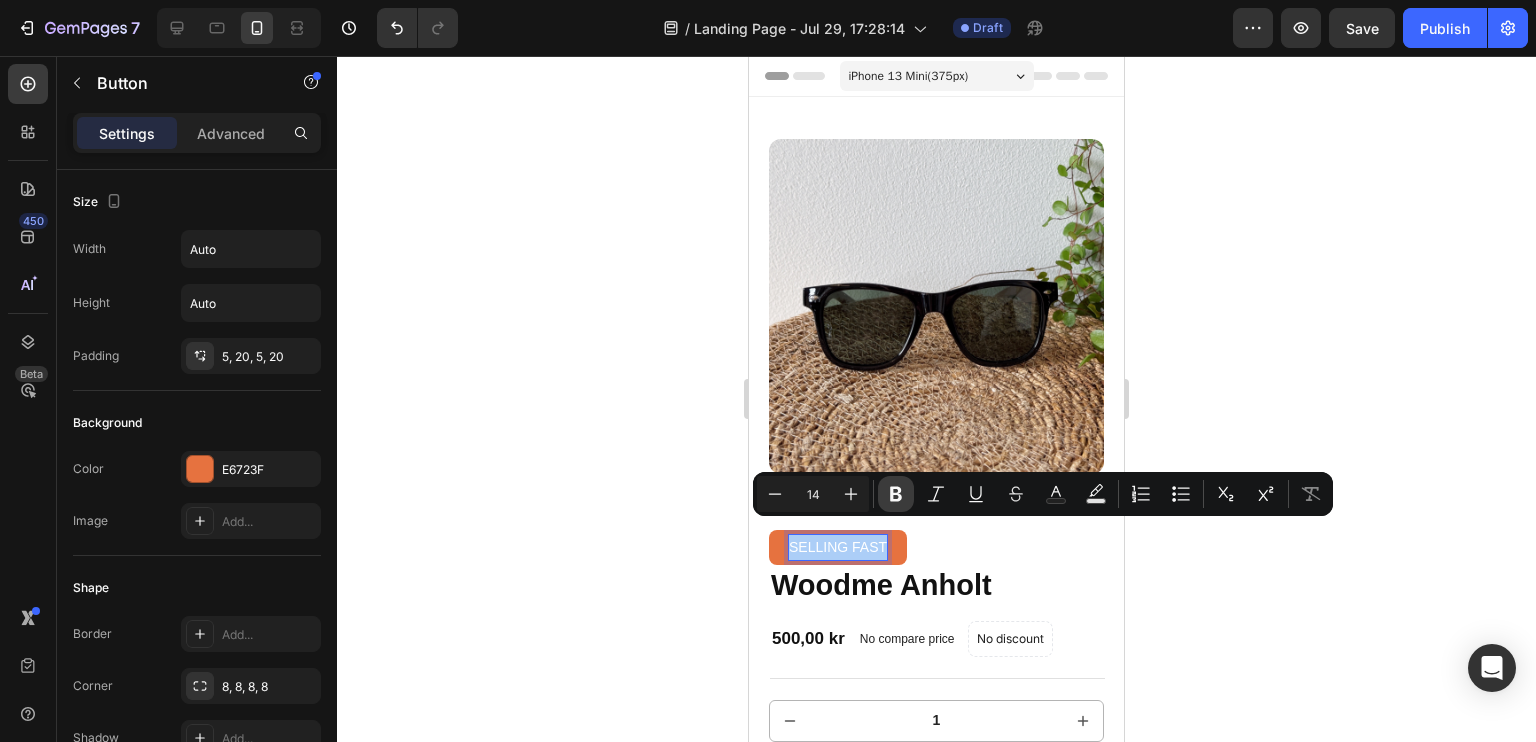 click 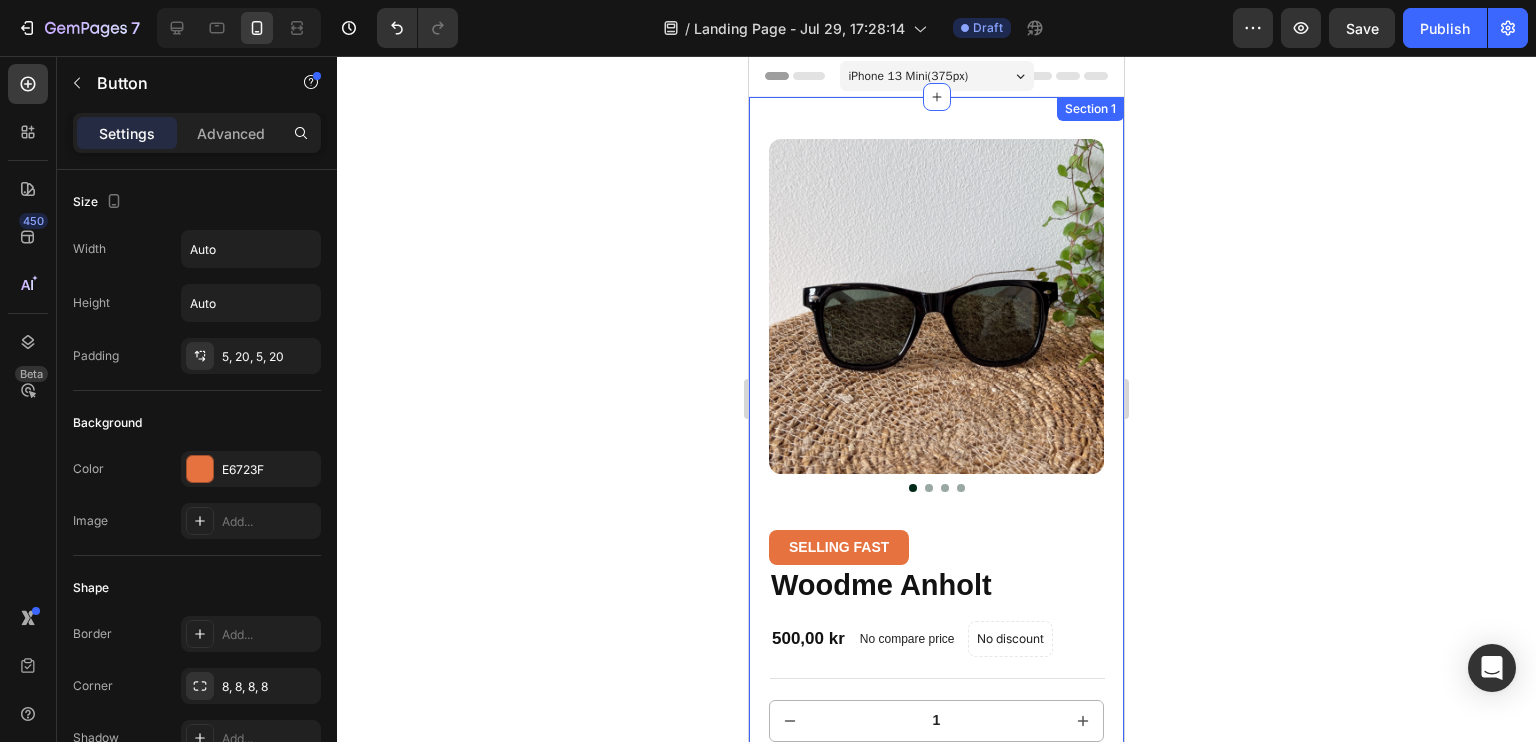 click 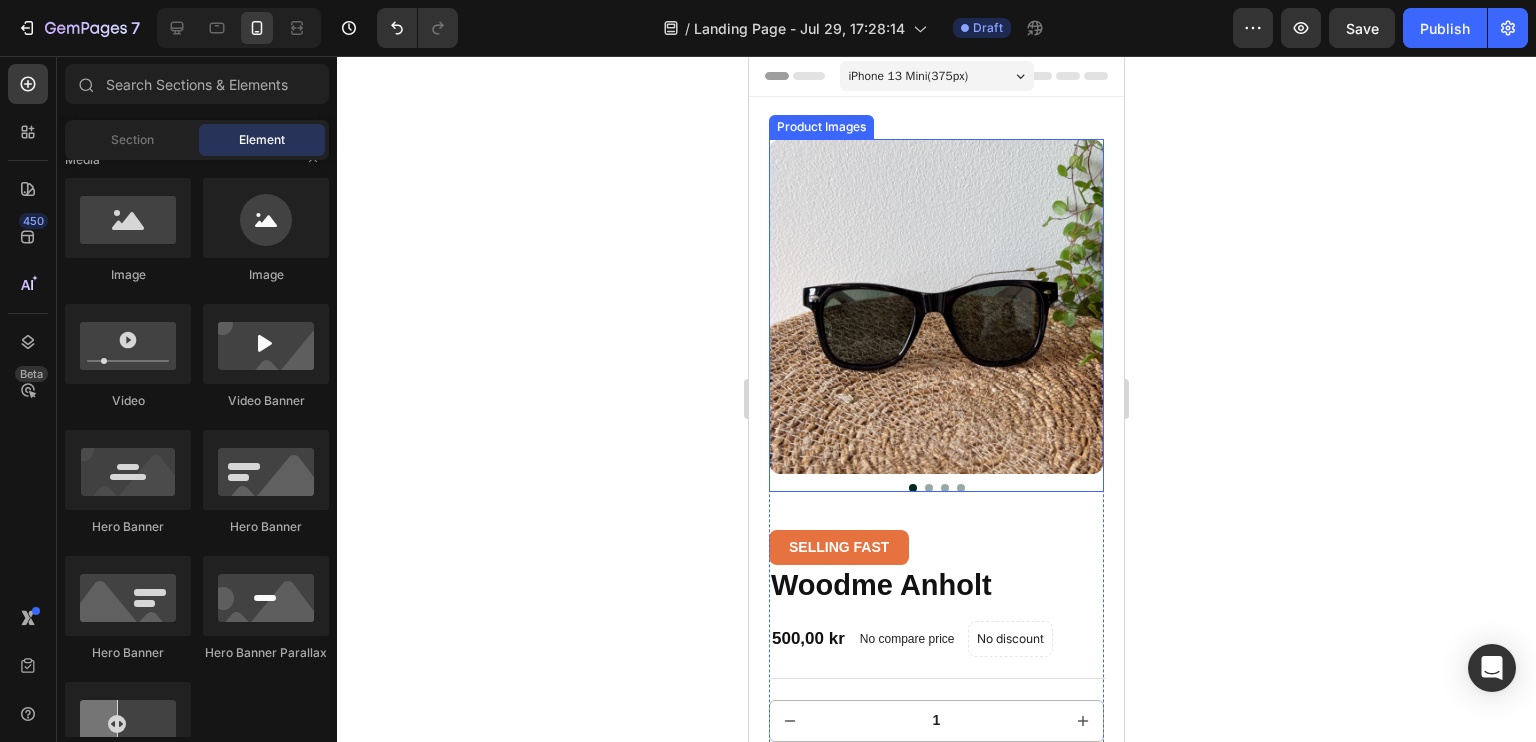 click at bounding box center (936, 306) 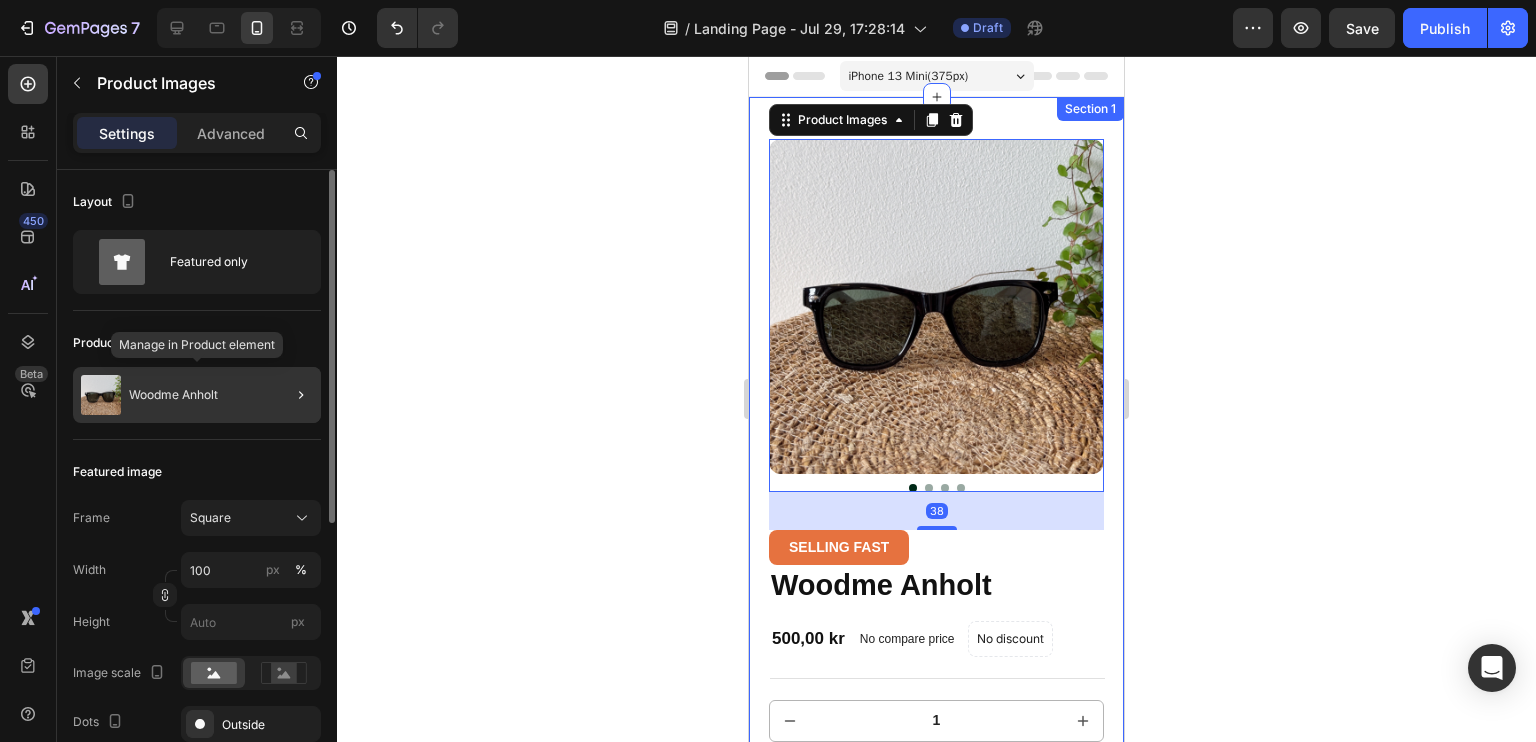 click on "Woodme Anholt" 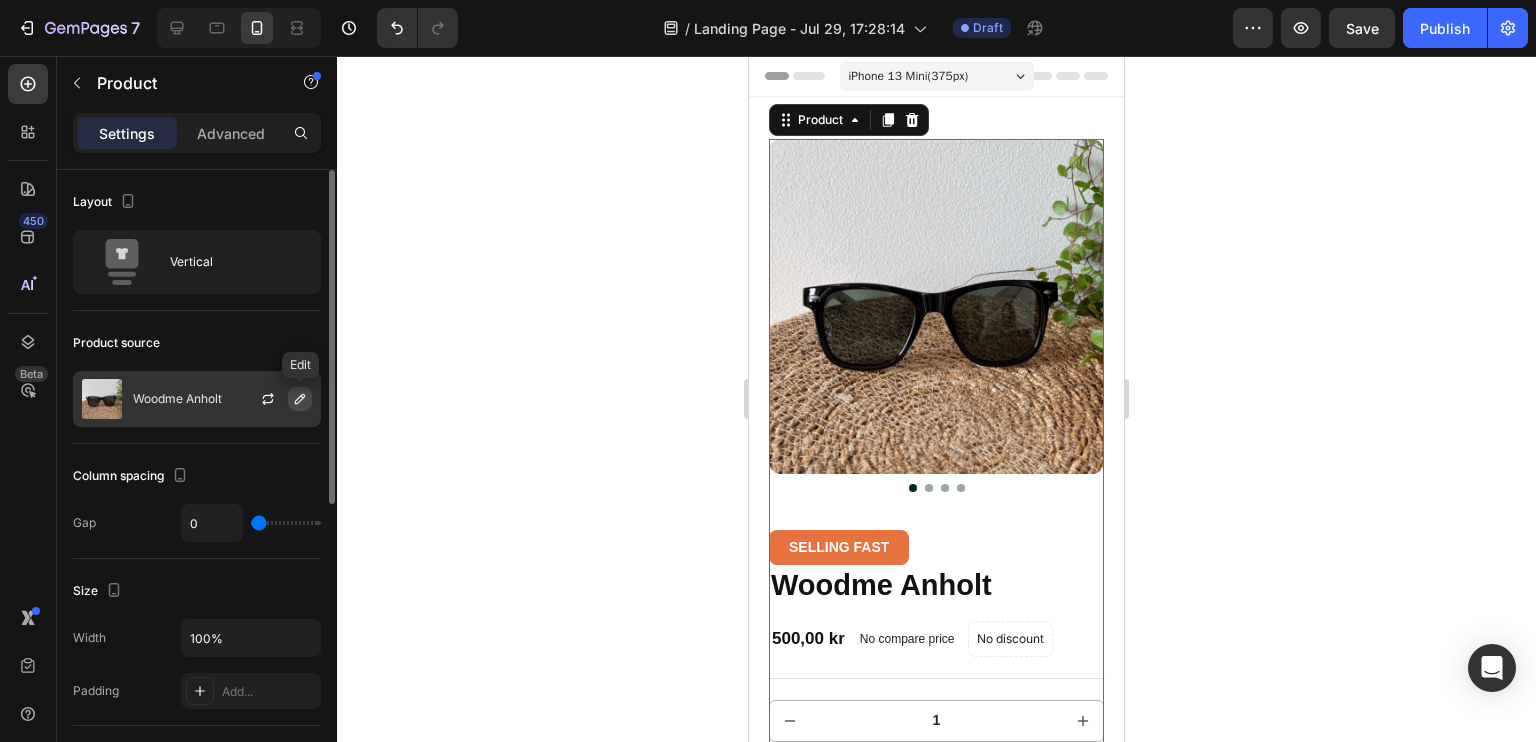 click 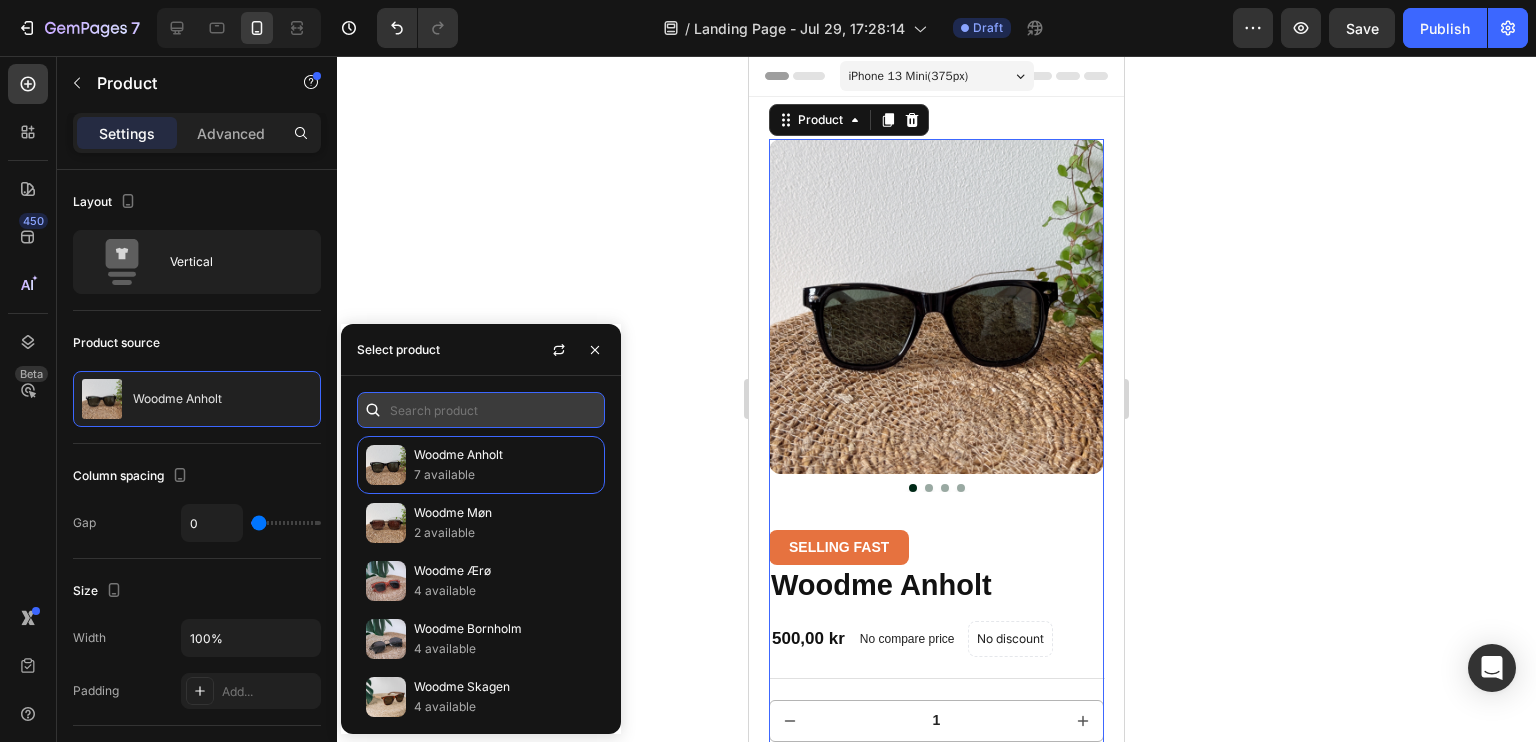 click at bounding box center (481, 410) 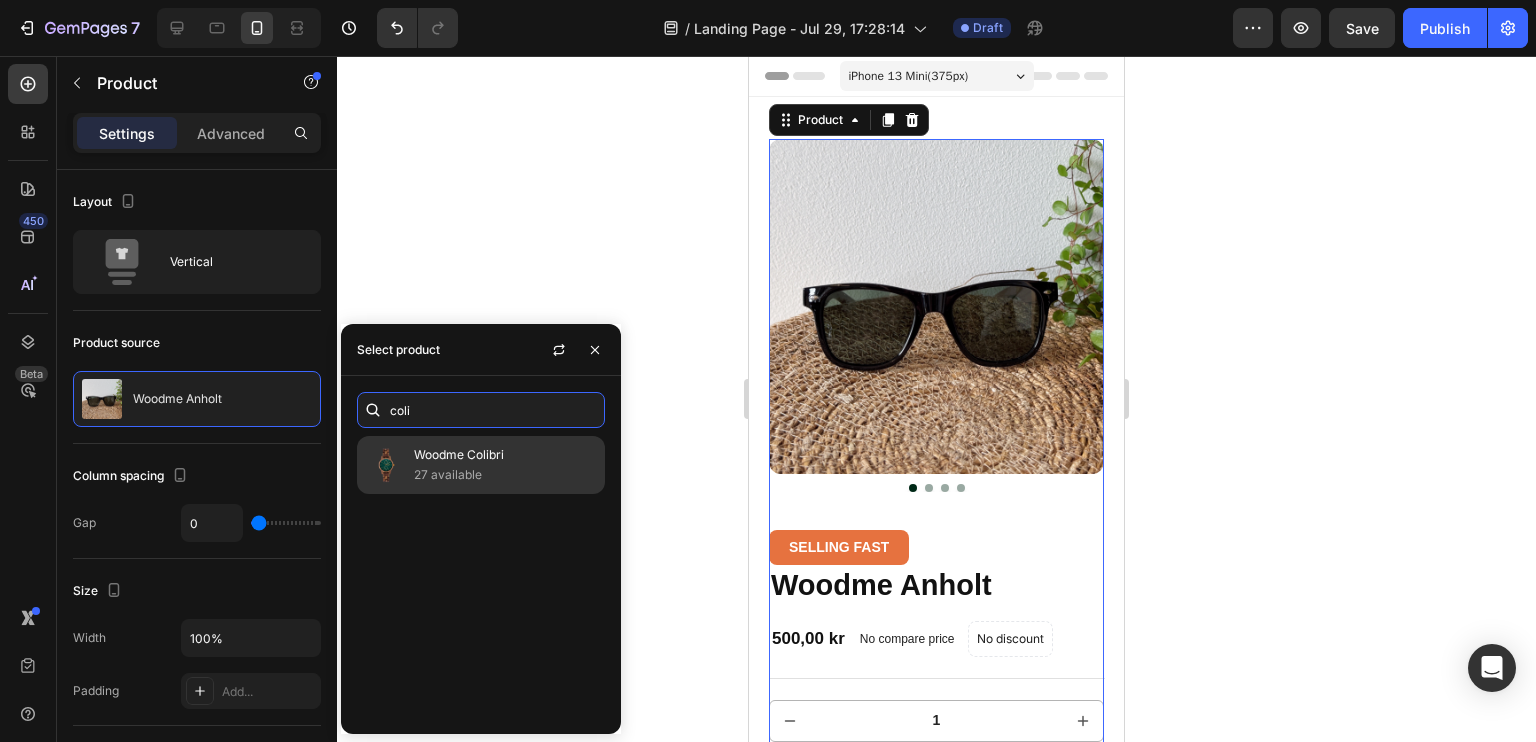type on "coli" 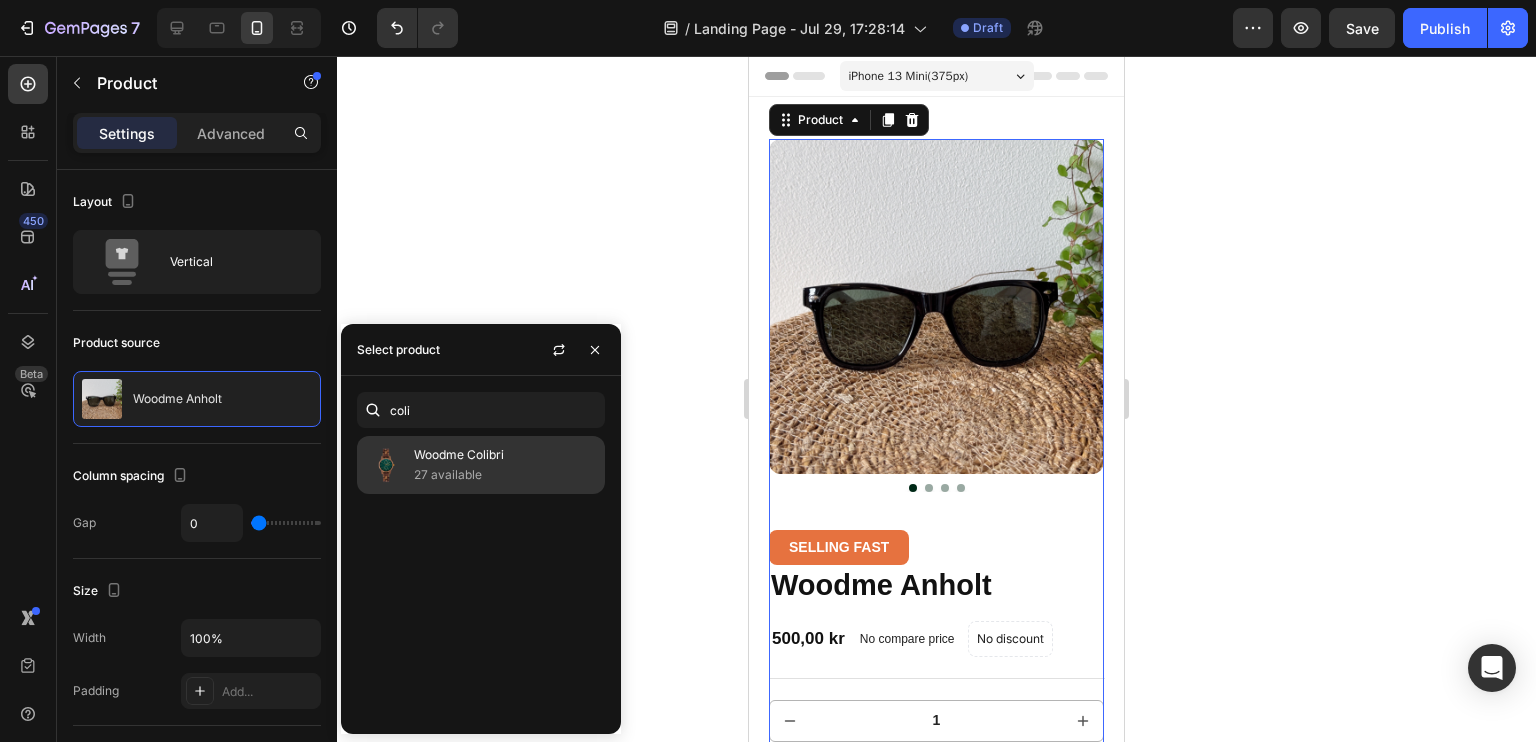 click on "Woodme Colibri" at bounding box center (505, 455) 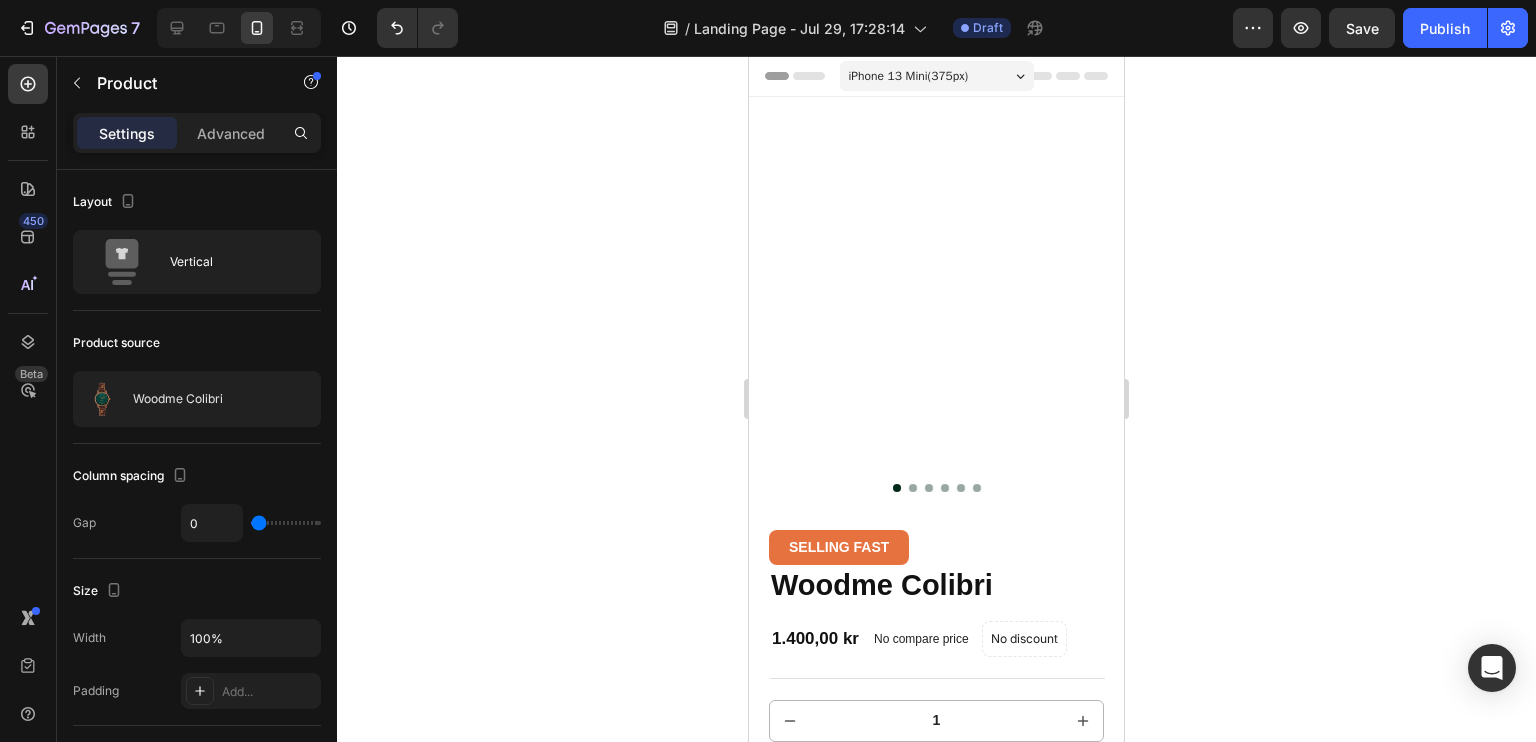 click 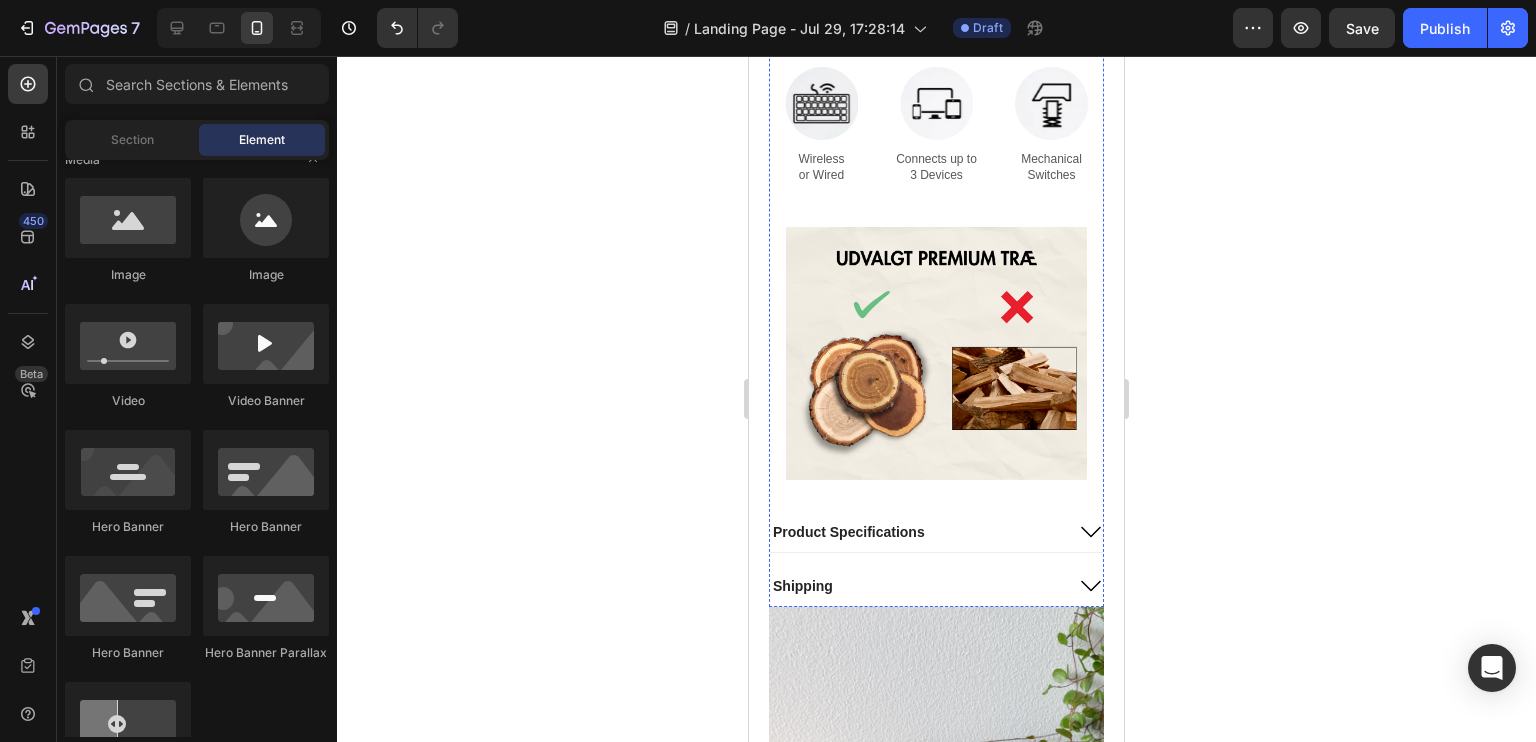 scroll, scrollTop: 767, scrollLeft: 0, axis: vertical 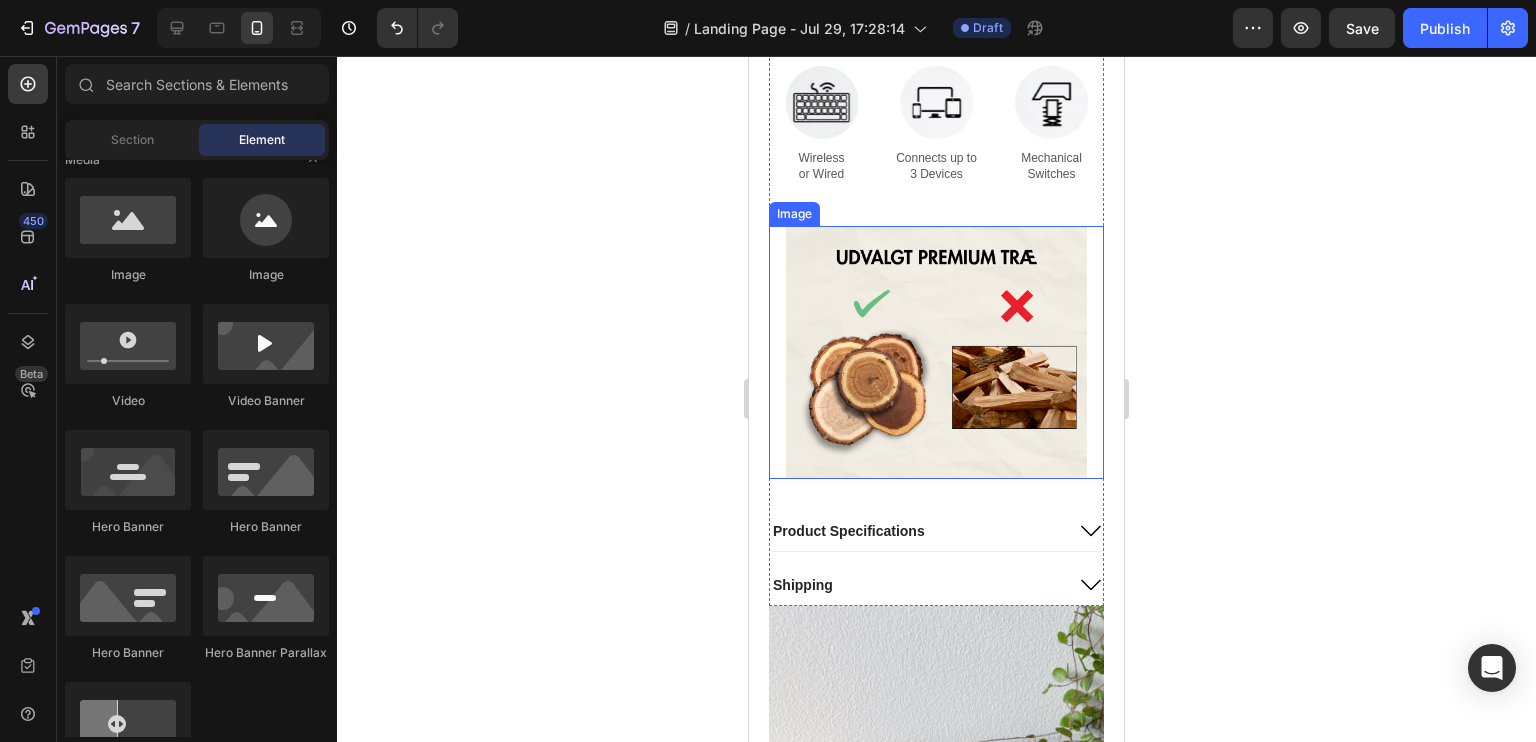click at bounding box center (937, 352) 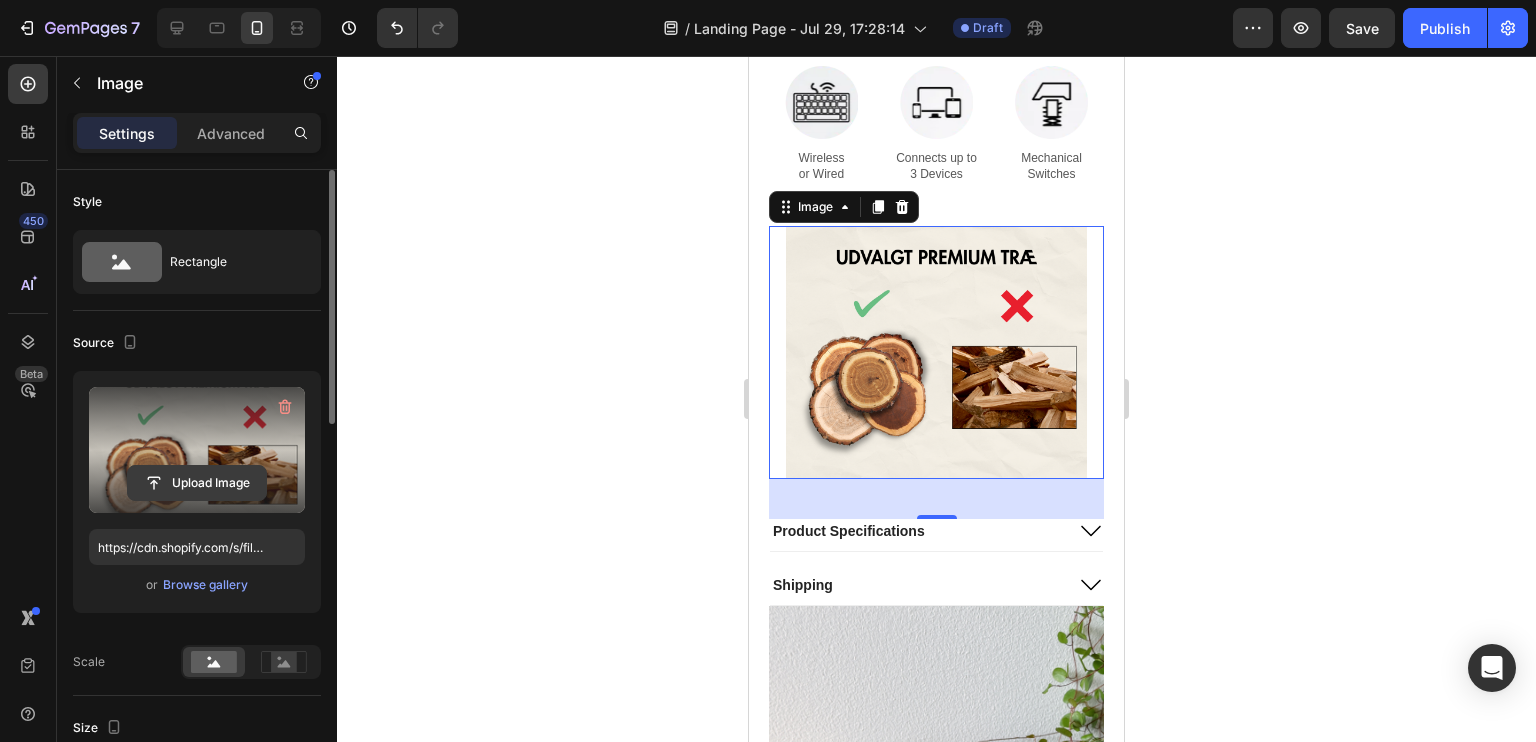 click 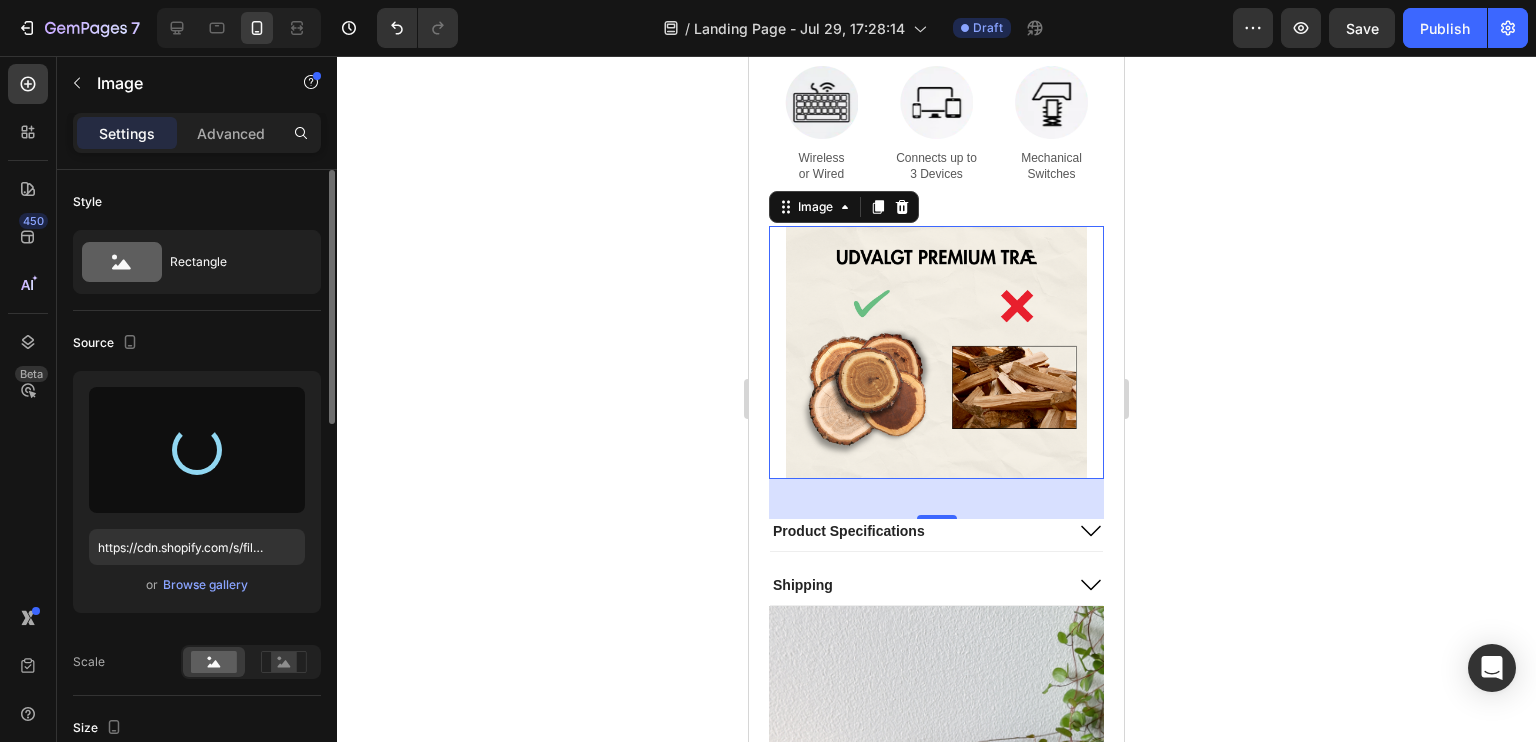 type on "https://cdn.shopify.com/s/files/1/0870/0516/7957/files/gempages_577532446971527718-e595704e-0aaa-433f-84fb-8fc2b2a19a4c.png" 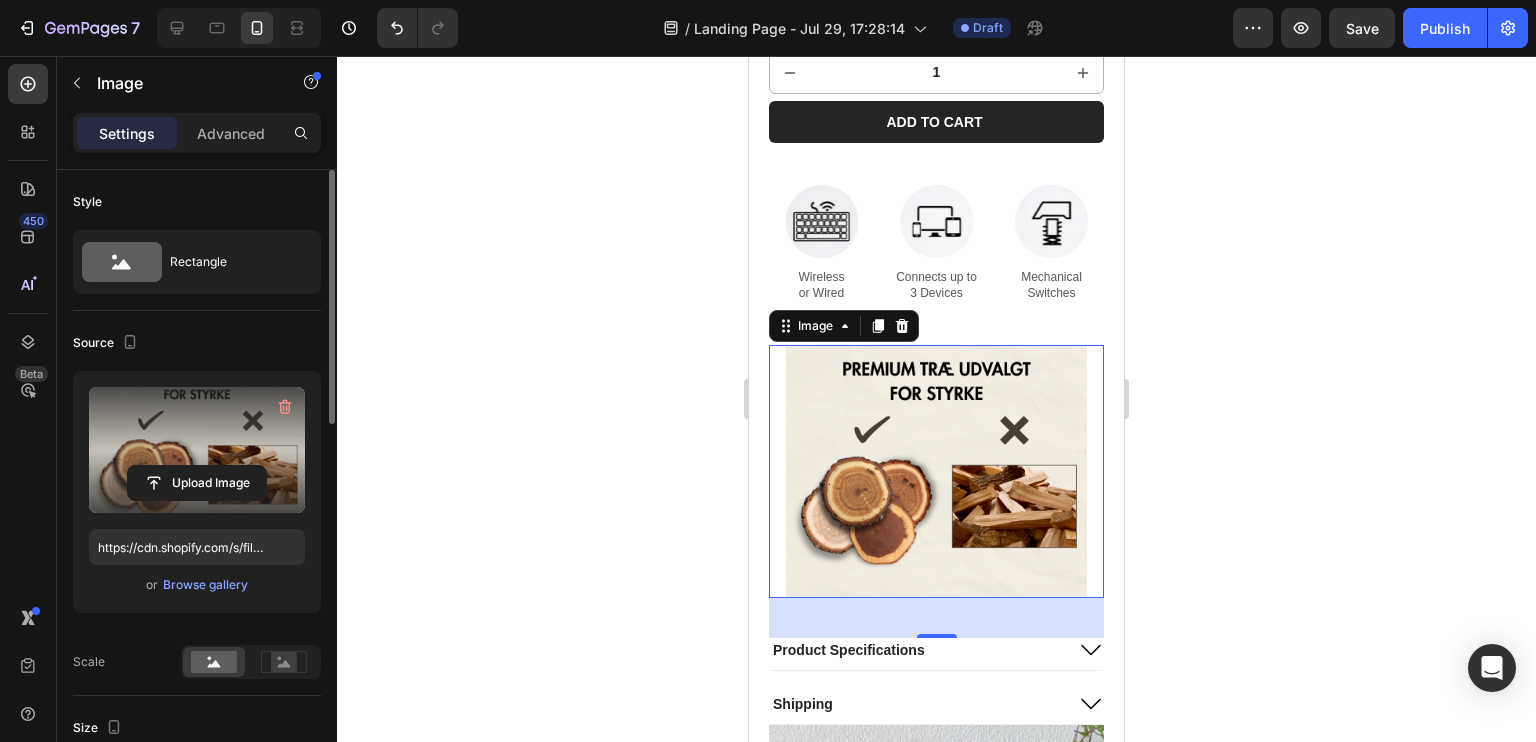 scroll, scrollTop: 647, scrollLeft: 0, axis: vertical 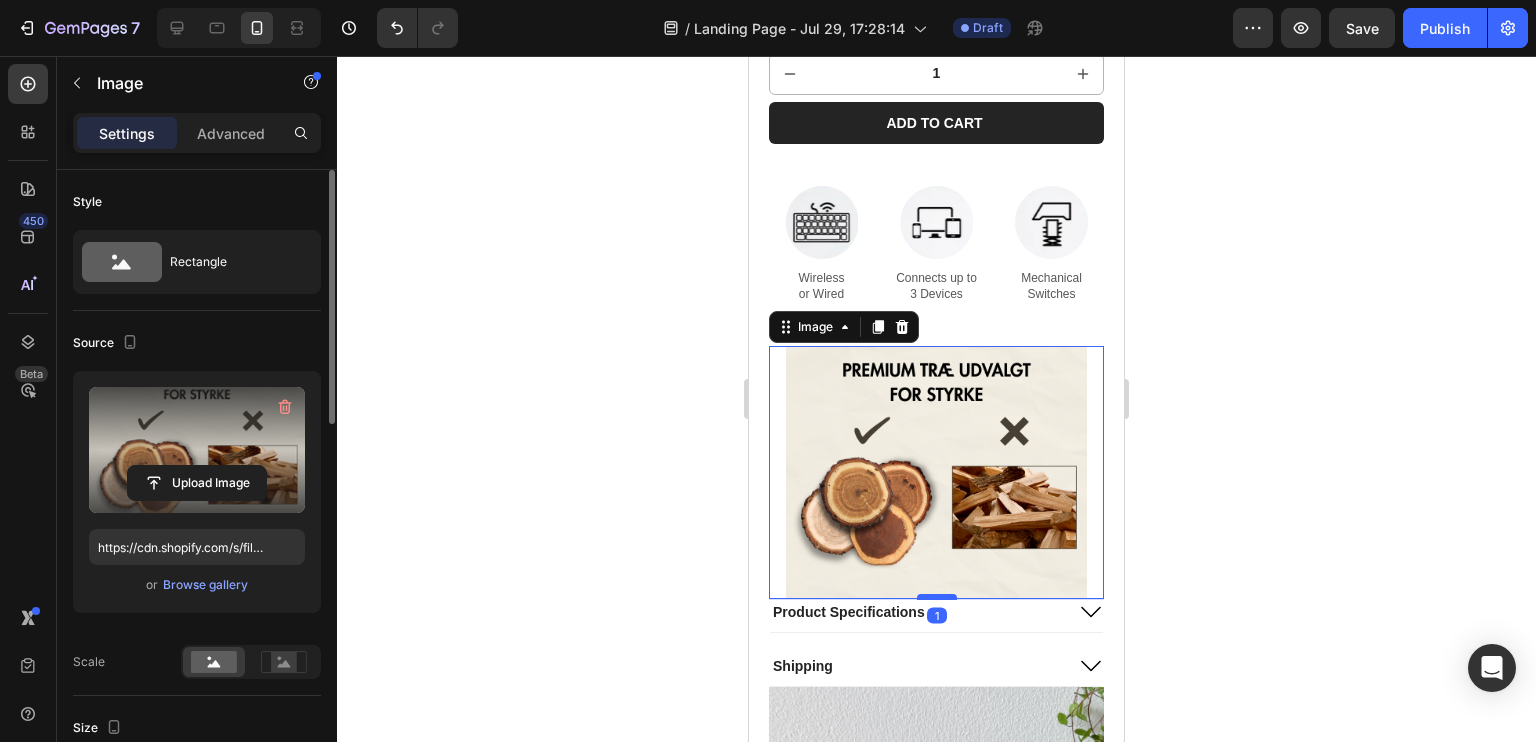 drag, startPoint x: 924, startPoint y: 608, endPoint x: 923, endPoint y: 569, distance: 39.012817 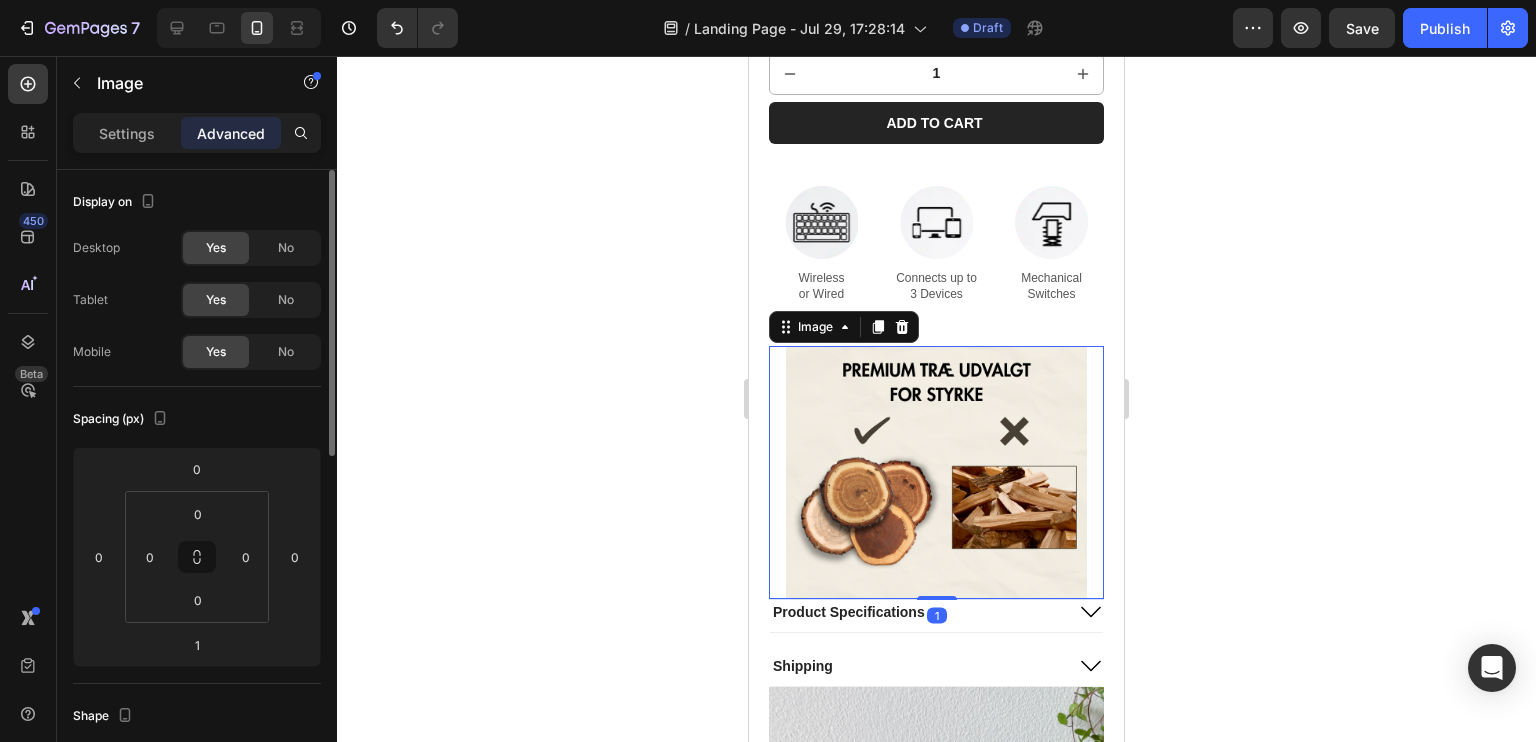 click 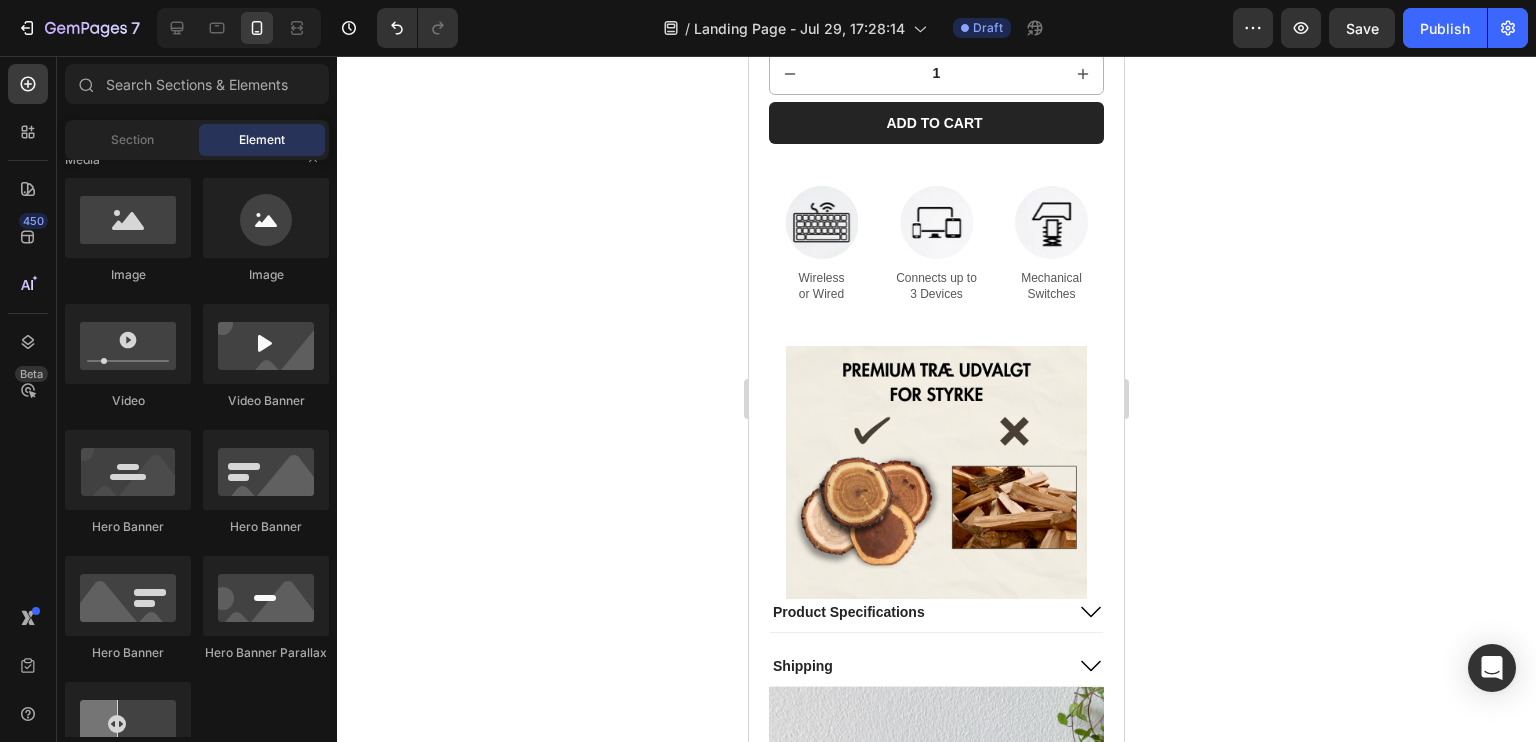 click 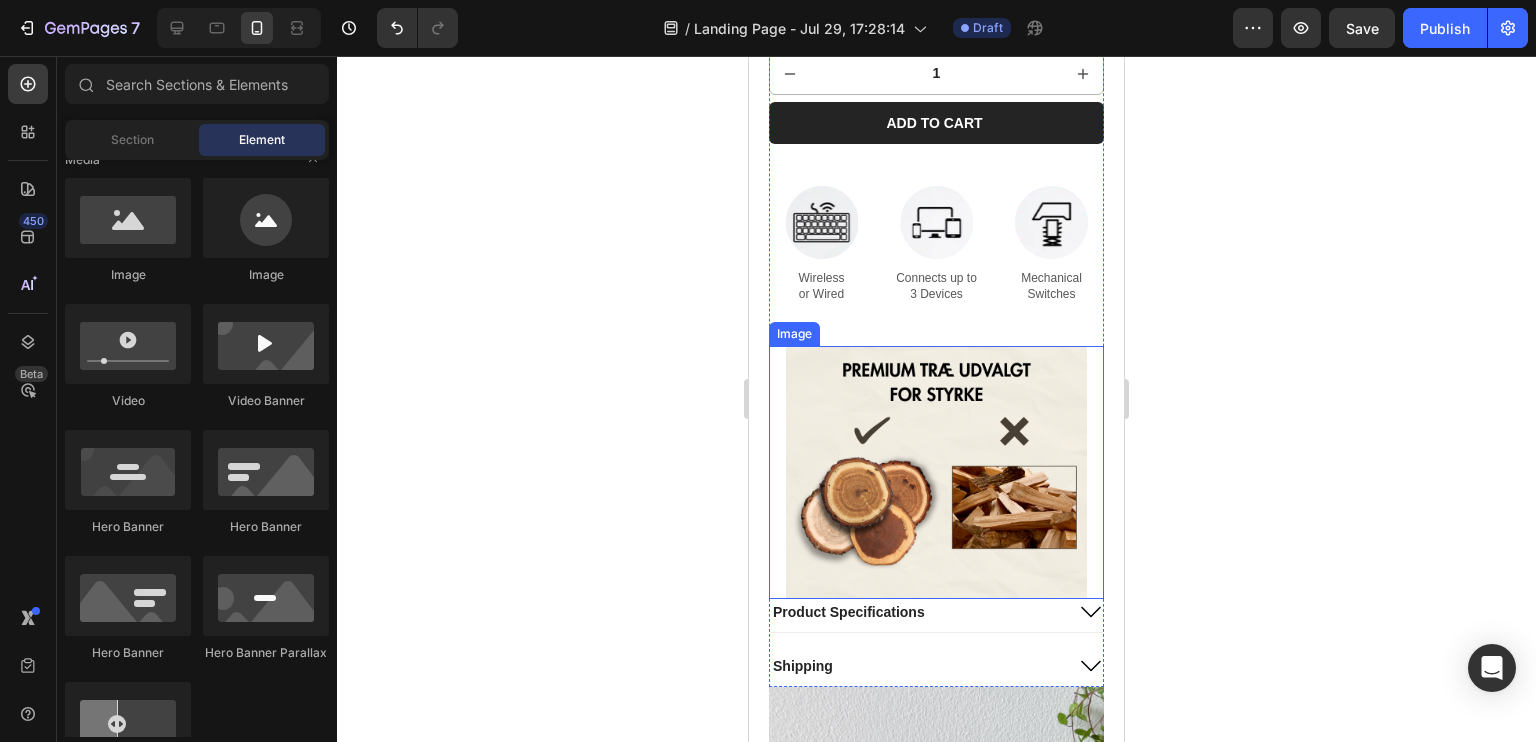 click at bounding box center [936, 472] 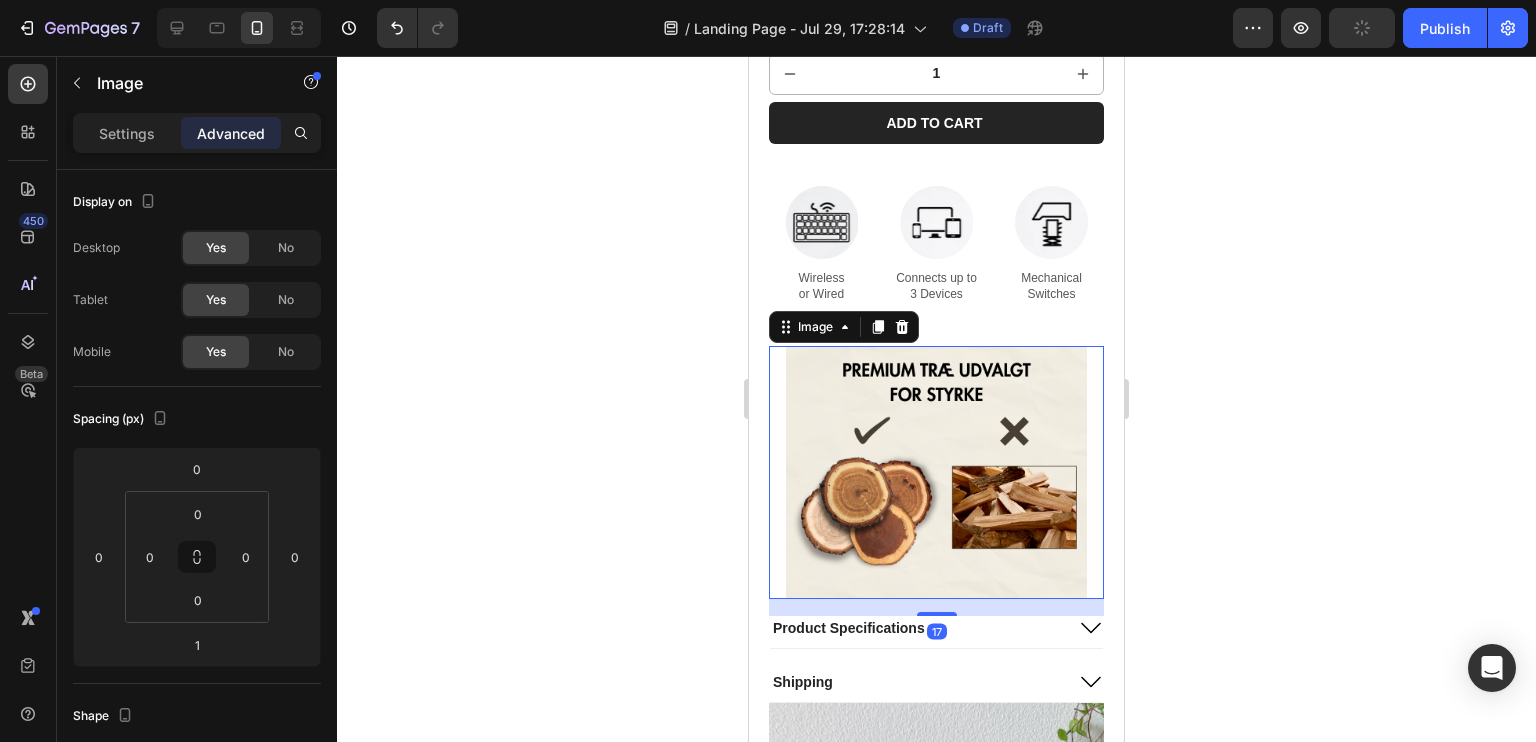 drag, startPoint x: 942, startPoint y: 571, endPoint x: 940, endPoint y: 589, distance: 18.110771 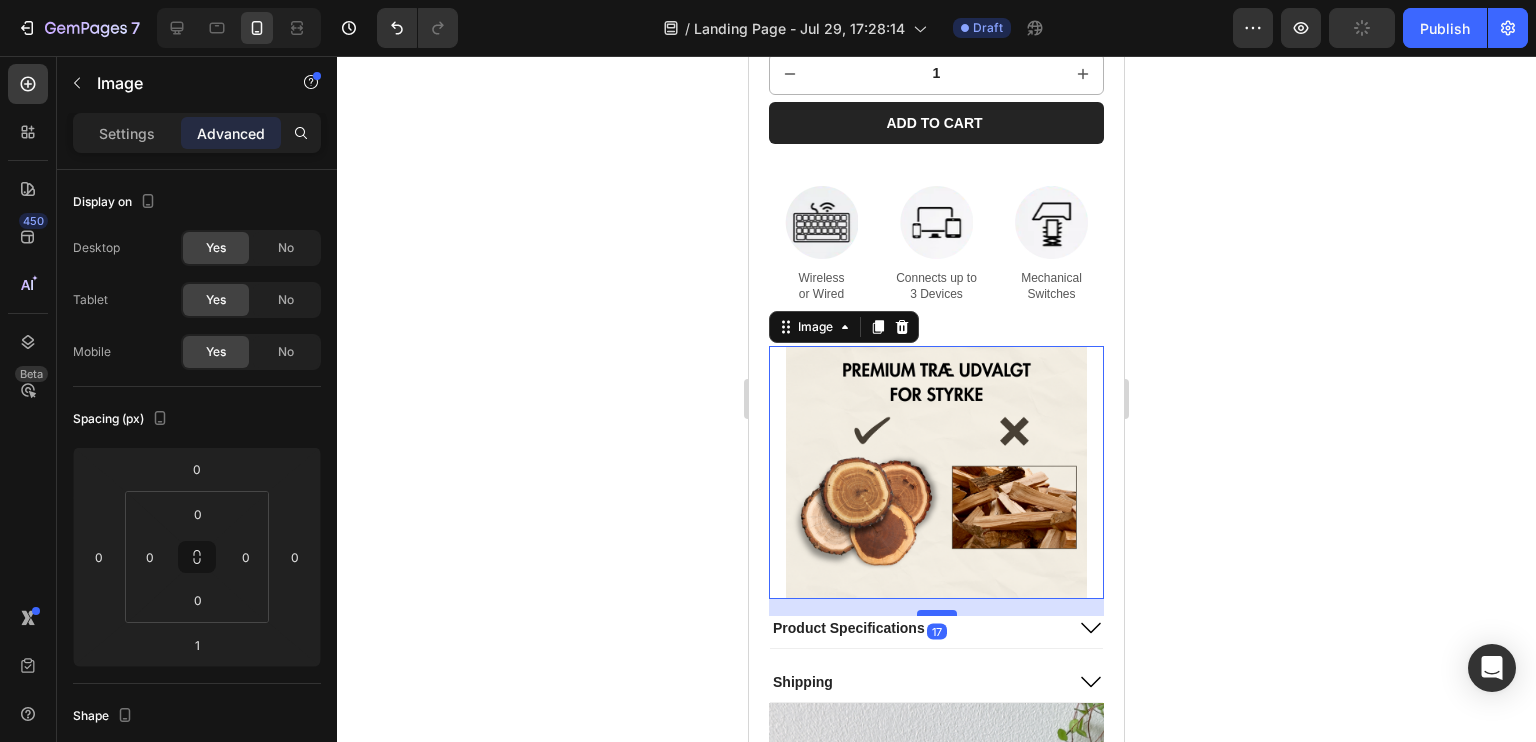 type on "19" 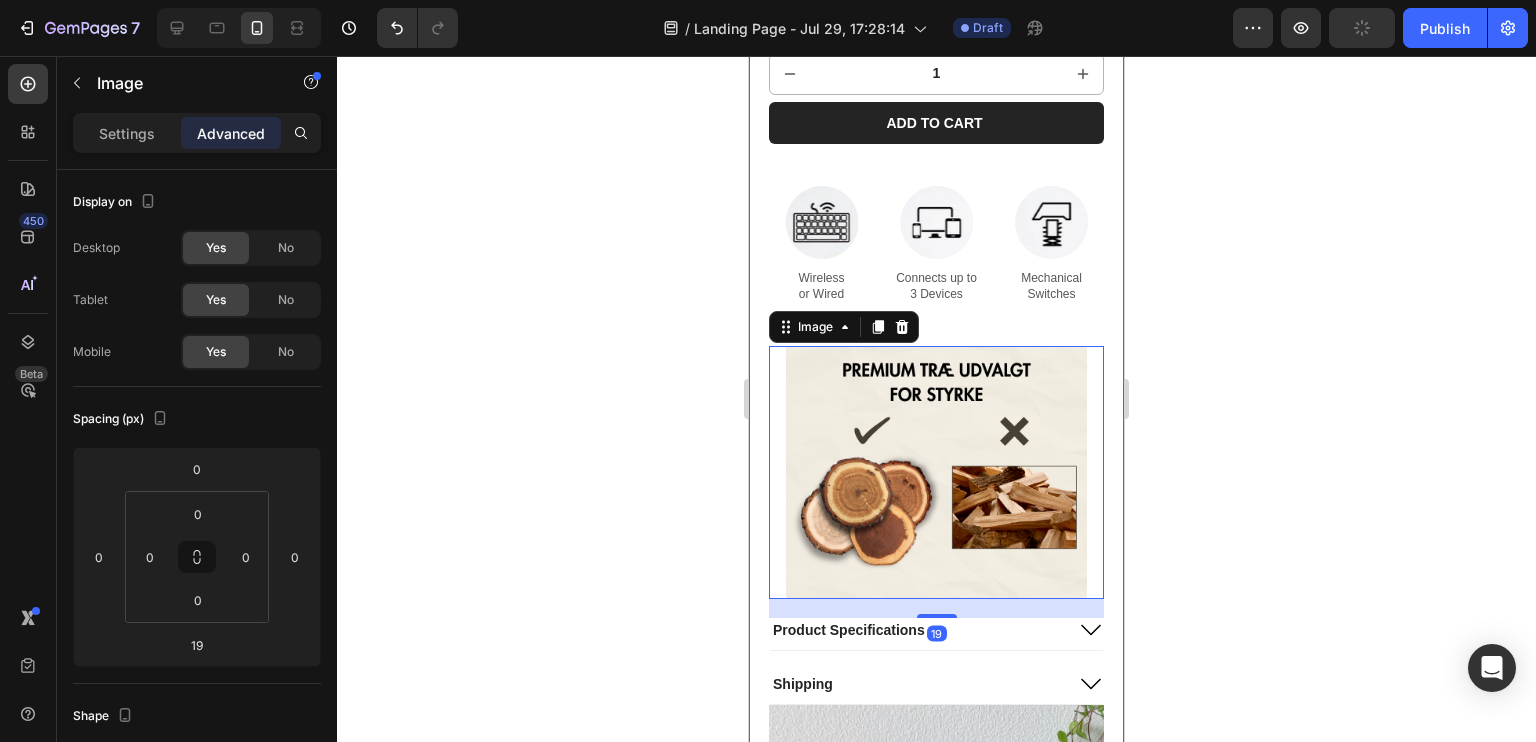 click 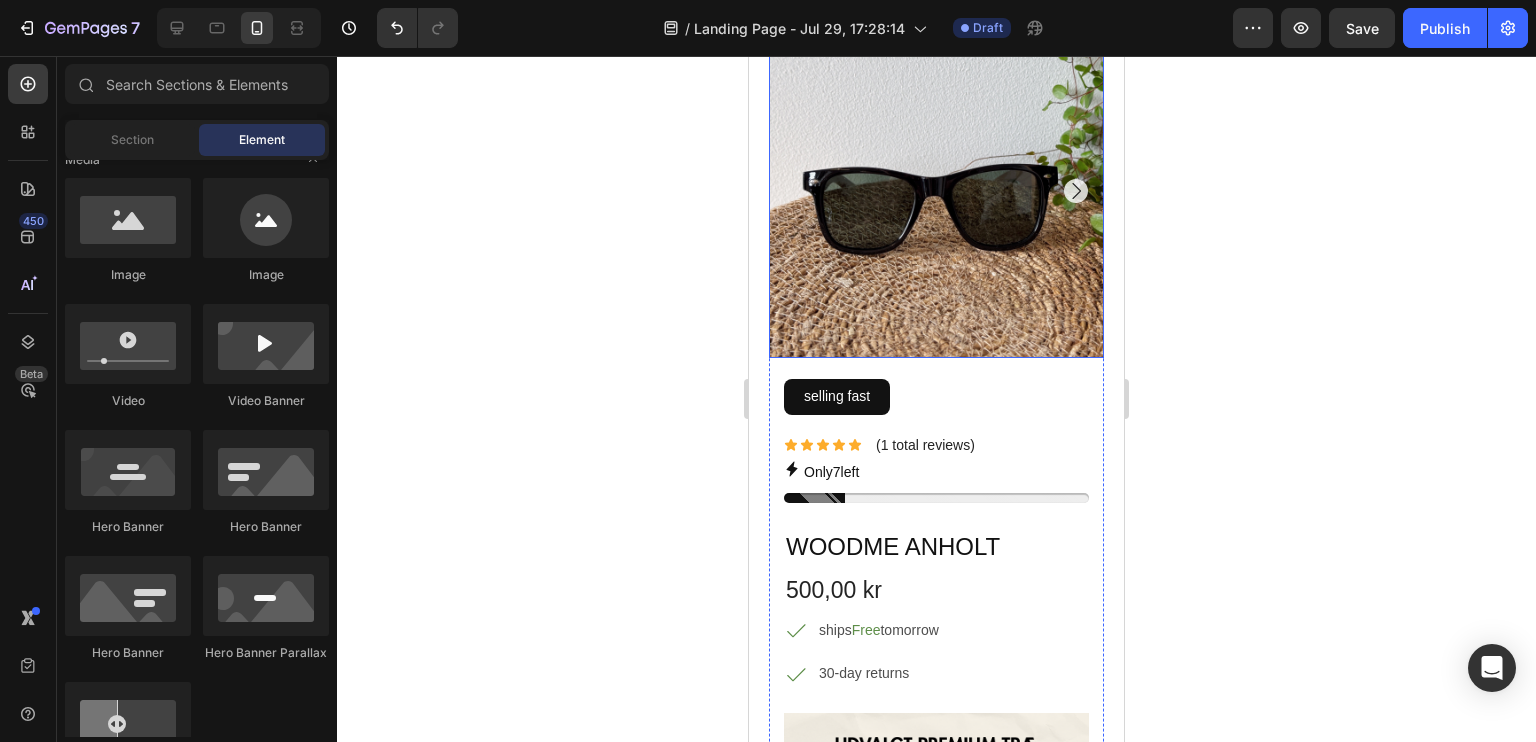 scroll, scrollTop: 1205, scrollLeft: 0, axis: vertical 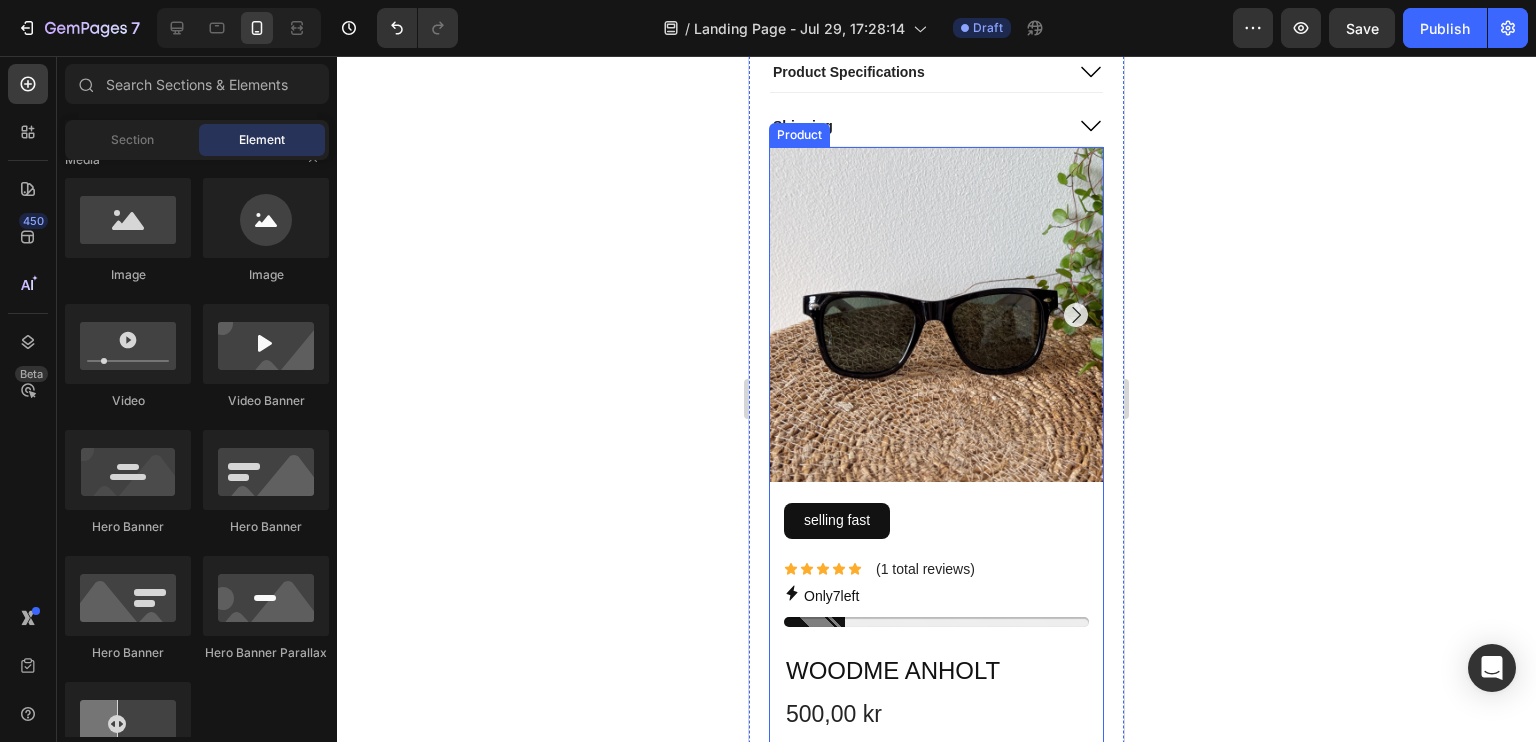 click on "Product Images
Product Overview
How to Use
Skin Type & Concern
Ingredients
Other Details Accordion" at bounding box center (936, 325) 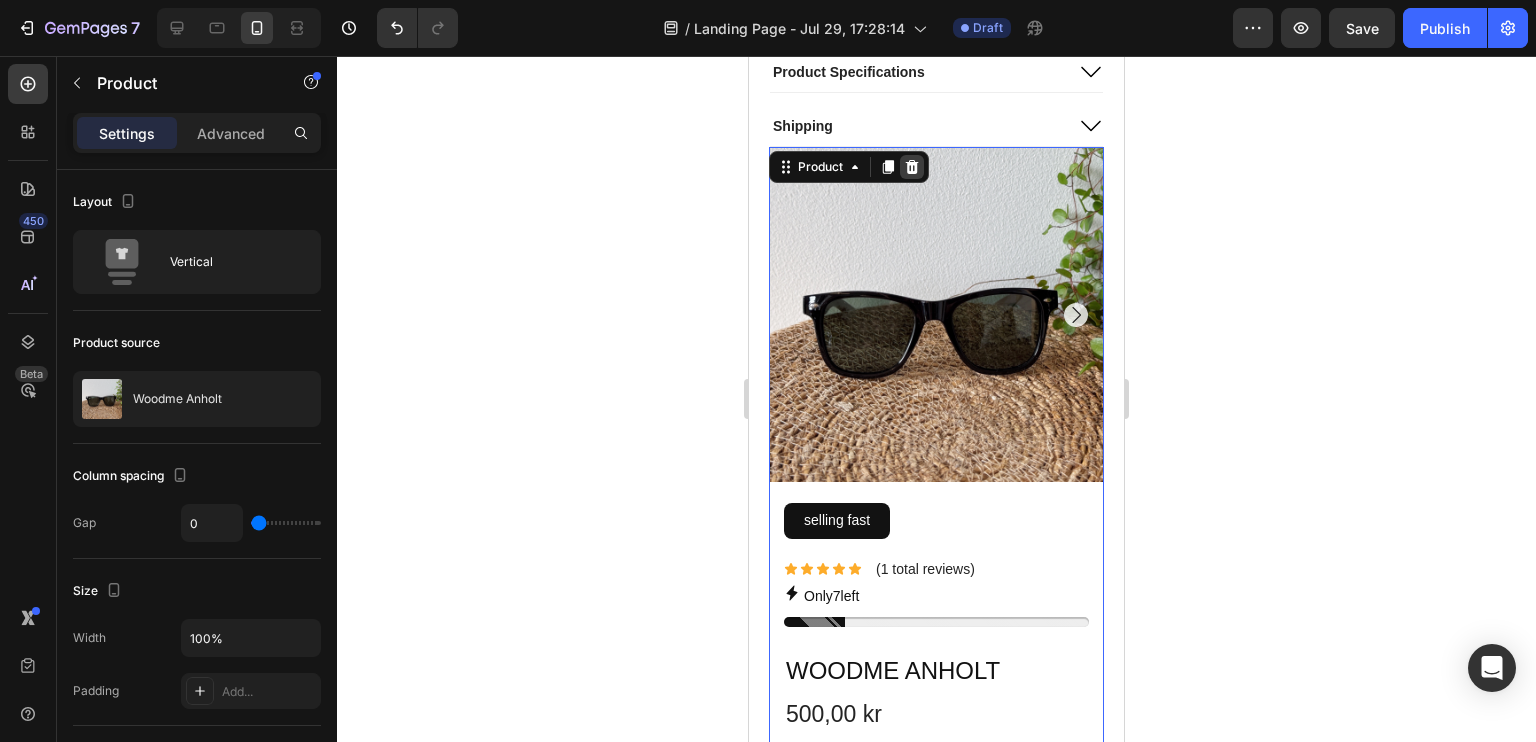 click 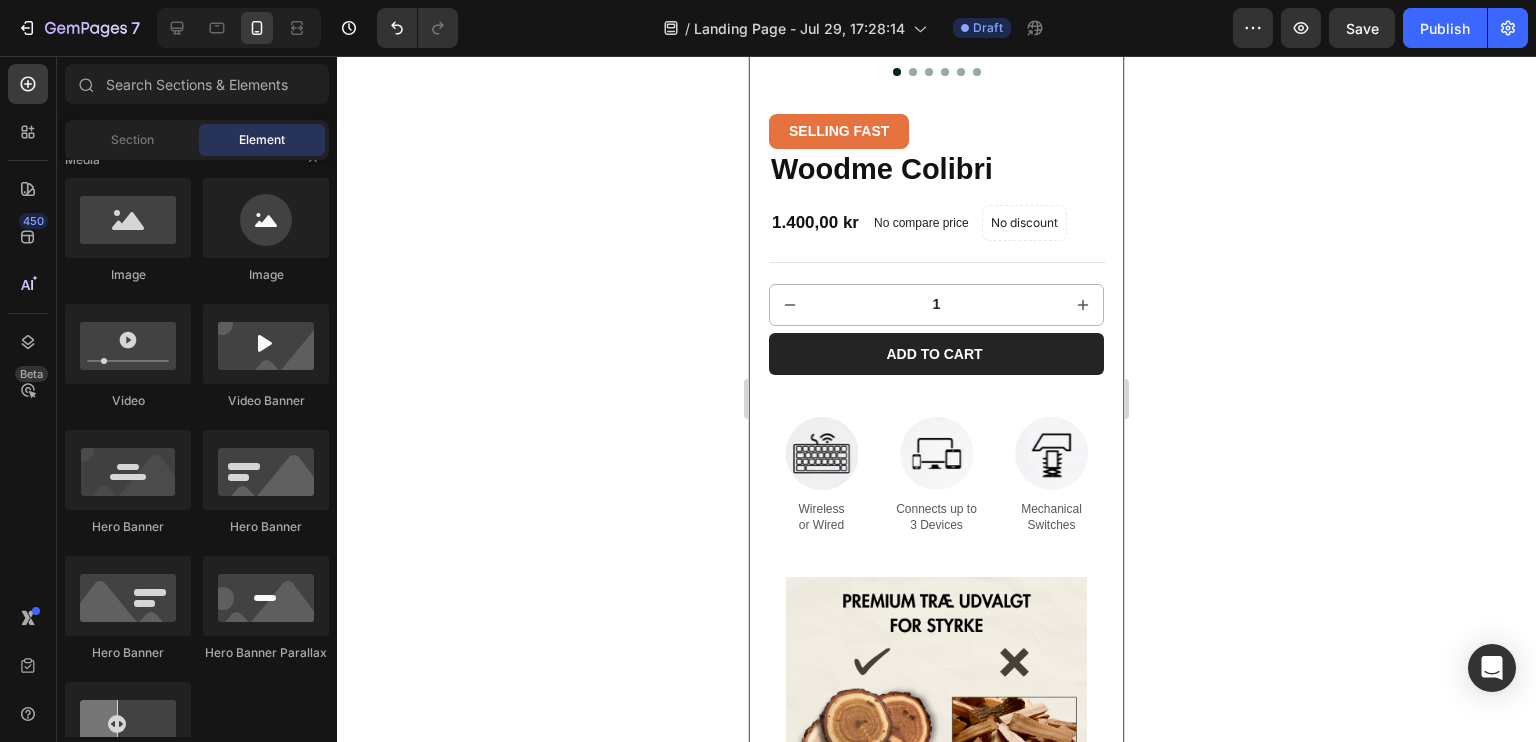 scroll, scrollTop: 415, scrollLeft: 0, axis: vertical 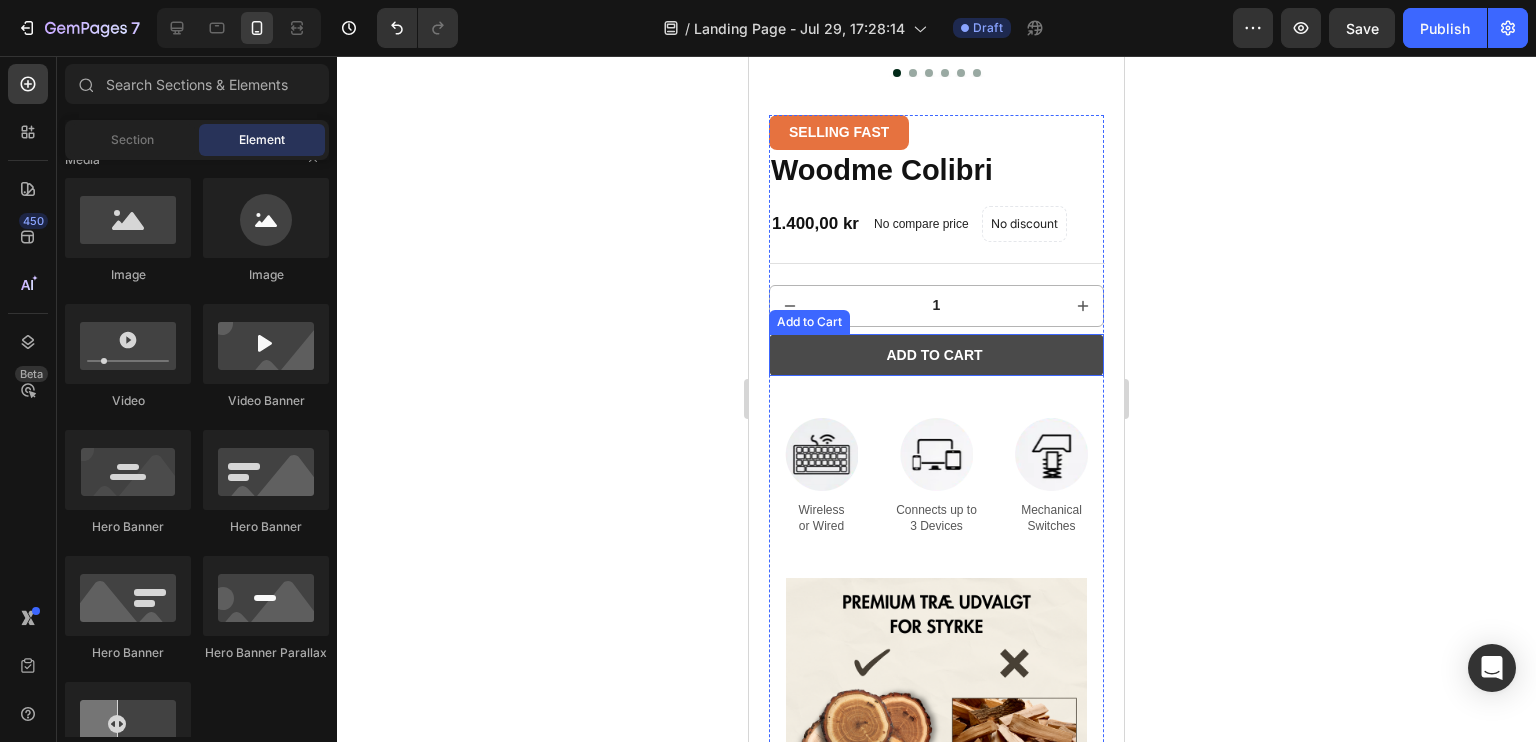 click on "Add to cart" at bounding box center [936, 355] 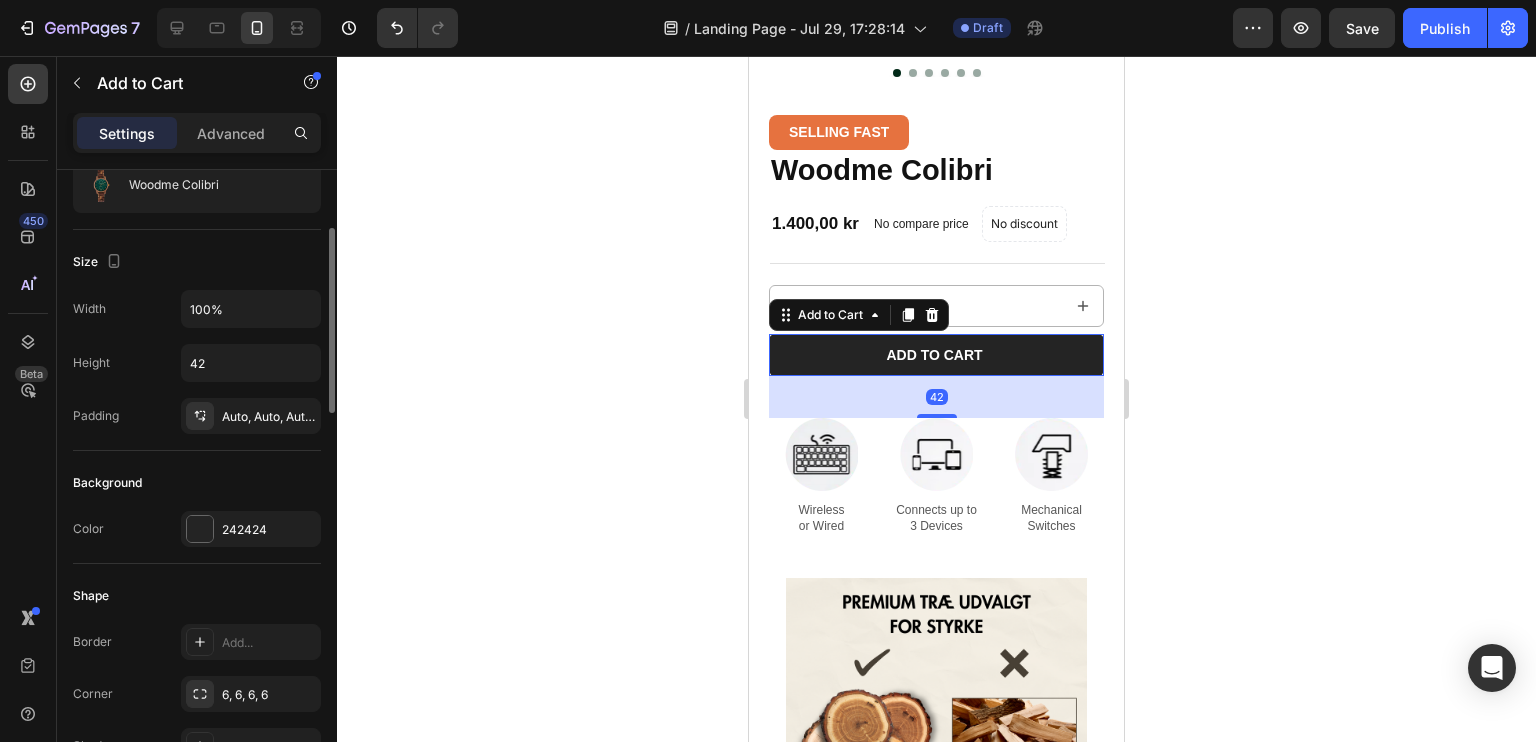 scroll, scrollTop: 245, scrollLeft: 0, axis: vertical 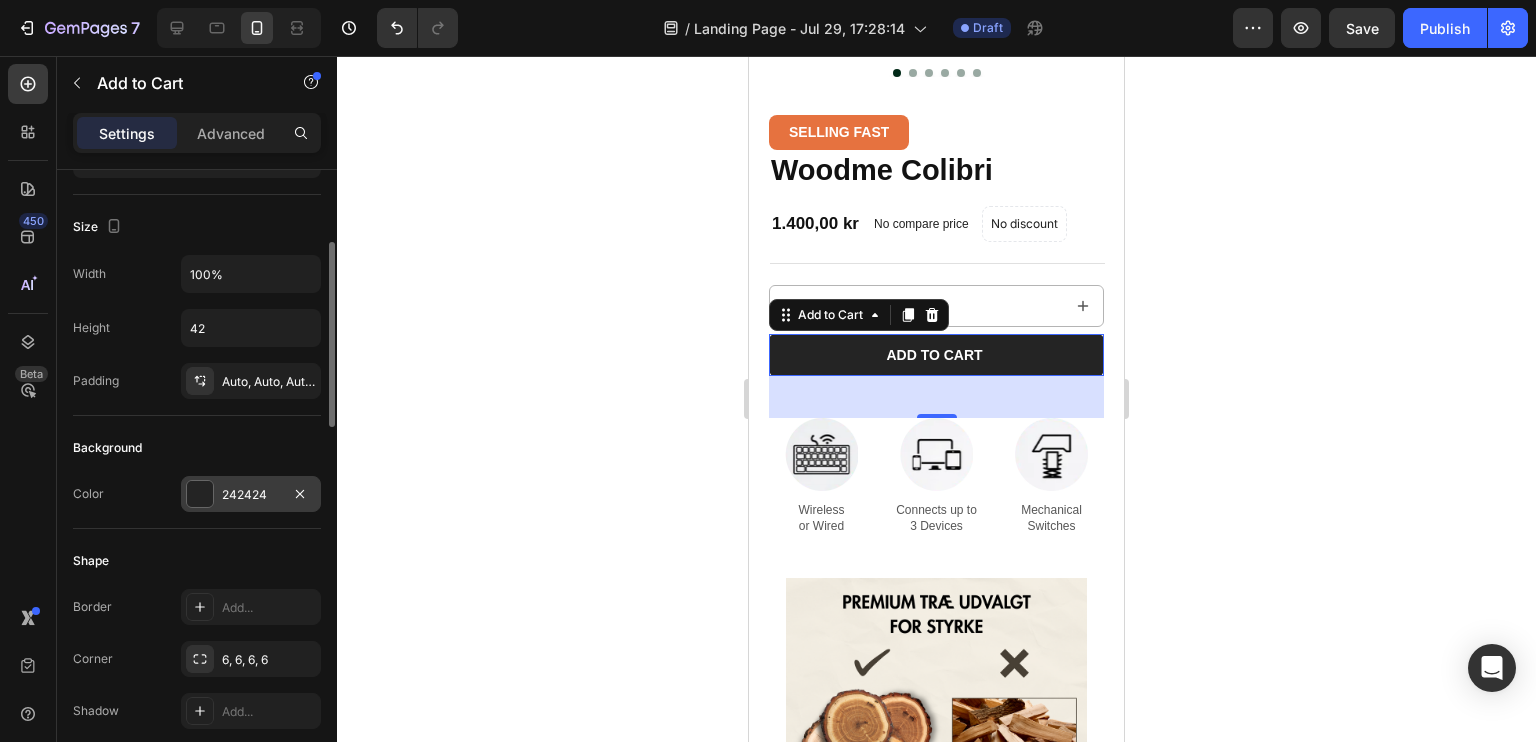 click at bounding box center [200, 494] 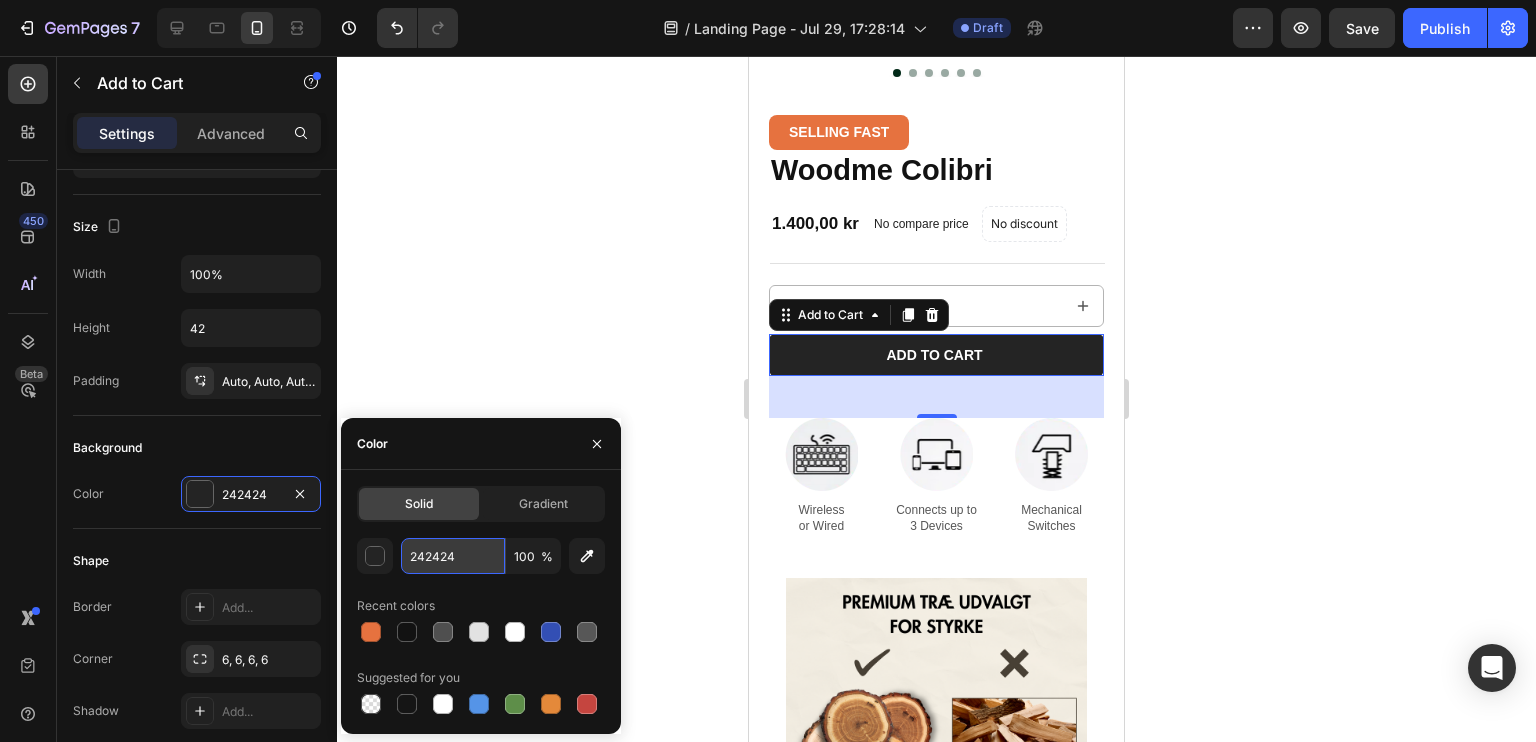 click on "242424" at bounding box center [453, 556] 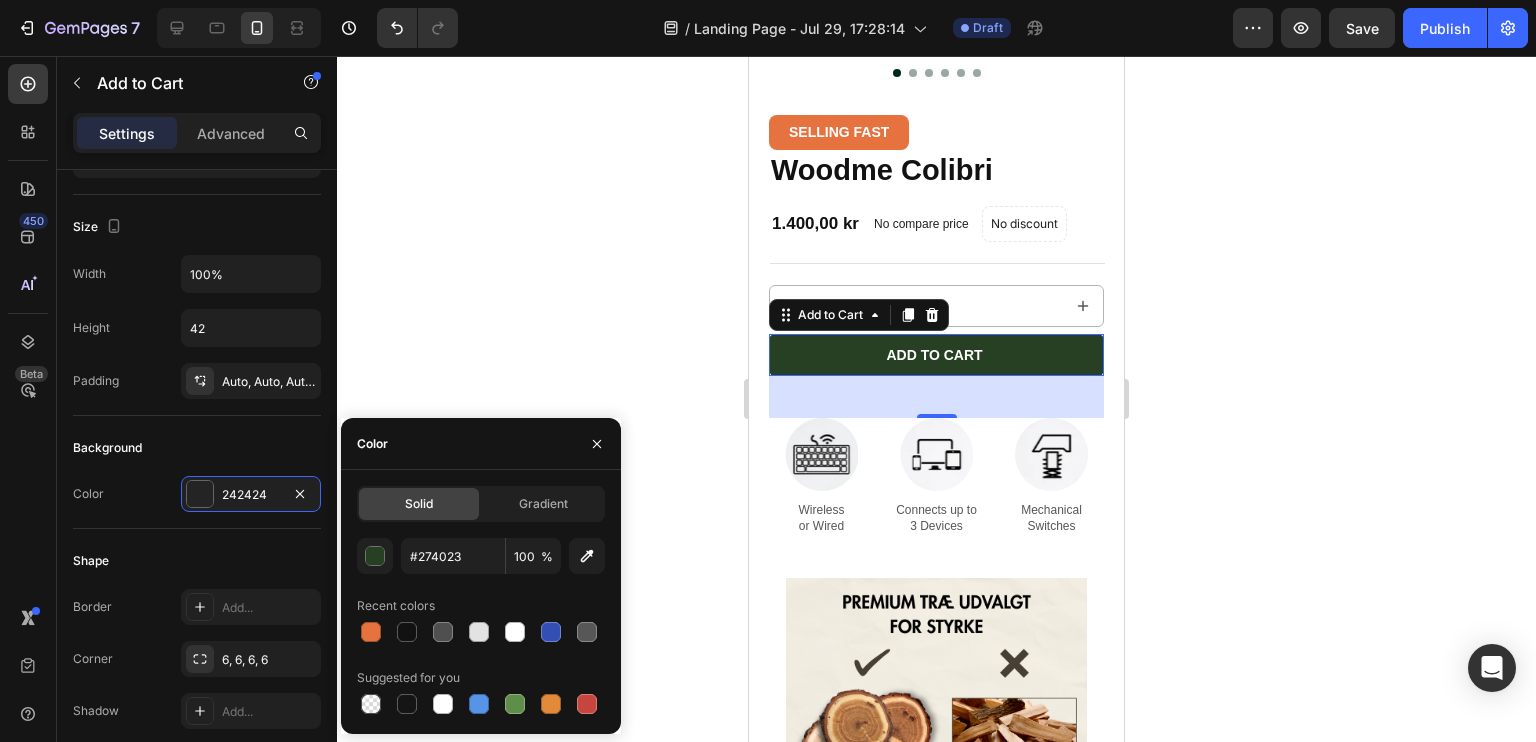 click 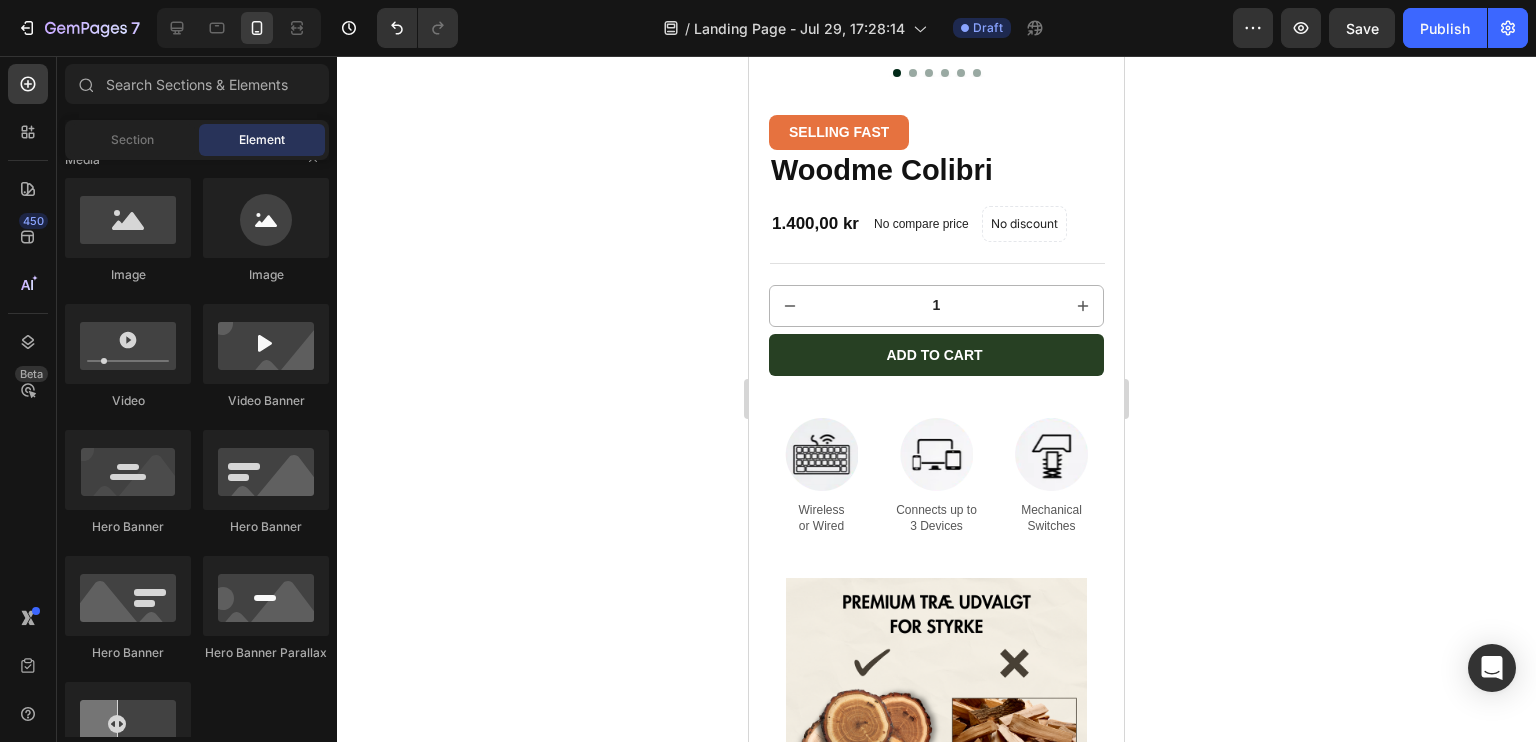 click 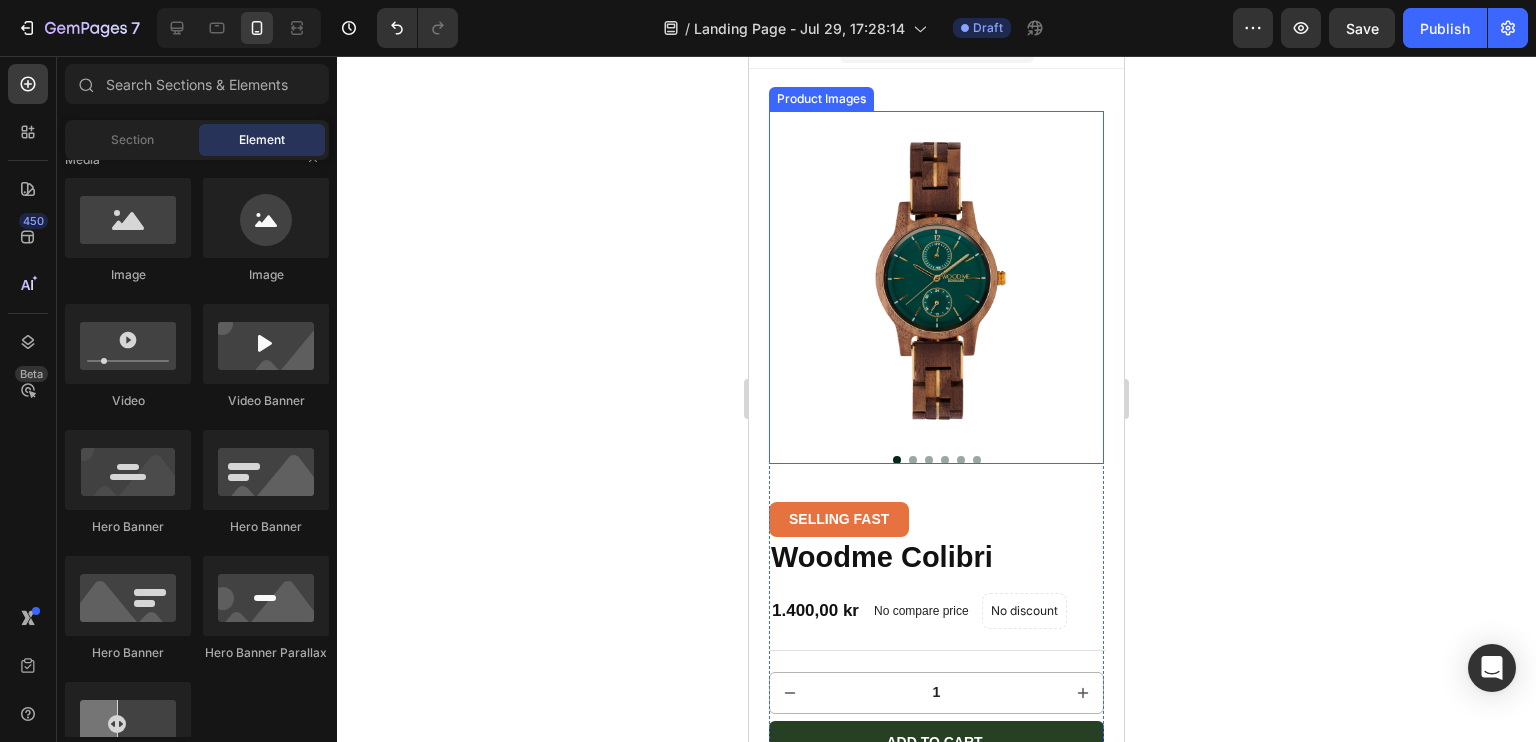 scroll, scrollTop: 0, scrollLeft: 0, axis: both 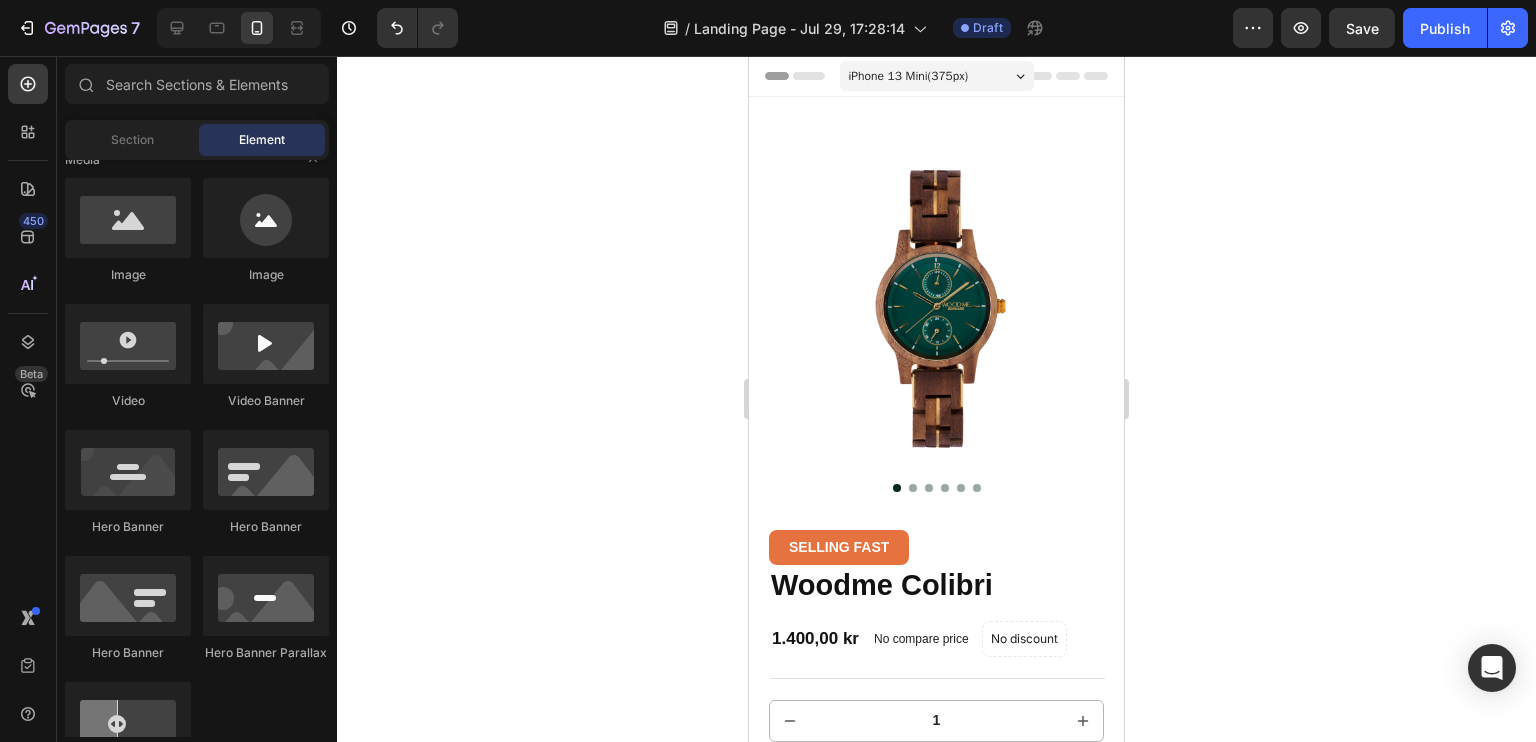 click on "iPhone 13 Mini  ( 375 px)" at bounding box center (909, 76) 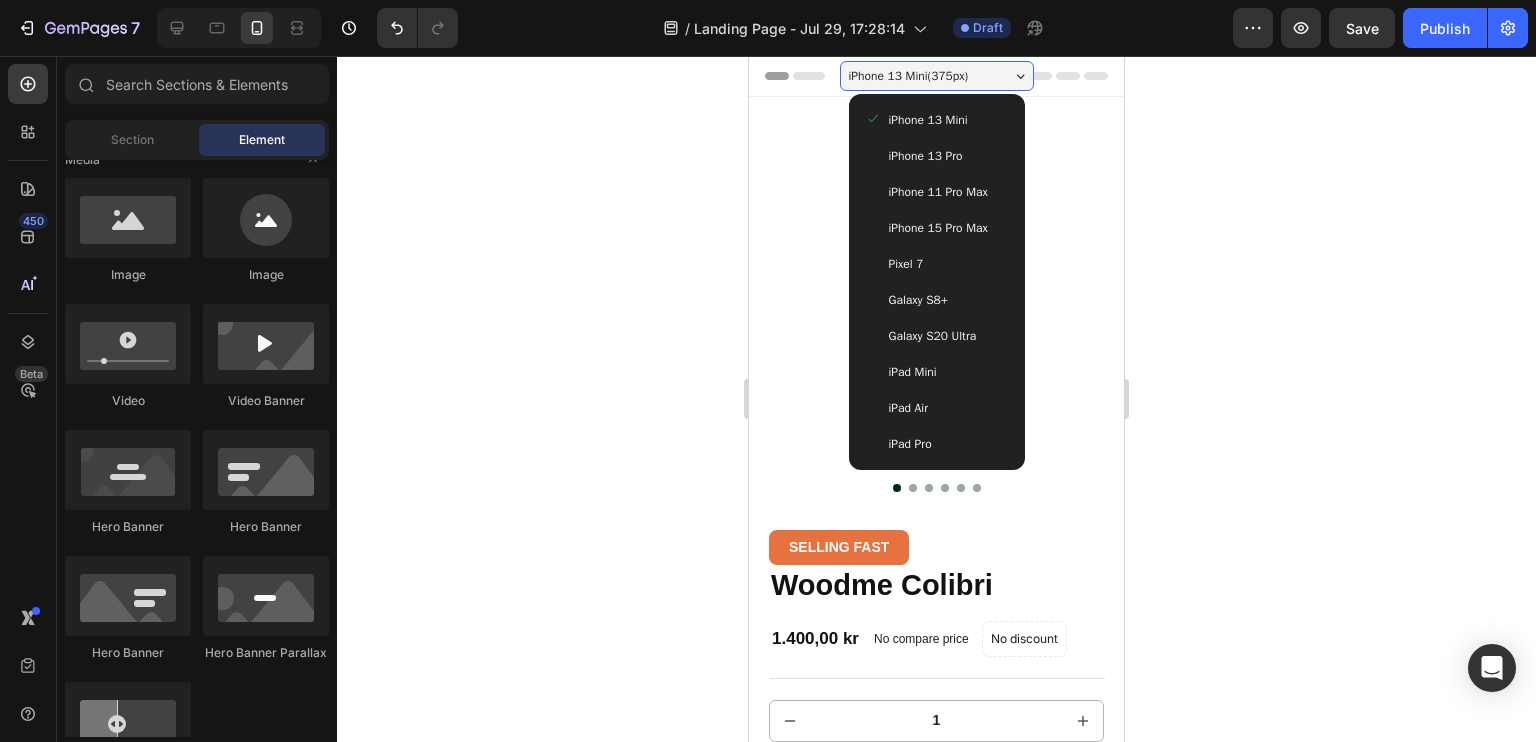 click on "iPhone 13 Pro" at bounding box center (937, 156) 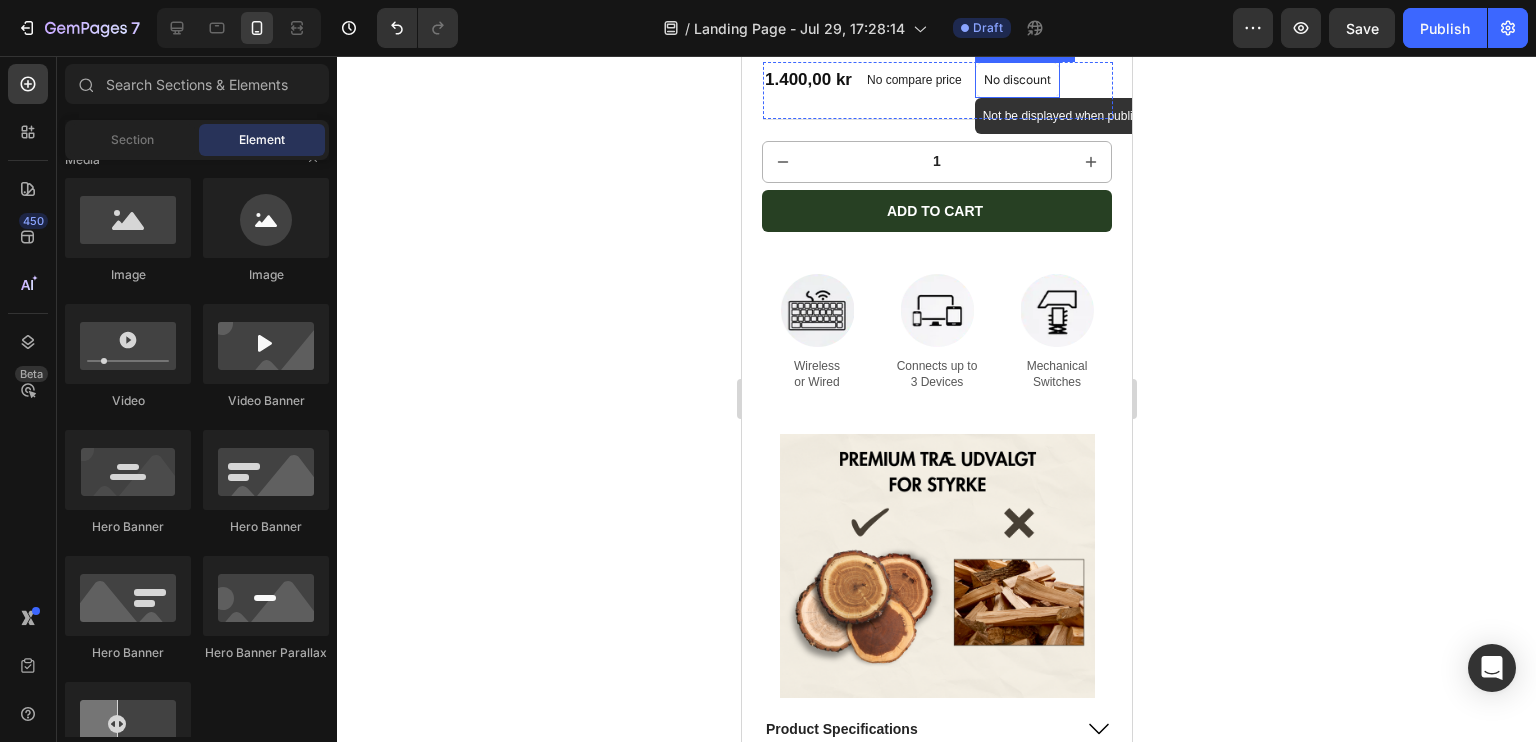 scroll, scrollTop: 838, scrollLeft: 0, axis: vertical 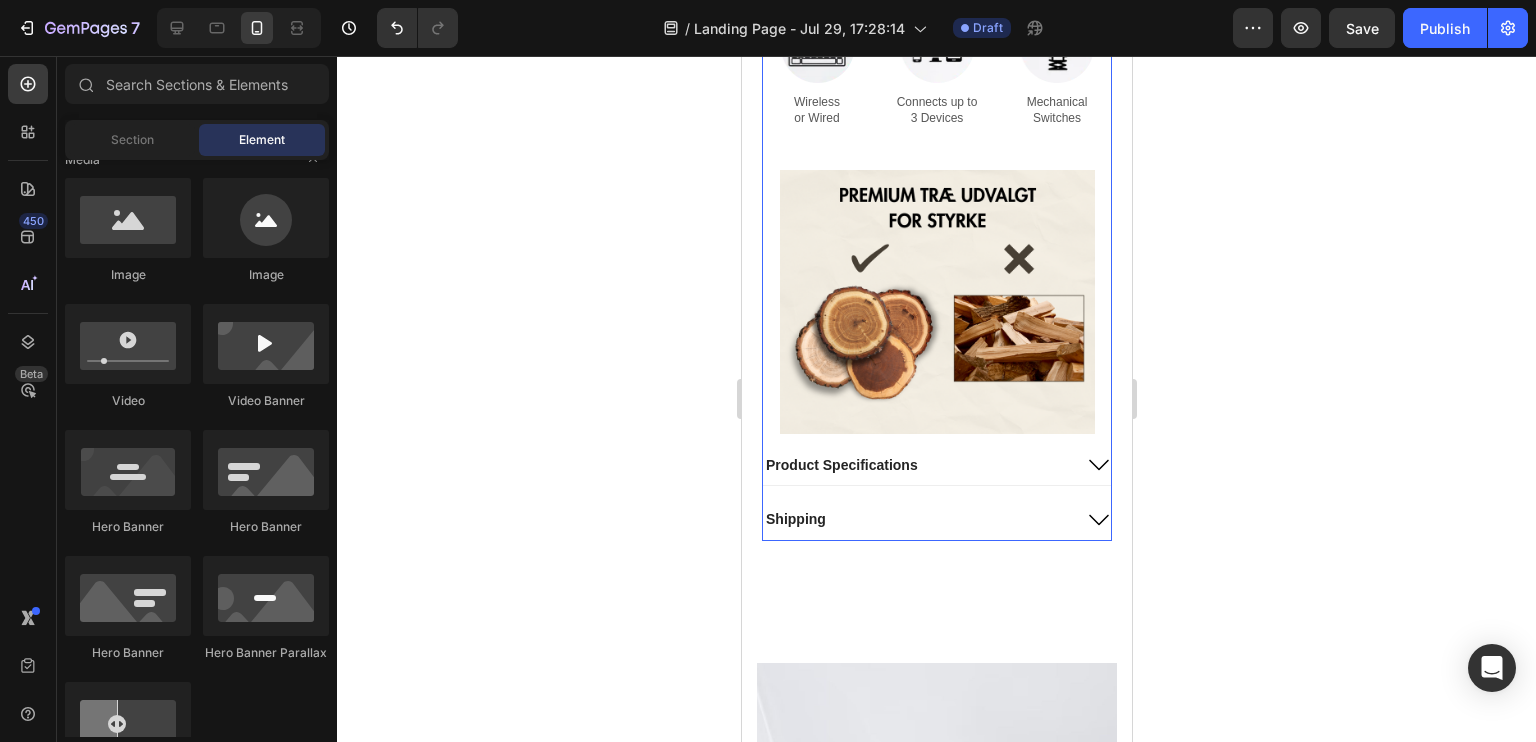 click on "SELLING FAST Button Woodme Colibri Product Title 1.400,00 kr Product Price Product Price No compare price Product Price No discount   Not be displayed when published Product Badge Row
1
Product Quantity Add to cart Add to Cart Image Wireless  or Wired Text Block Image Connects up to  3 Devices Text Block Image Mechanical Switches Text Block Row Image
Product Specifications
Shipping Accordion" at bounding box center [936, 124] 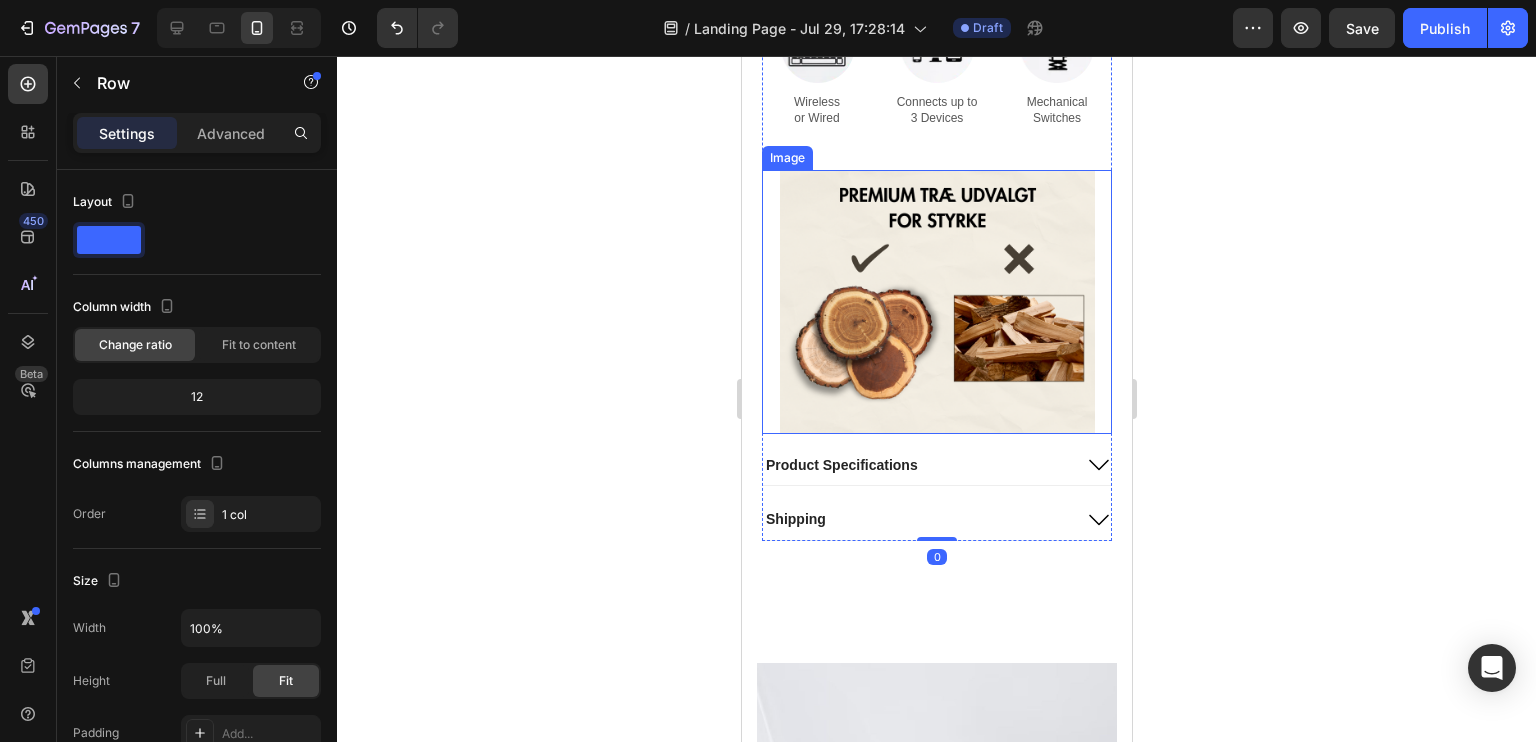click at bounding box center (936, 302) 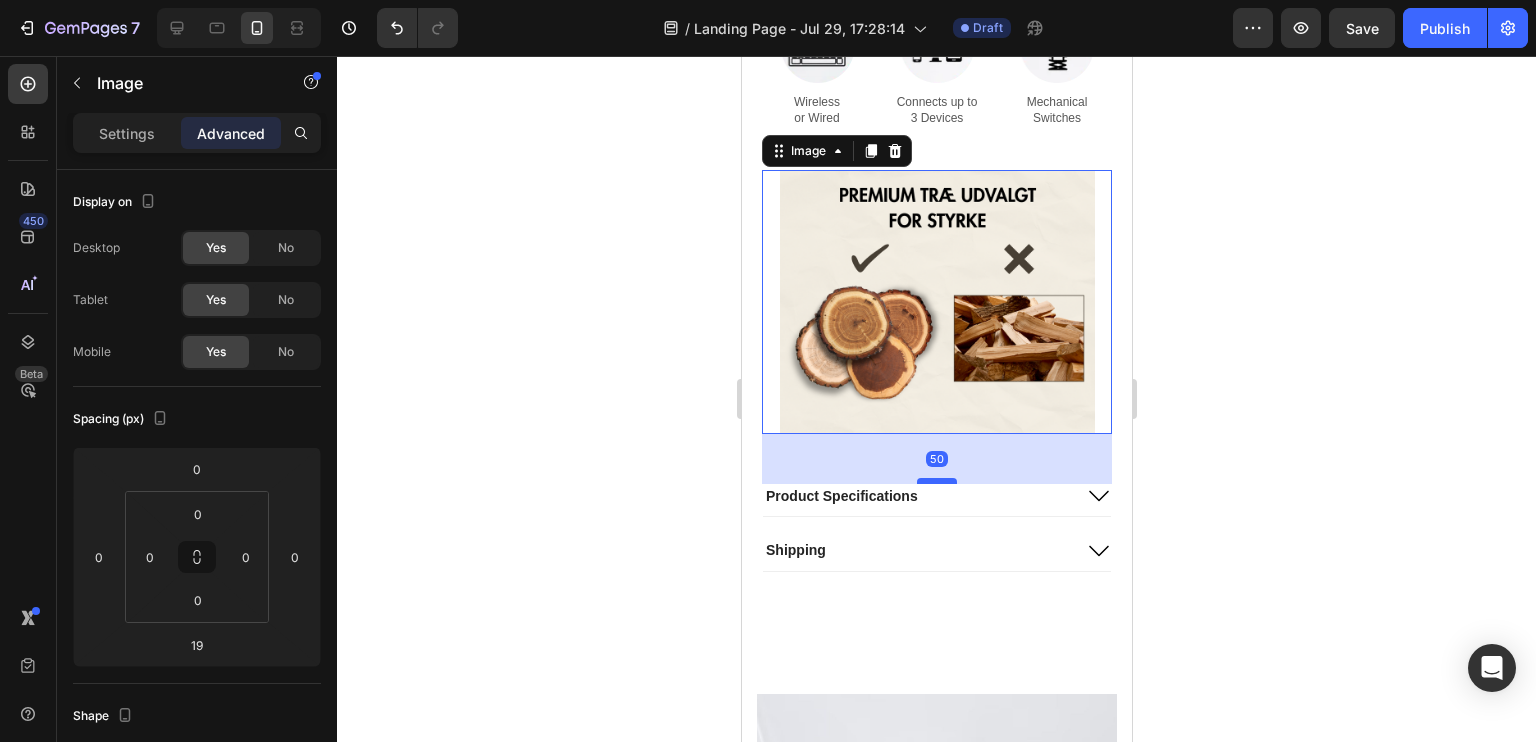 drag, startPoint x: 946, startPoint y: 424, endPoint x: 936, endPoint y: 455, distance: 32.572994 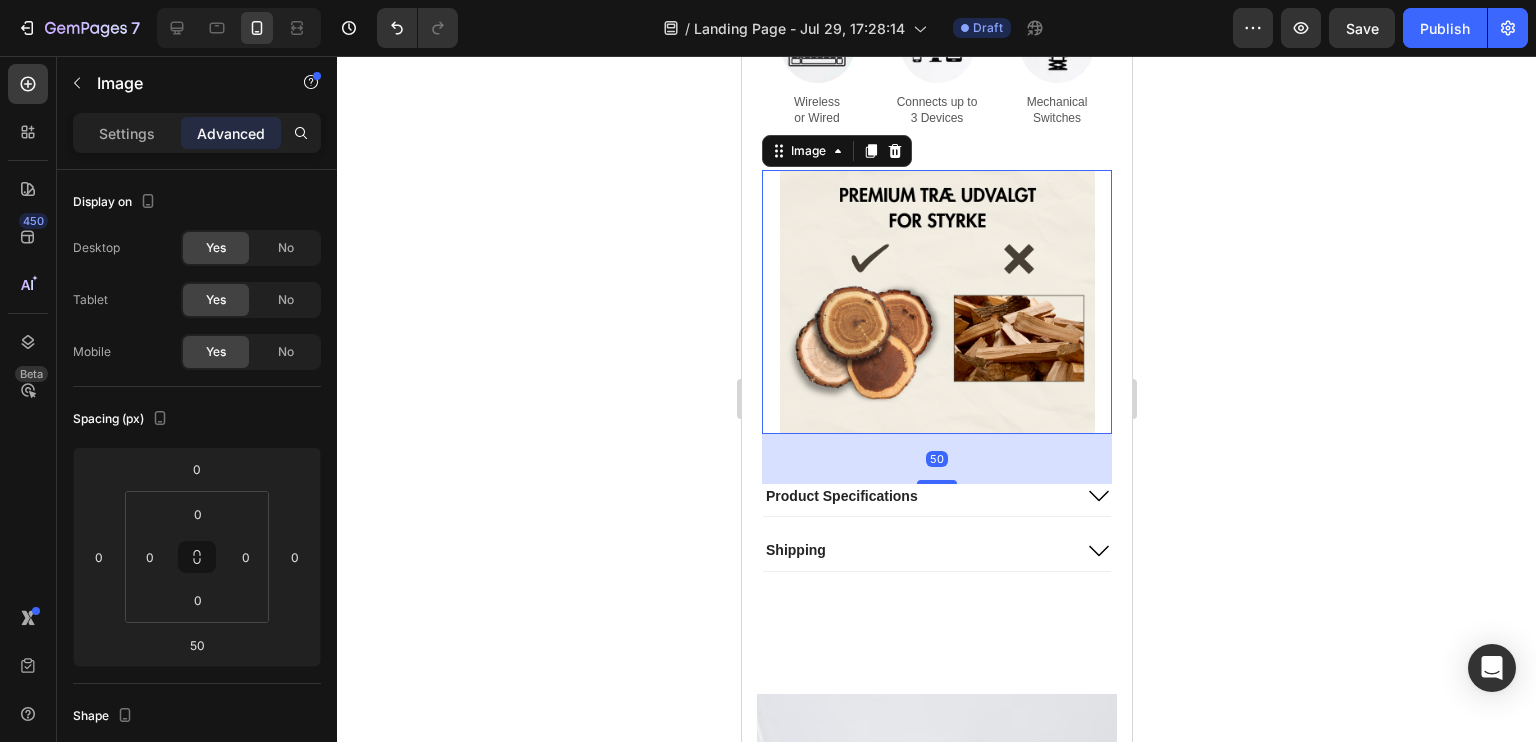 click 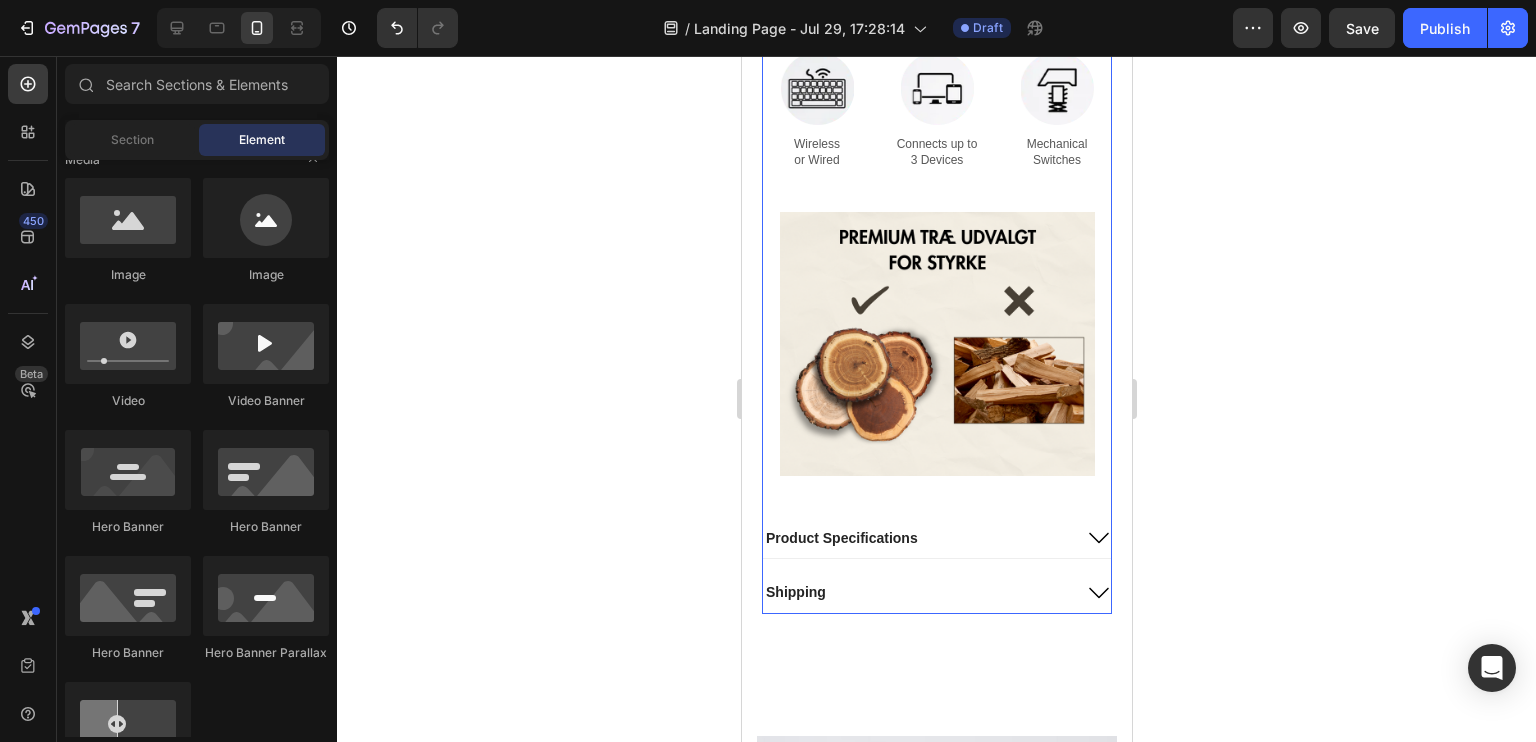 scroll, scrollTop: 798, scrollLeft: 0, axis: vertical 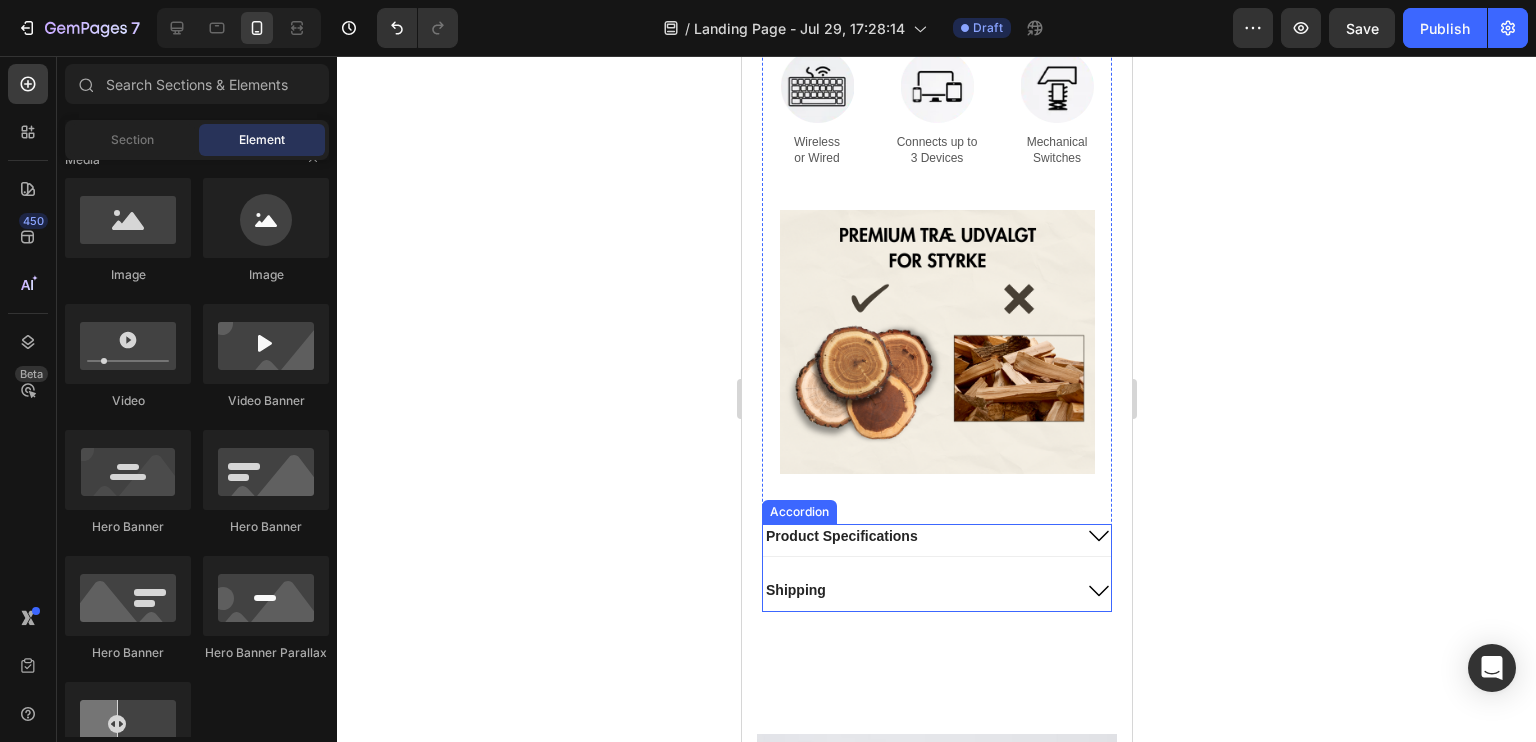 click 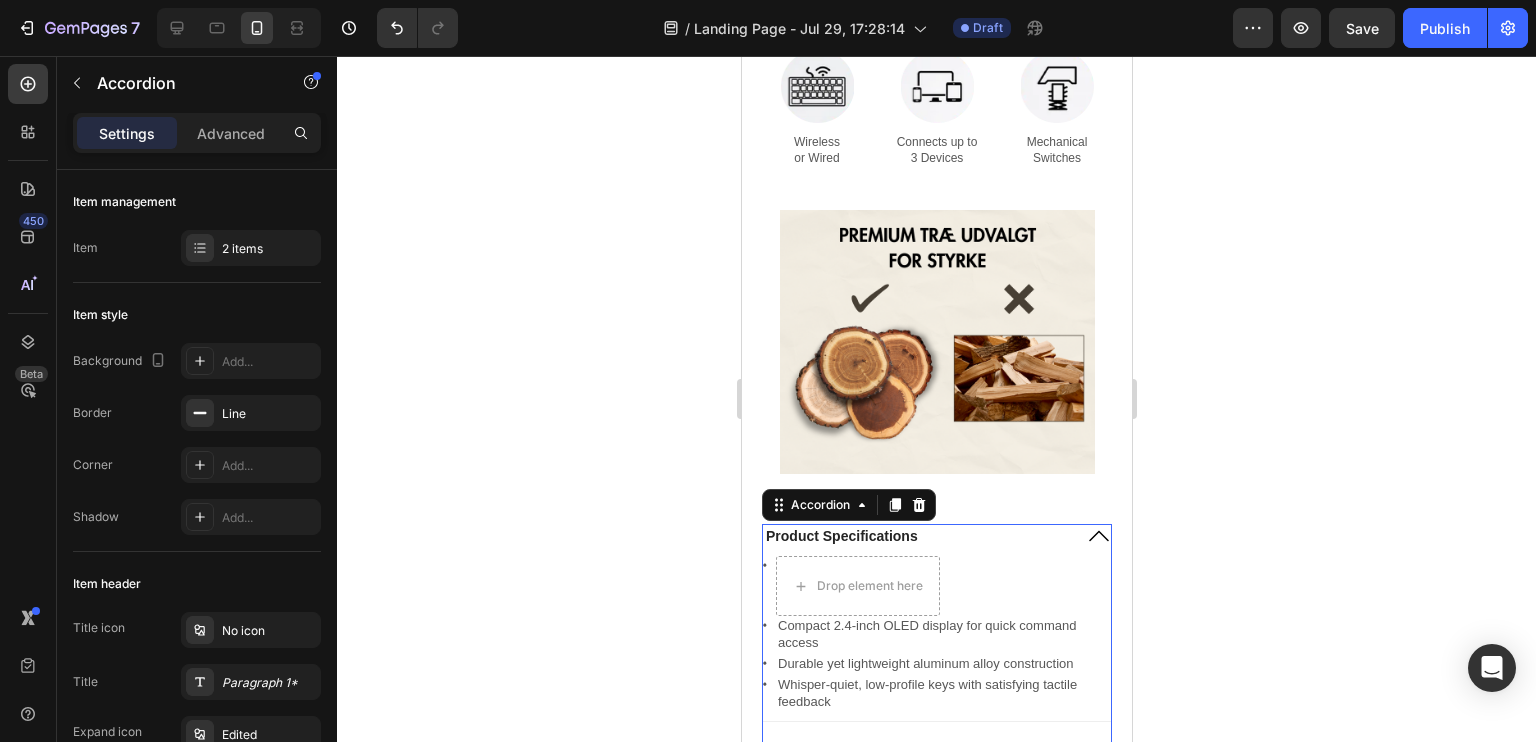 click 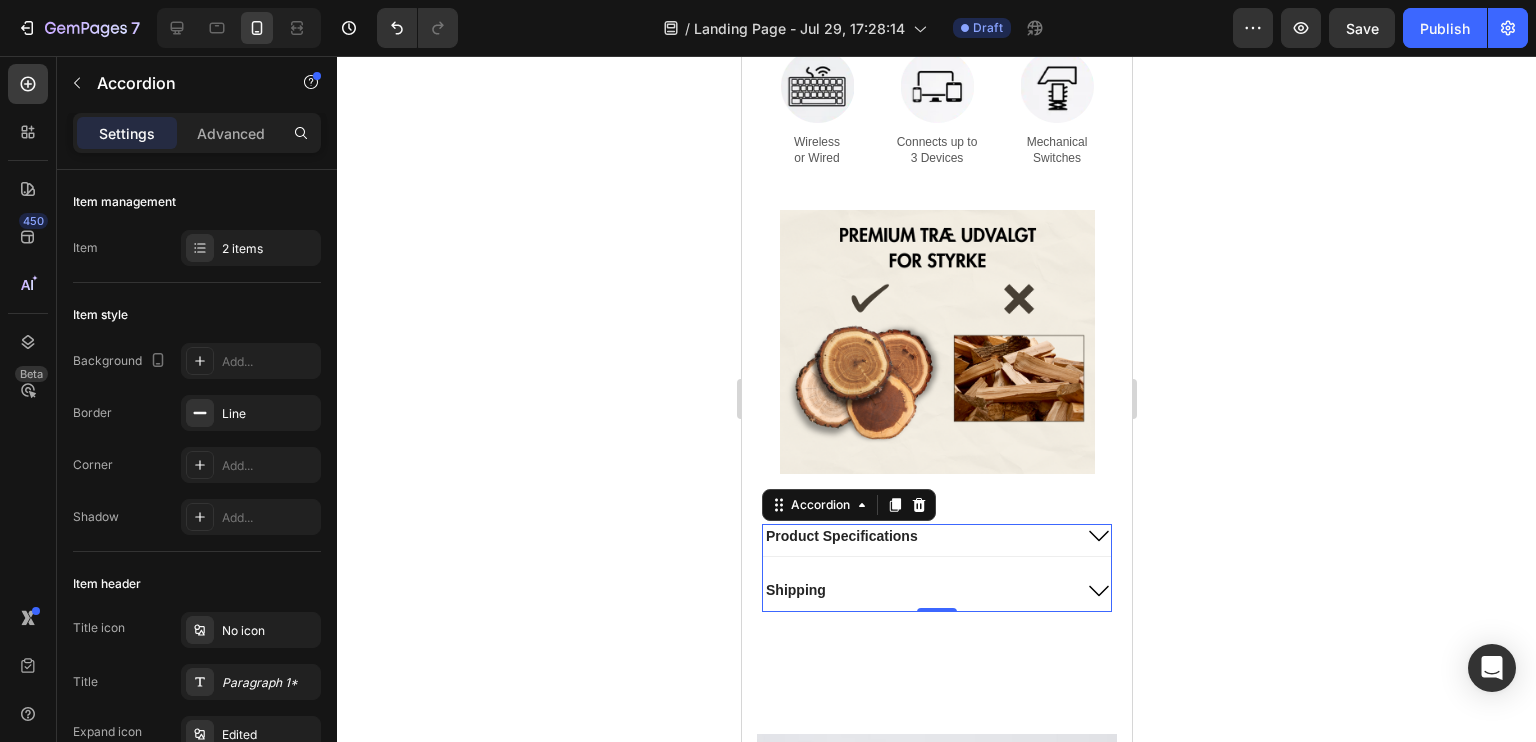 click 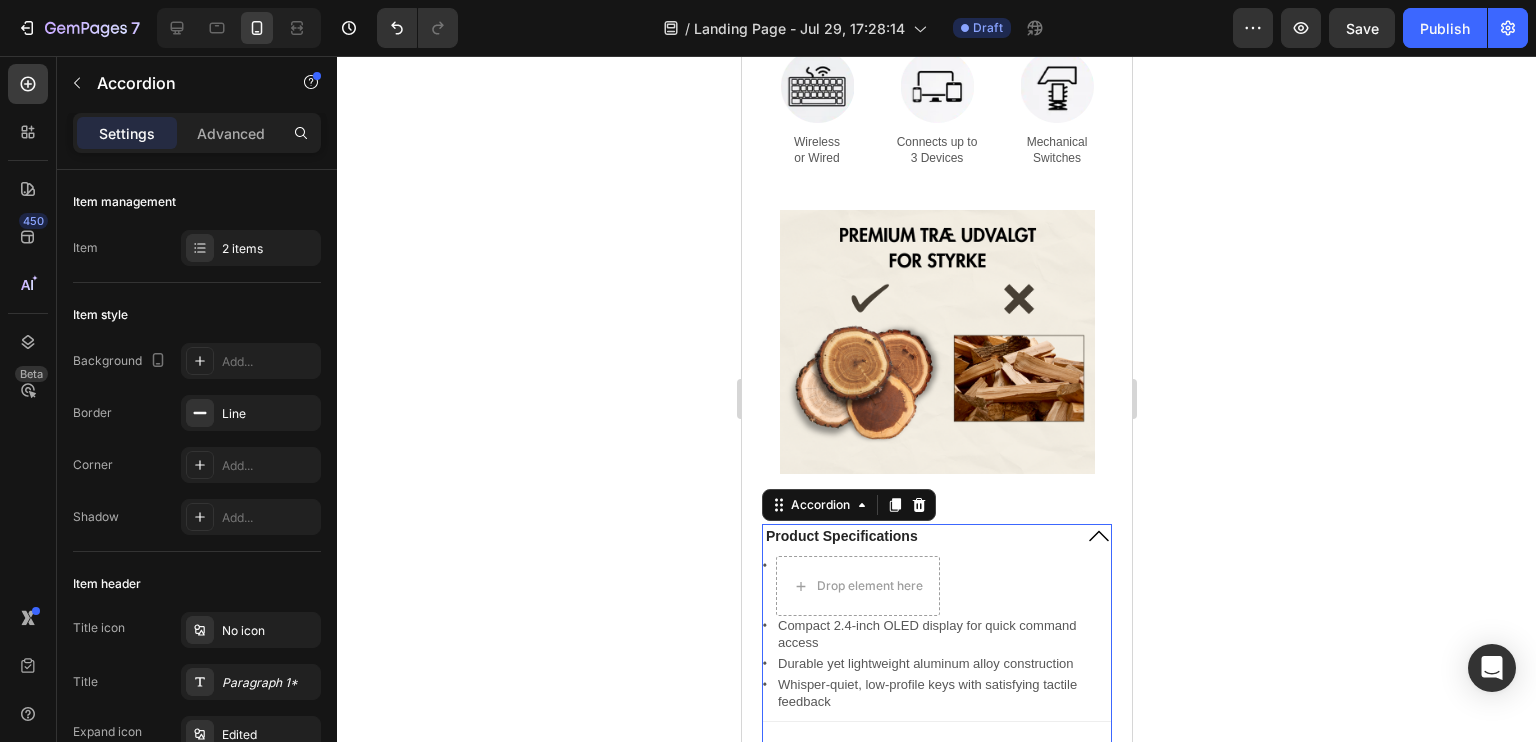 click 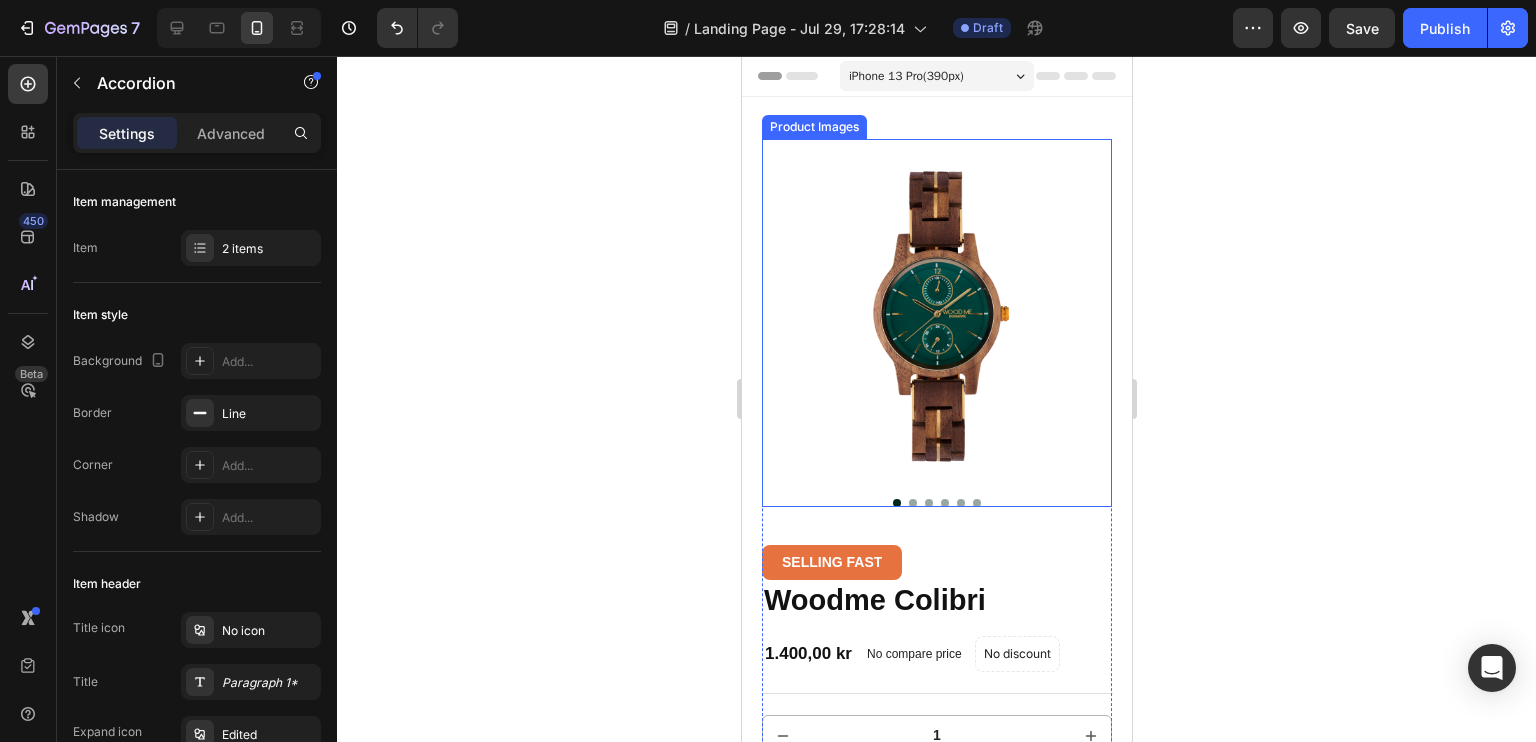 scroll, scrollTop: 258, scrollLeft: 0, axis: vertical 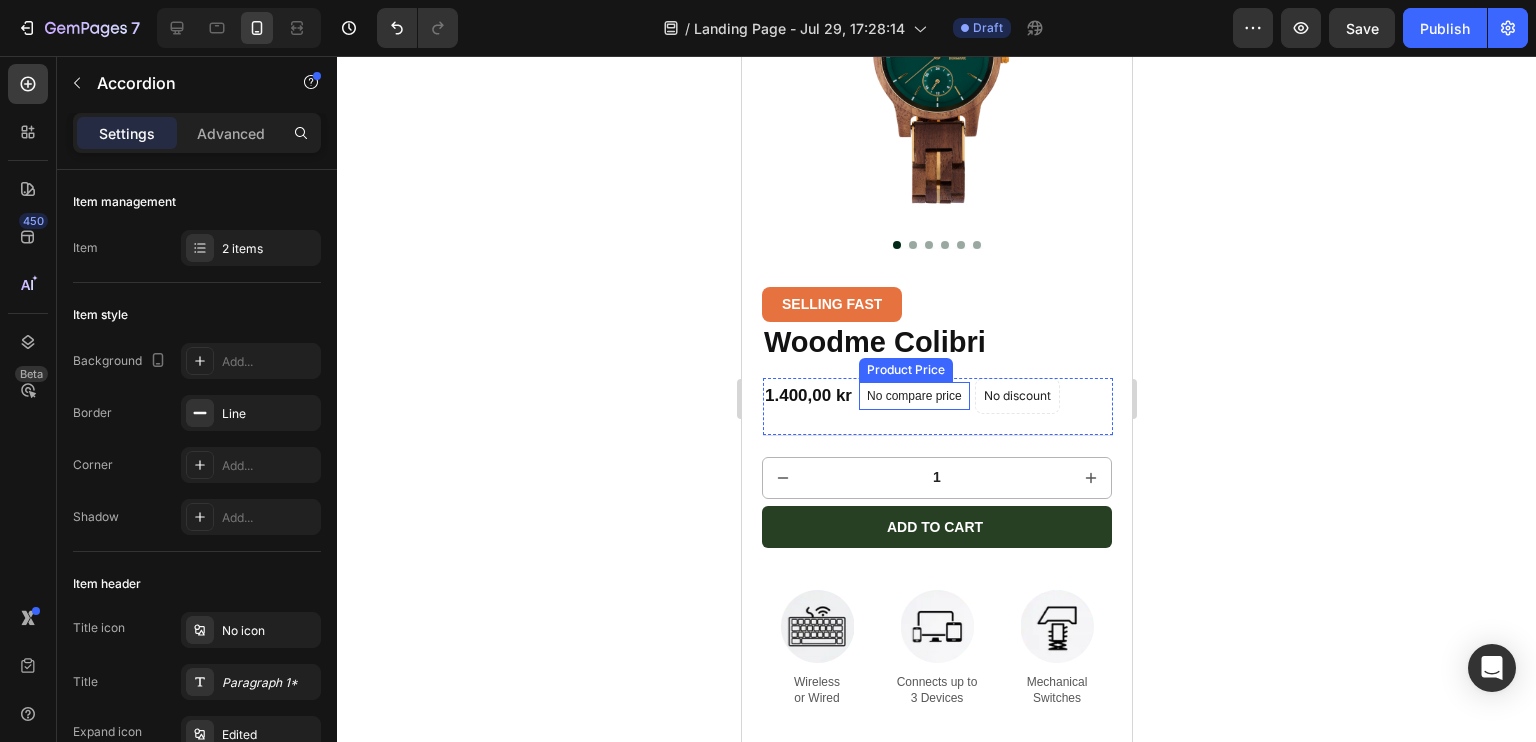 click on "No compare price" at bounding box center [913, 396] 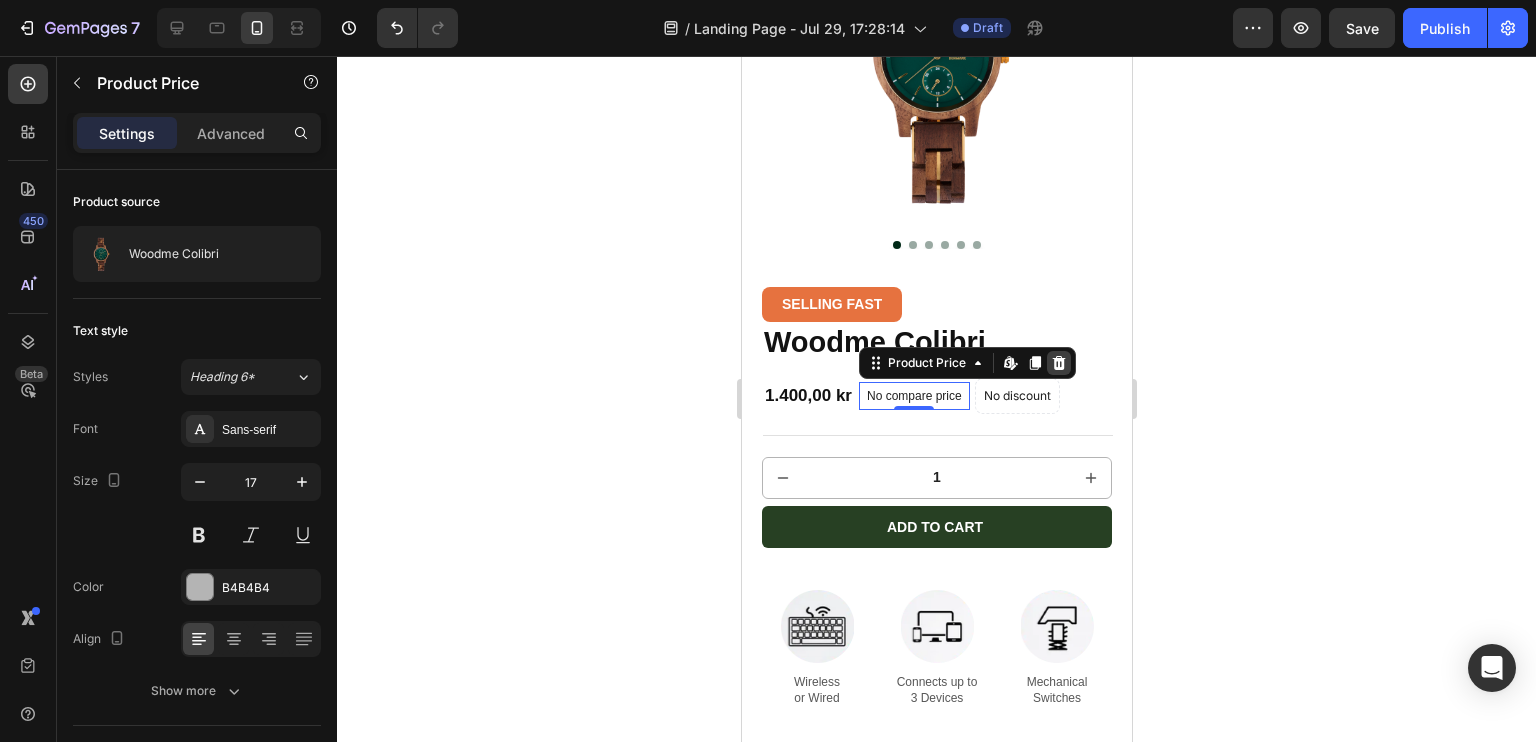 click 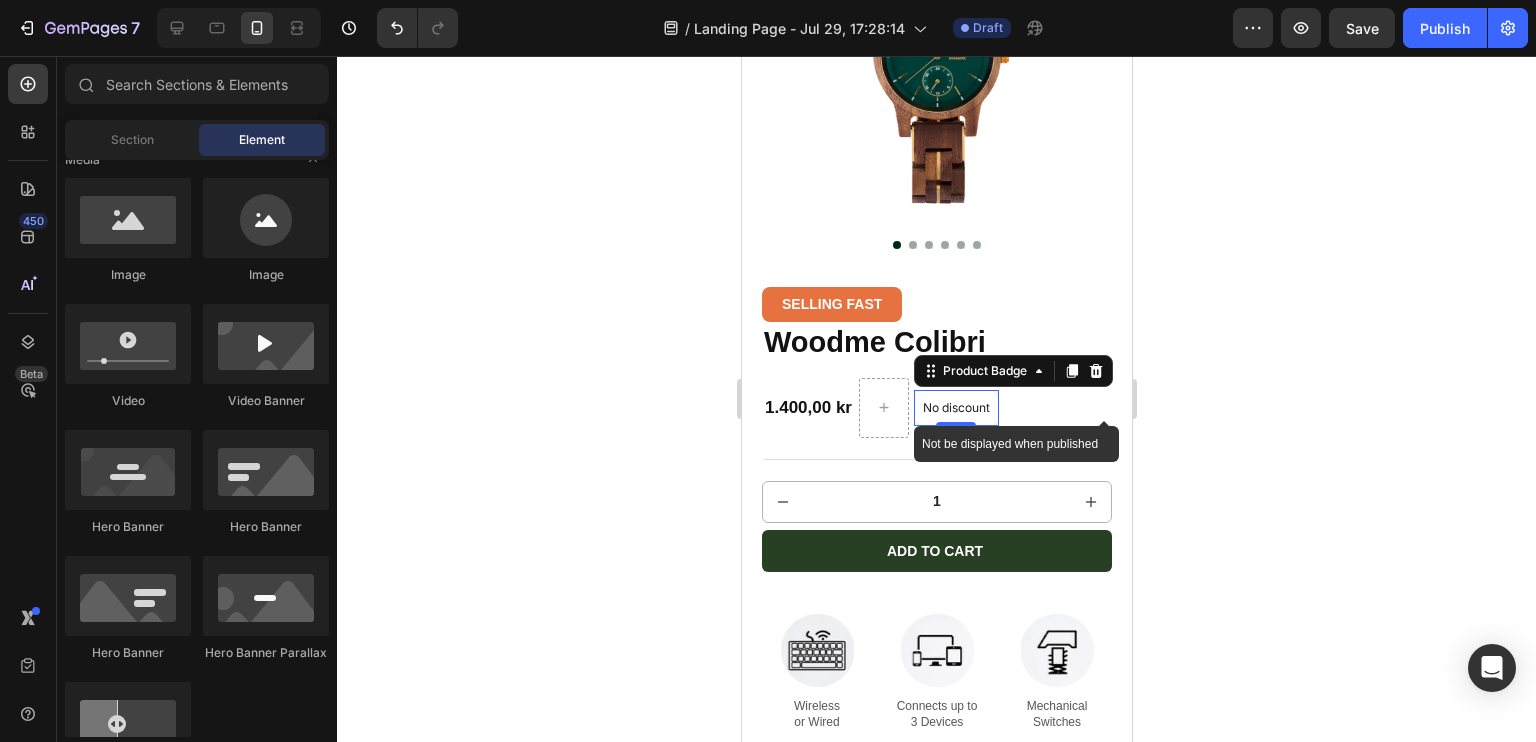 click on "No discount" at bounding box center (955, 408) 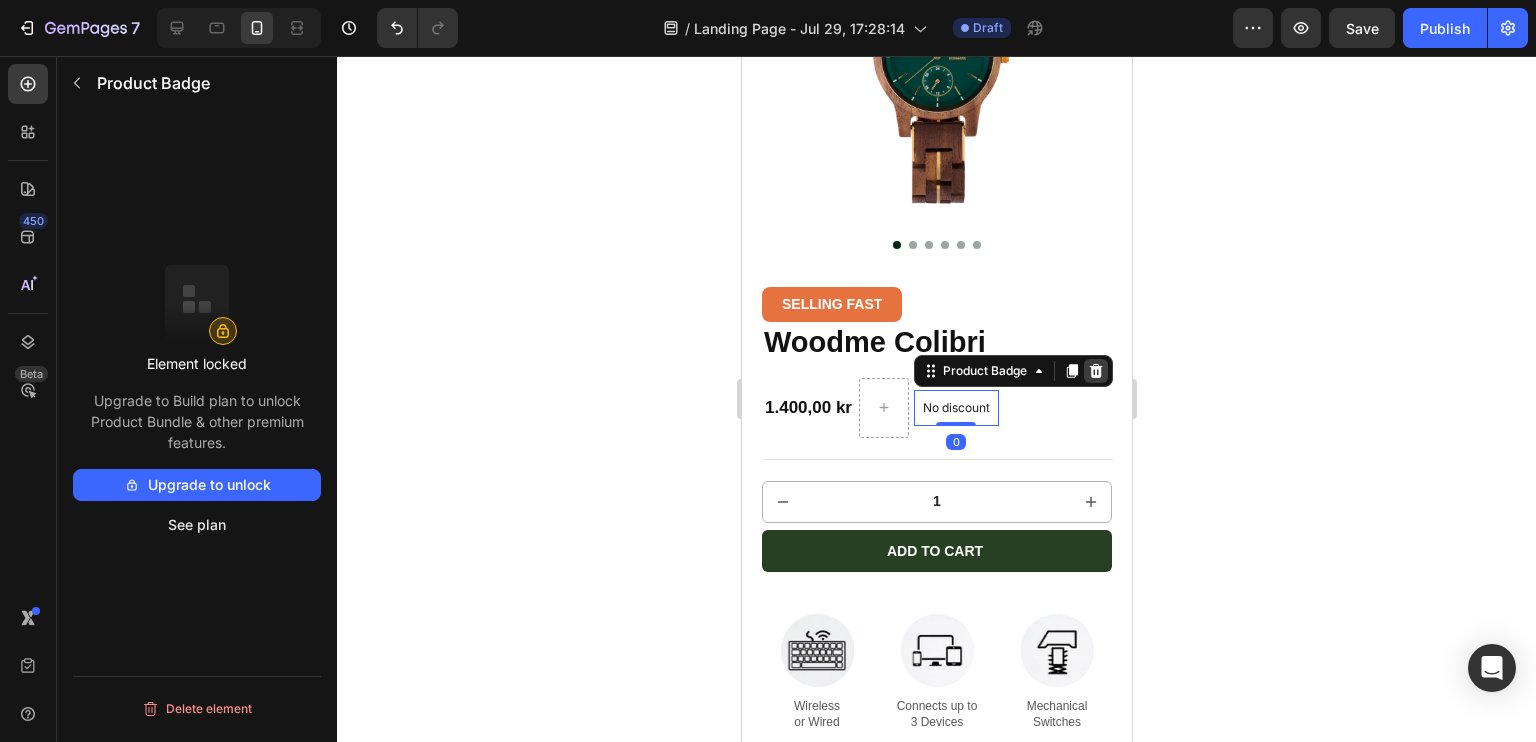 click 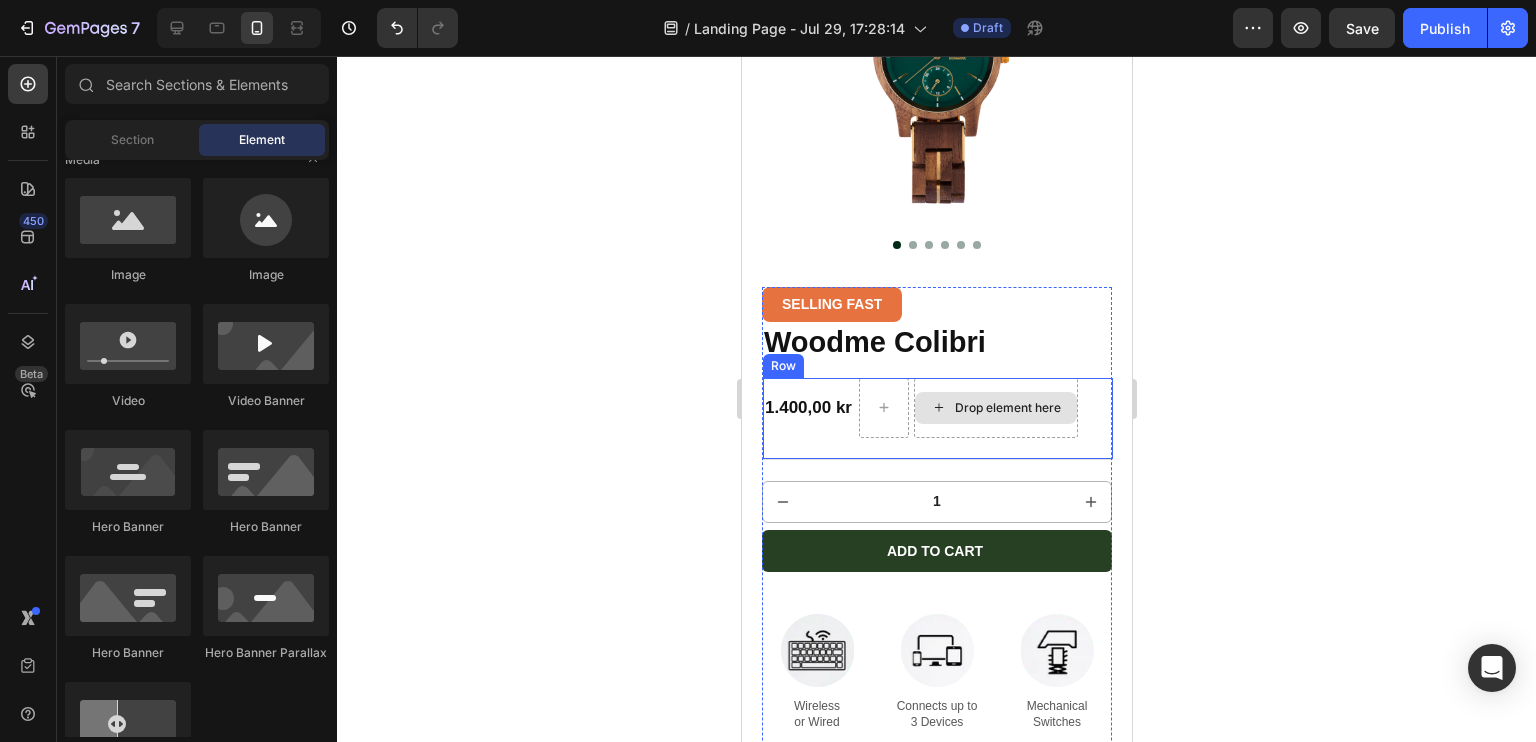 click on "Drop element here" at bounding box center (995, 408) 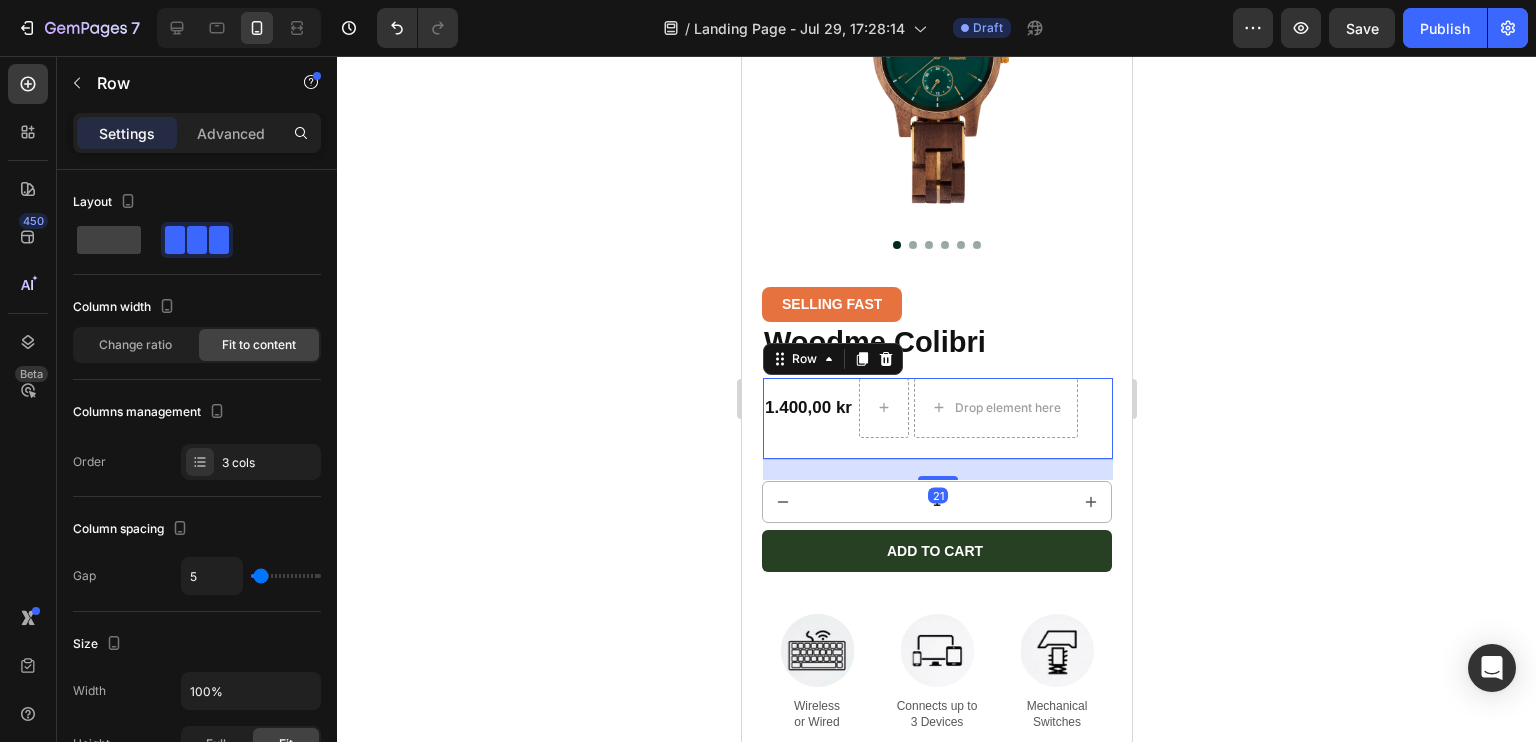 click on "1.400,00 kr Product Price Product Price
Drop element here Row   21" at bounding box center [937, 419] 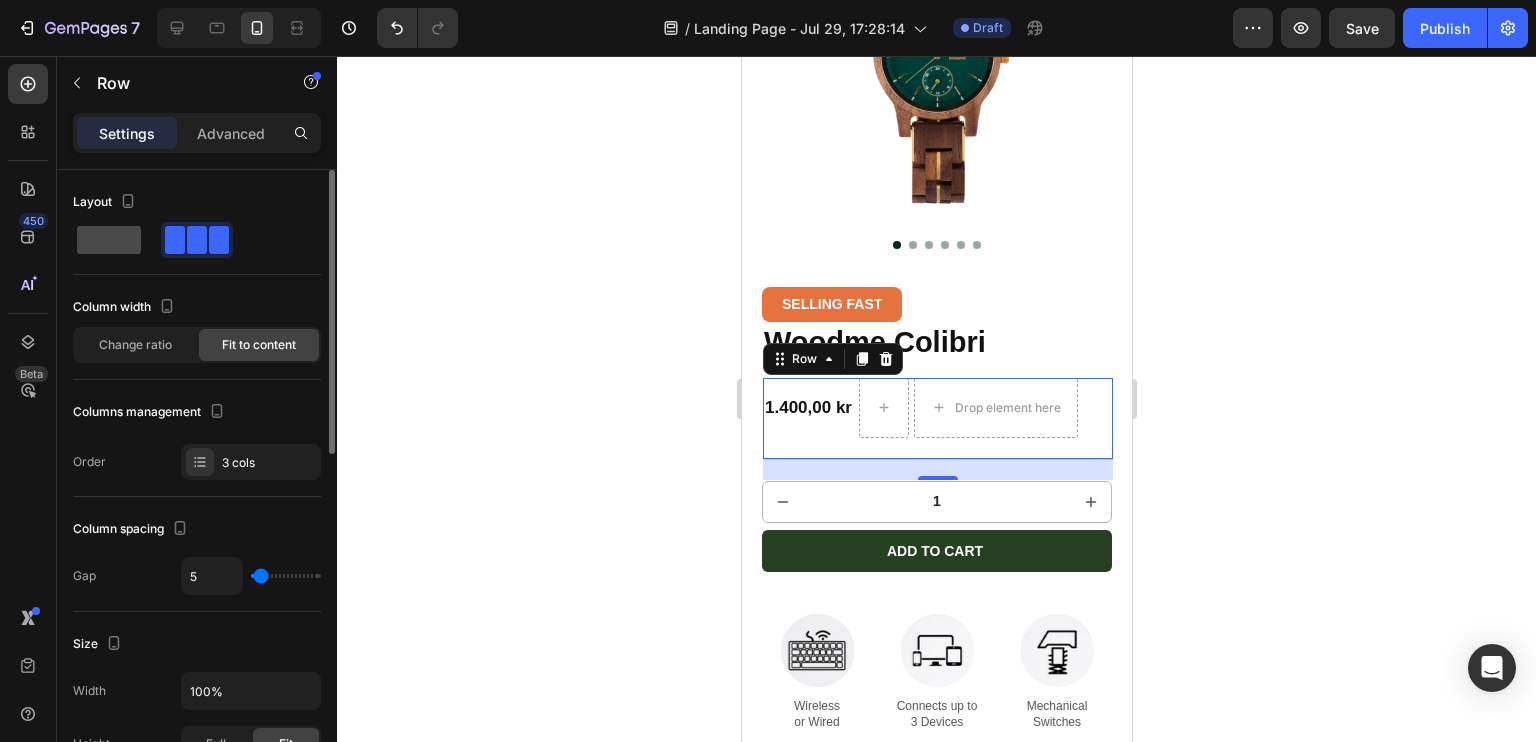 click 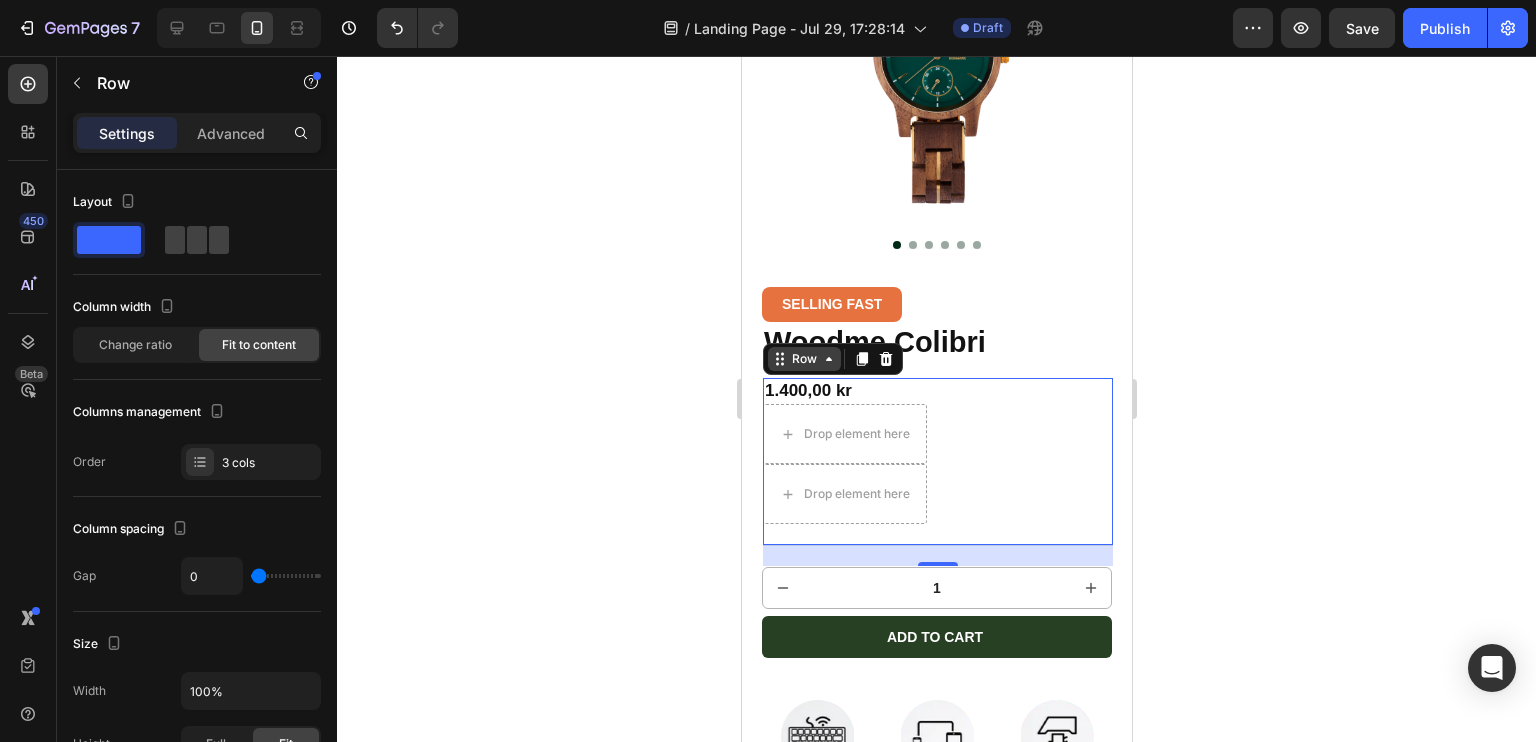 click 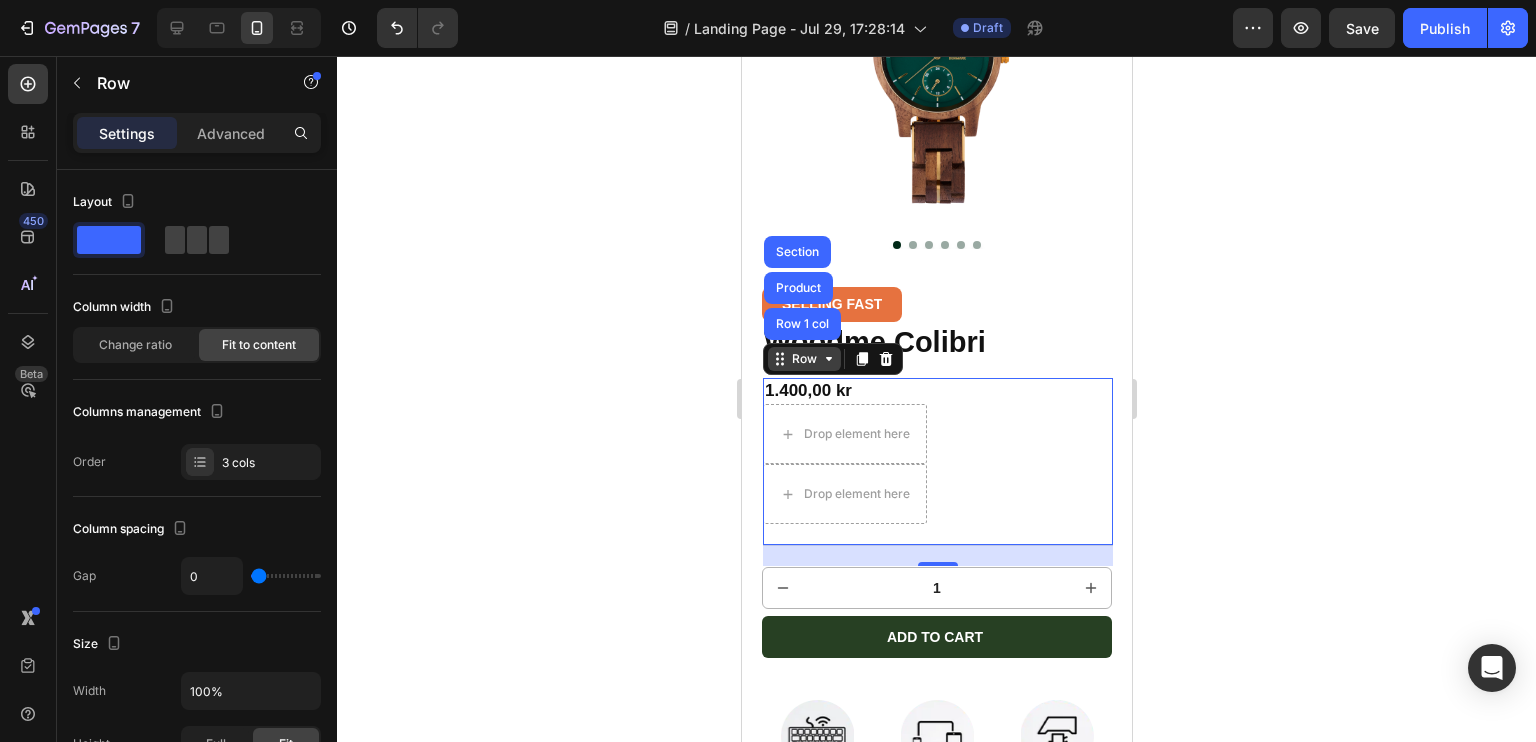 click 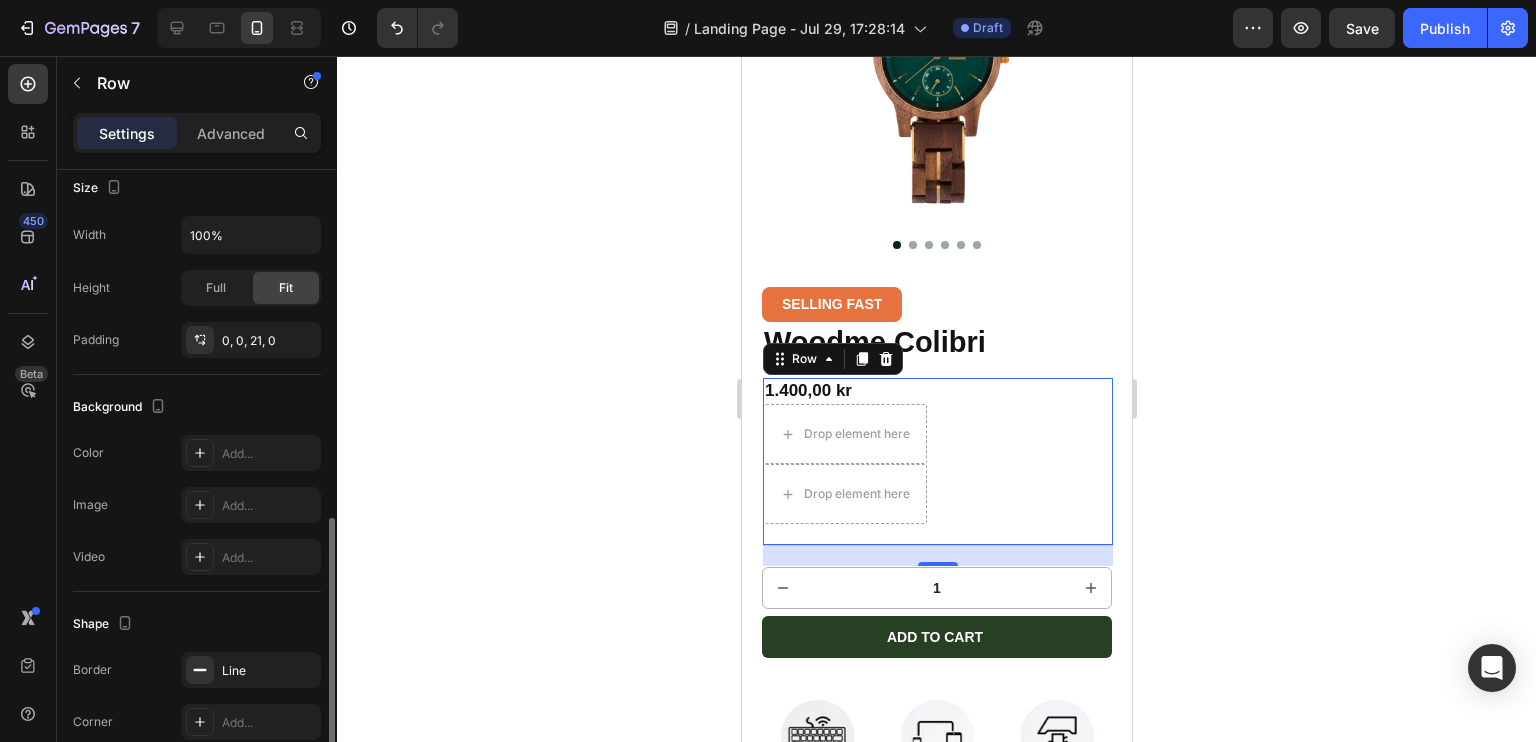 scroll, scrollTop: 0, scrollLeft: 0, axis: both 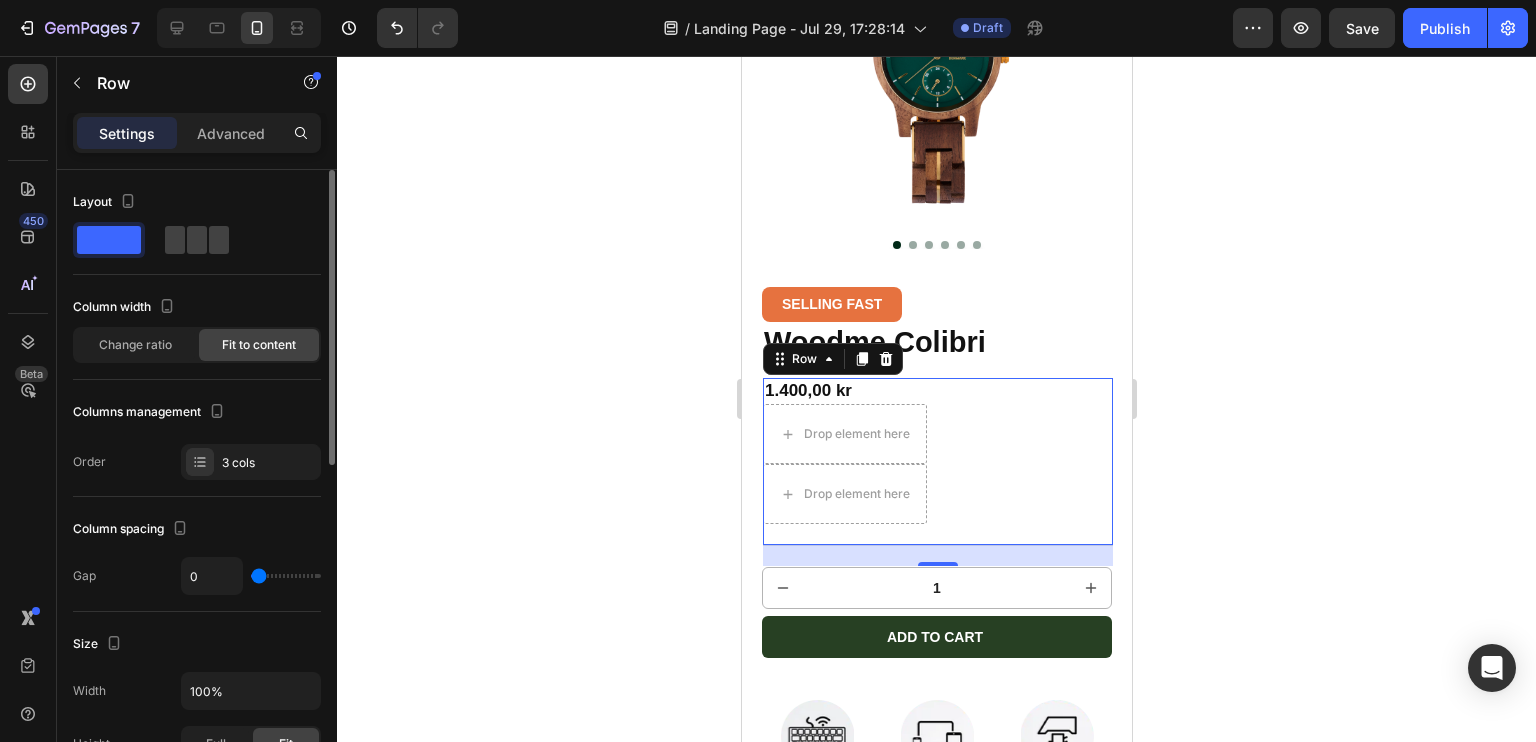 click 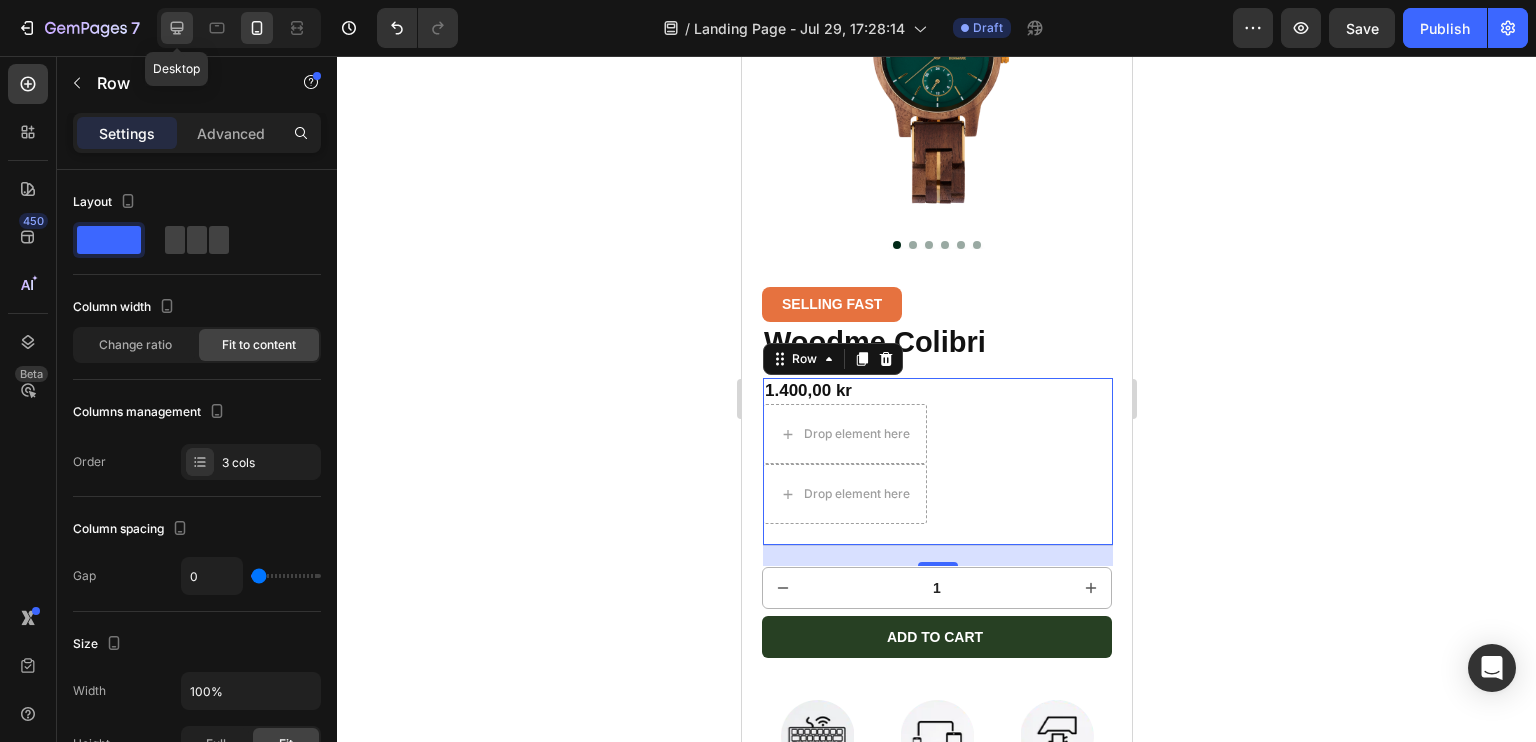 click 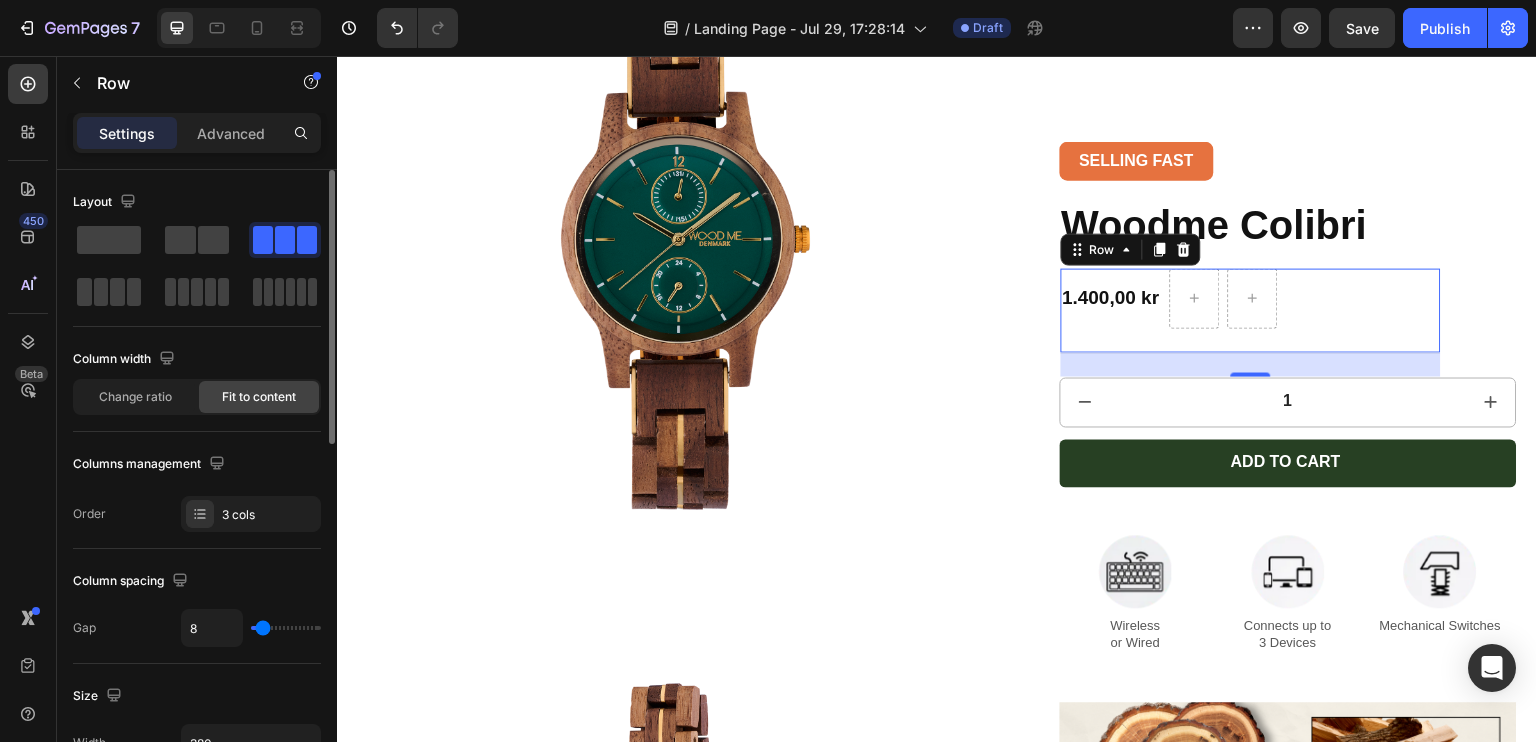 scroll, scrollTop: 177, scrollLeft: 0, axis: vertical 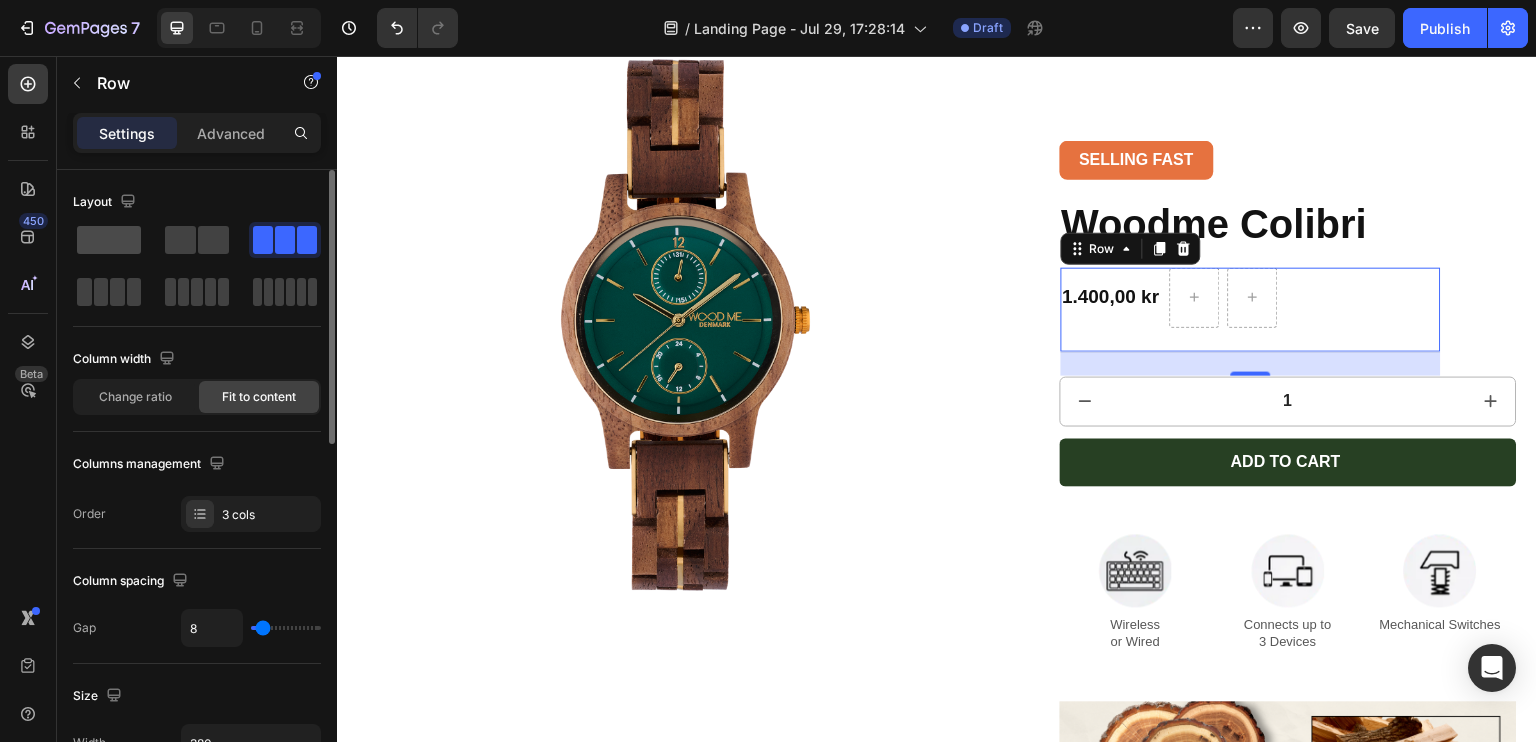 click 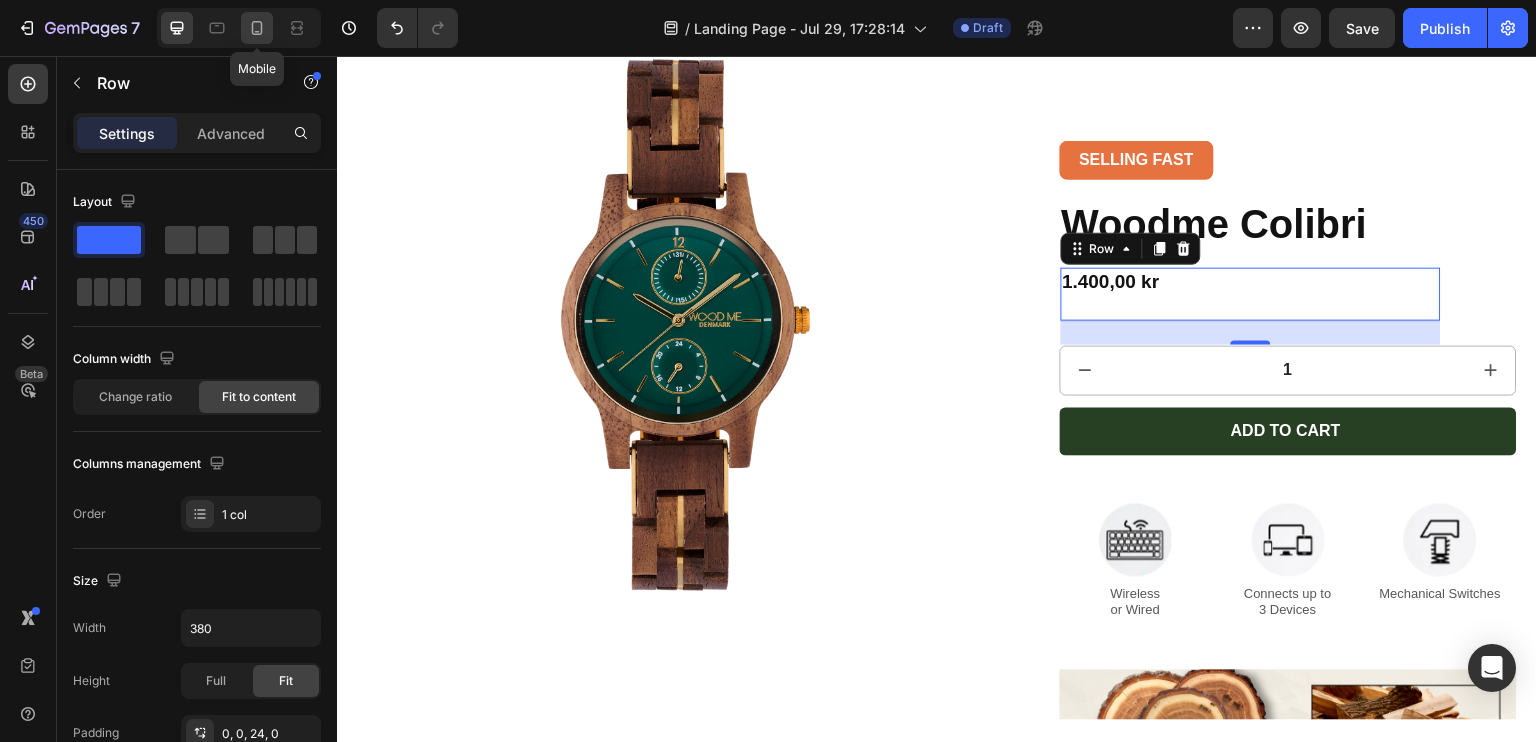 click 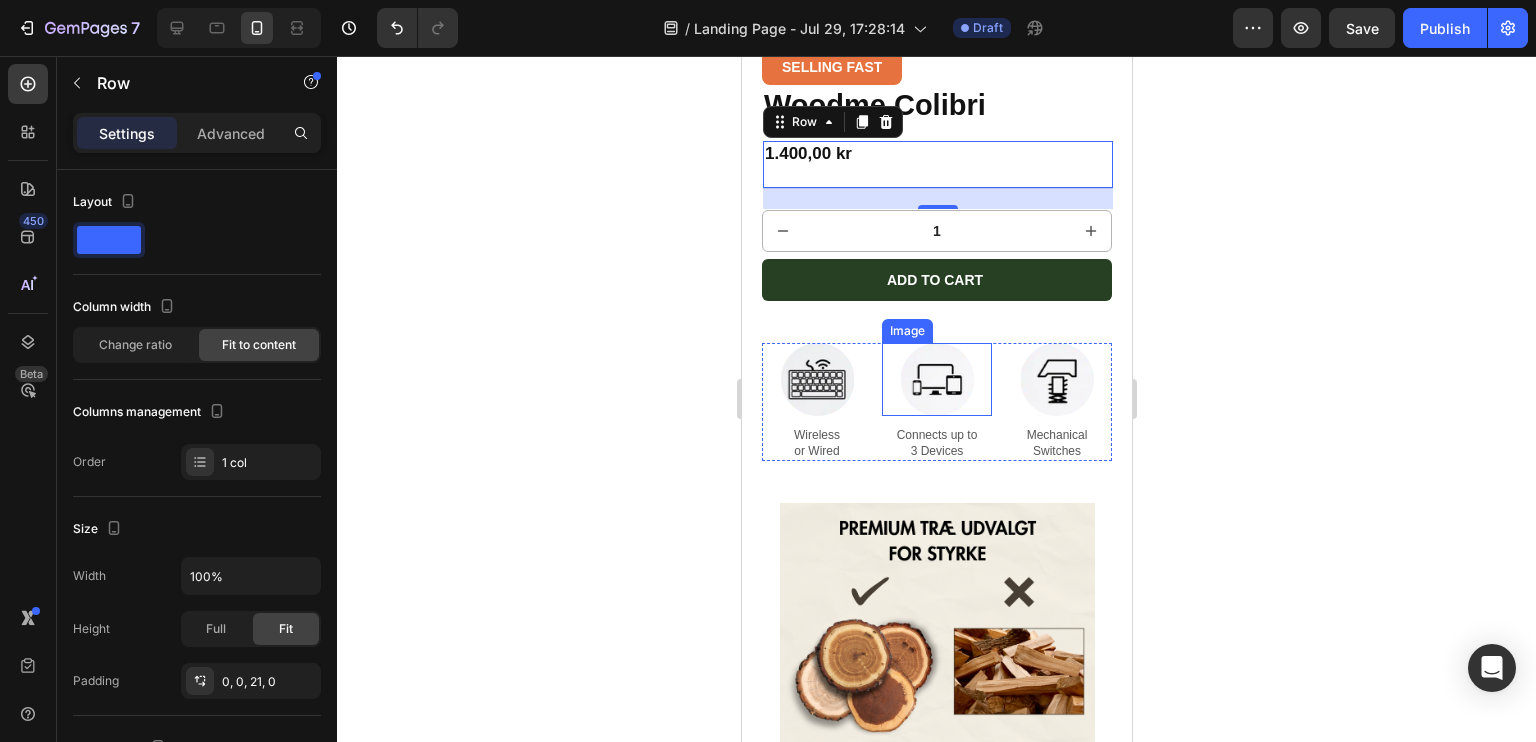 scroll, scrollTop: 308, scrollLeft: 0, axis: vertical 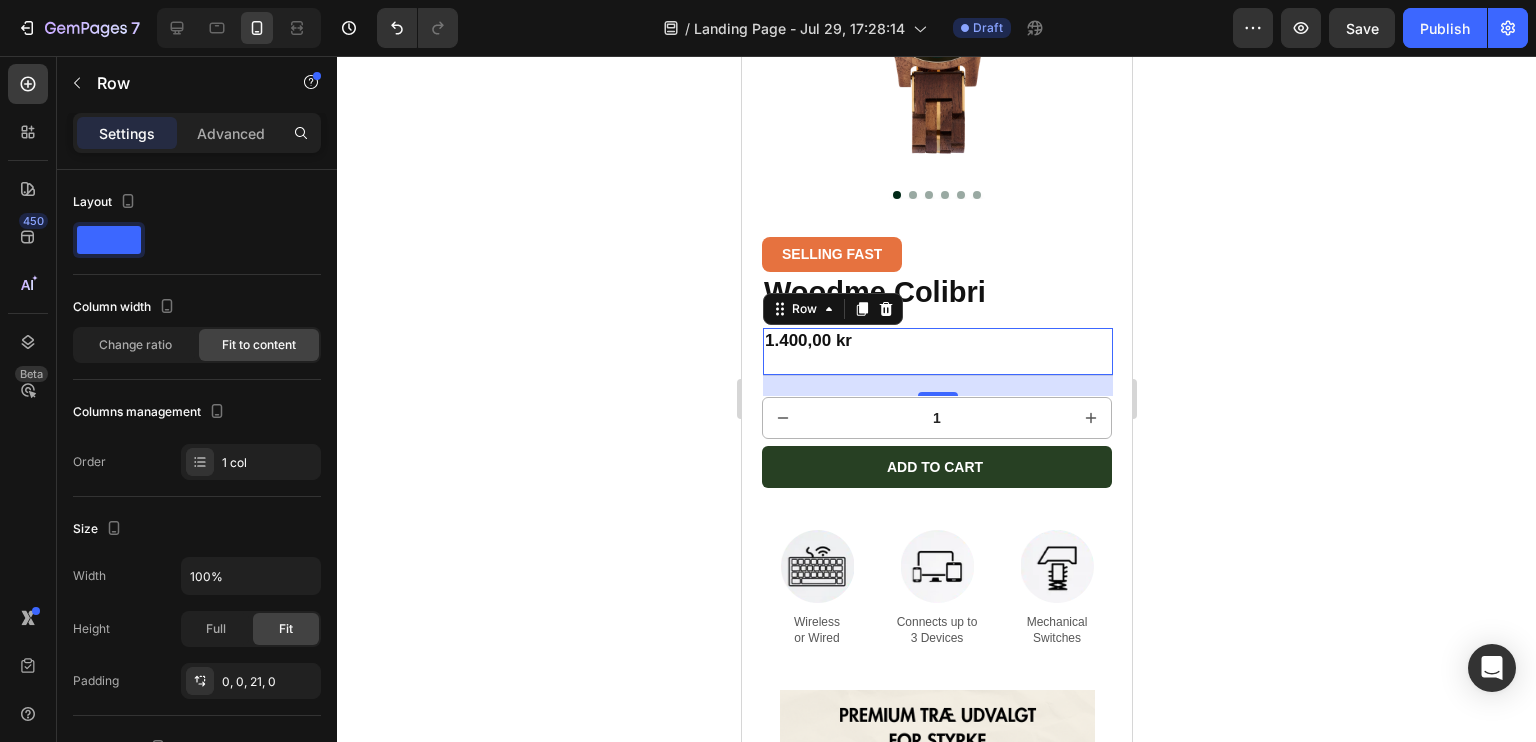 click 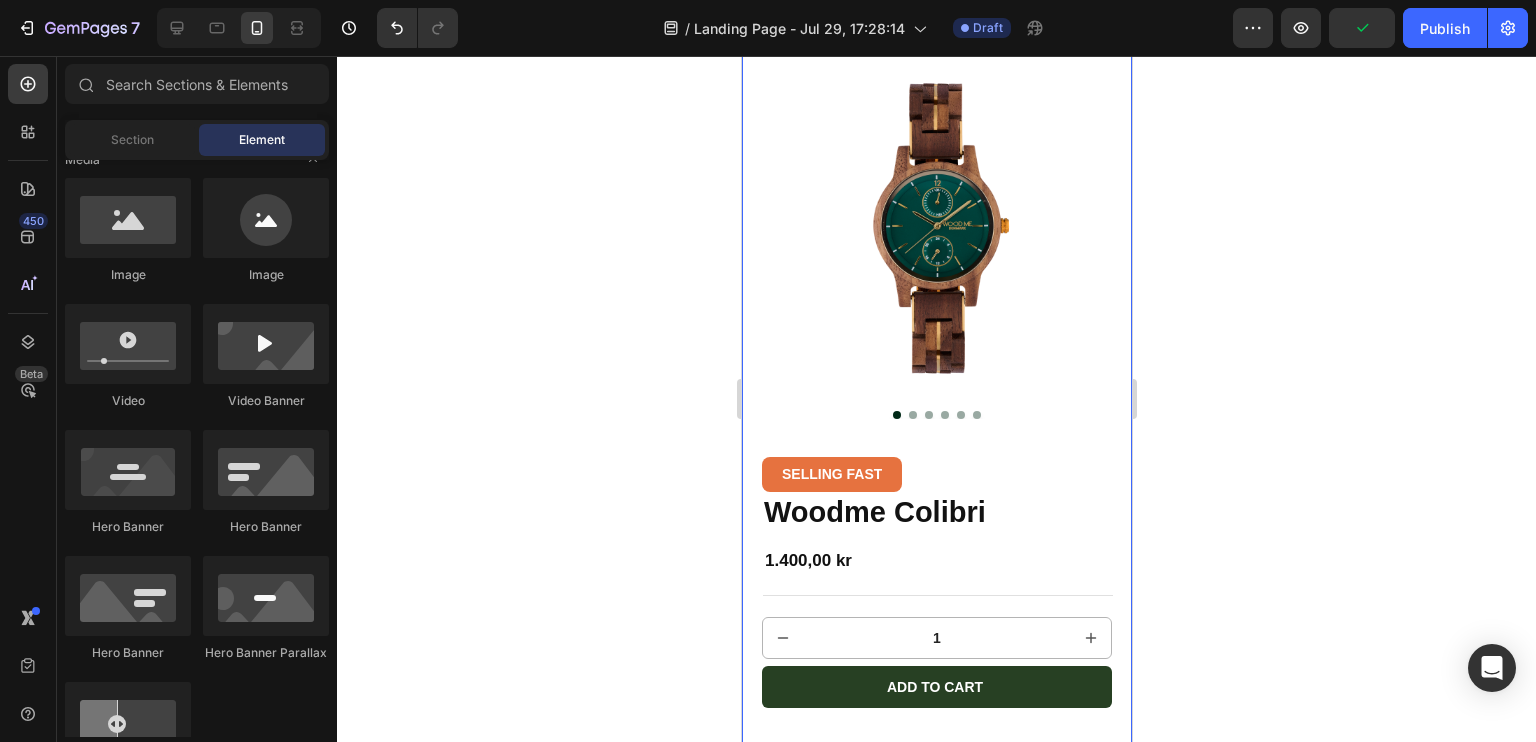 scroll, scrollTop: 0, scrollLeft: 0, axis: both 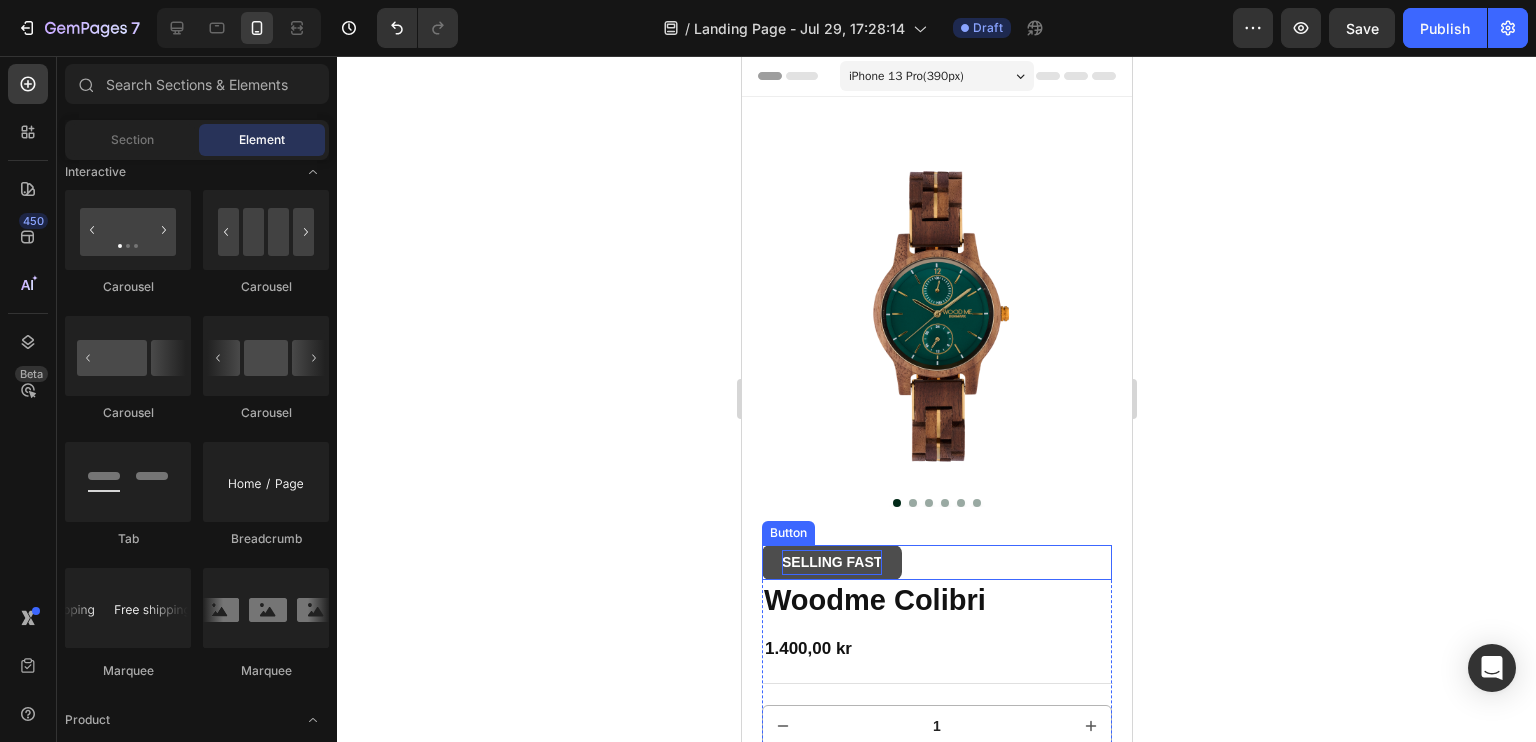 click on "SELLING FAST" at bounding box center (831, 562) 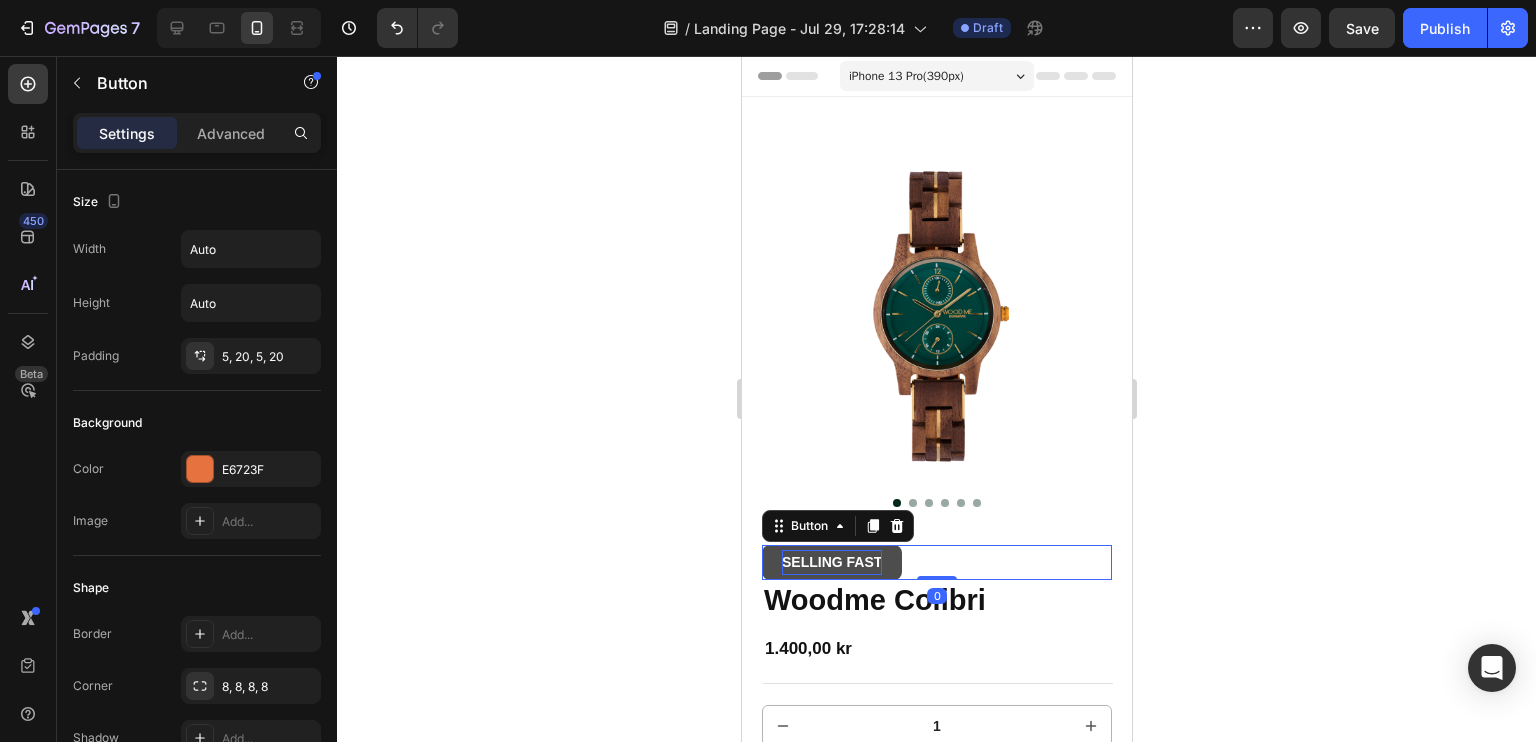 click on "SELLING FAST" at bounding box center [831, 562] 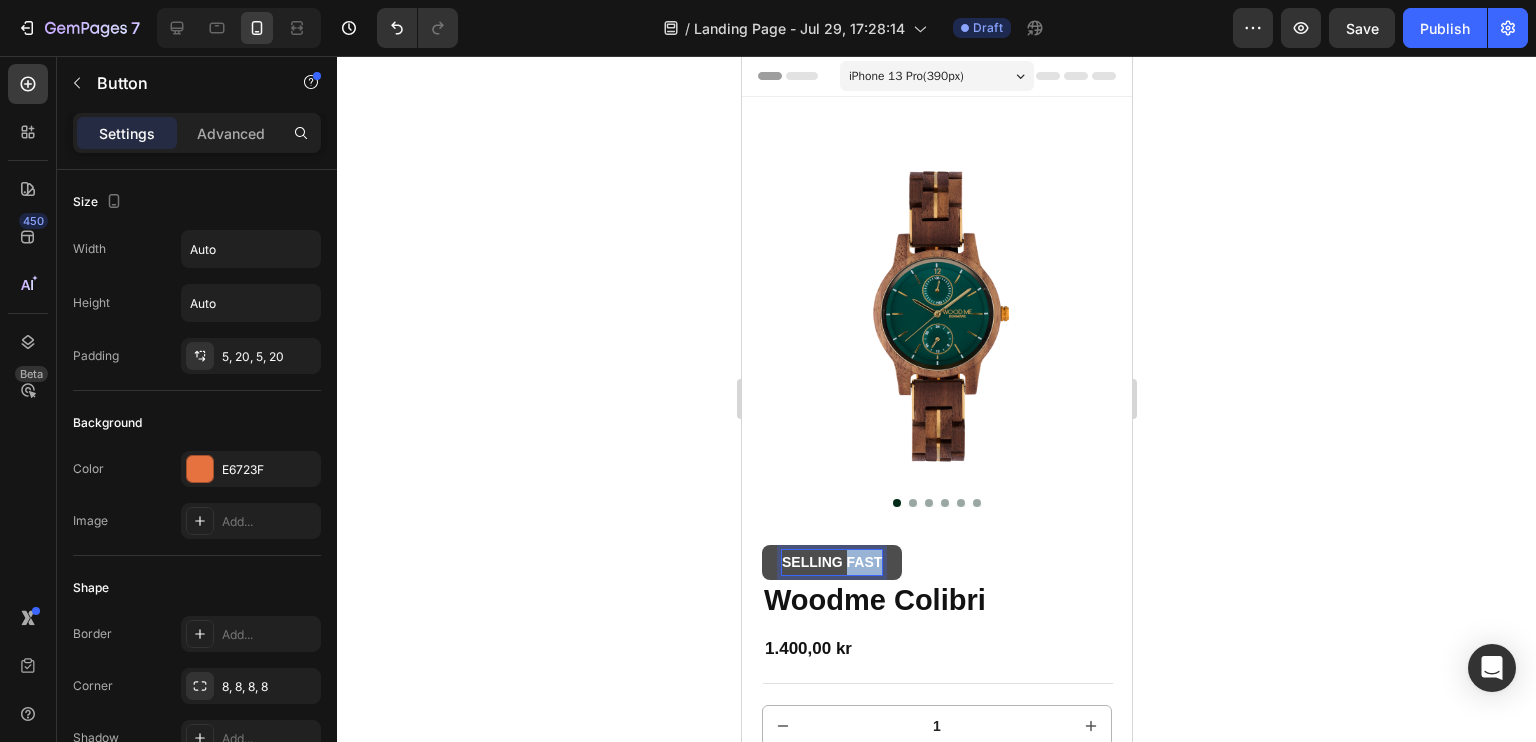 click on "SELLING FAST" at bounding box center (831, 562) 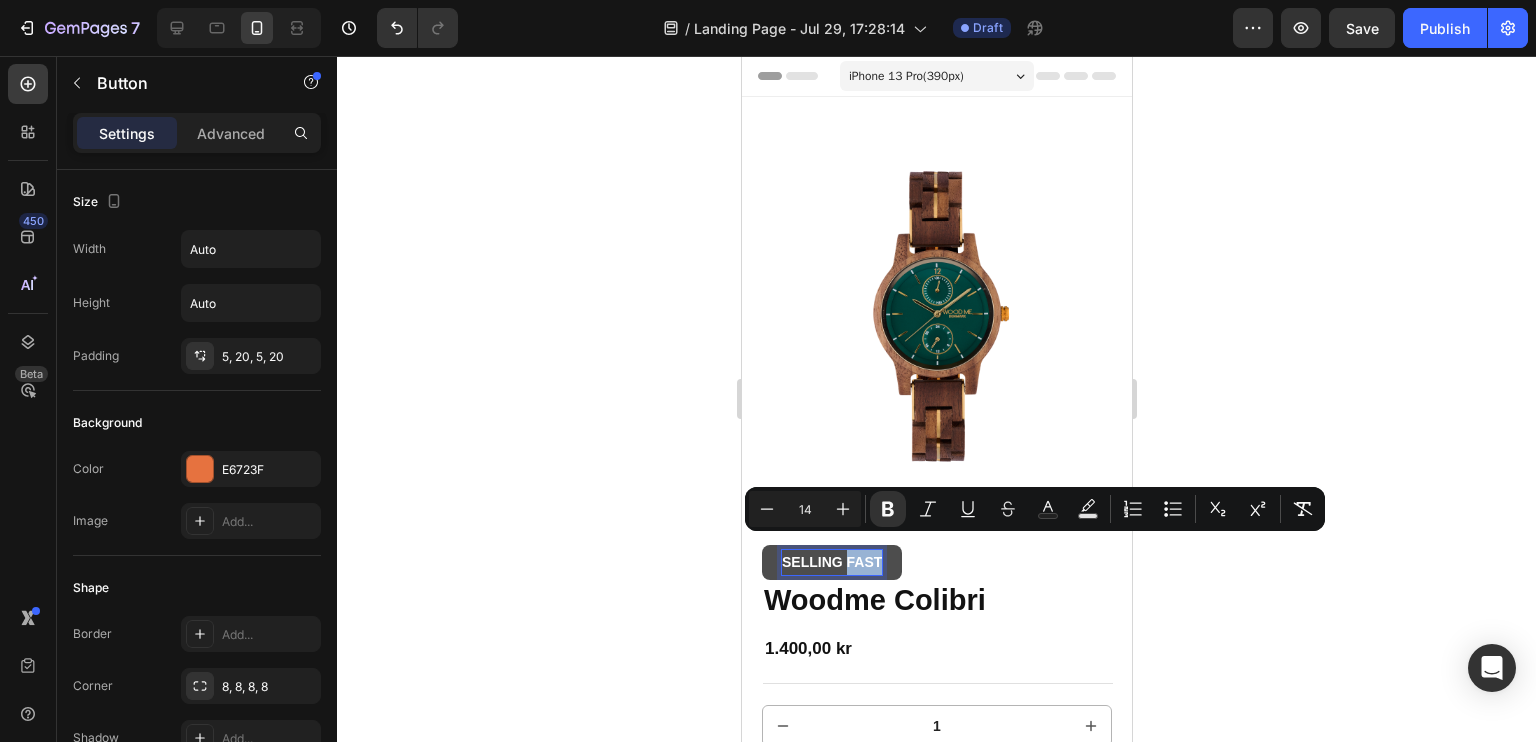 click on "SELLING FAST" at bounding box center (831, 562) 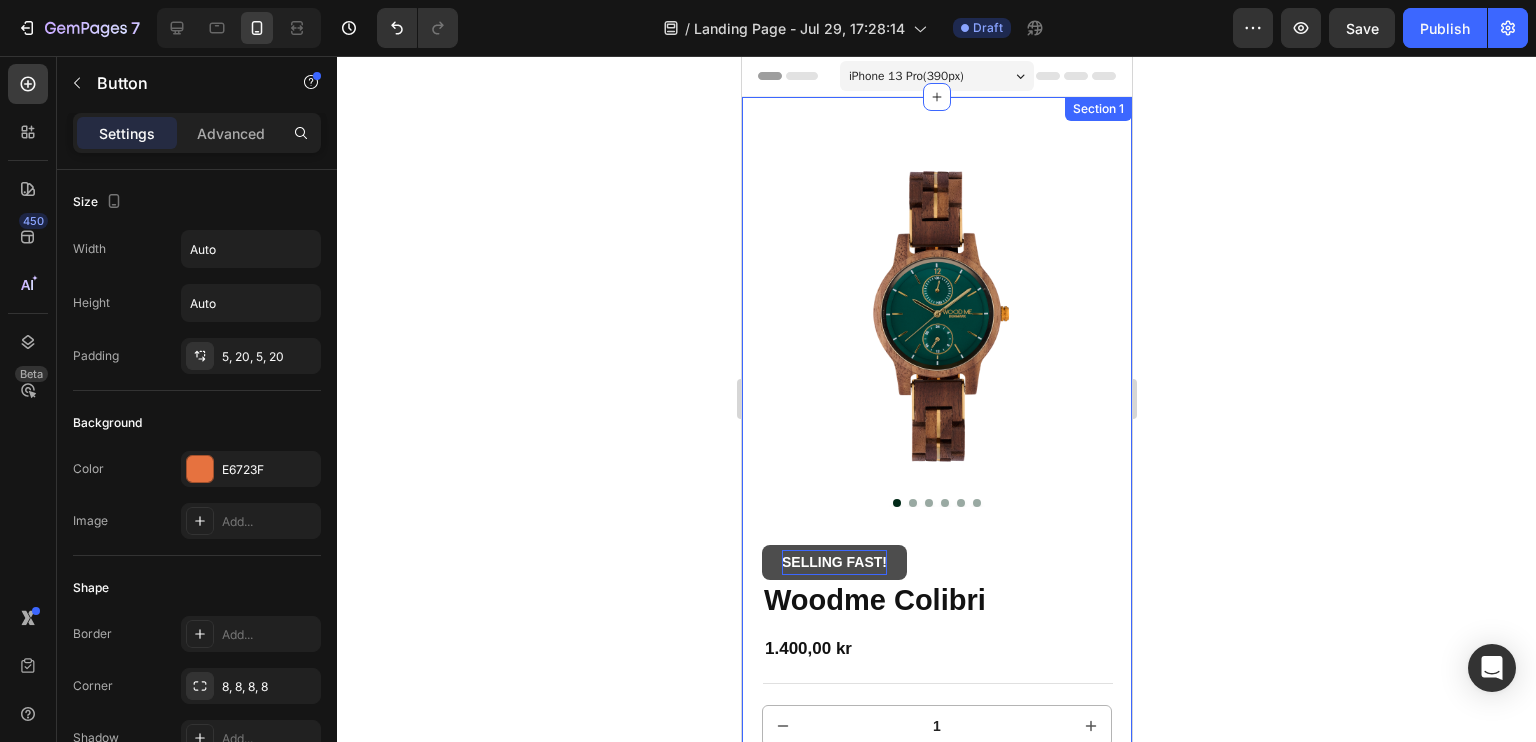 click 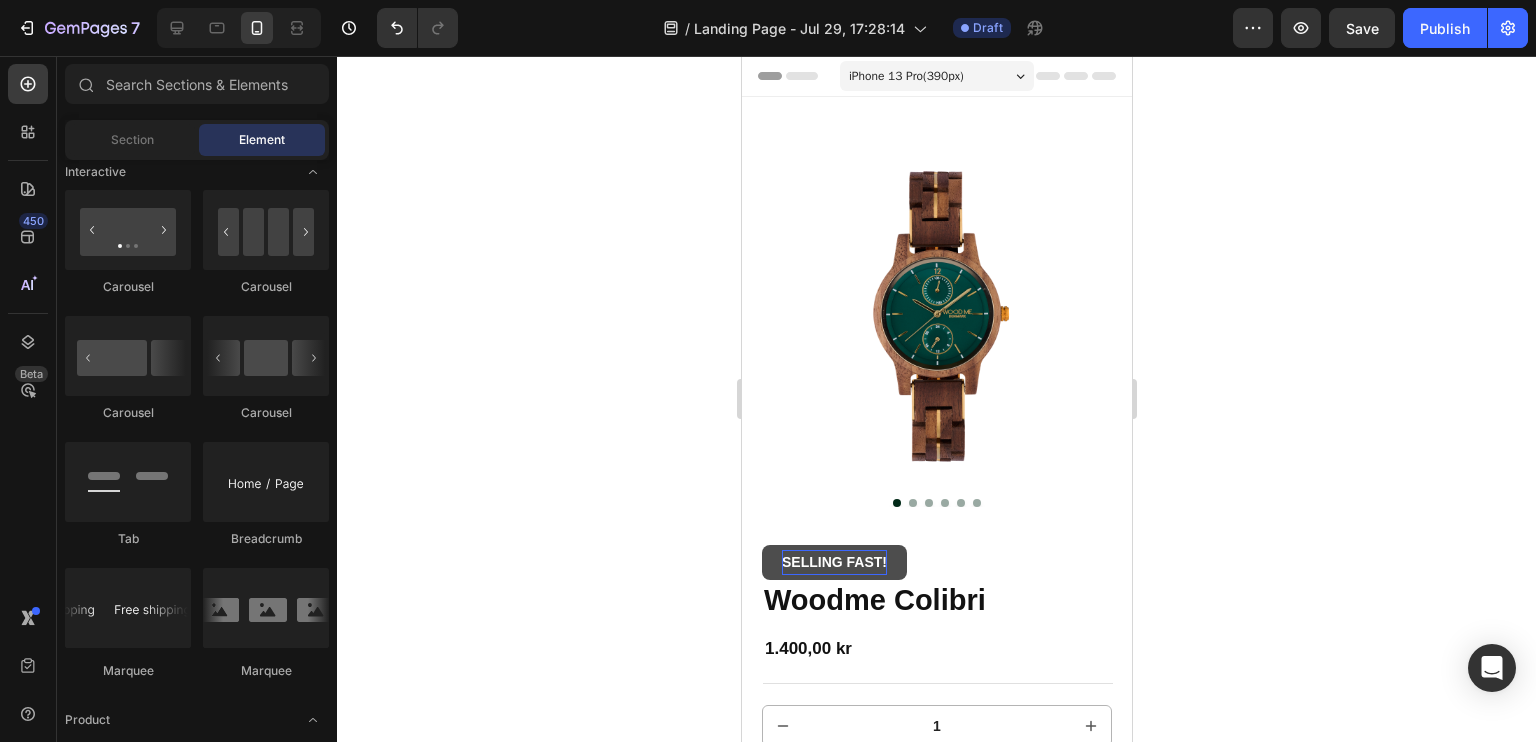 click 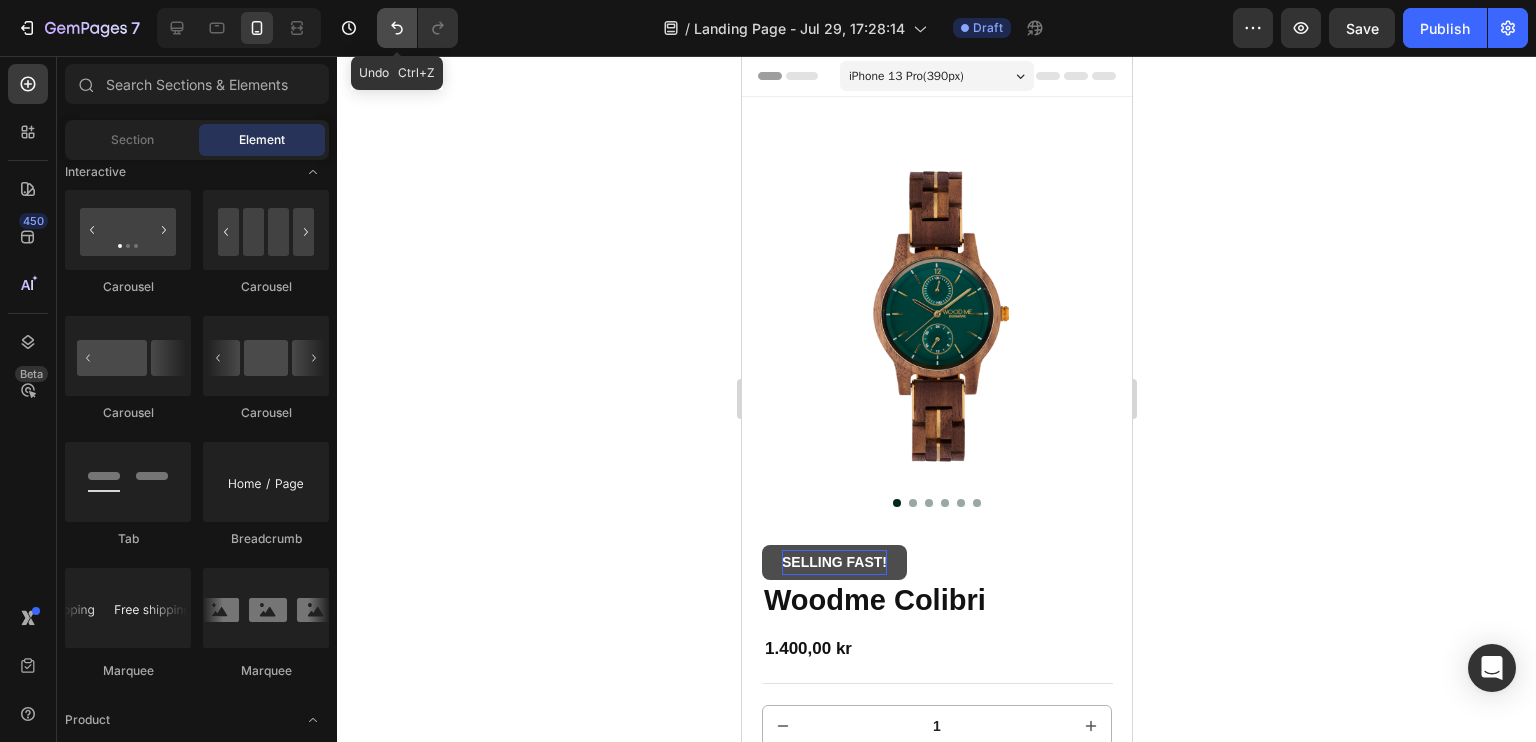 click 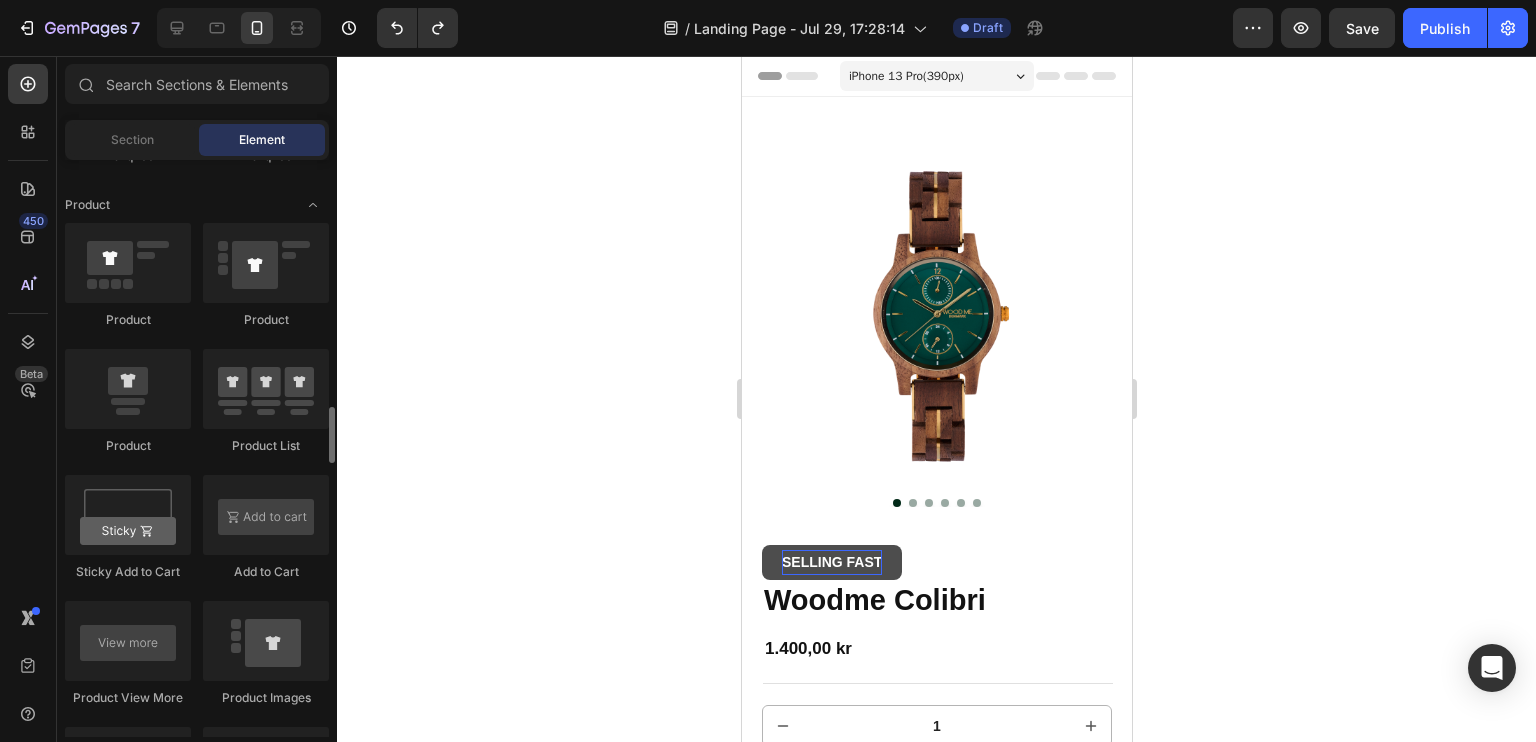 scroll, scrollTop: 2528, scrollLeft: 0, axis: vertical 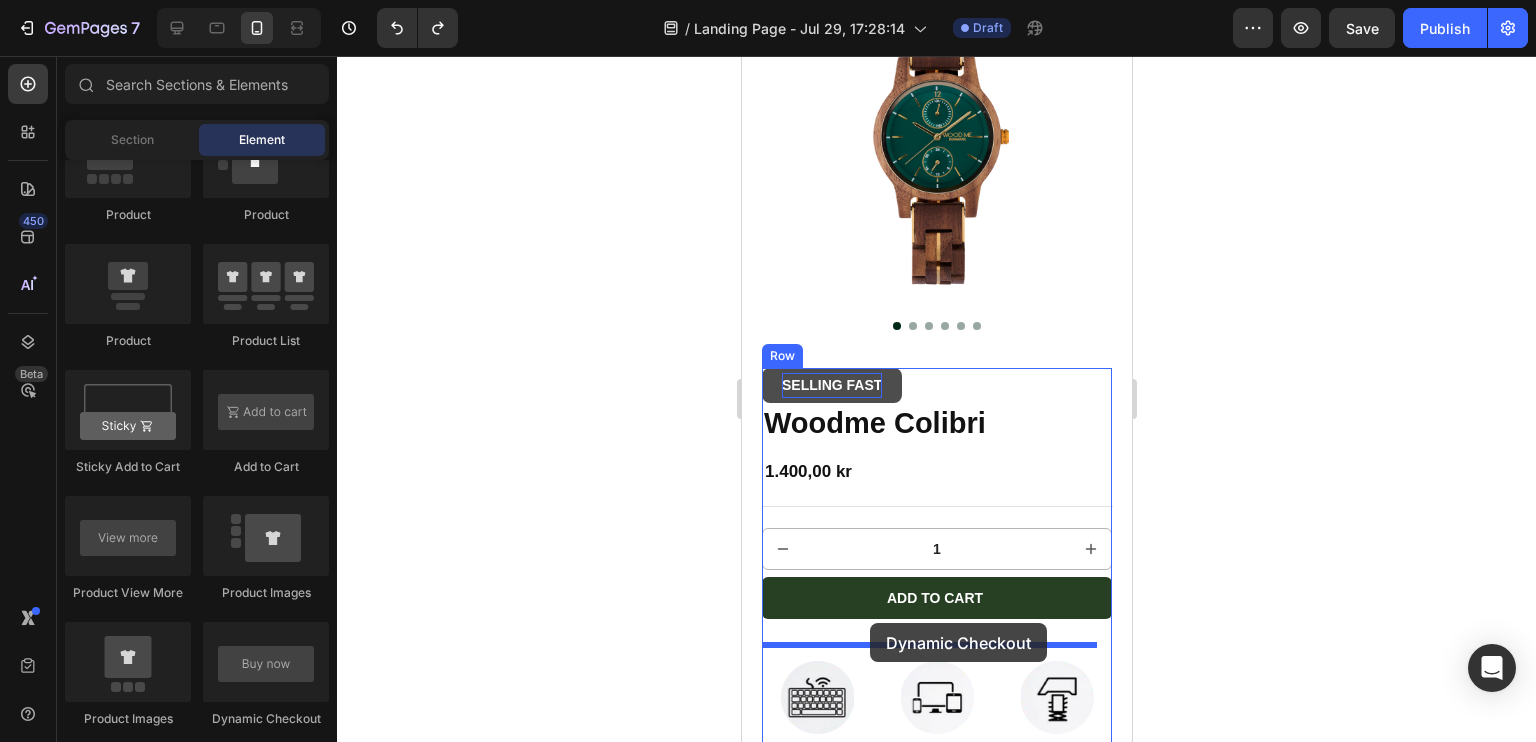 drag, startPoint x: 1039, startPoint y: 722, endPoint x: 869, endPoint y: 623, distance: 196.7257 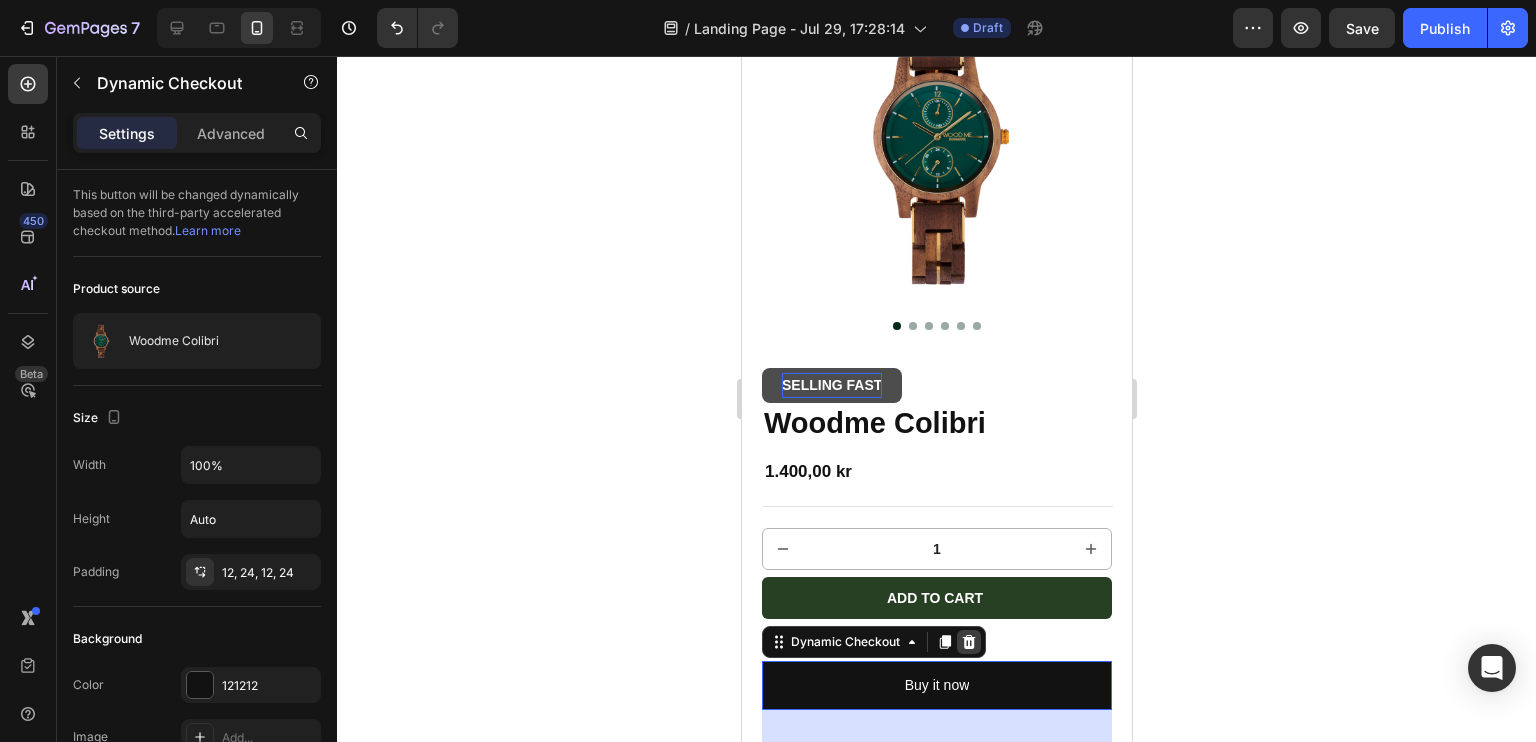 click 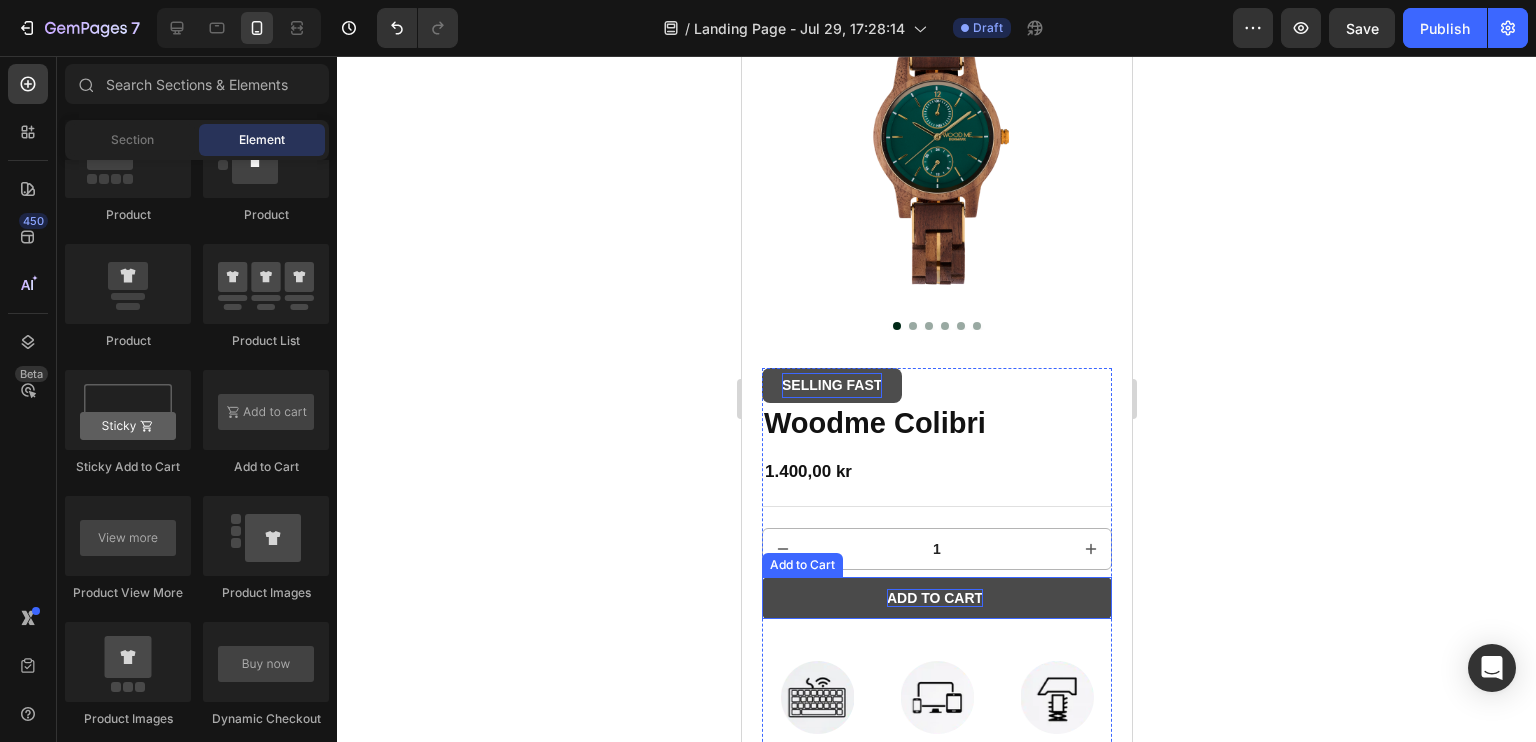click on "Add to cart" at bounding box center (934, 598) 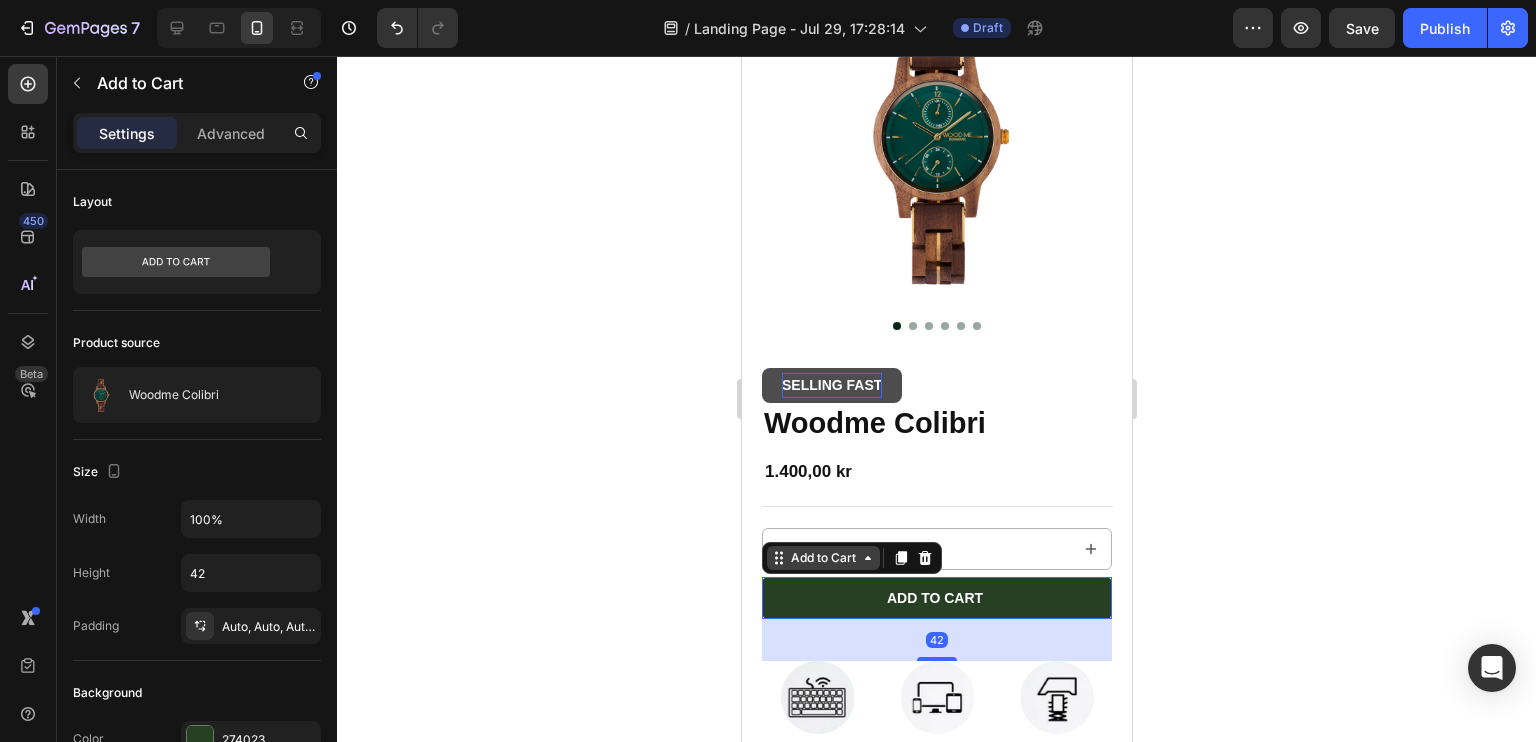 click on "Add to Cart" at bounding box center [822, 558] 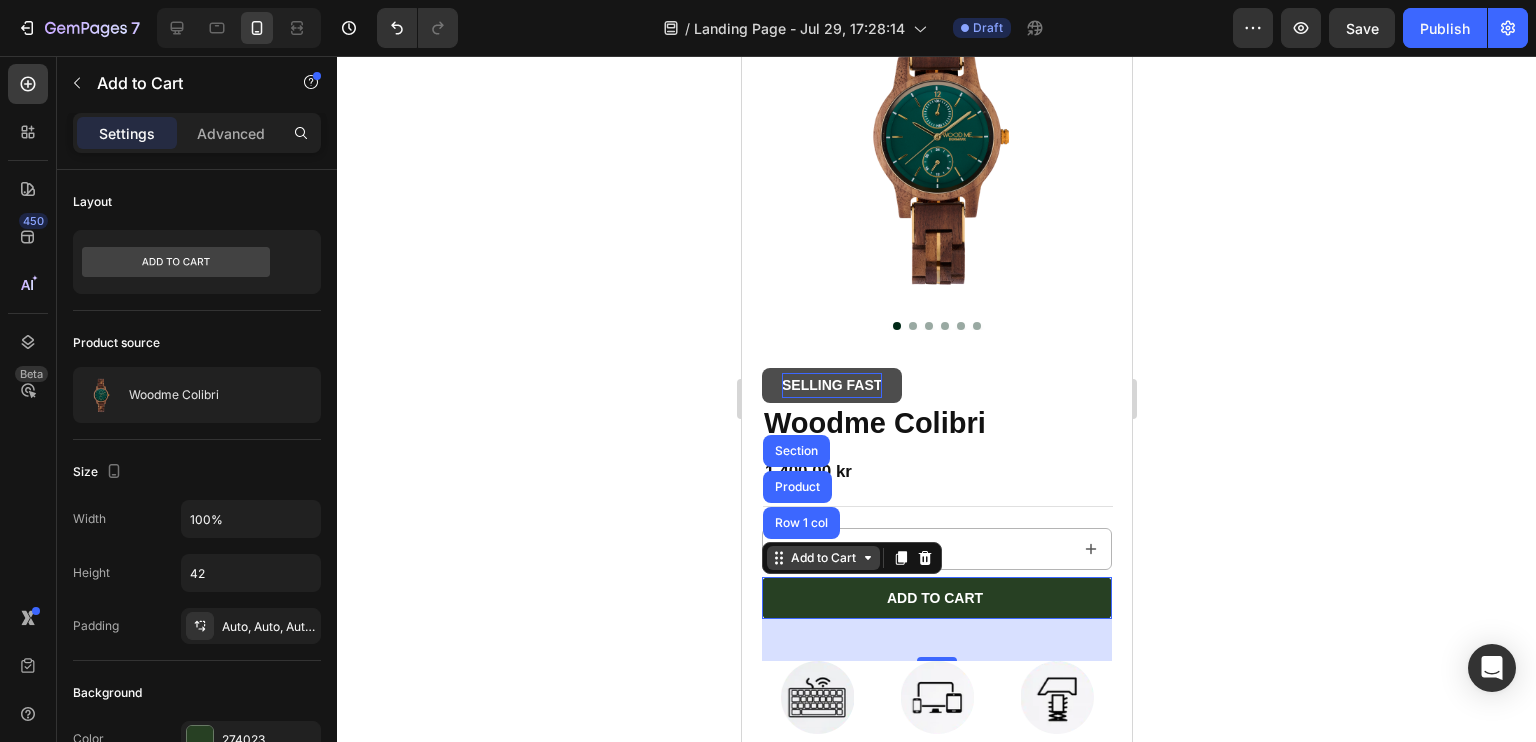 click on "Add to Cart" at bounding box center [822, 558] 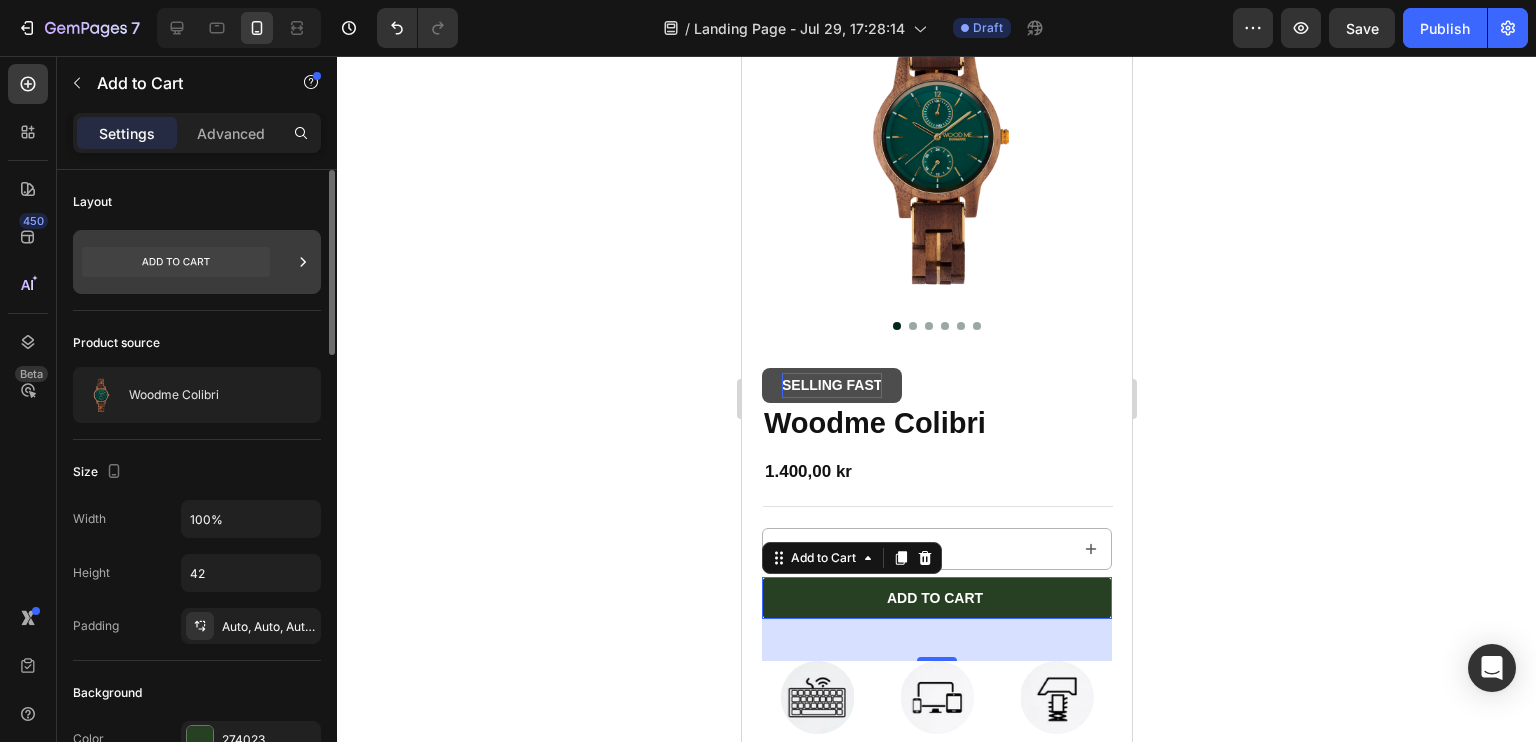click 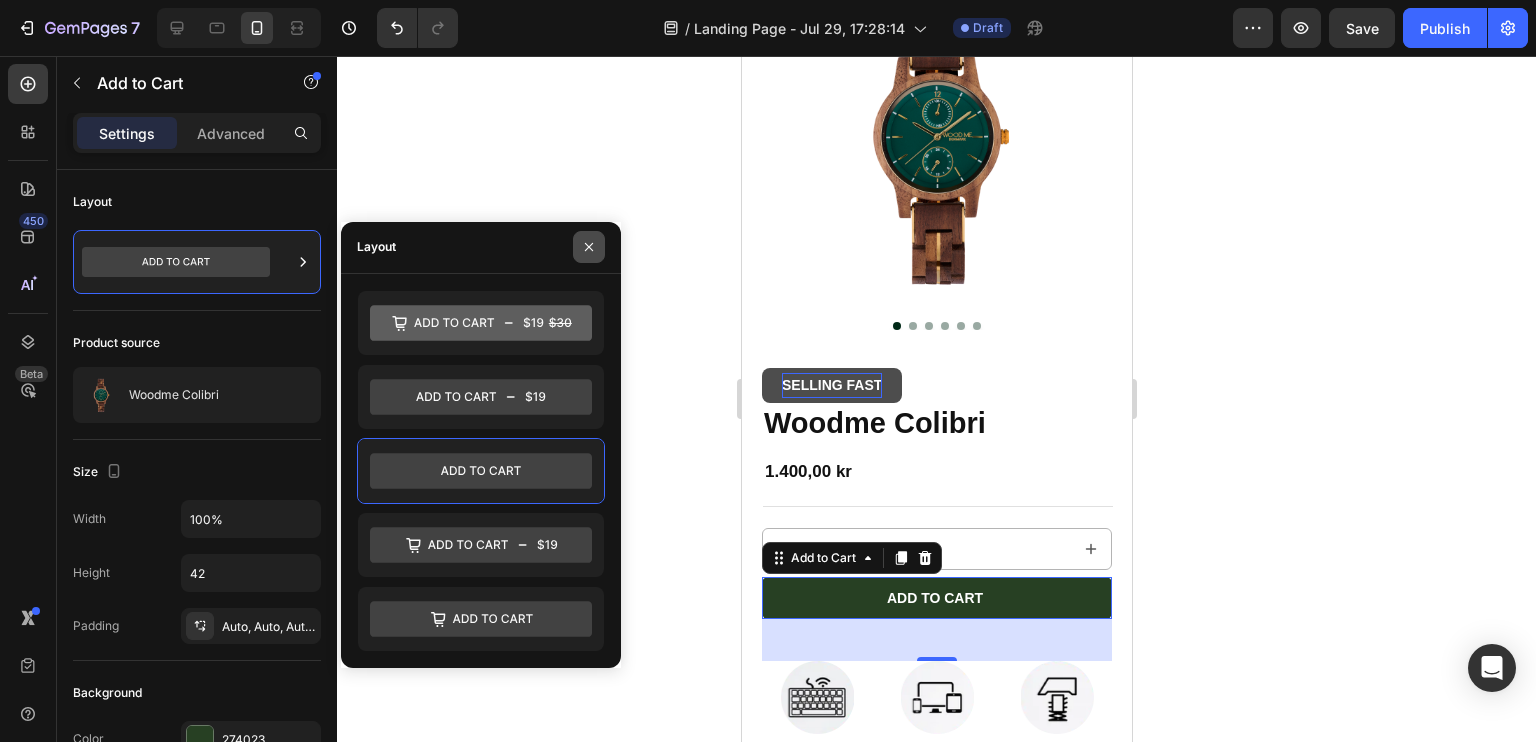 click at bounding box center [589, 247] 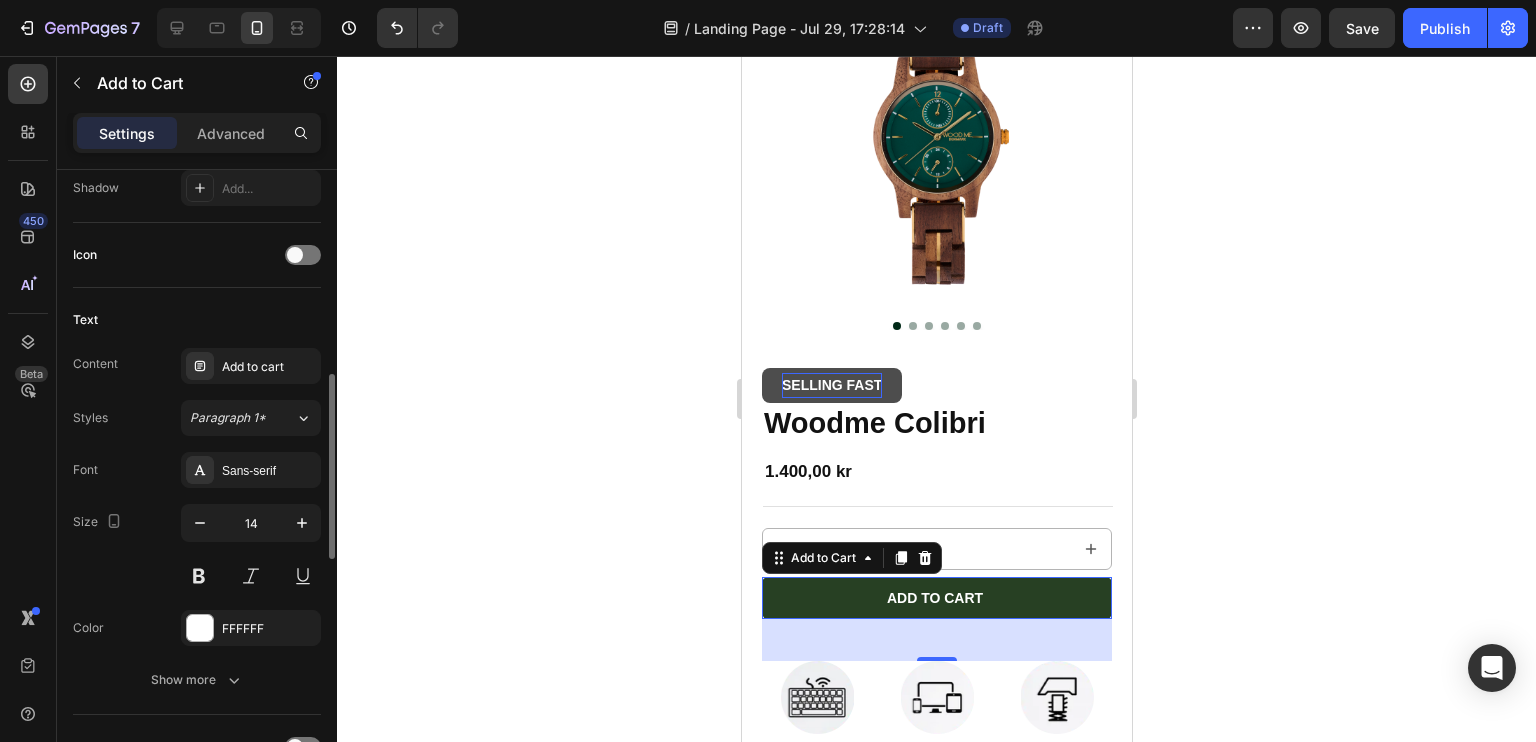 scroll, scrollTop: 770, scrollLeft: 0, axis: vertical 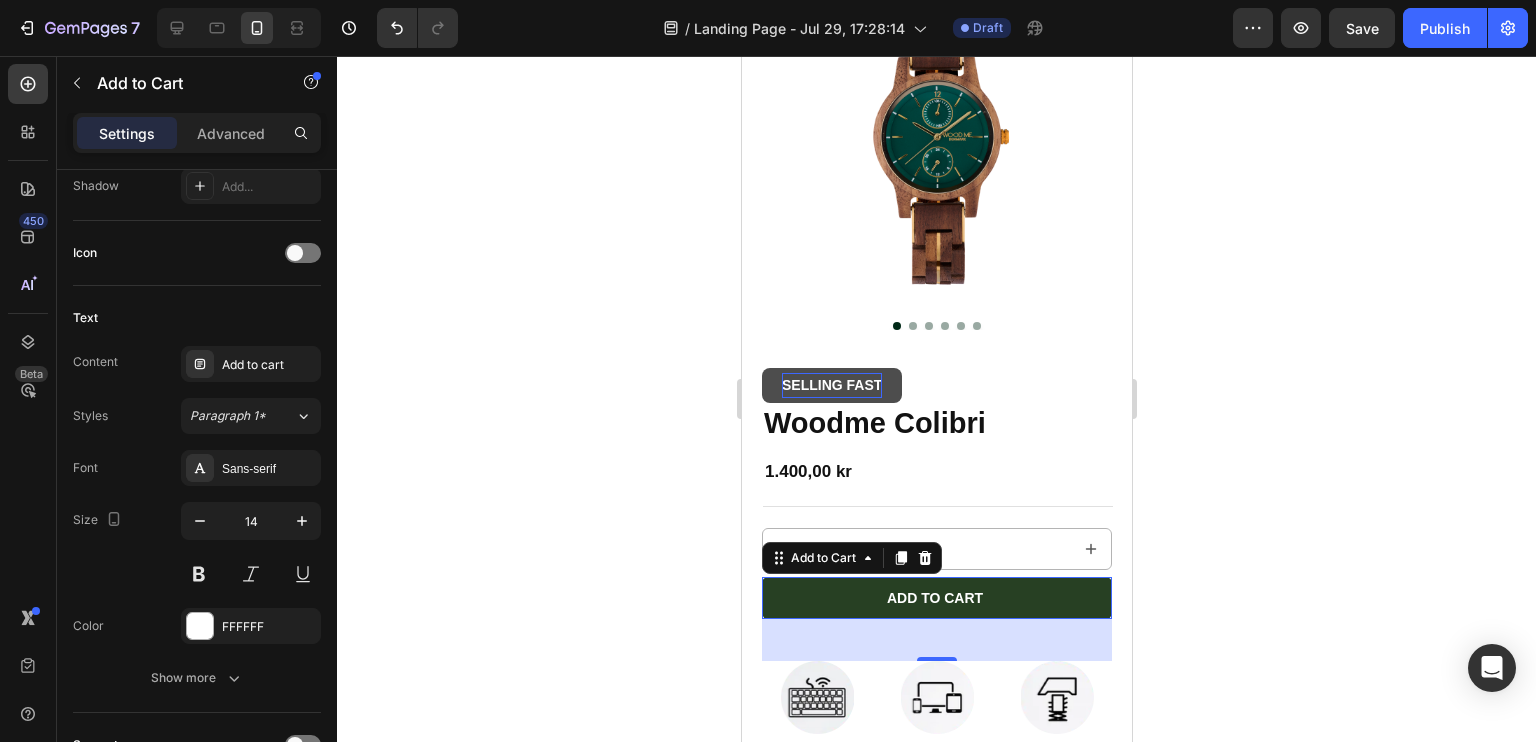 click 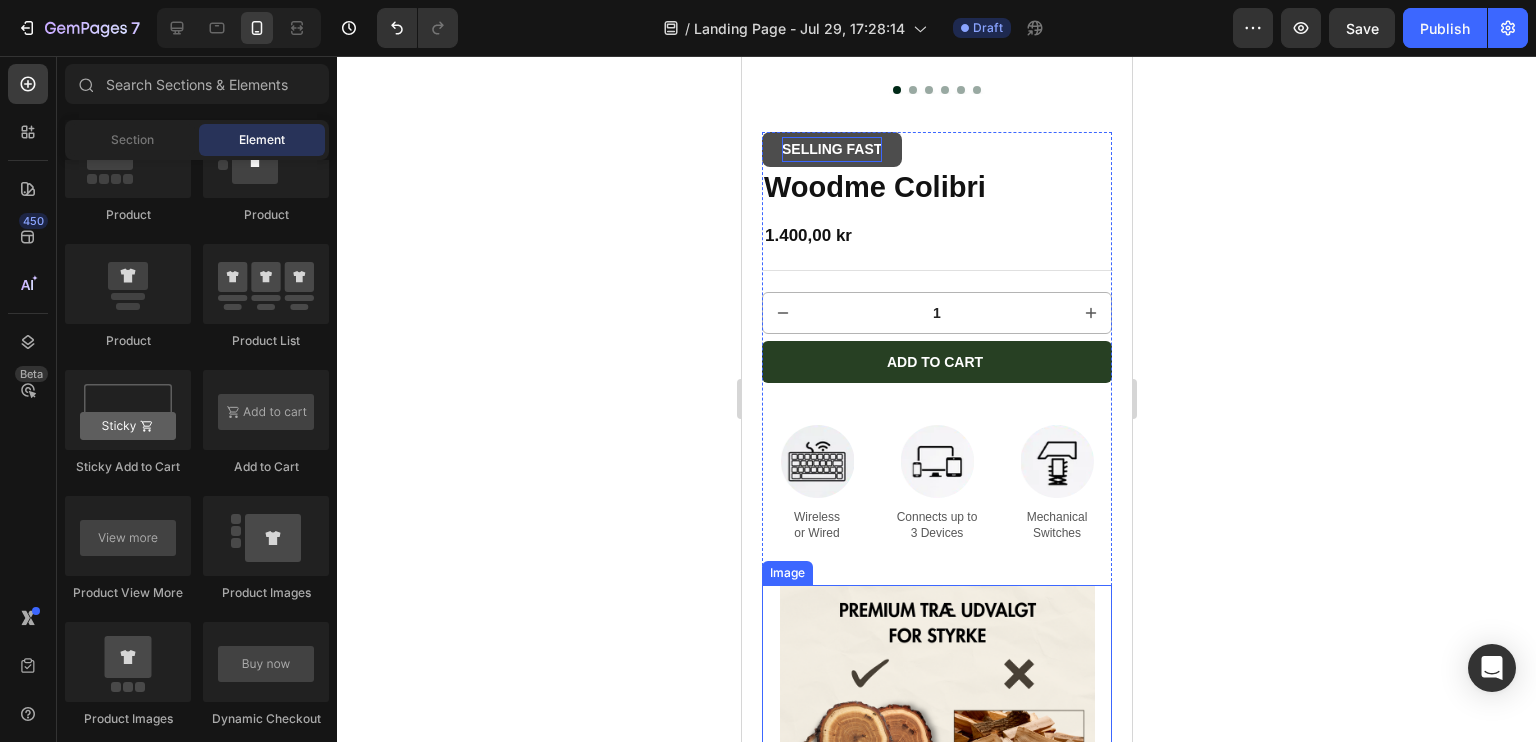scroll, scrollTop: 412, scrollLeft: 0, axis: vertical 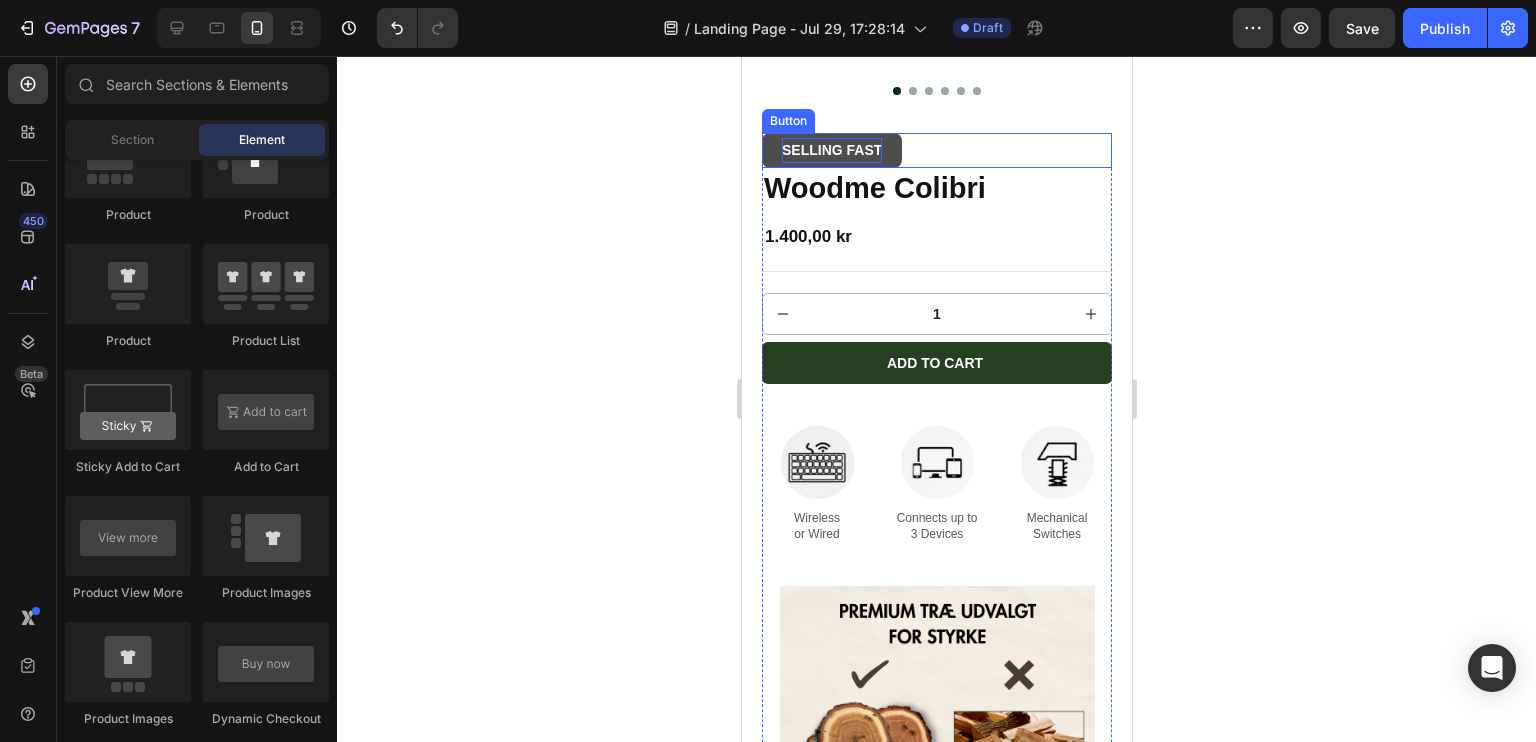 click on "SELLING FAST Button" at bounding box center (936, 150) 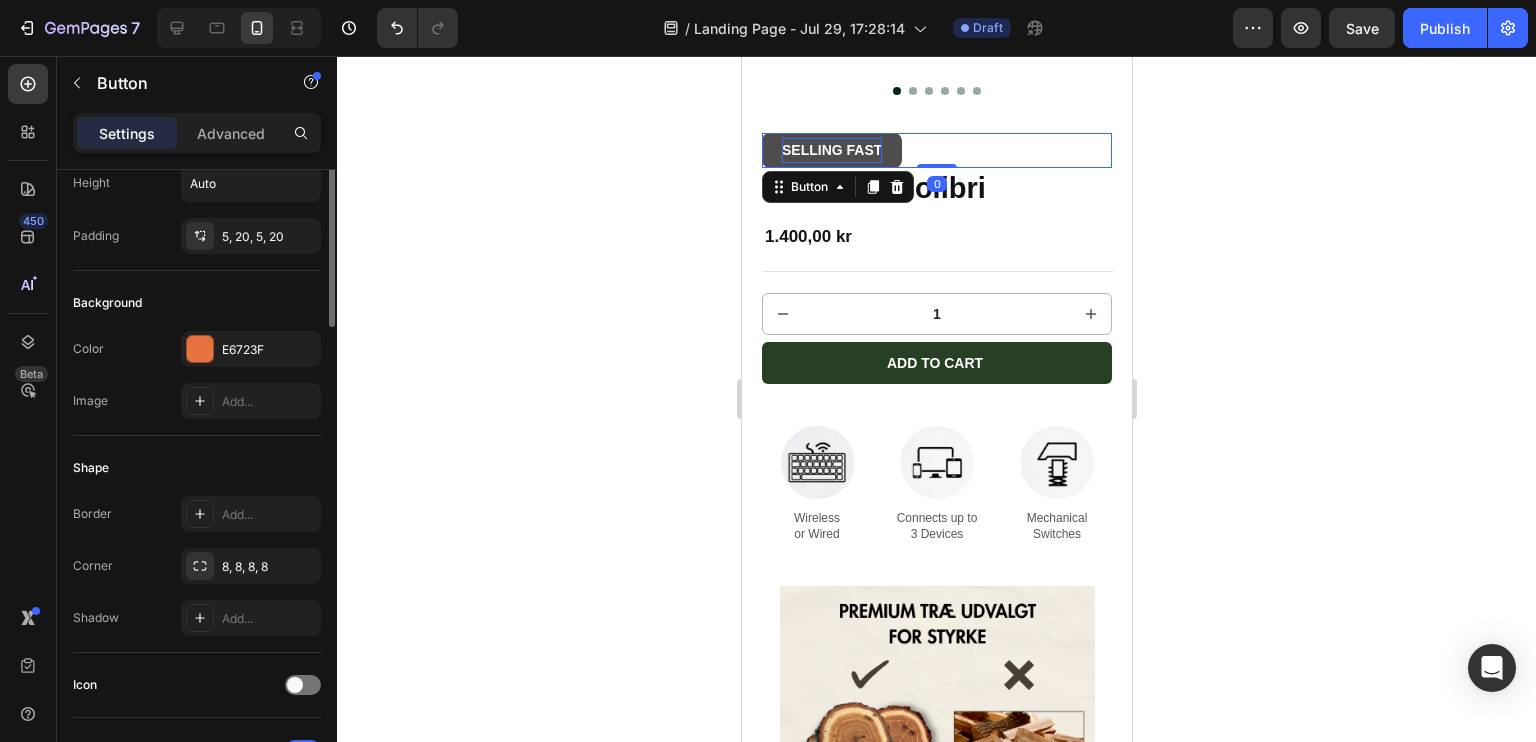 scroll, scrollTop: 124, scrollLeft: 0, axis: vertical 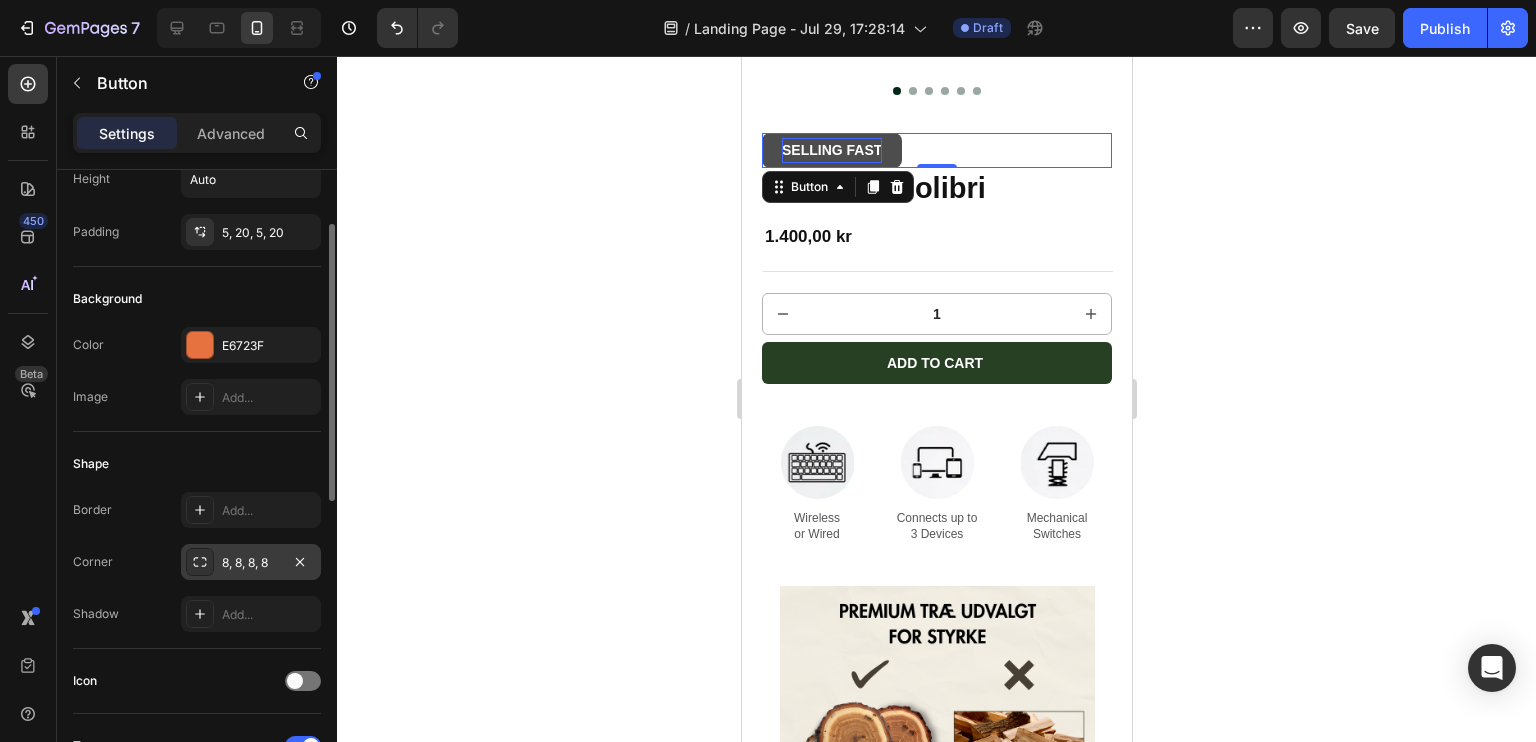 click on "8, 8, 8, 8" at bounding box center (251, 563) 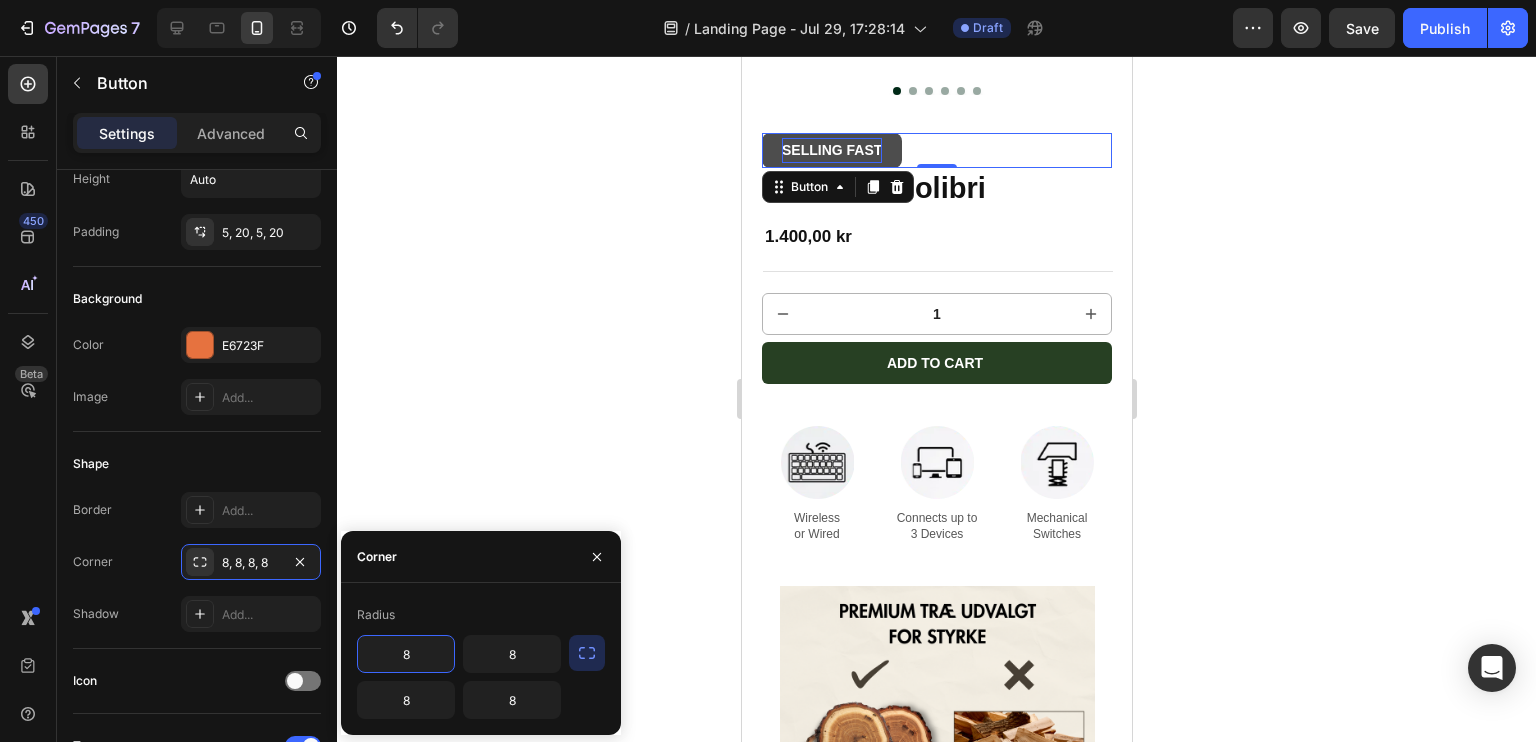 click on "8" at bounding box center (406, 654) 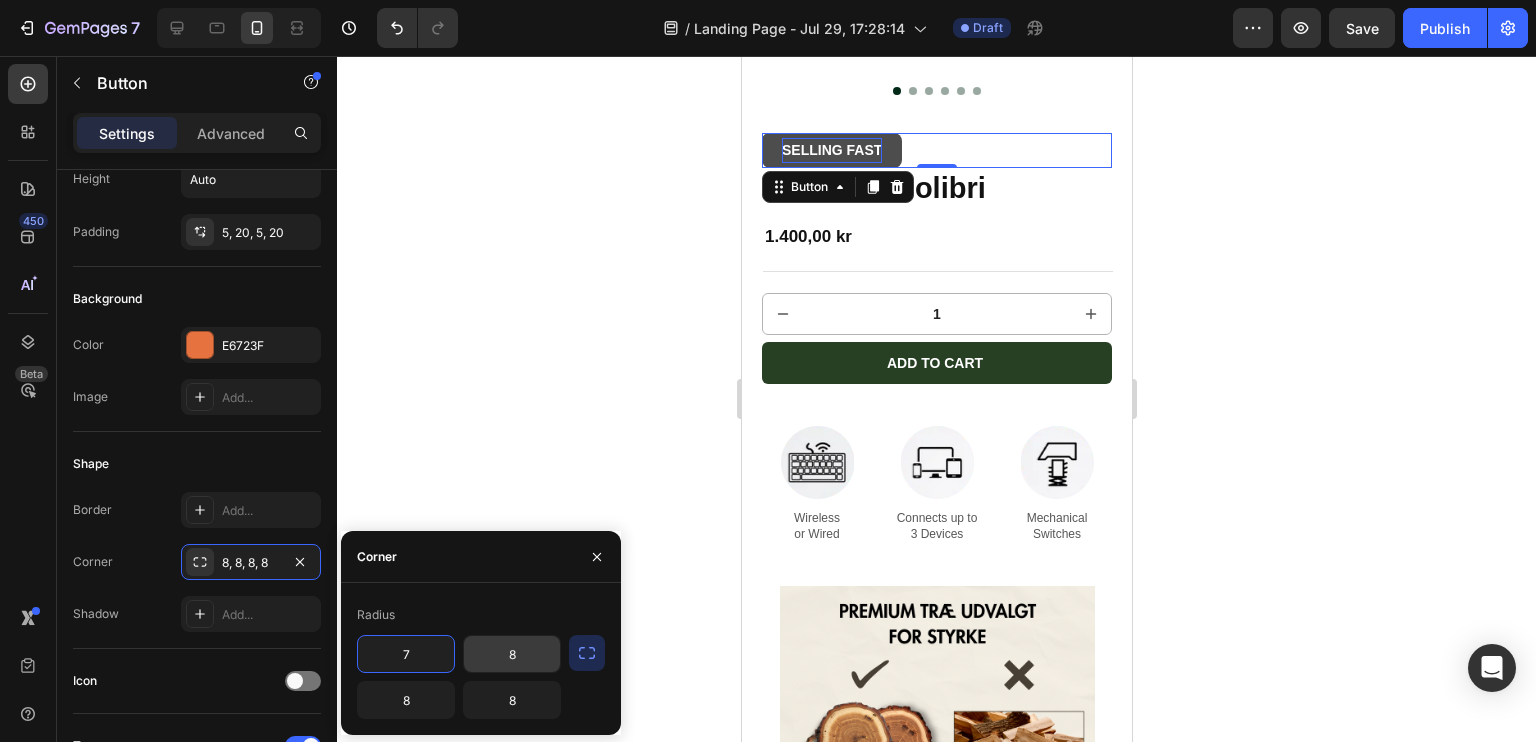 type on "7" 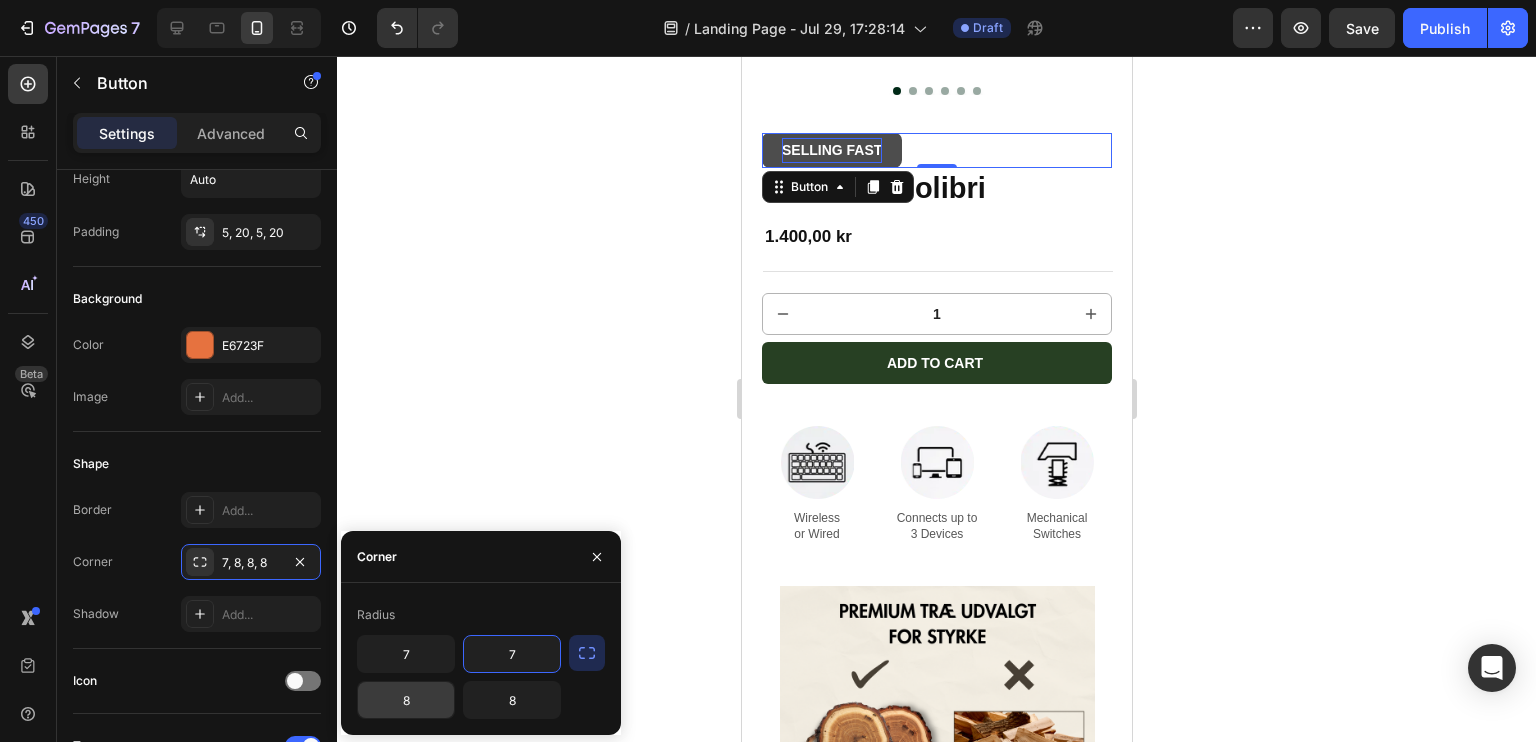 type on "7" 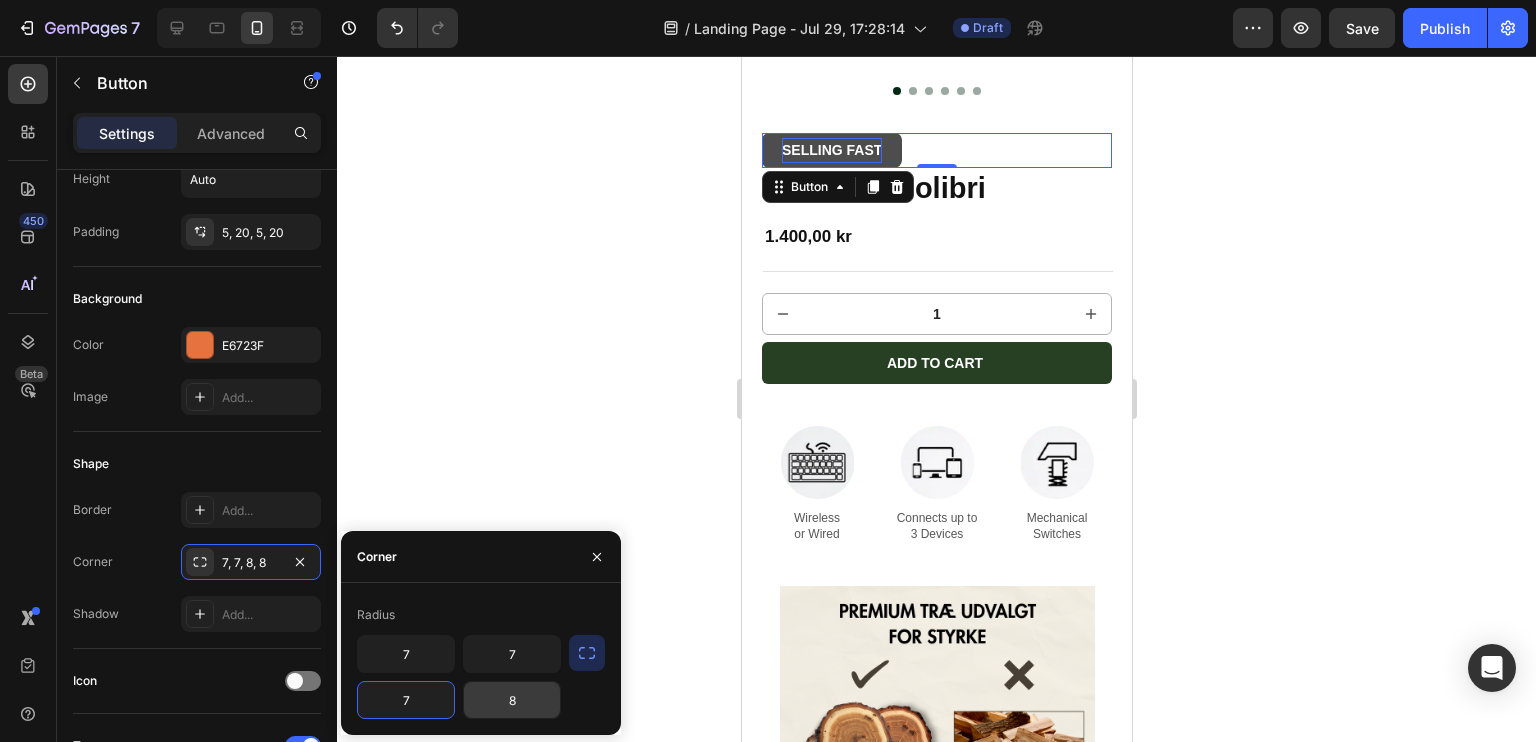 type on "7" 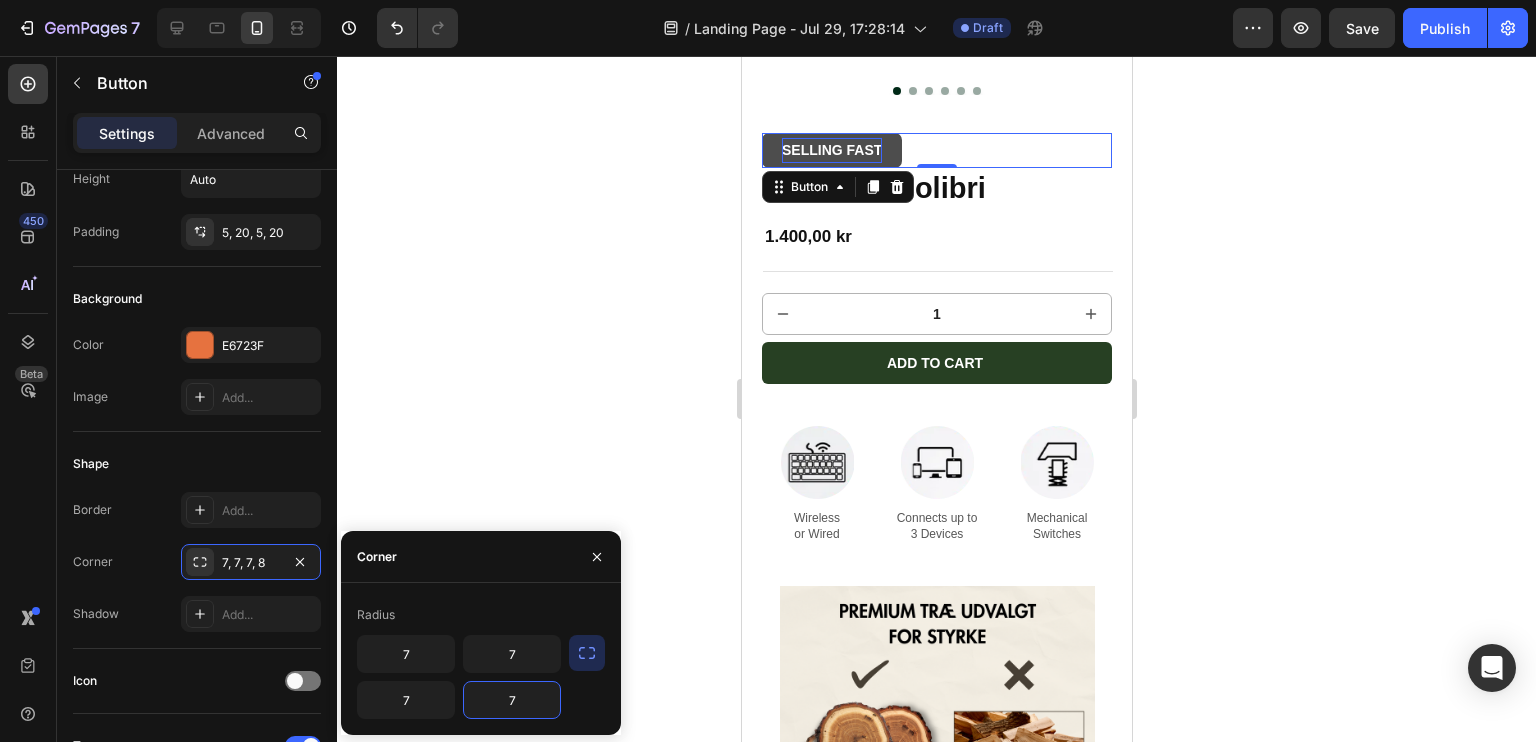 click 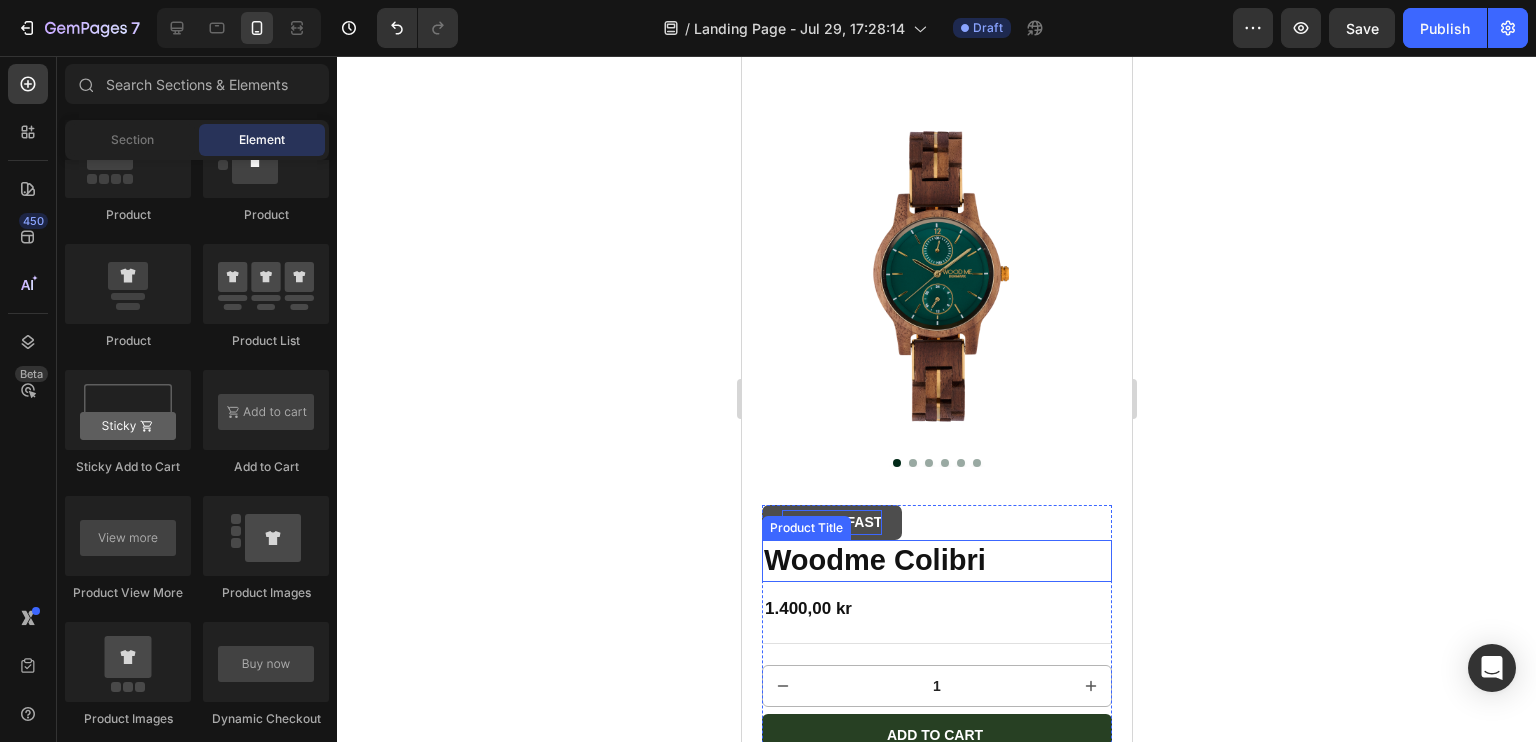 scroll, scrollTop: 30, scrollLeft: 0, axis: vertical 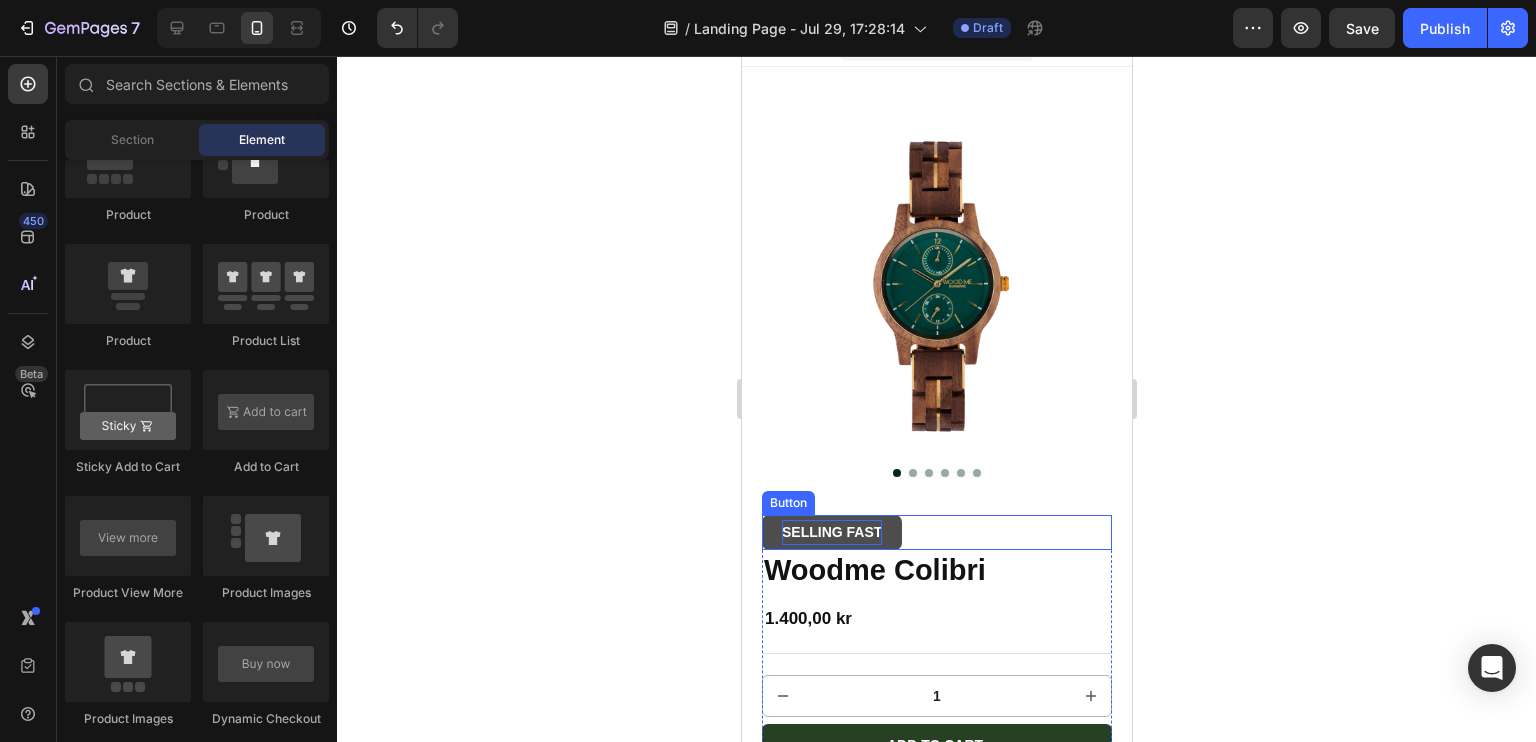 click on "SELLING FAST" at bounding box center [831, 532] 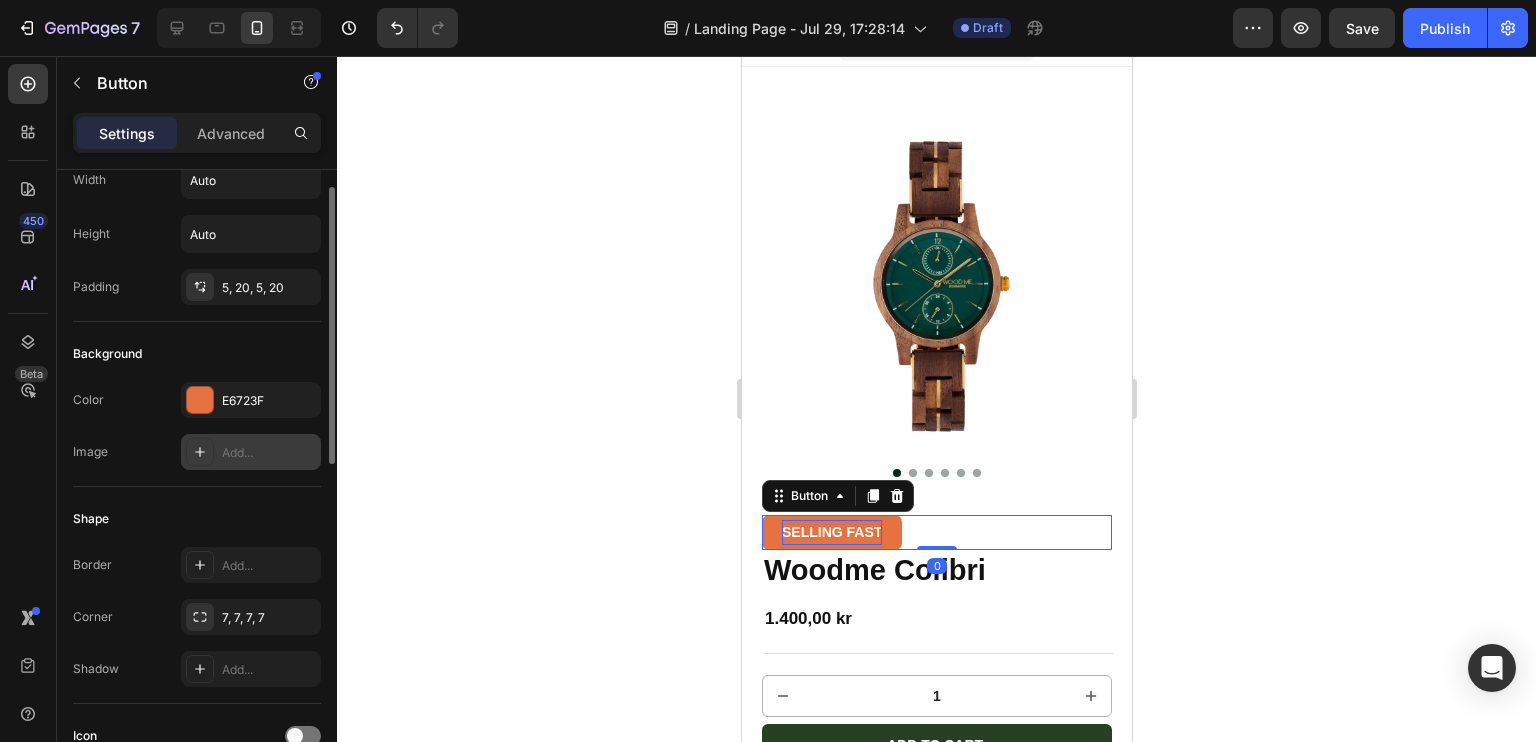 scroll, scrollTop: 70, scrollLeft: 0, axis: vertical 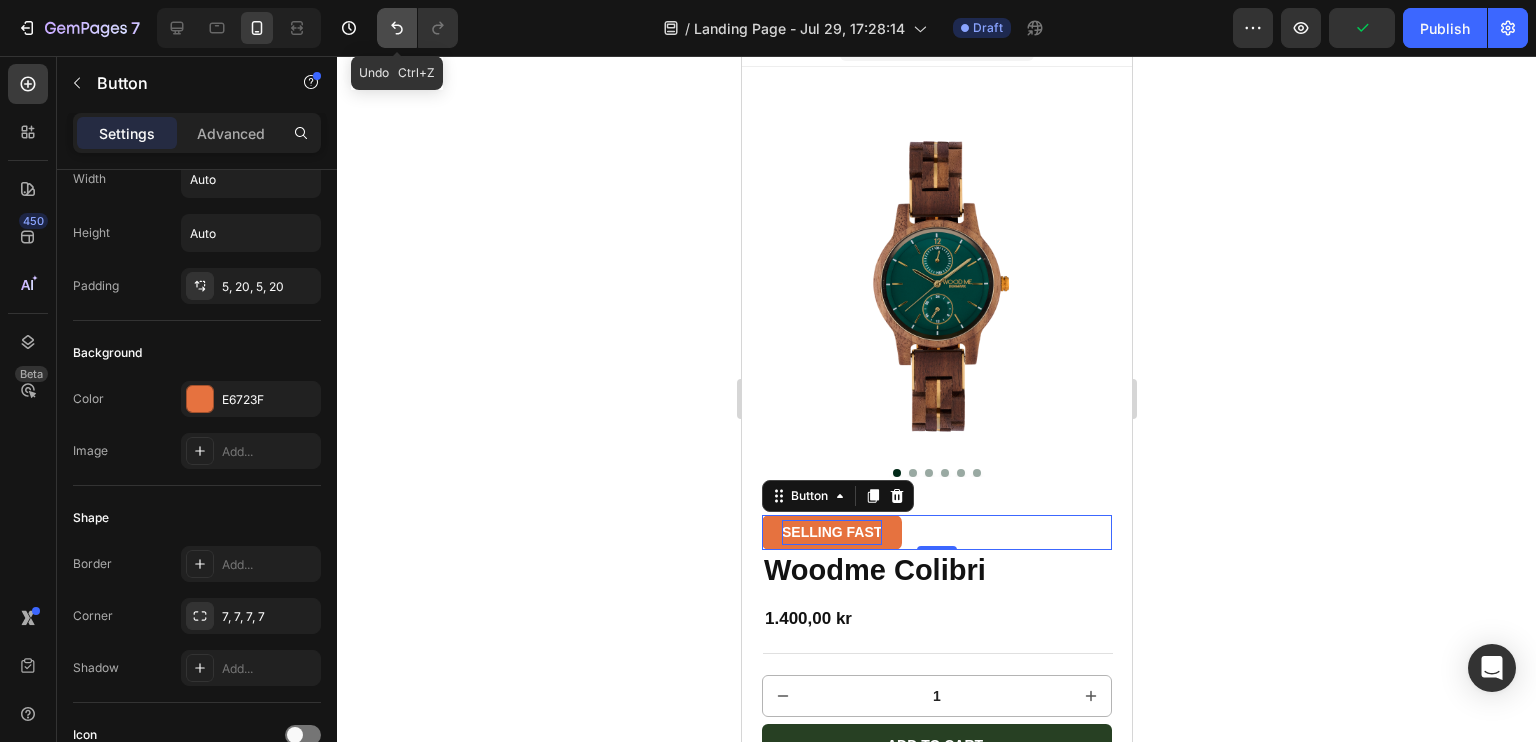 click 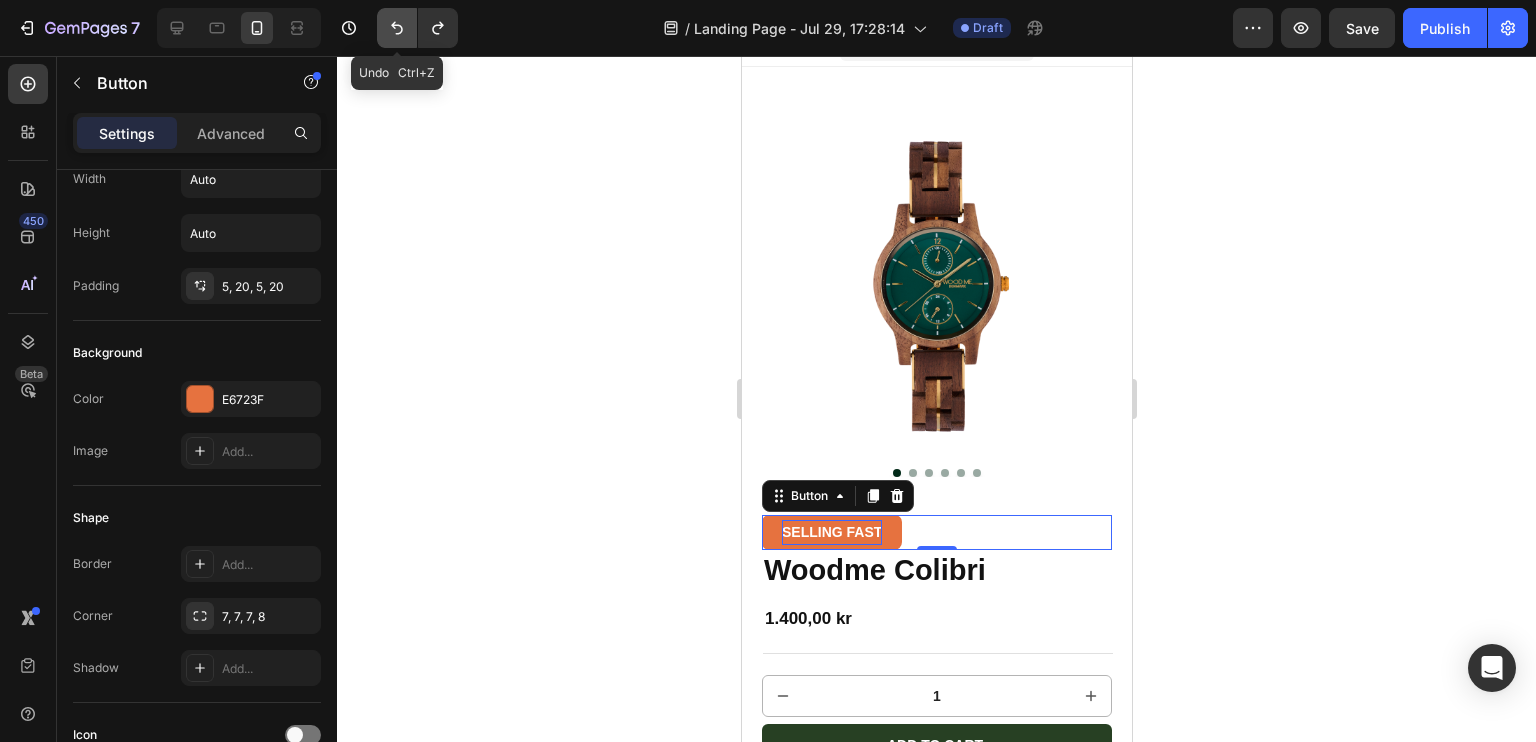 click 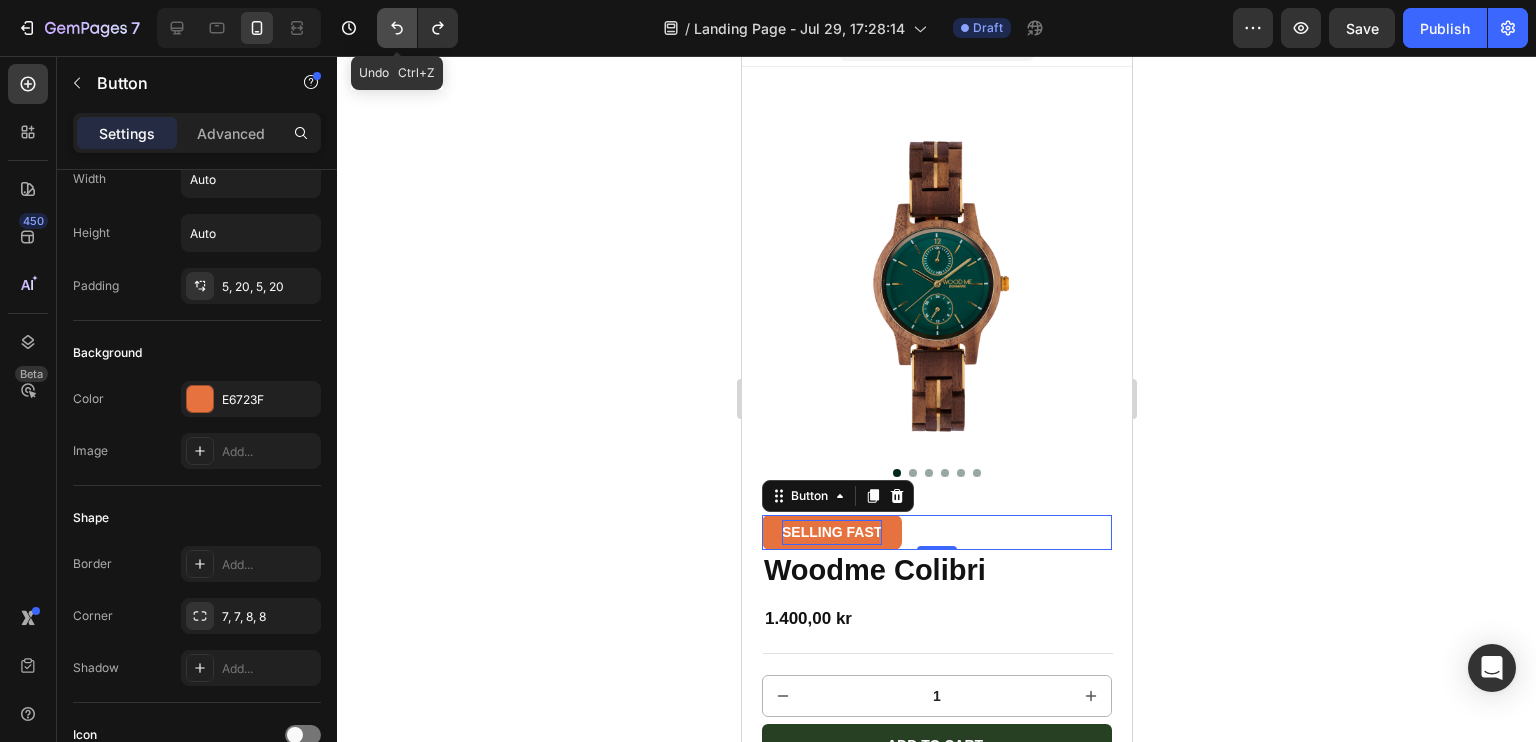 click 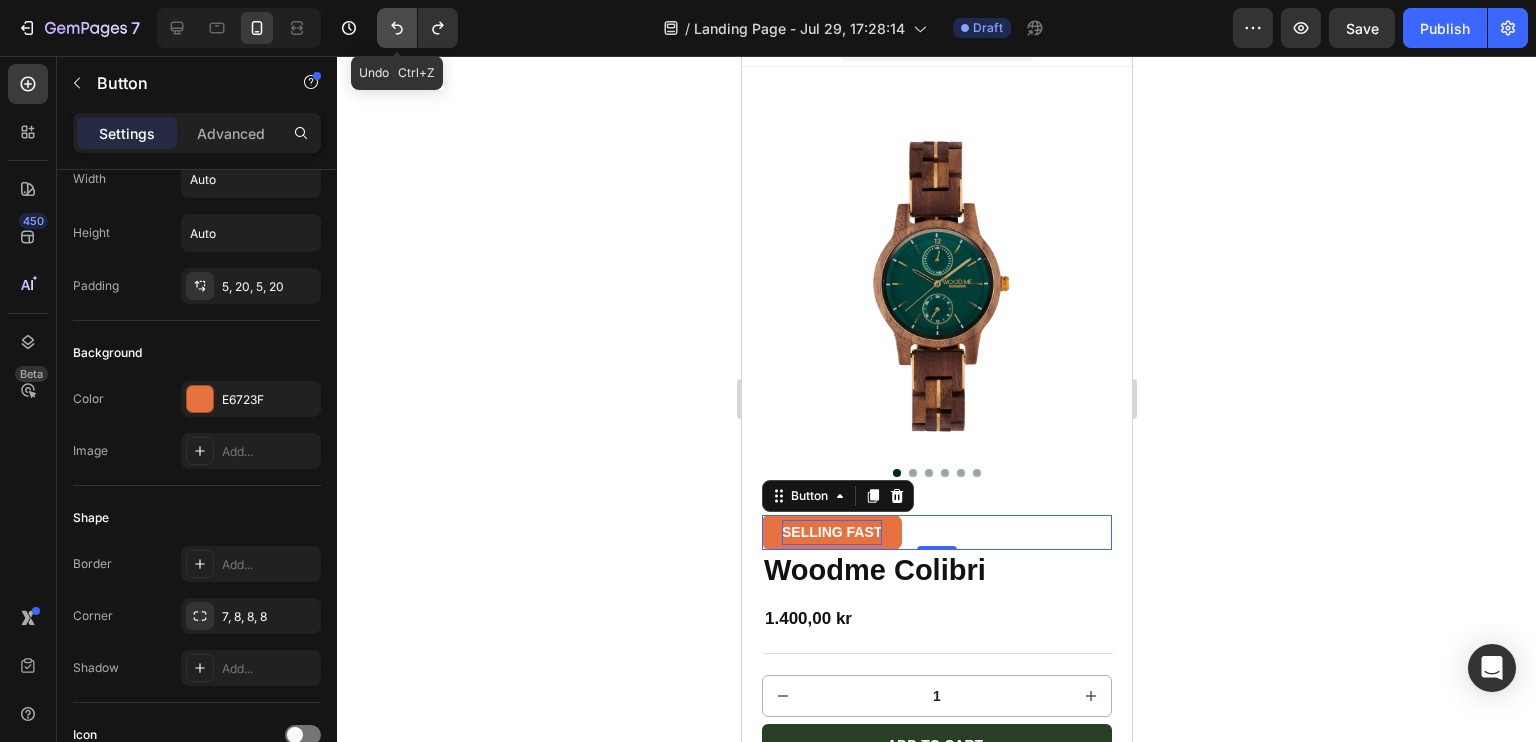 click 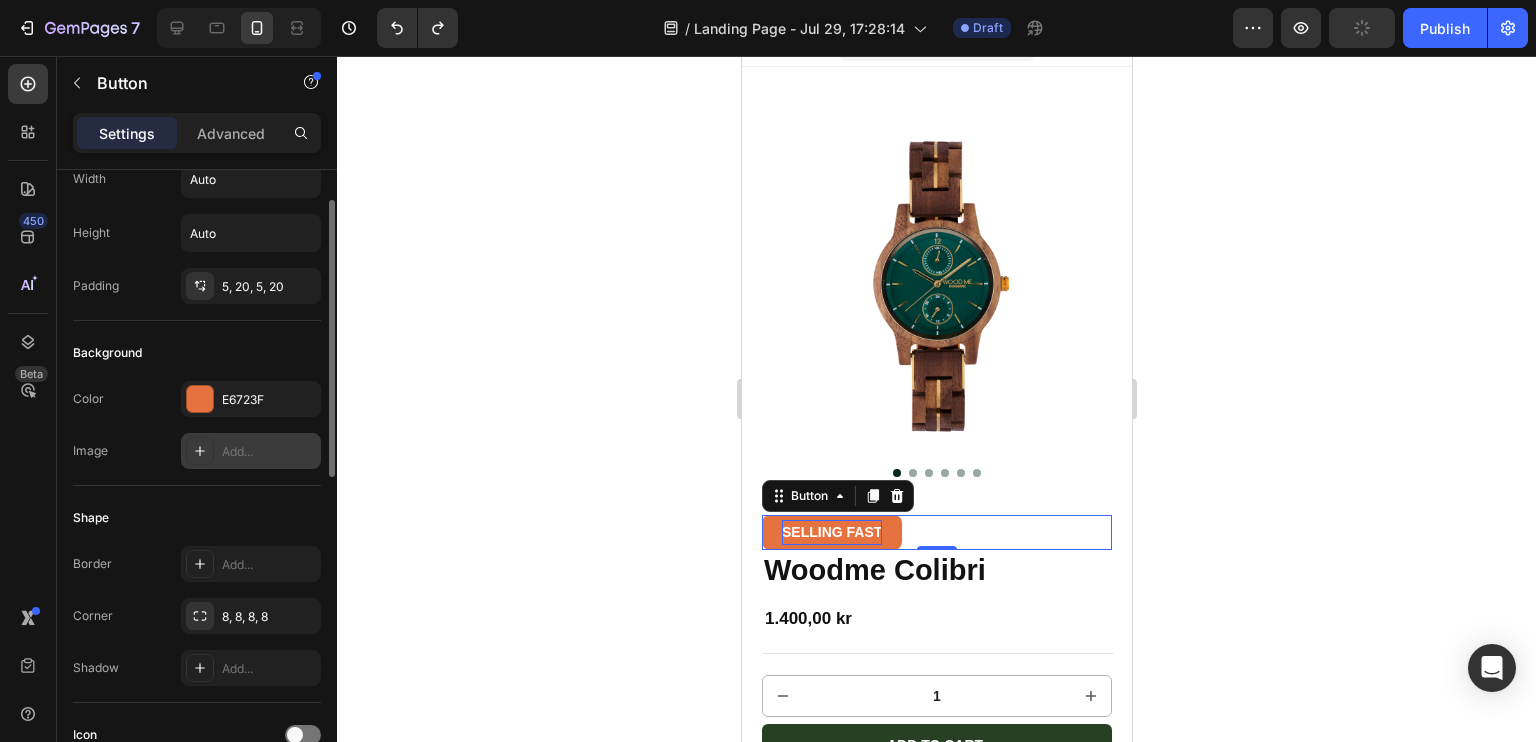scroll, scrollTop: 0, scrollLeft: 0, axis: both 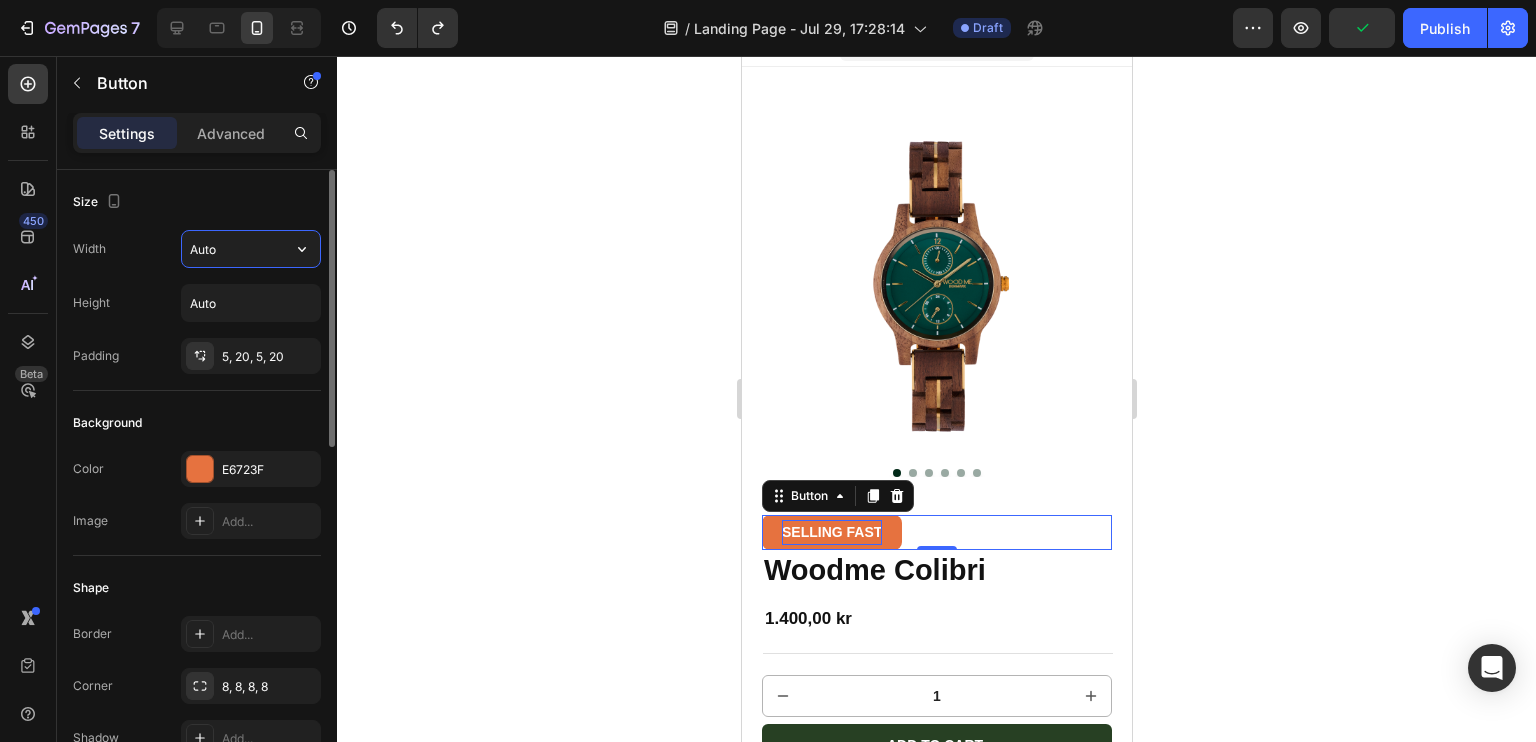 click on "Auto" at bounding box center (251, 249) 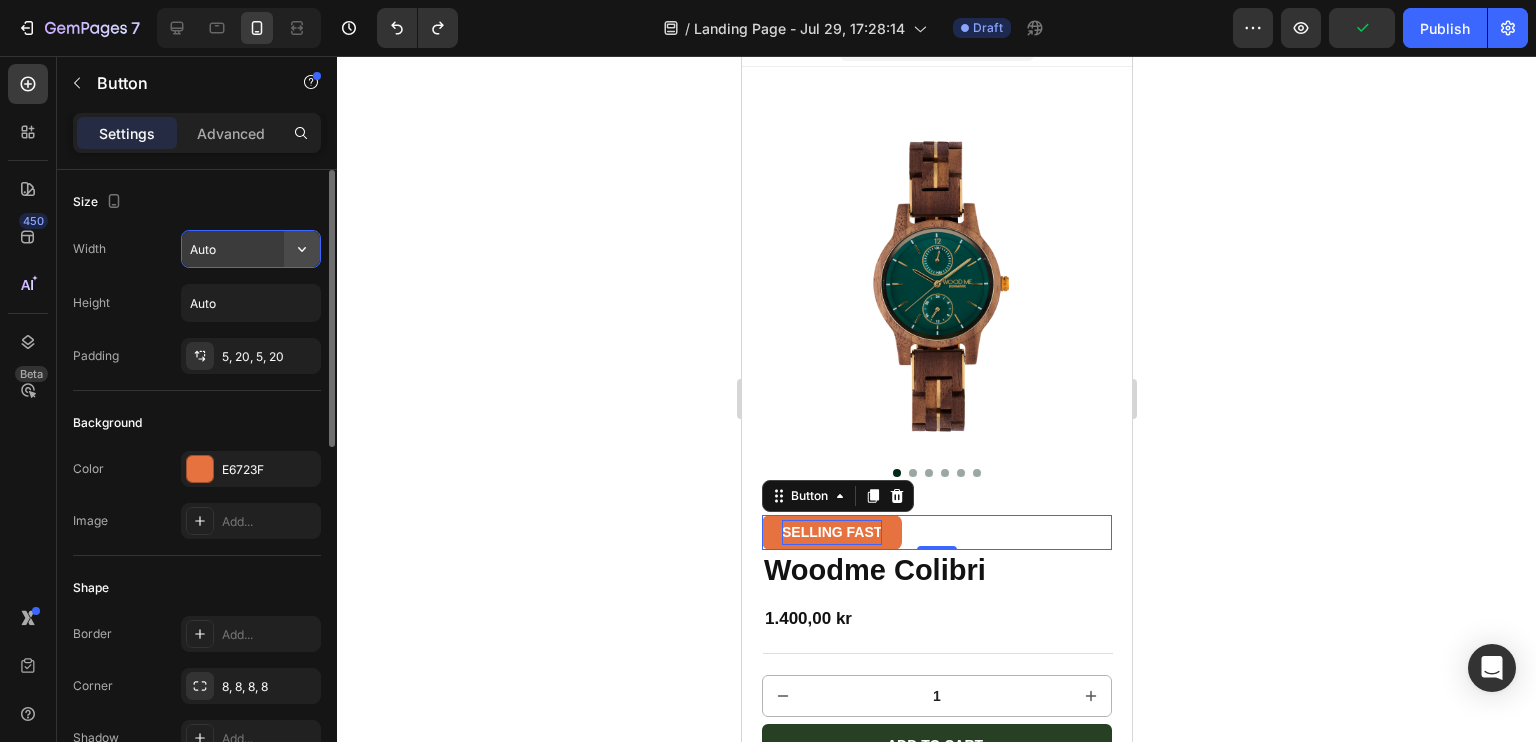 click 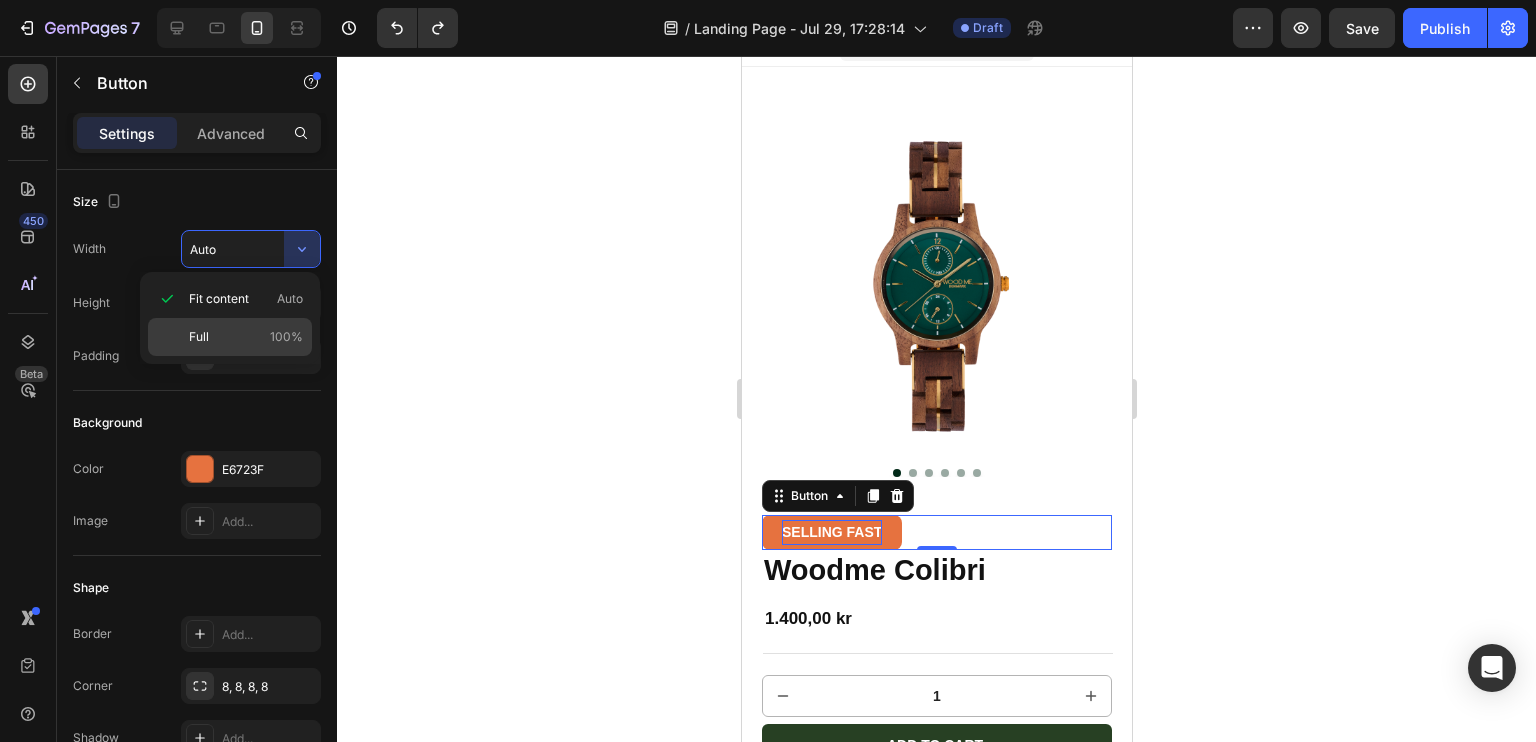 click on "Full 100%" at bounding box center (246, 337) 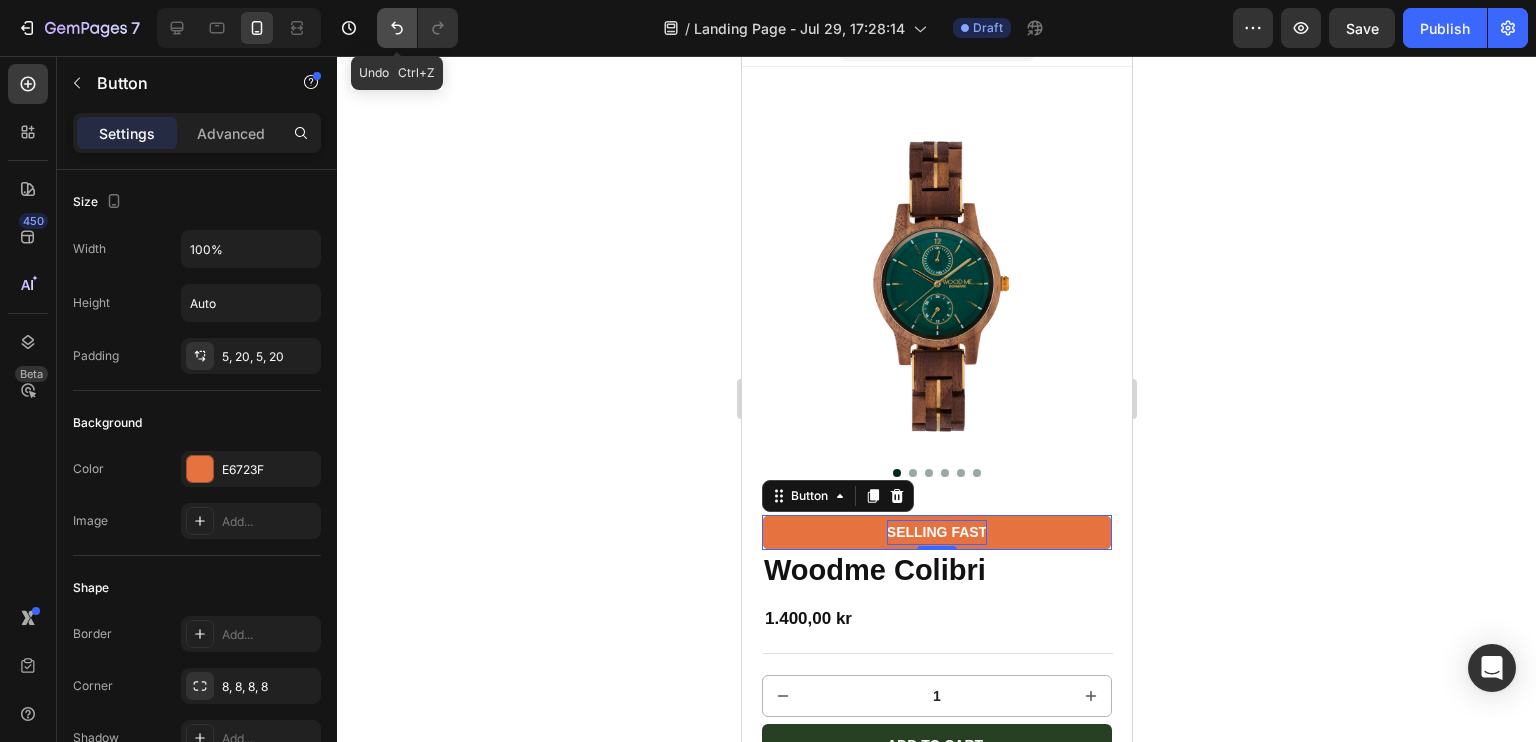 click 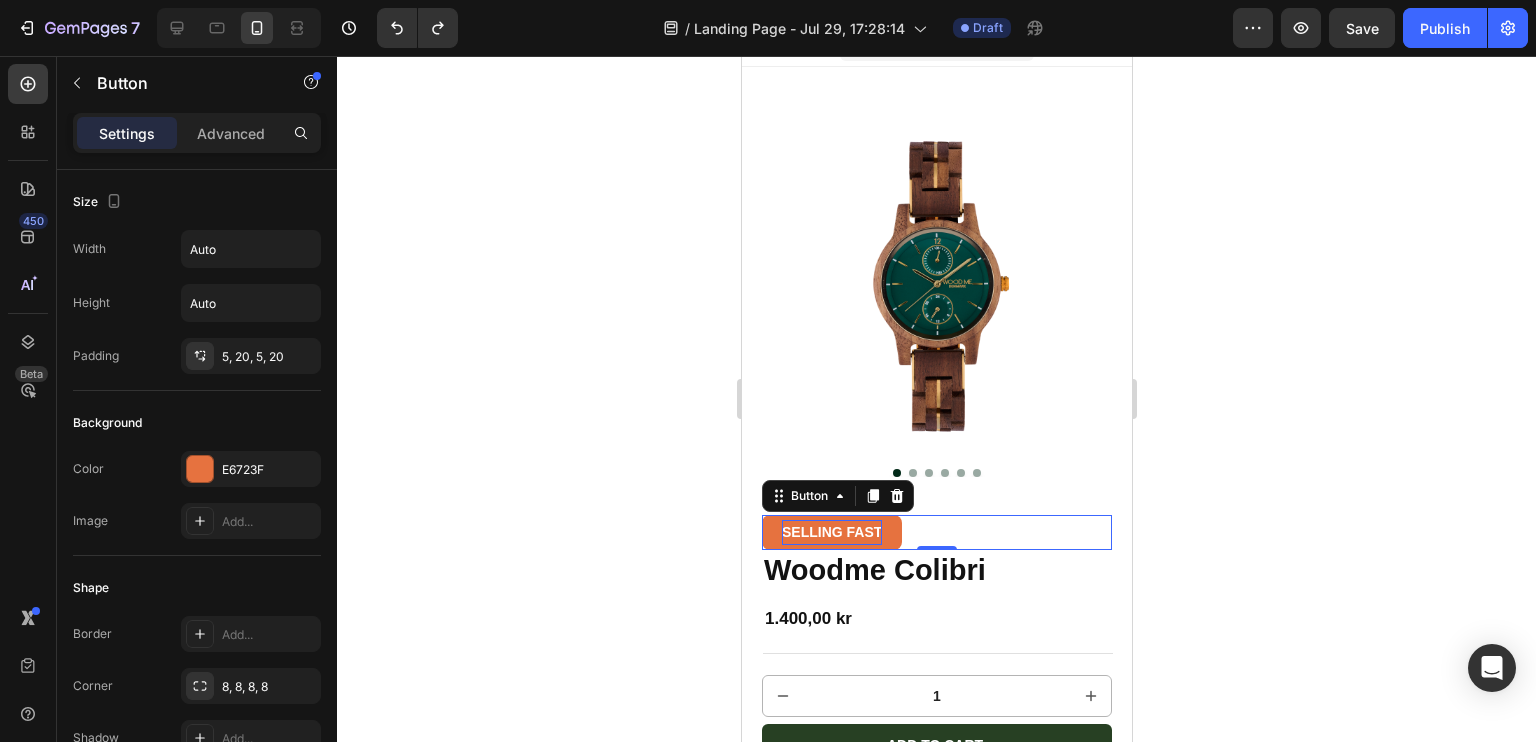 click 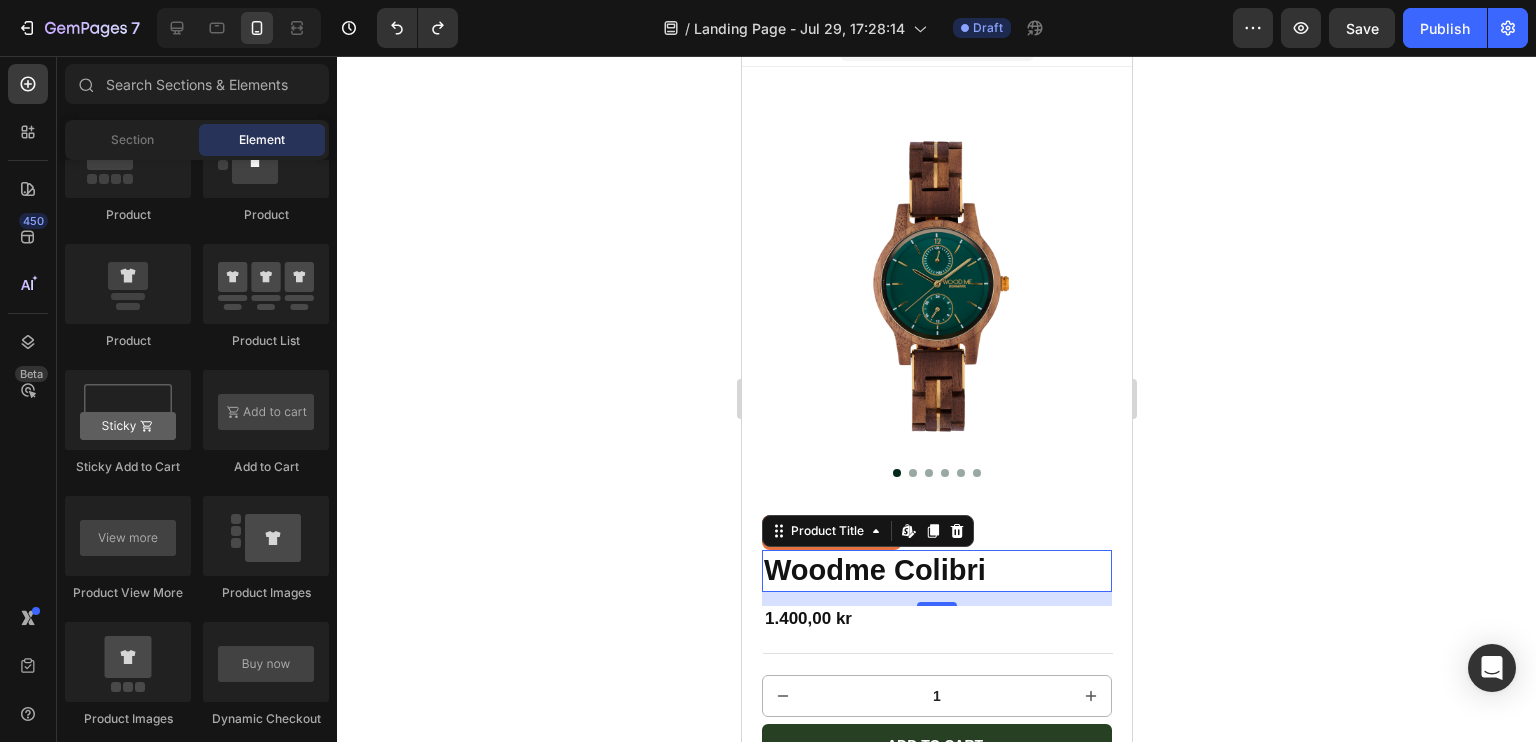 click on "Woodme Colibri" at bounding box center [936, 571] 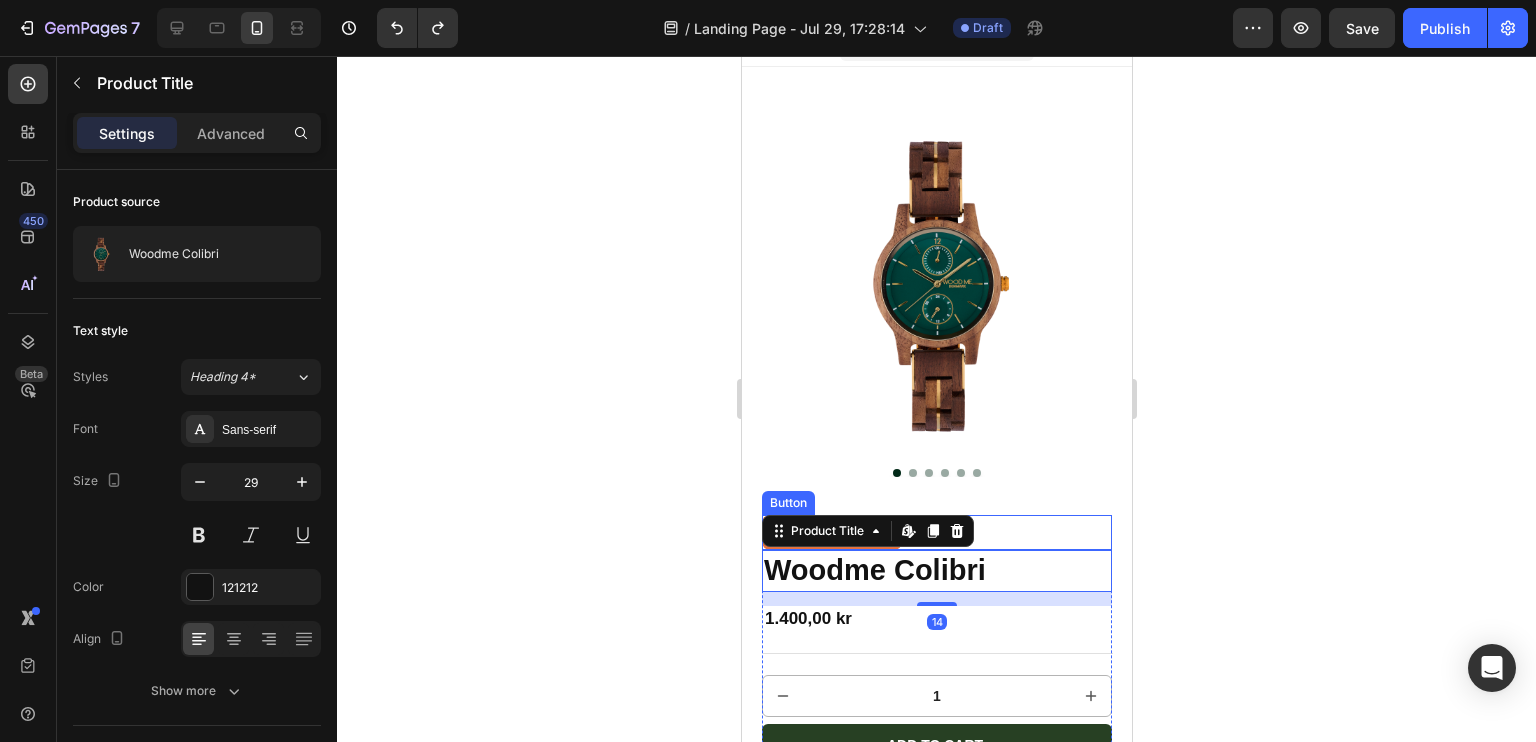 click on "SELLING FAST Button" at bounding box center (936, 532) 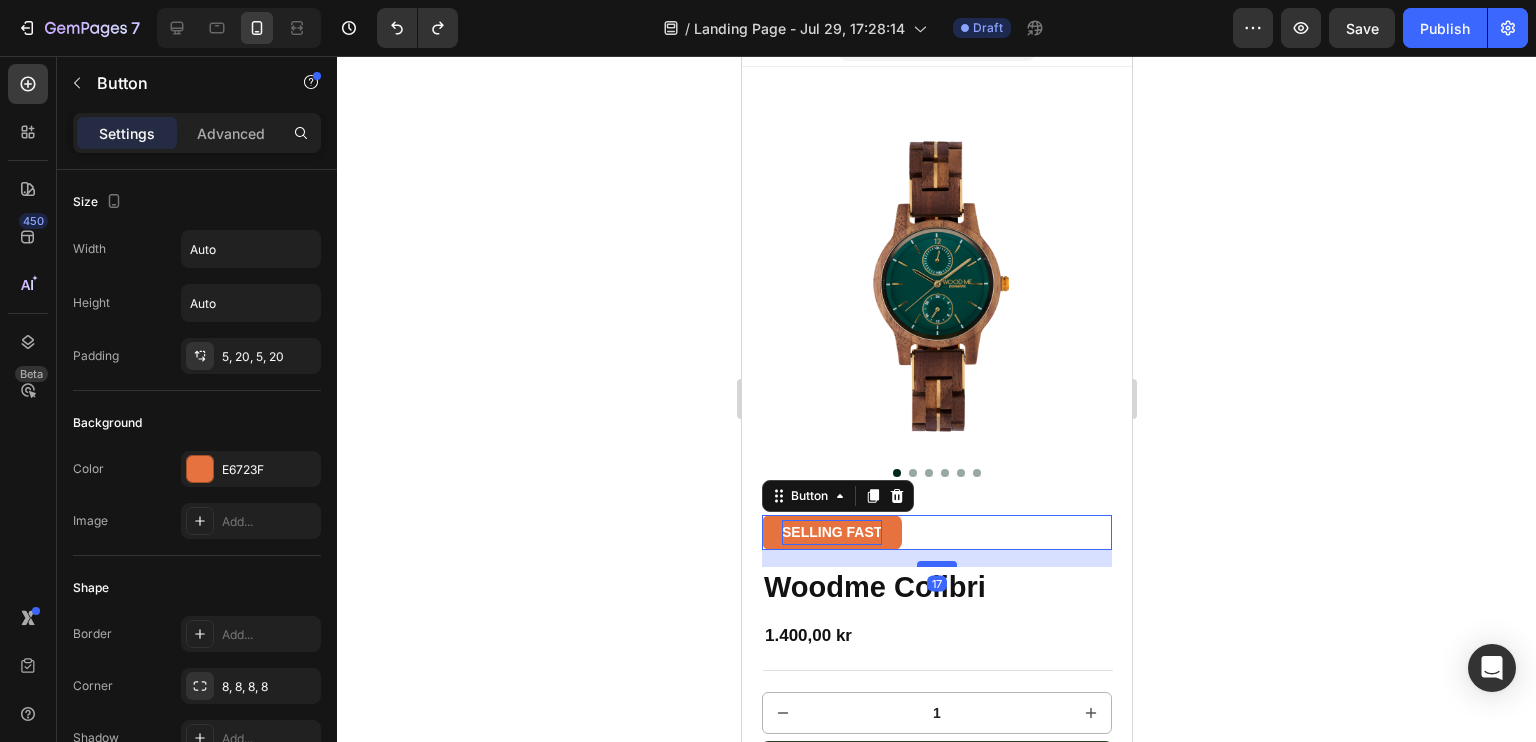 drag, startPoint x: 933, startPoint y: 532, endPoint x: 929, endPoint y: 549, distance: 17.464249 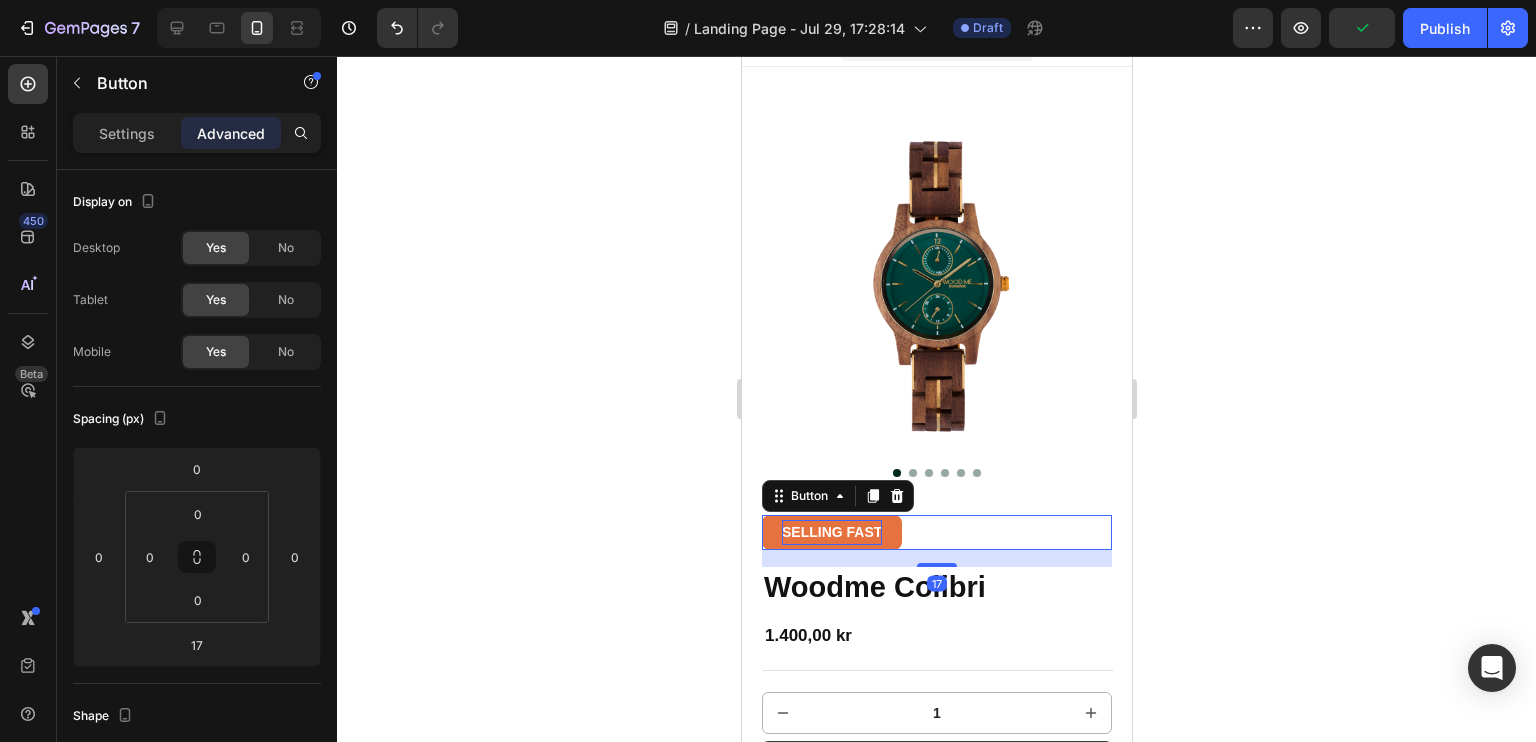 click 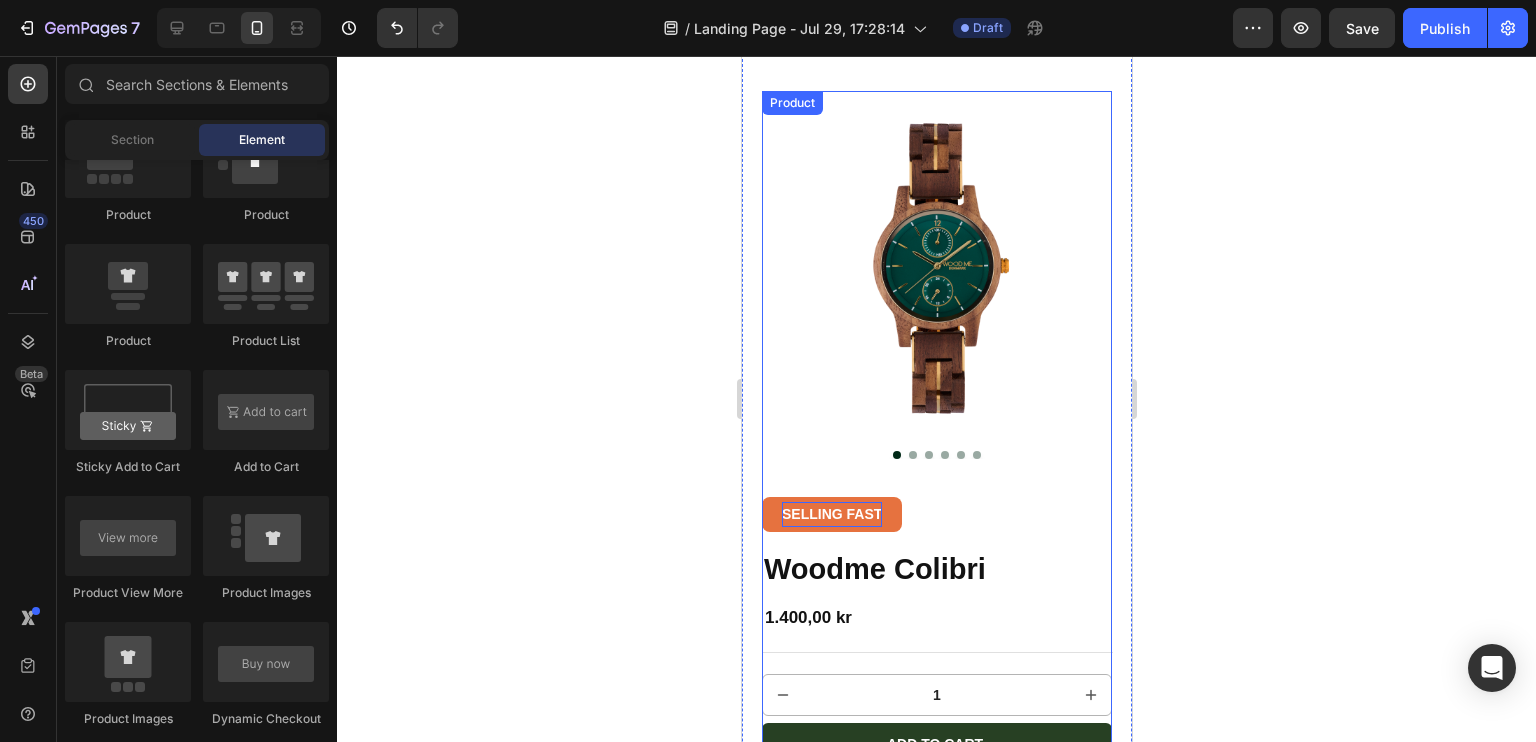 scroll, scrollTop: 0, scrollLeft: 0, axis: both 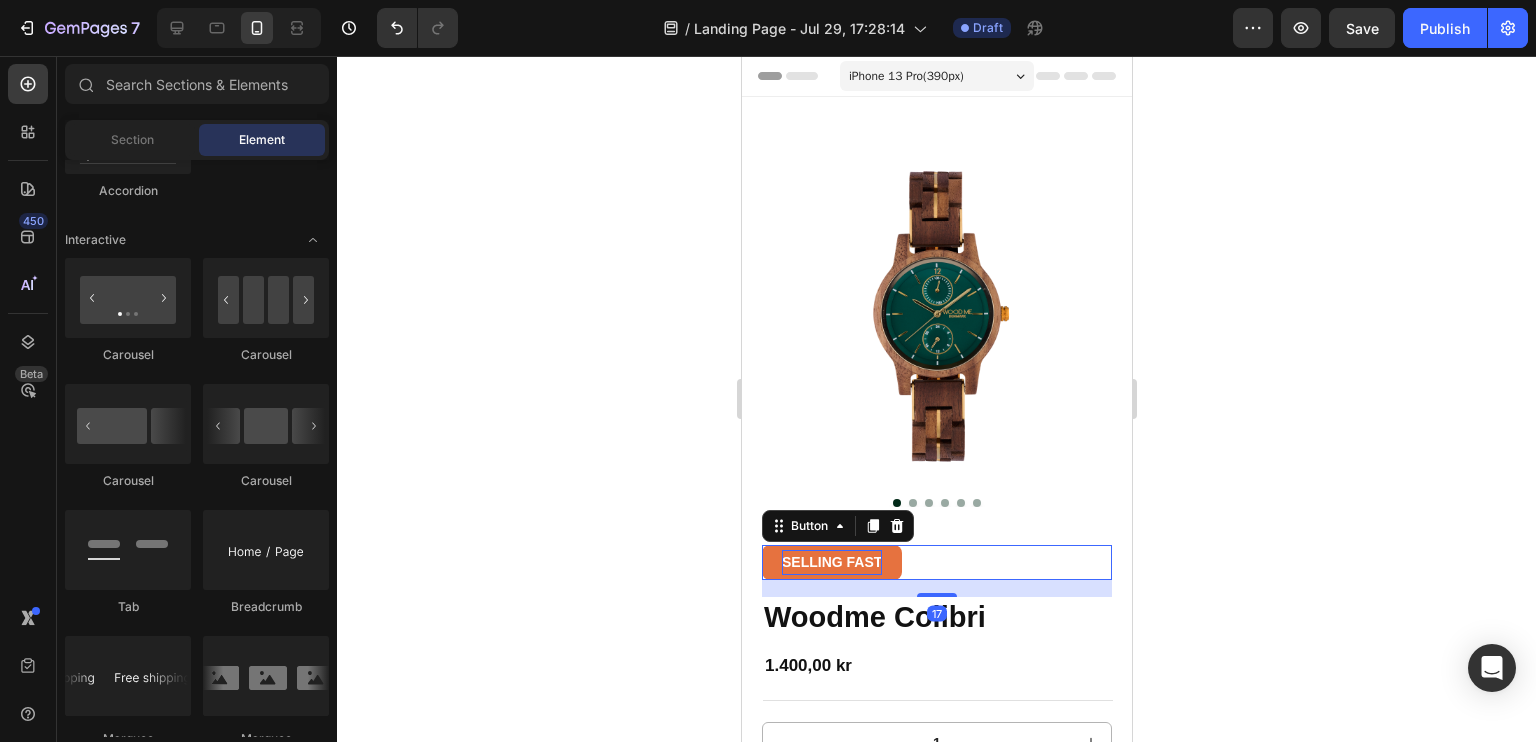 click on "SELLING FAST Button   17" at bounding box center [936, 562] 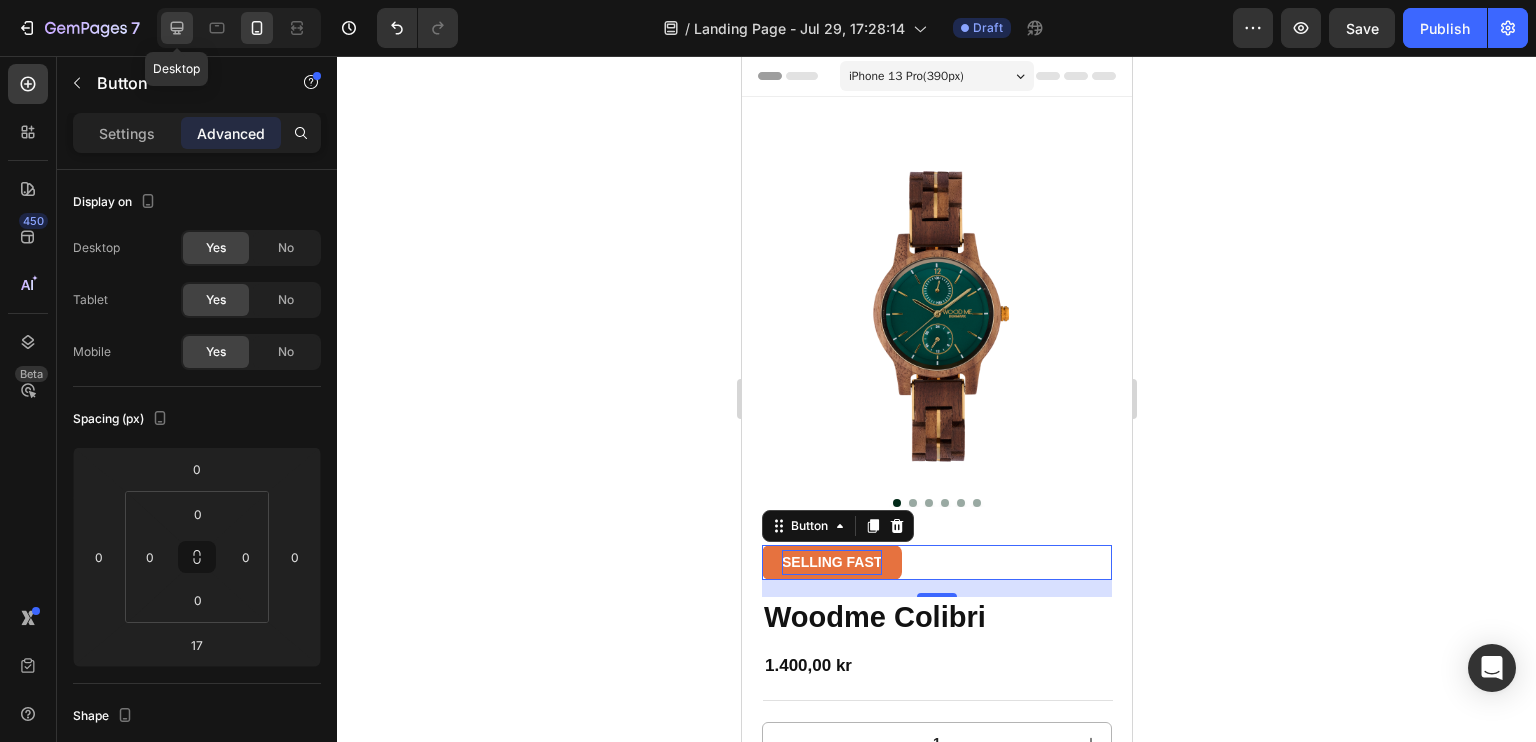click 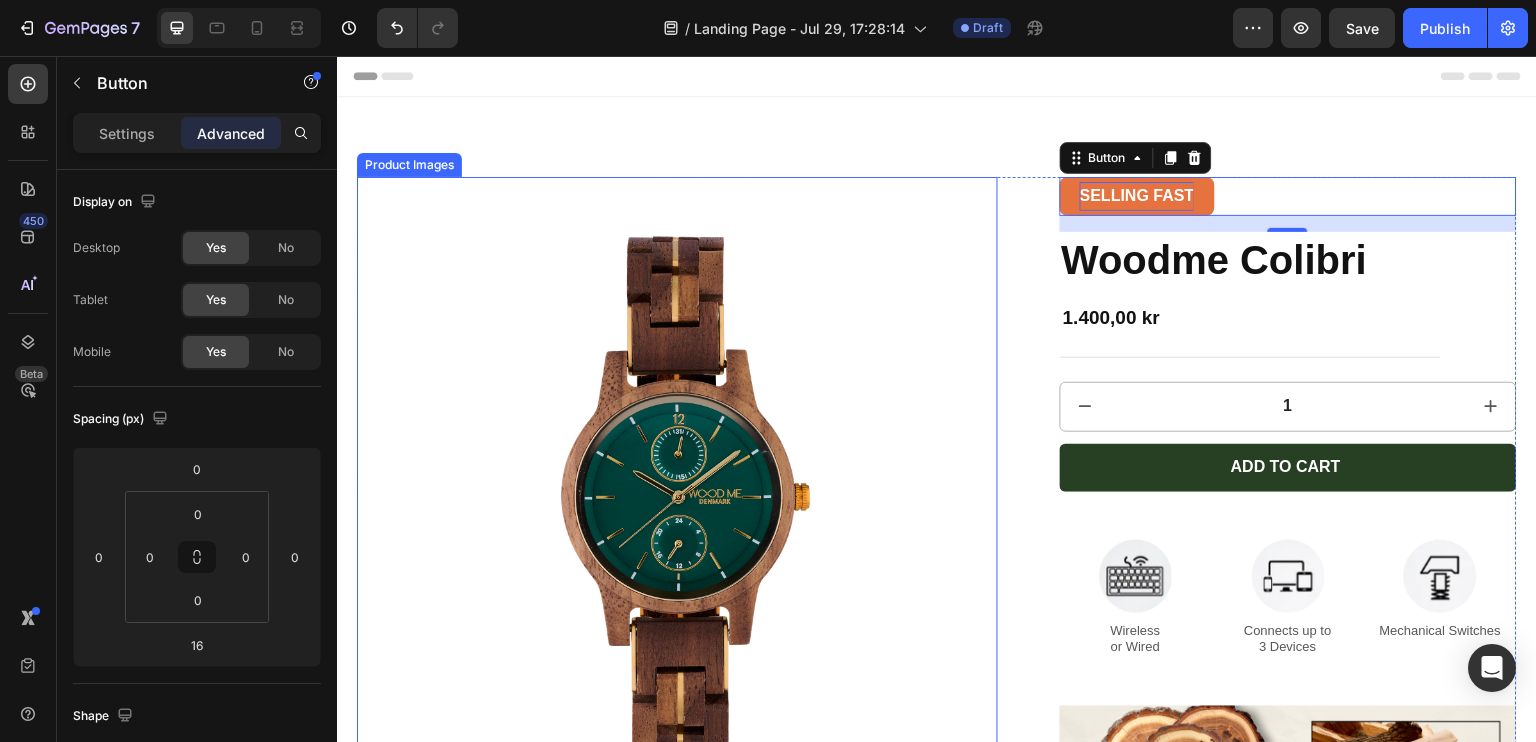 scroll, scrollTop: 51, scrollLeft: 0, axis: vertical 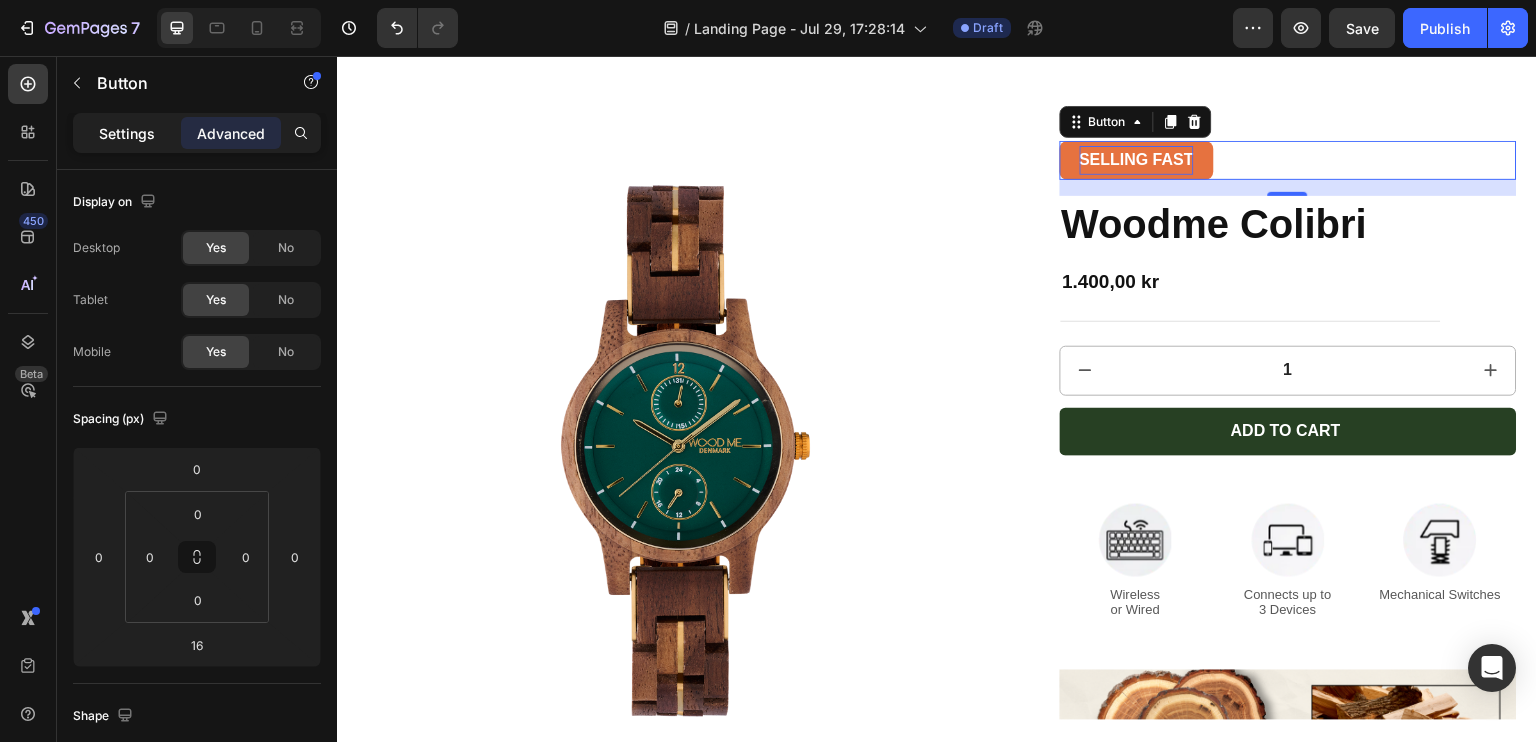 click on "Settings" 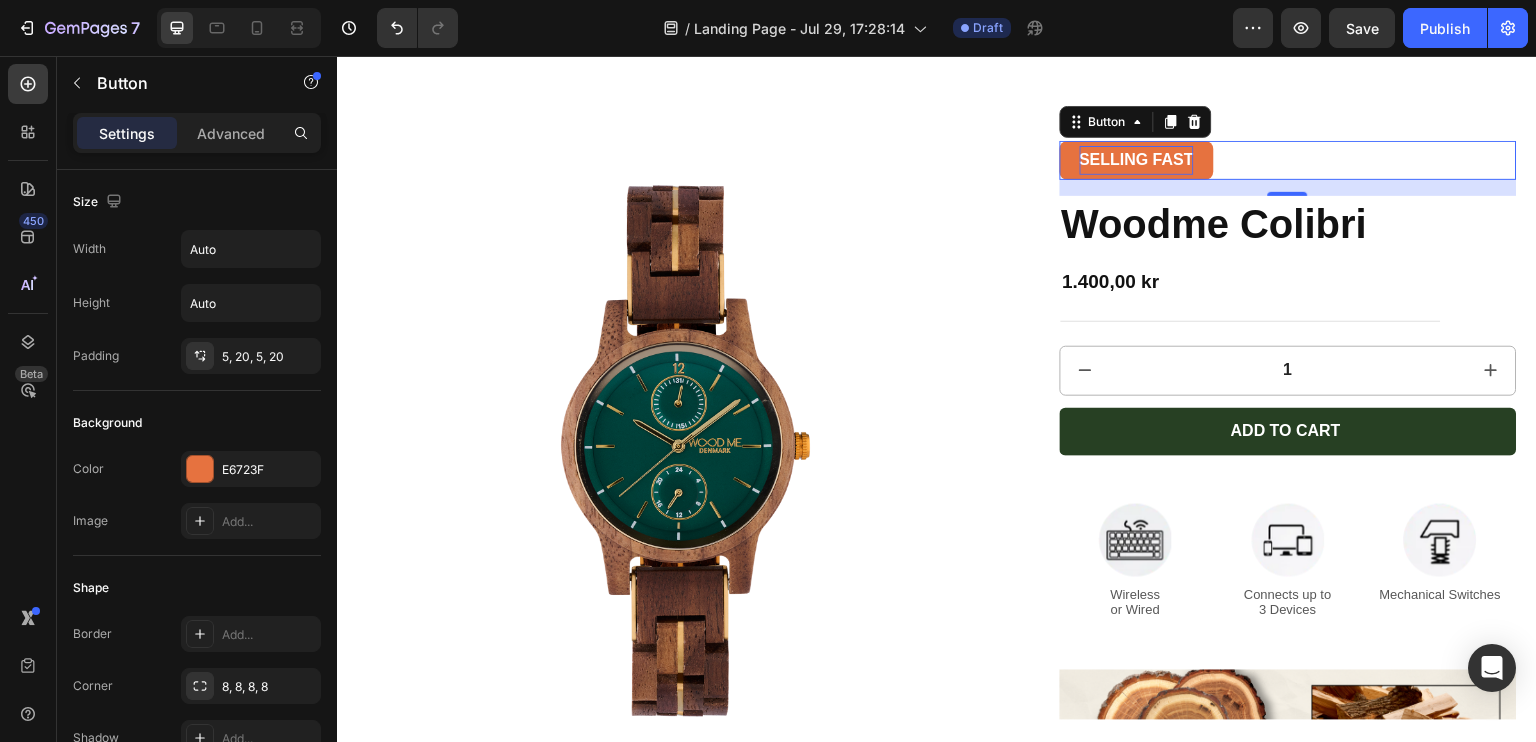 click on "SELLING FAST Button   17" at bounding box center (1289, 160) 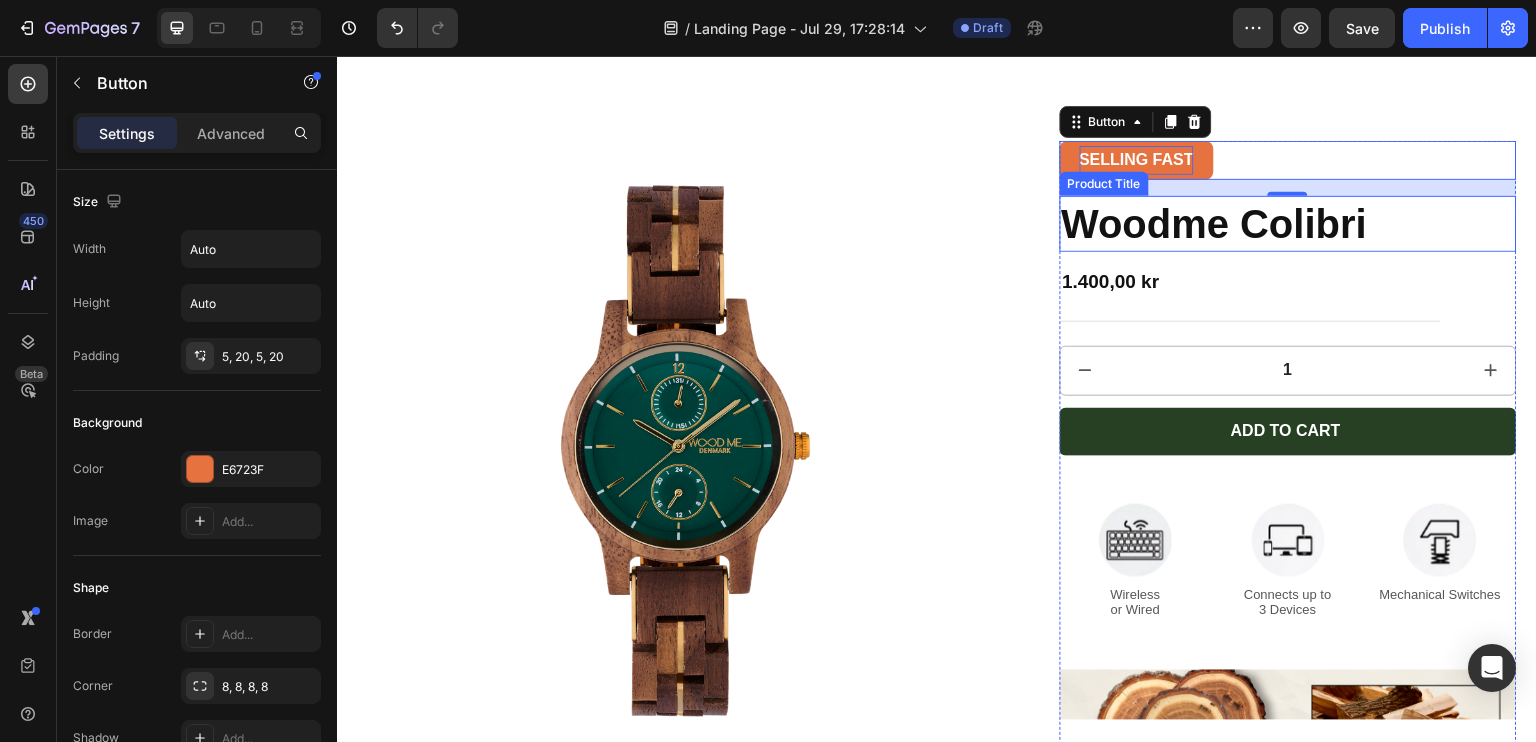 click on "Woodme Colibri" at bounding box center (1289, 224) 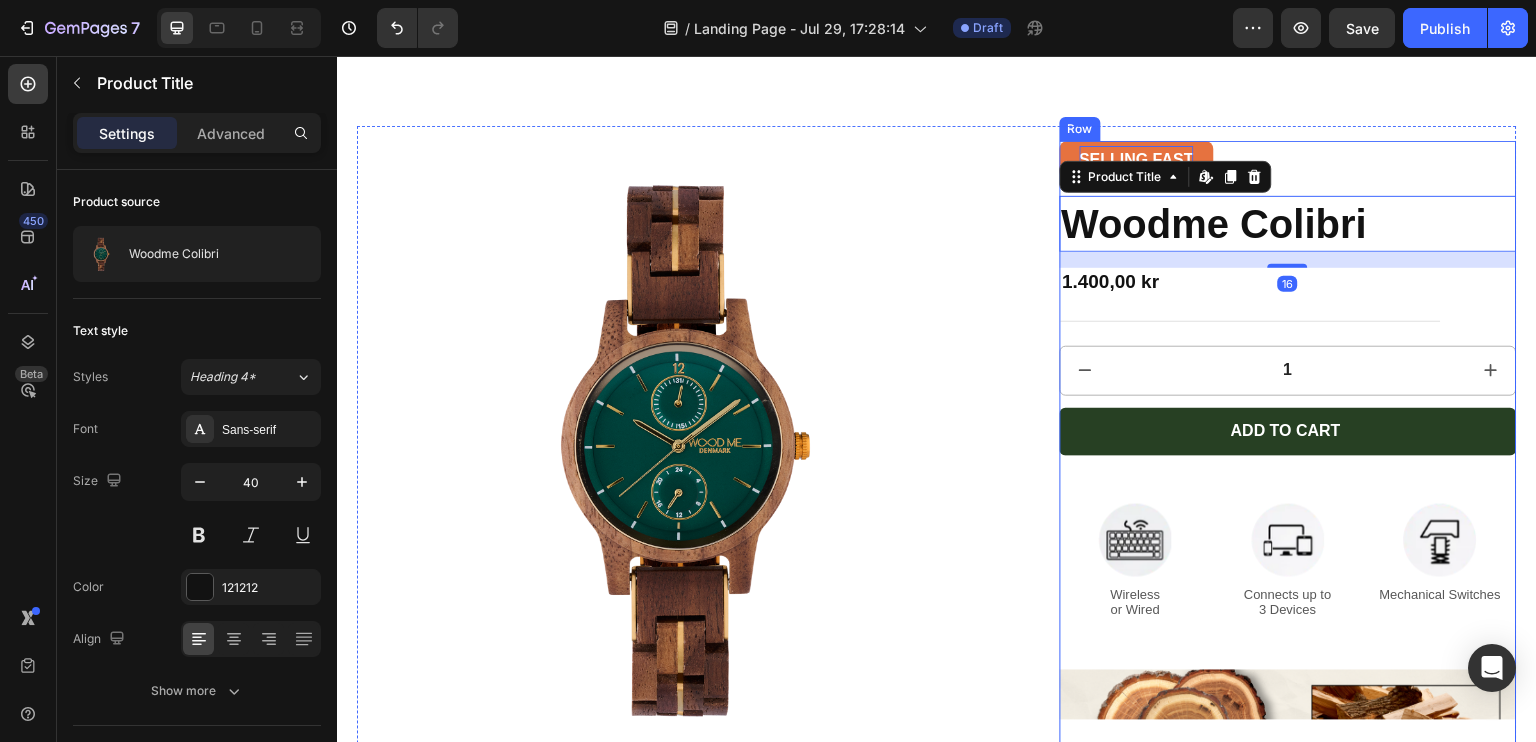 click on "SELLING FAST Button" at bounding box center (1289, 160) 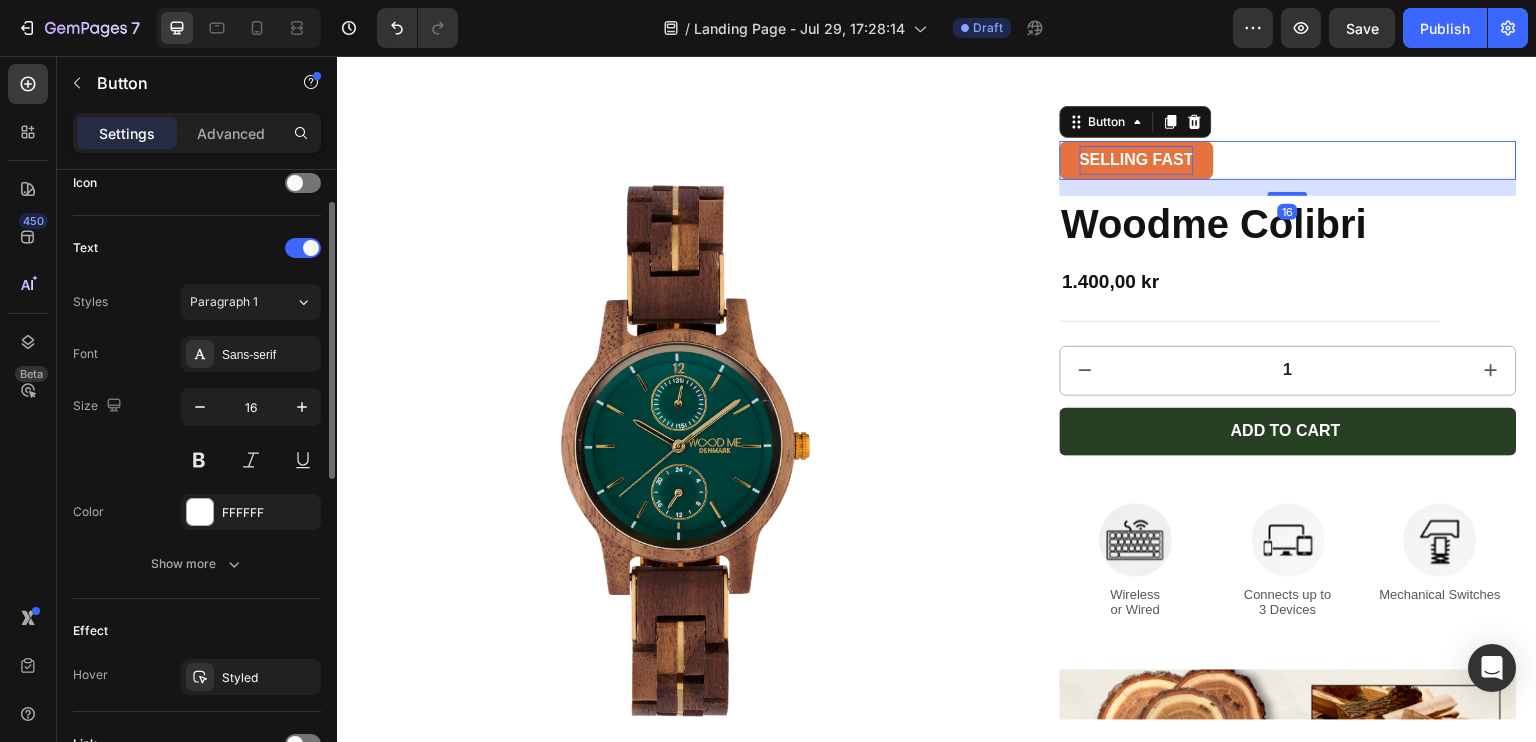 scroll, scrollTop: 801, scrollLeft: 0, axis: vertical 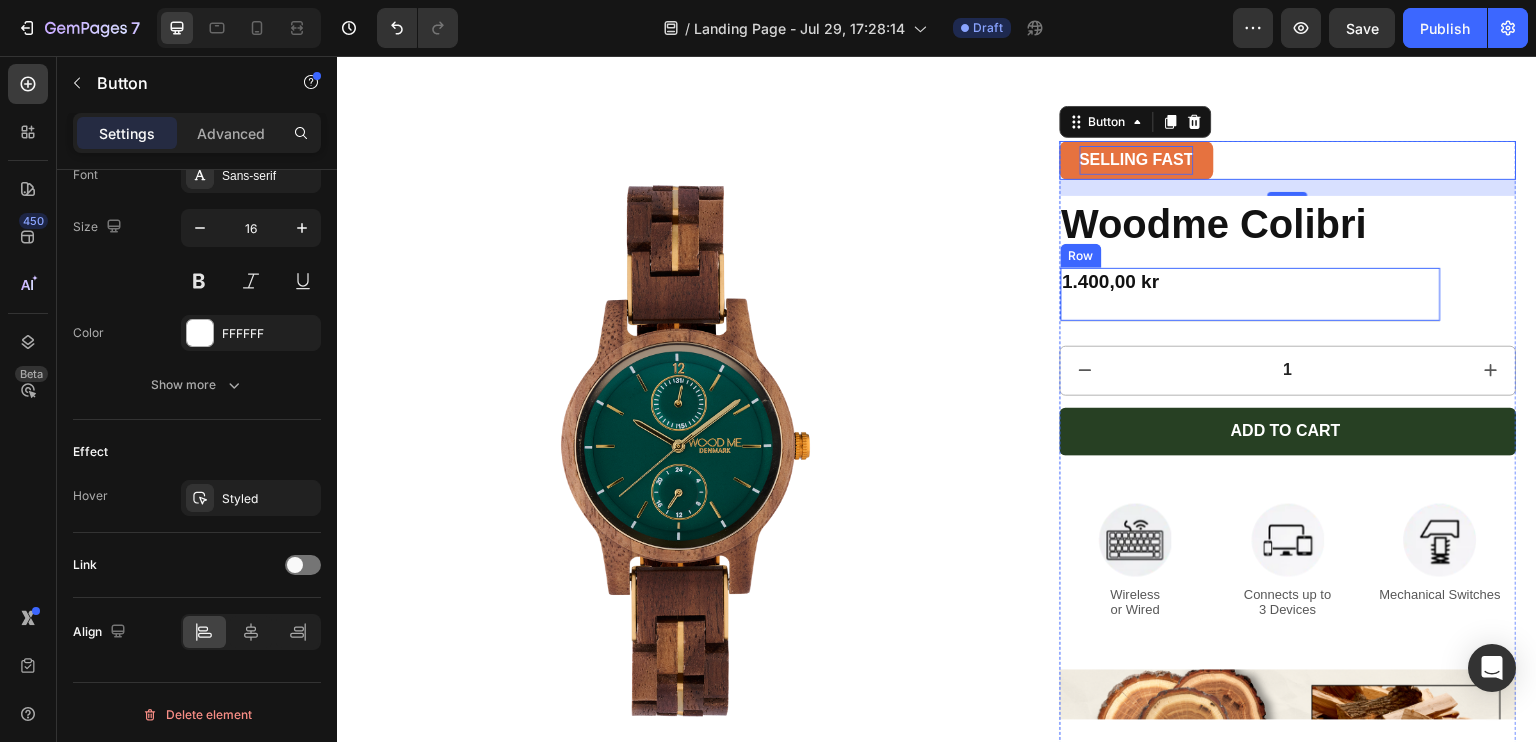 click on "1.400,00 kr Product Price Product Price Row" at bounding box center (1251, 295) 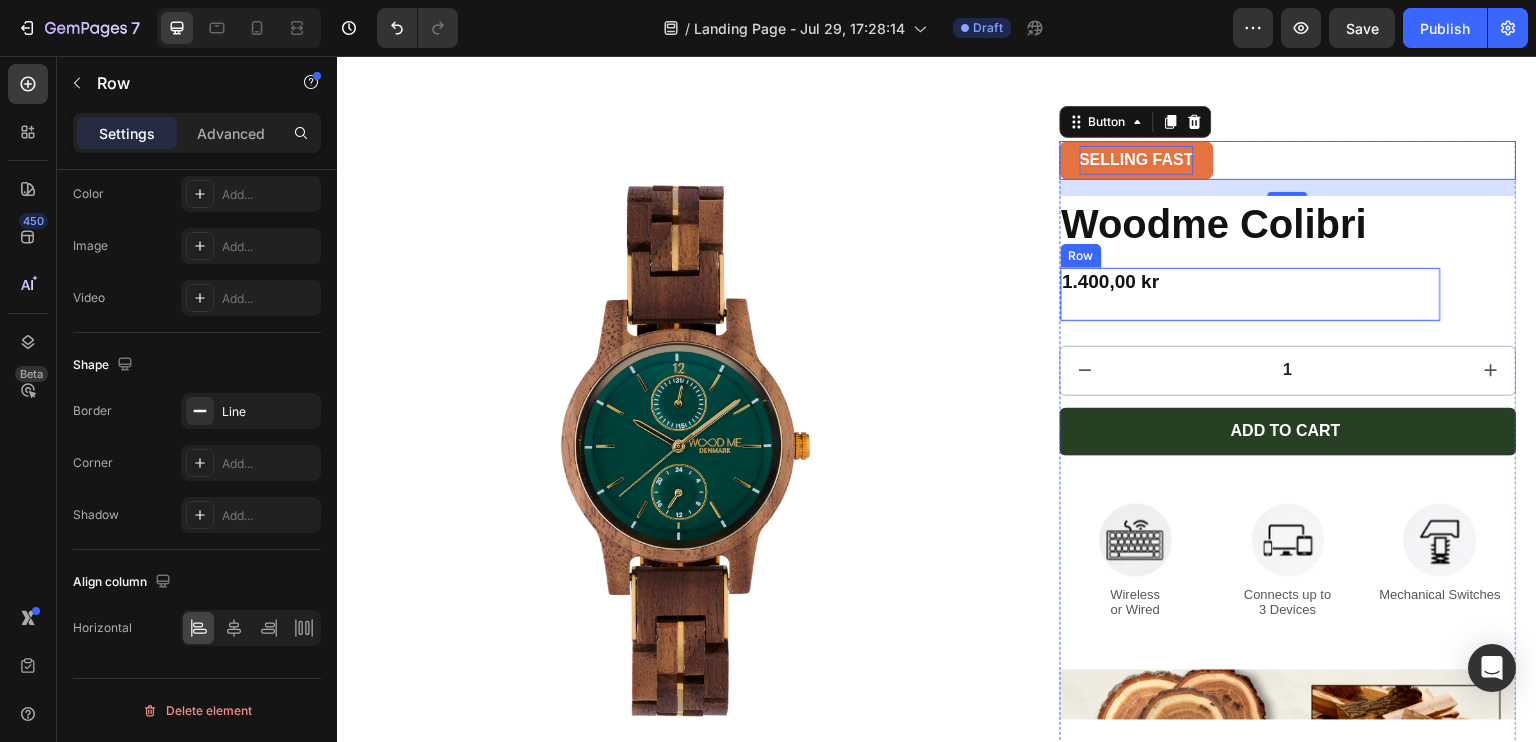 scroll, scrollTop: 0, scrollLeft: 0, axis: both 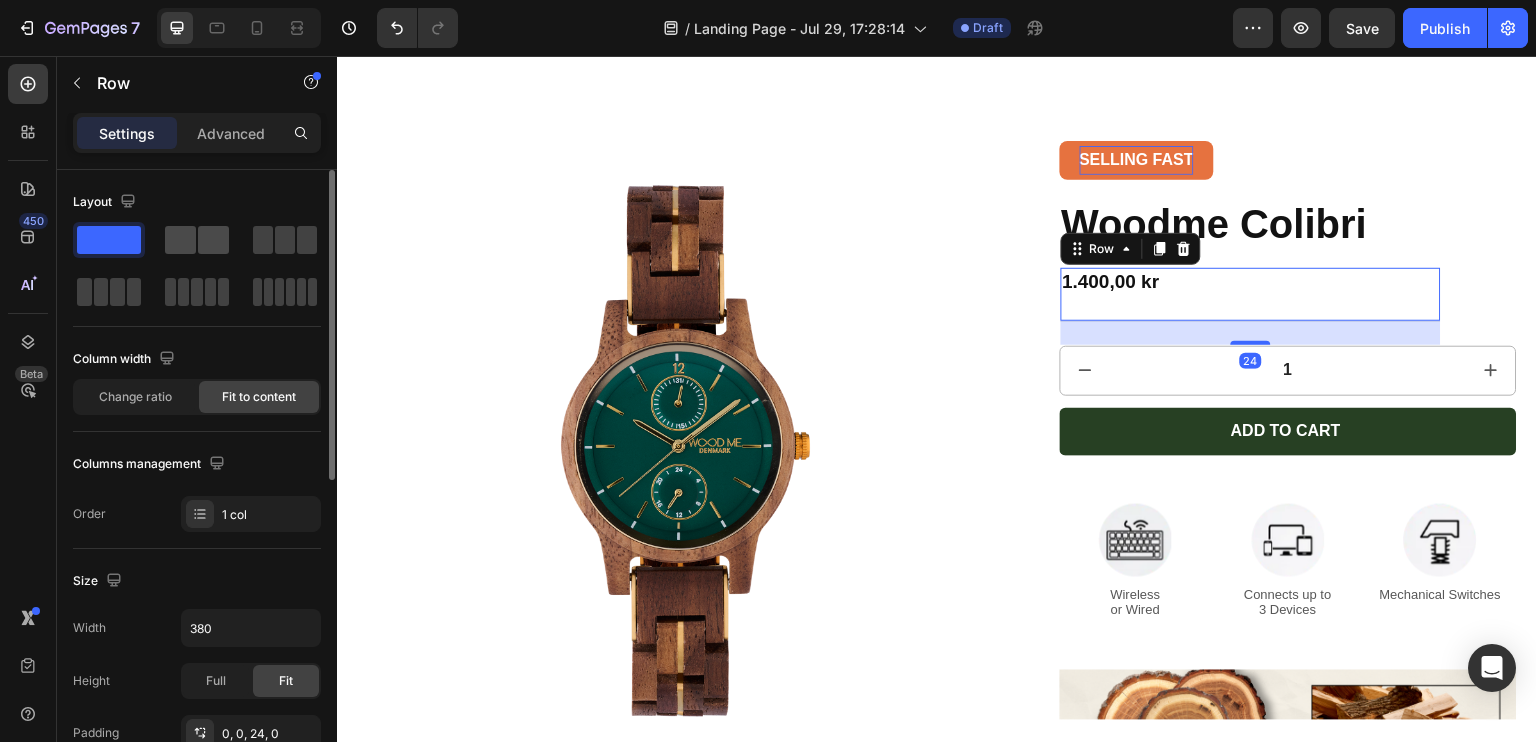 click 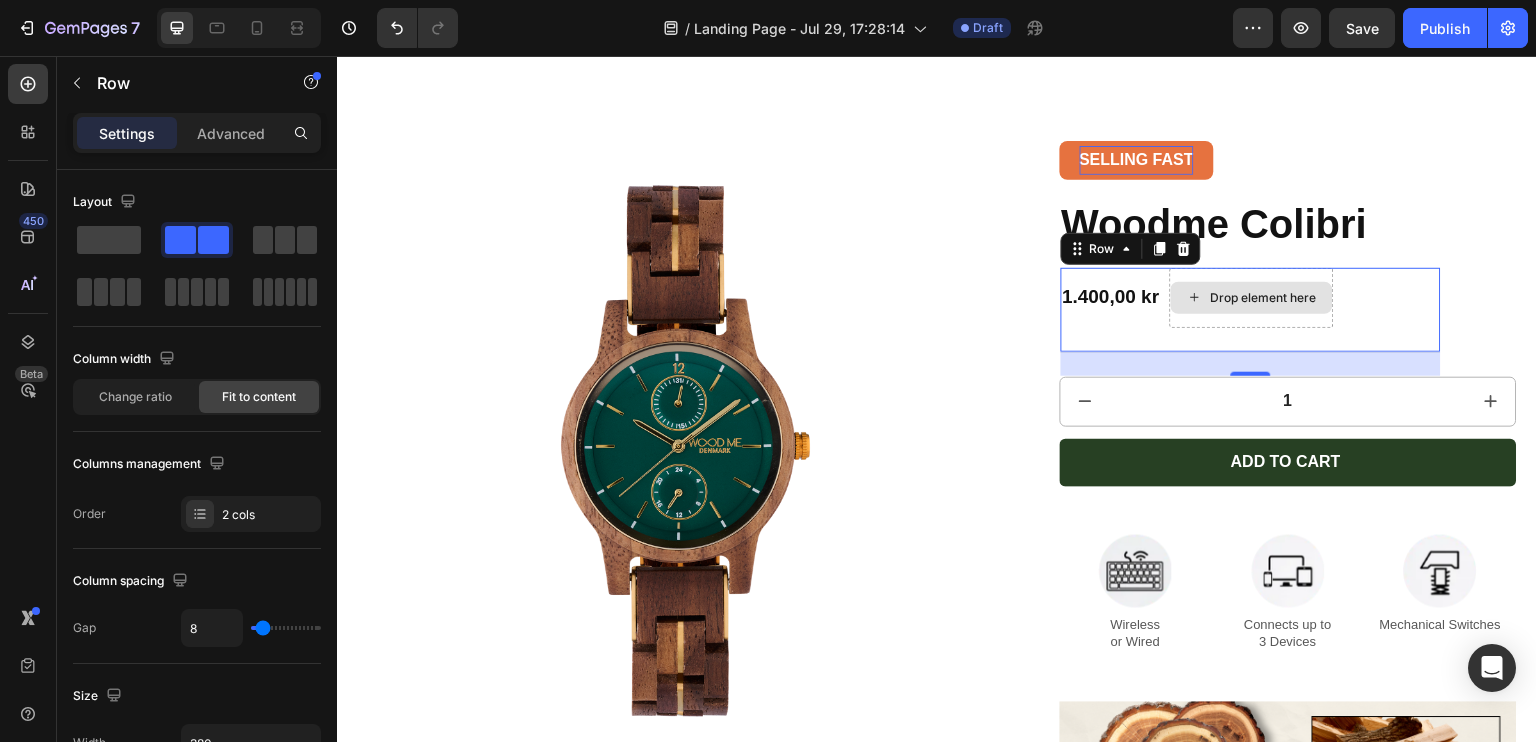 click on "Drop element here" at bounding box center [1264, 298] 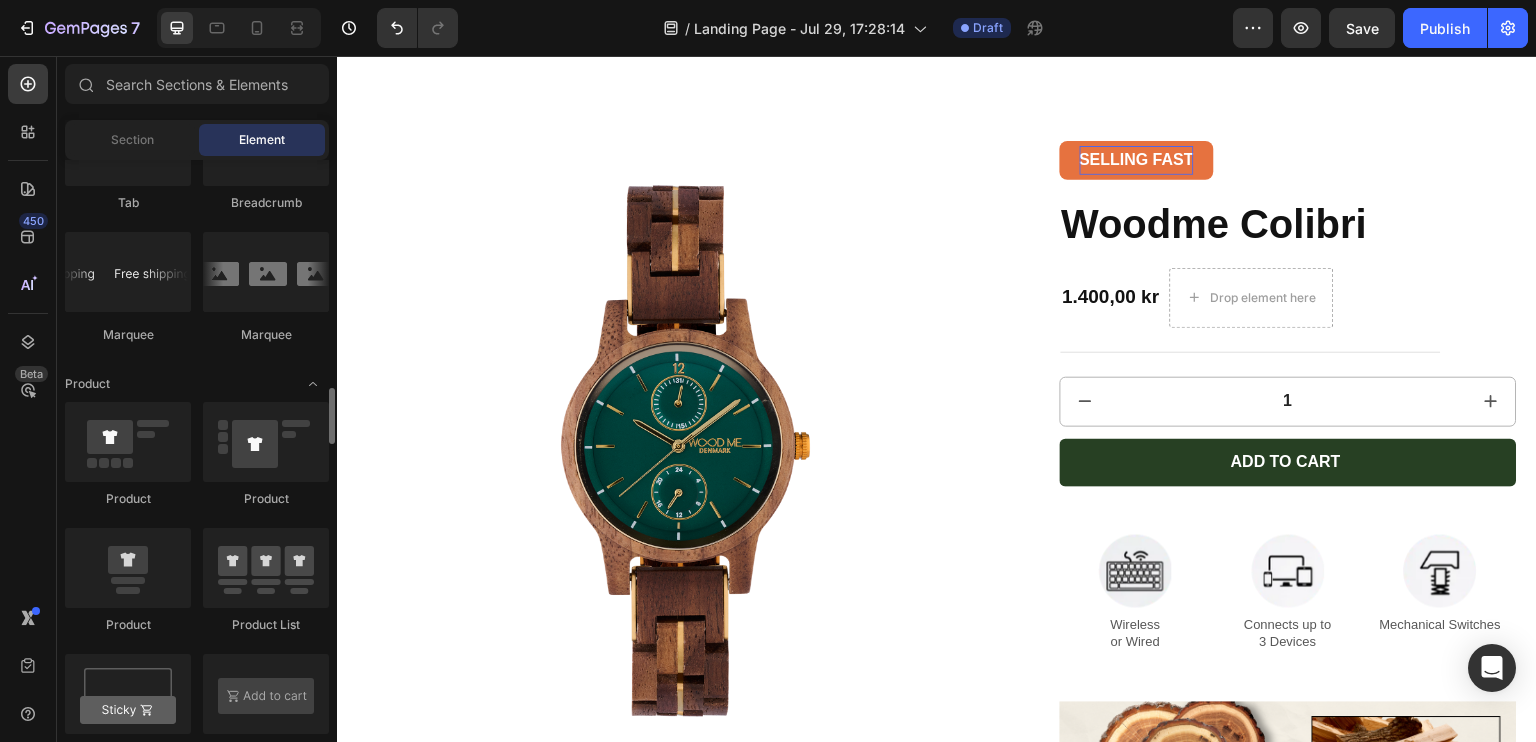 scroll, scrollTop: 2351, scrollLeft: 0, axis: vertical 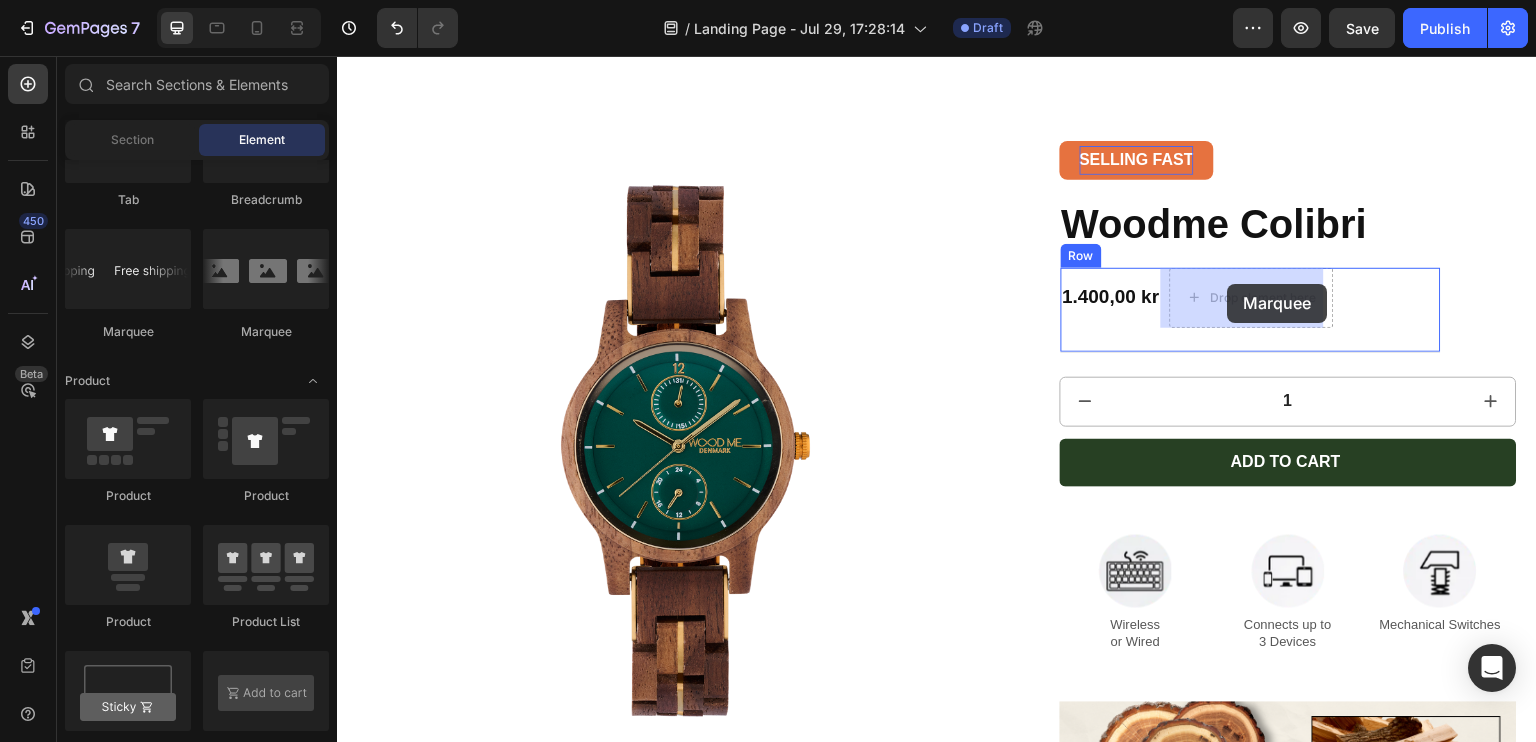drag, startPoint x: 469, startPoint y: 351, endPoint x: 1228, endPoint y: 284, distance: 761.9514 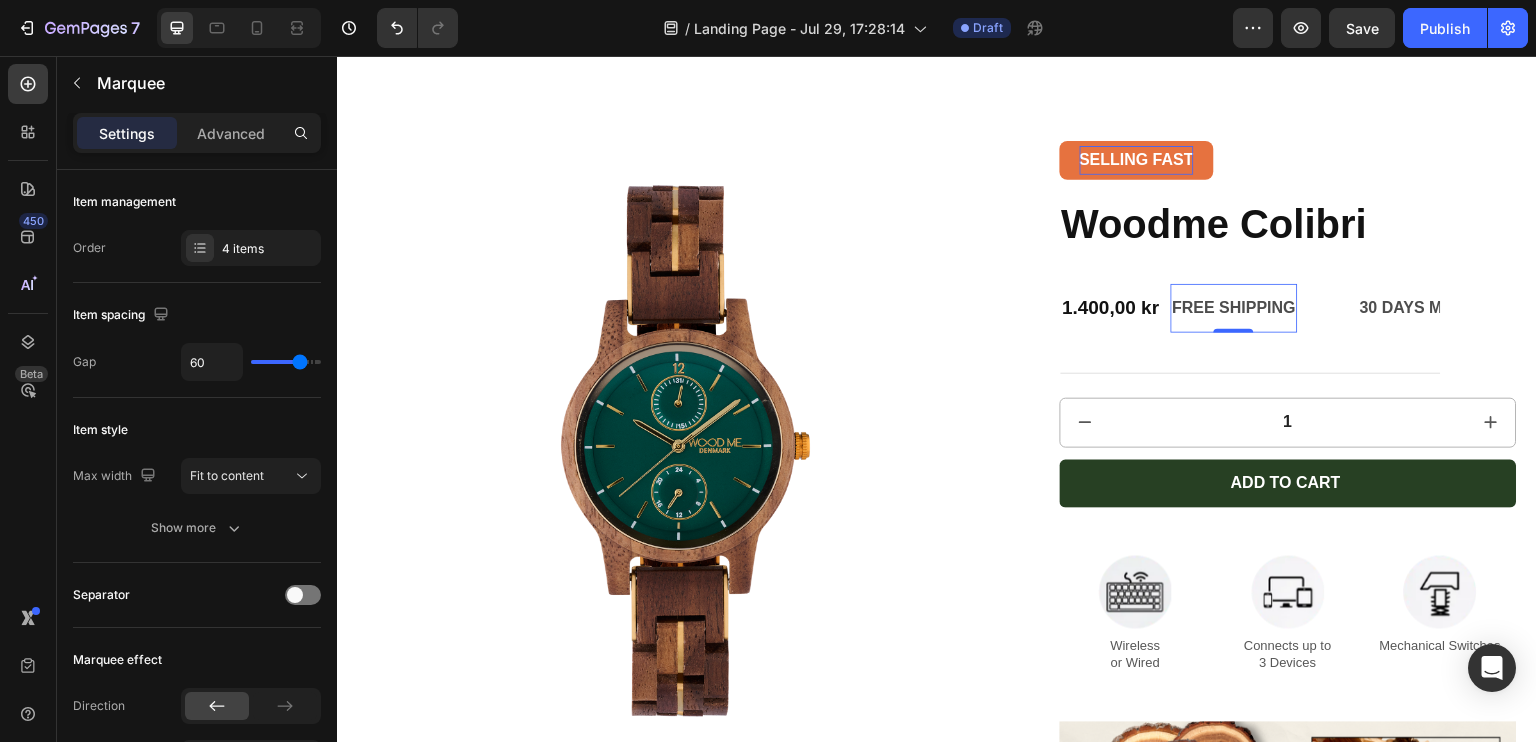 click on "FREE SHIPPING" at bounding box center (1235, 308) 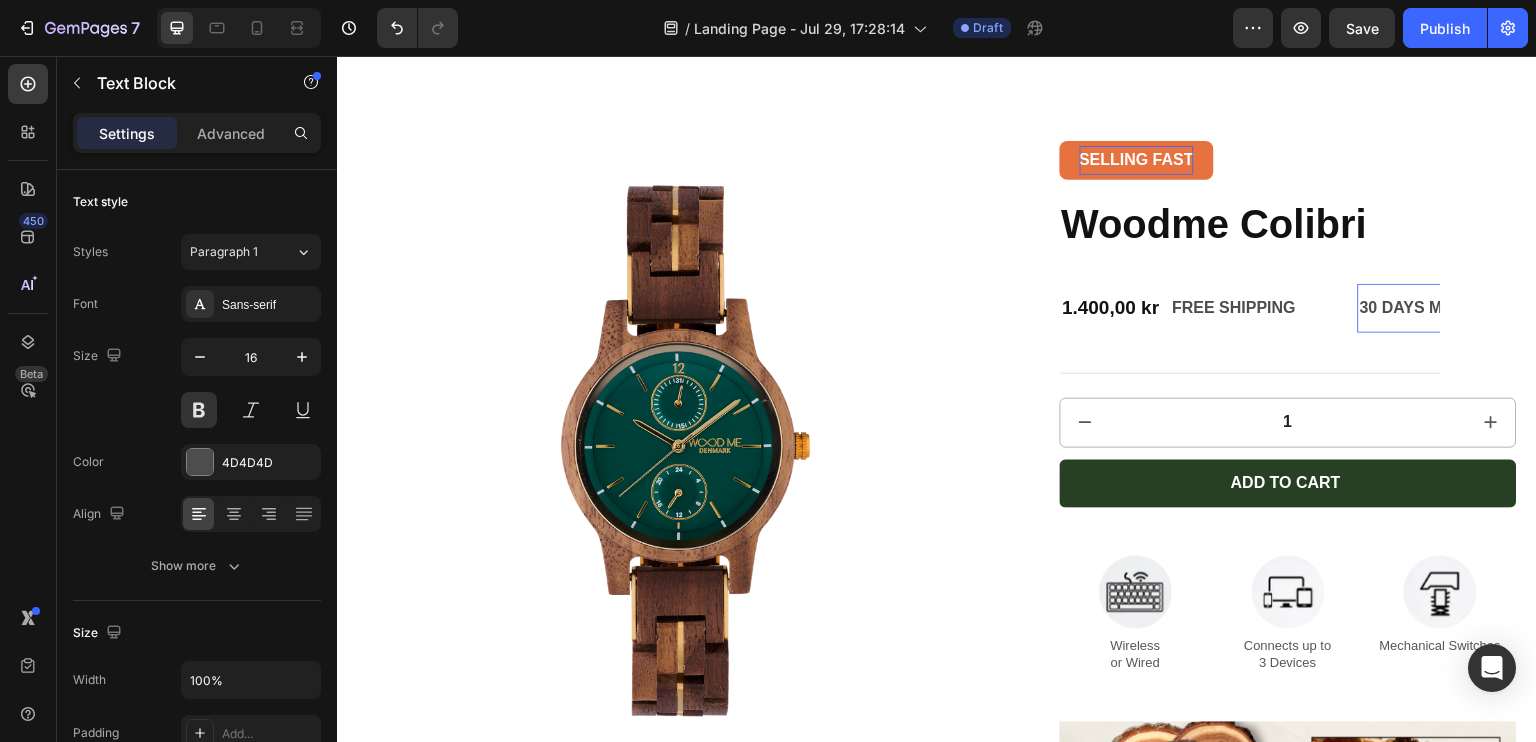click on "30 DAYS MONEY BACK GUARANTEE" at bounding box center [1502, 308] 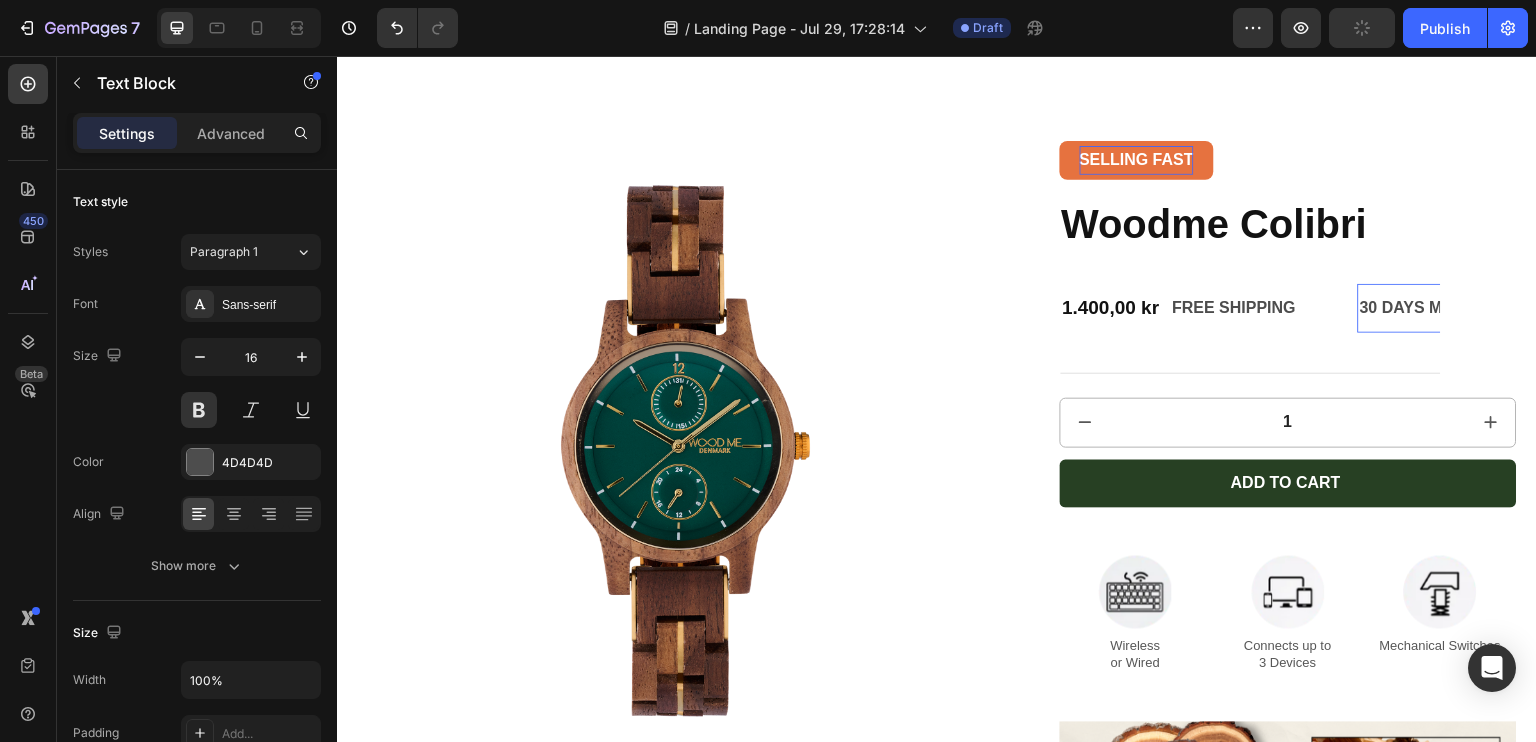 click on "30 DAYS MONEY BACK GUARANTEE" at bounding box center [1502, 308] 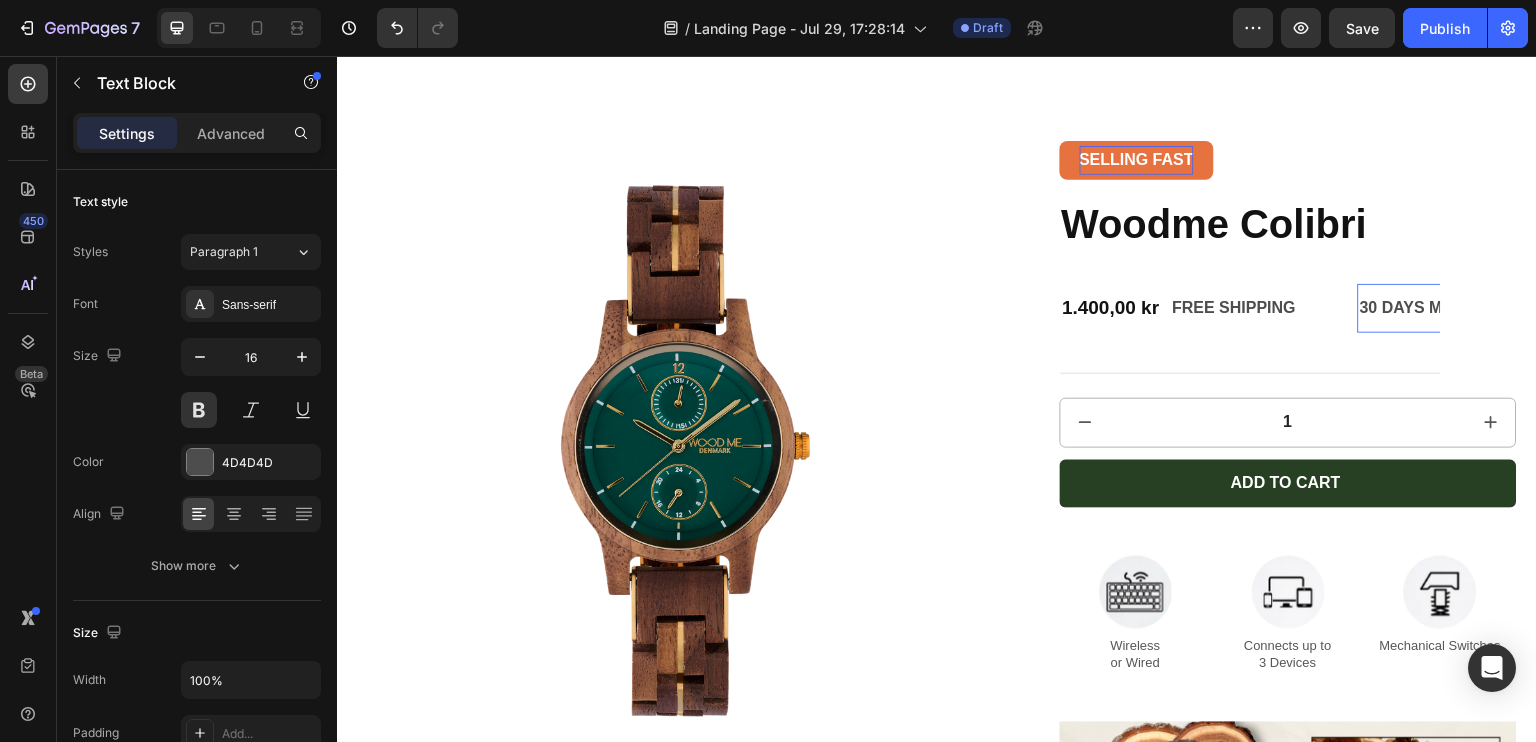 click on "30 DAYS MONEY BACK GUARANTEE" at bounding box center [1502, 308] 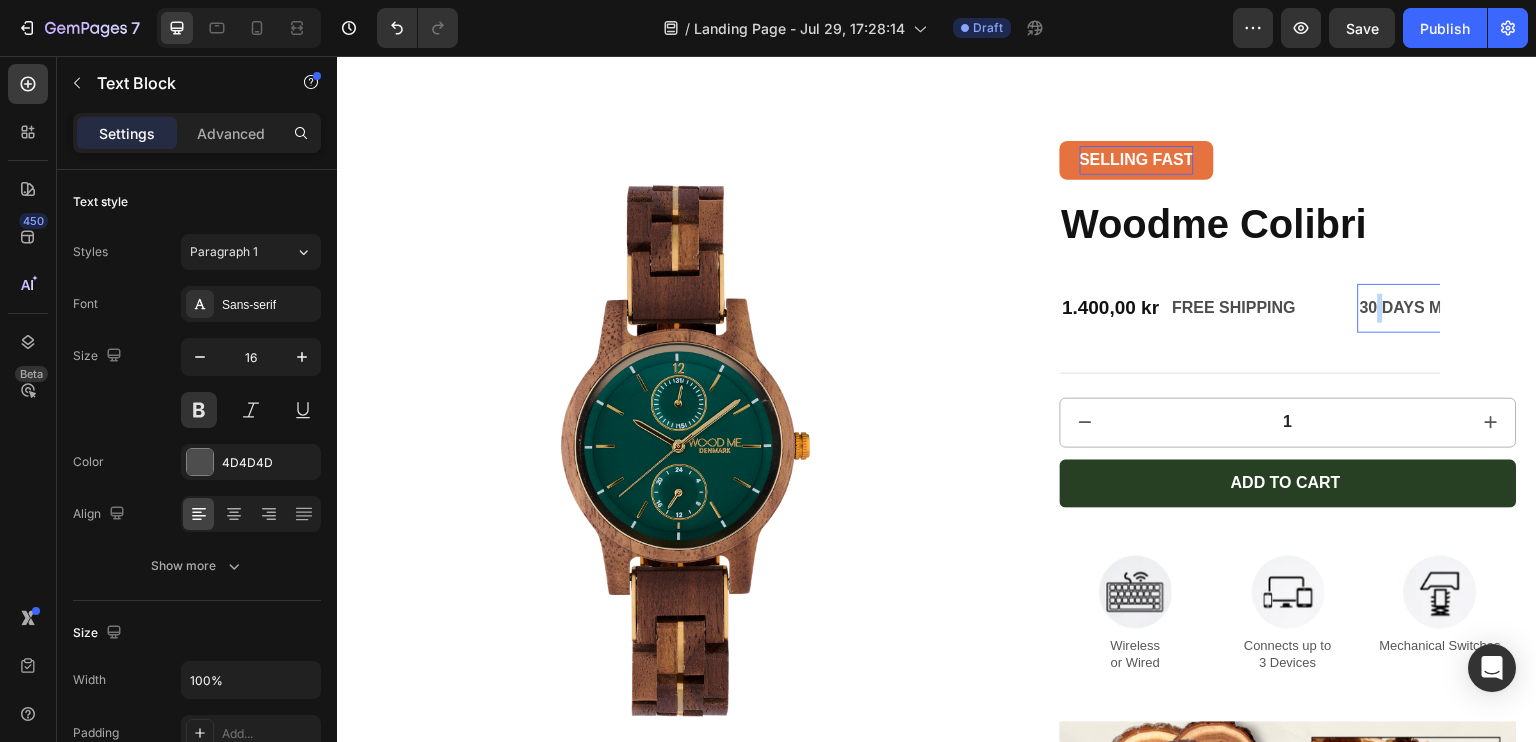 click on "30 DAYS MONEY BACK GUARANTEE" at bounding box center [1502, 308] 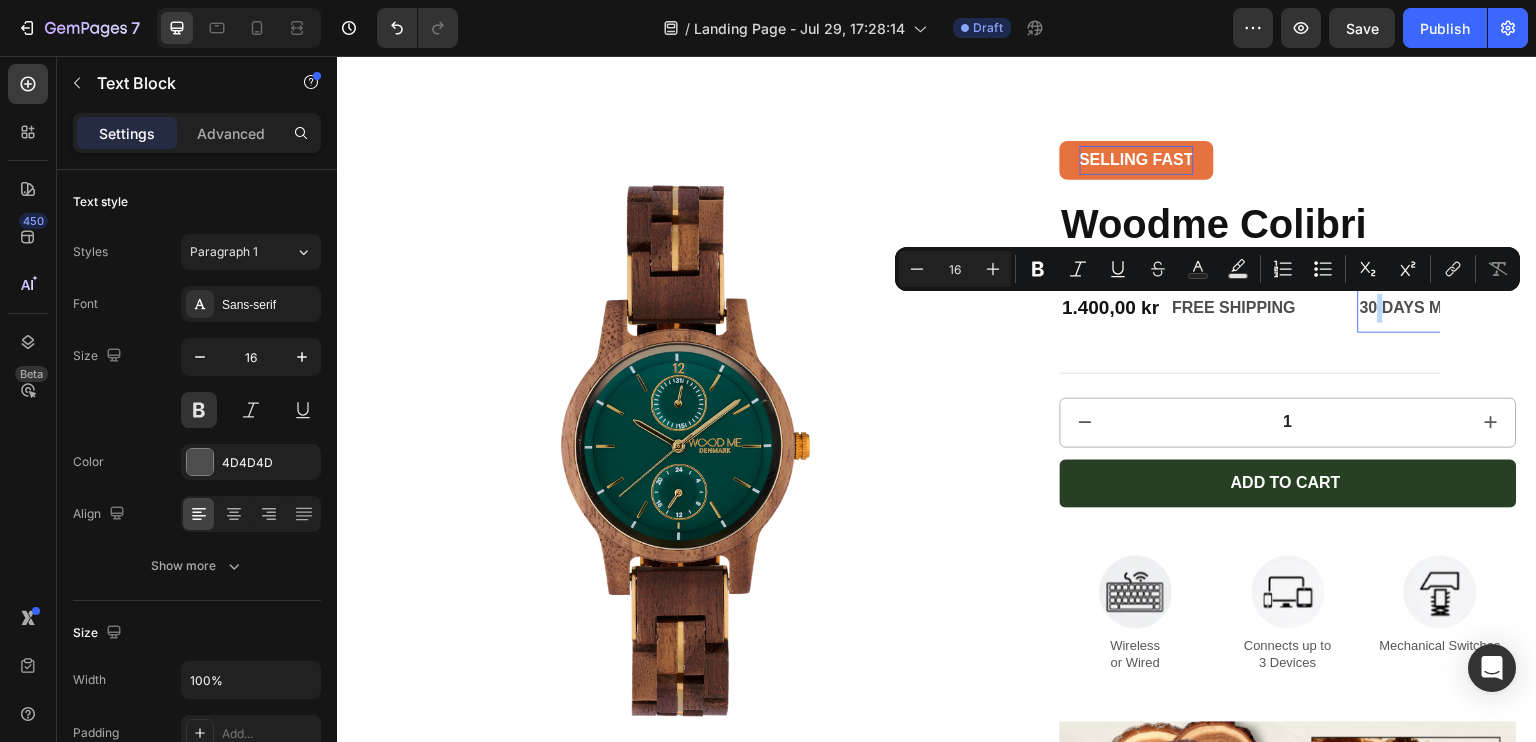 click on "30 DAYS MONEY BACK GUARANTEE" at bounding box center [1502, 308] 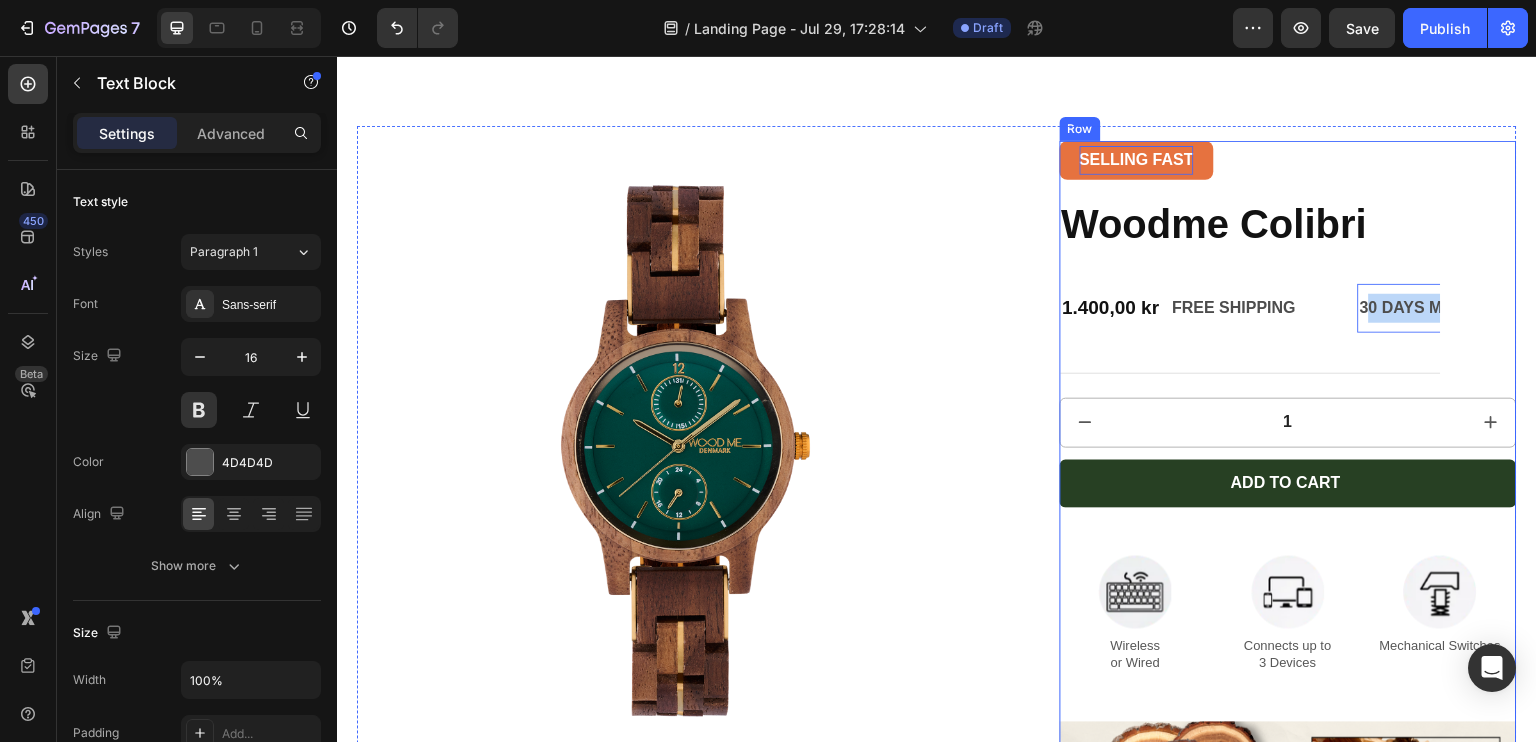 drag, startPoint x: 1358, startPoint y: 310, endPoint x: 1510, endPoint y: 313, distance: 152.0296 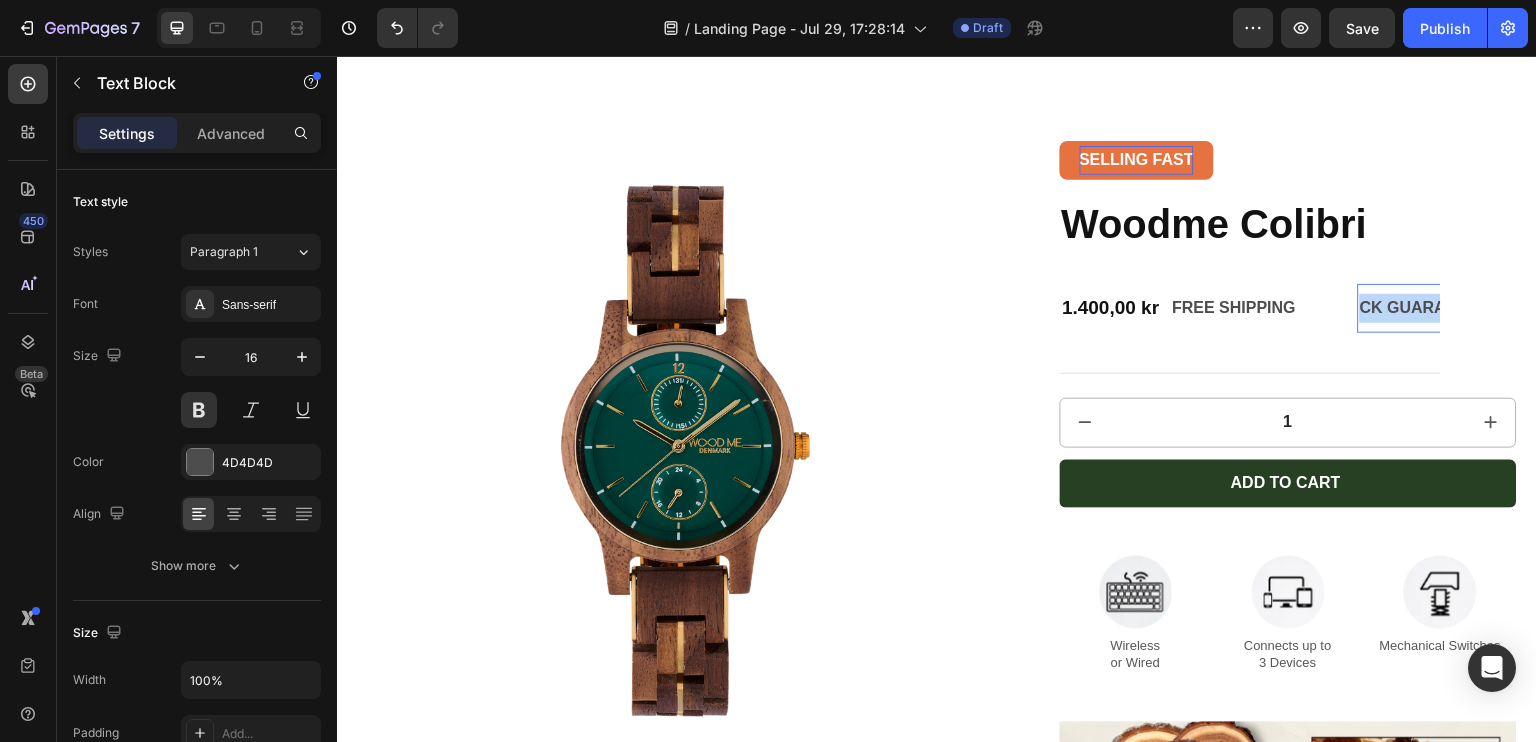 drag, startPoint x: 1352, startPoint y: 307, endPoint x: 1536, endPoint y: 343, distance: 187.48866 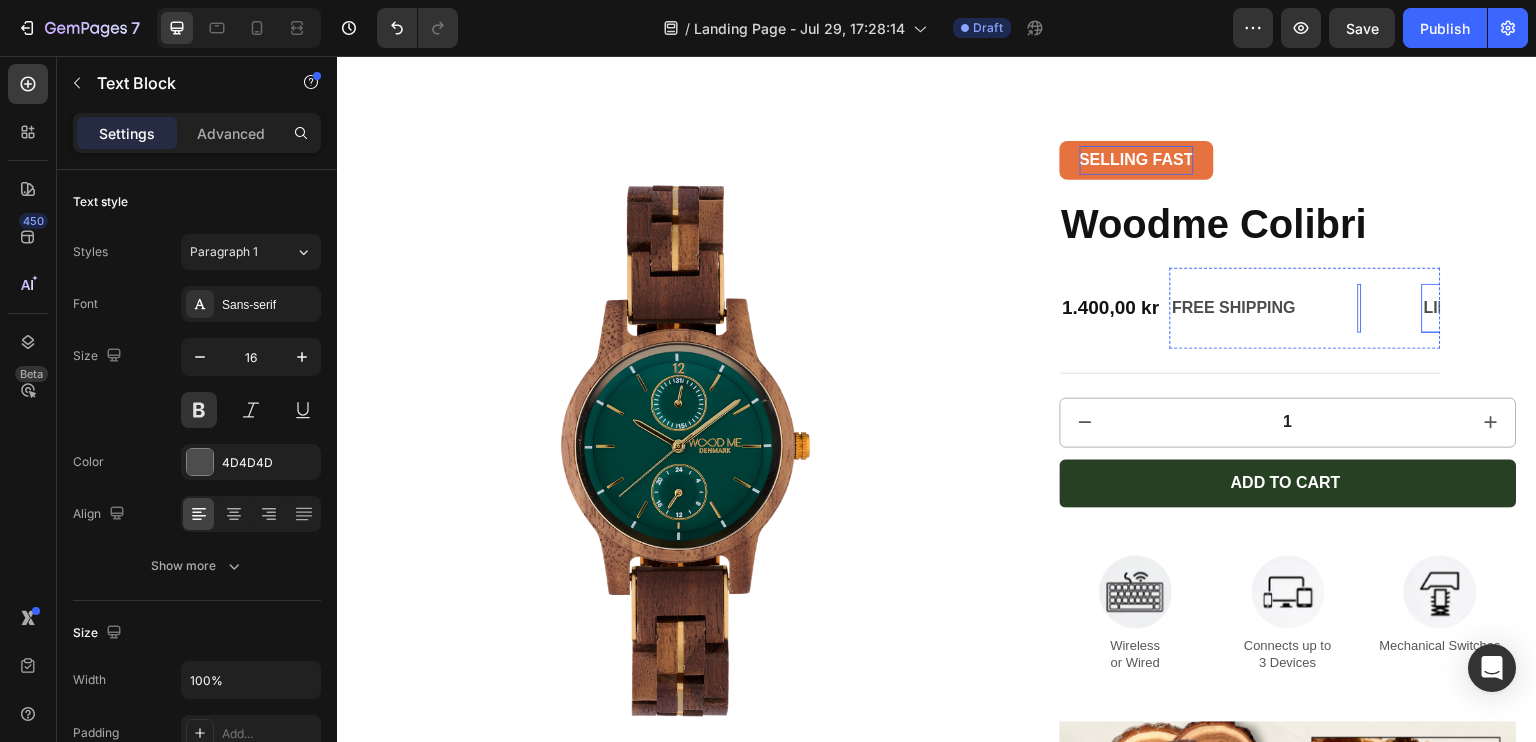 click on "LIMITED TIME 50% OFF SALE" at bounding box center [1537, 308] 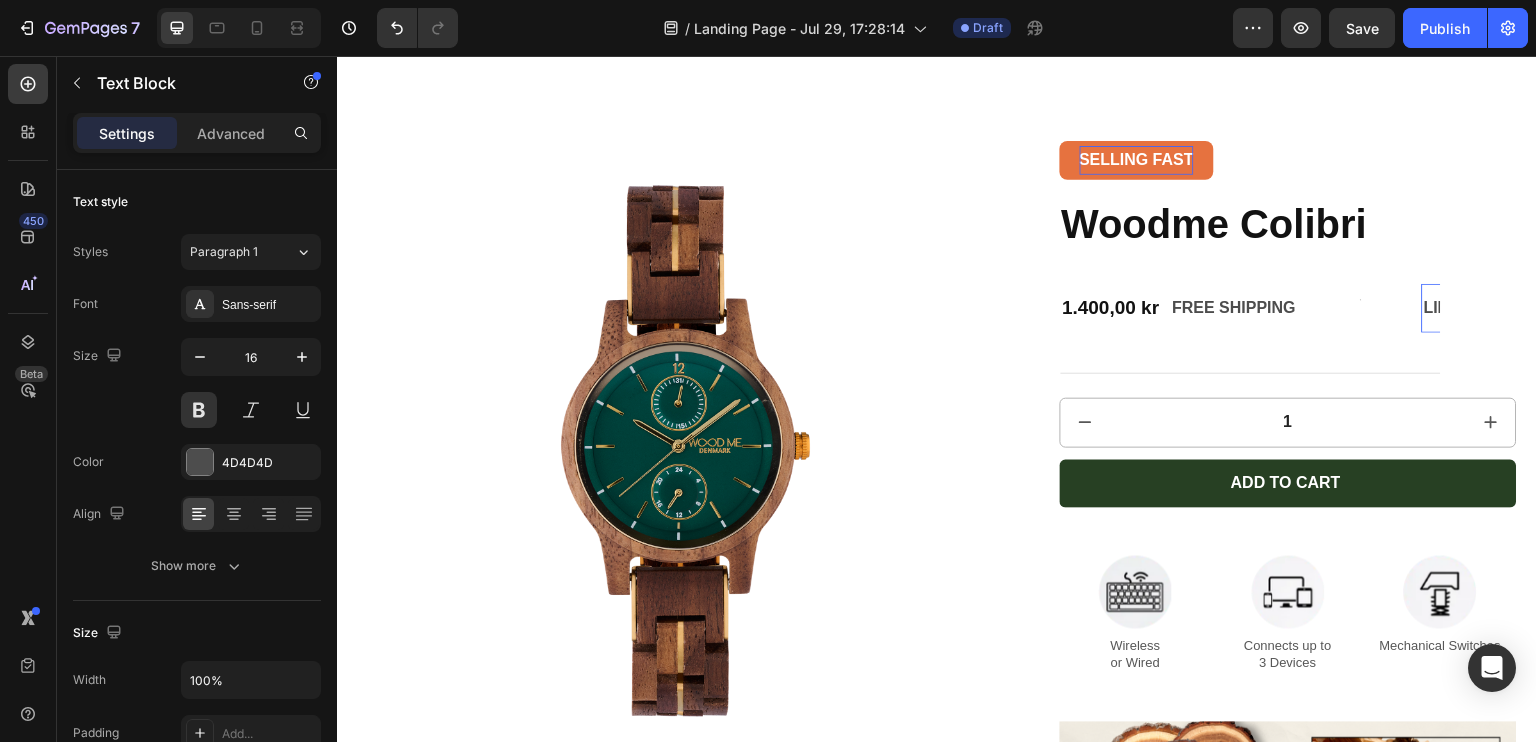 click on "LIMITED TIME 50% OFF SALE" at bounding box center (1537, 308) 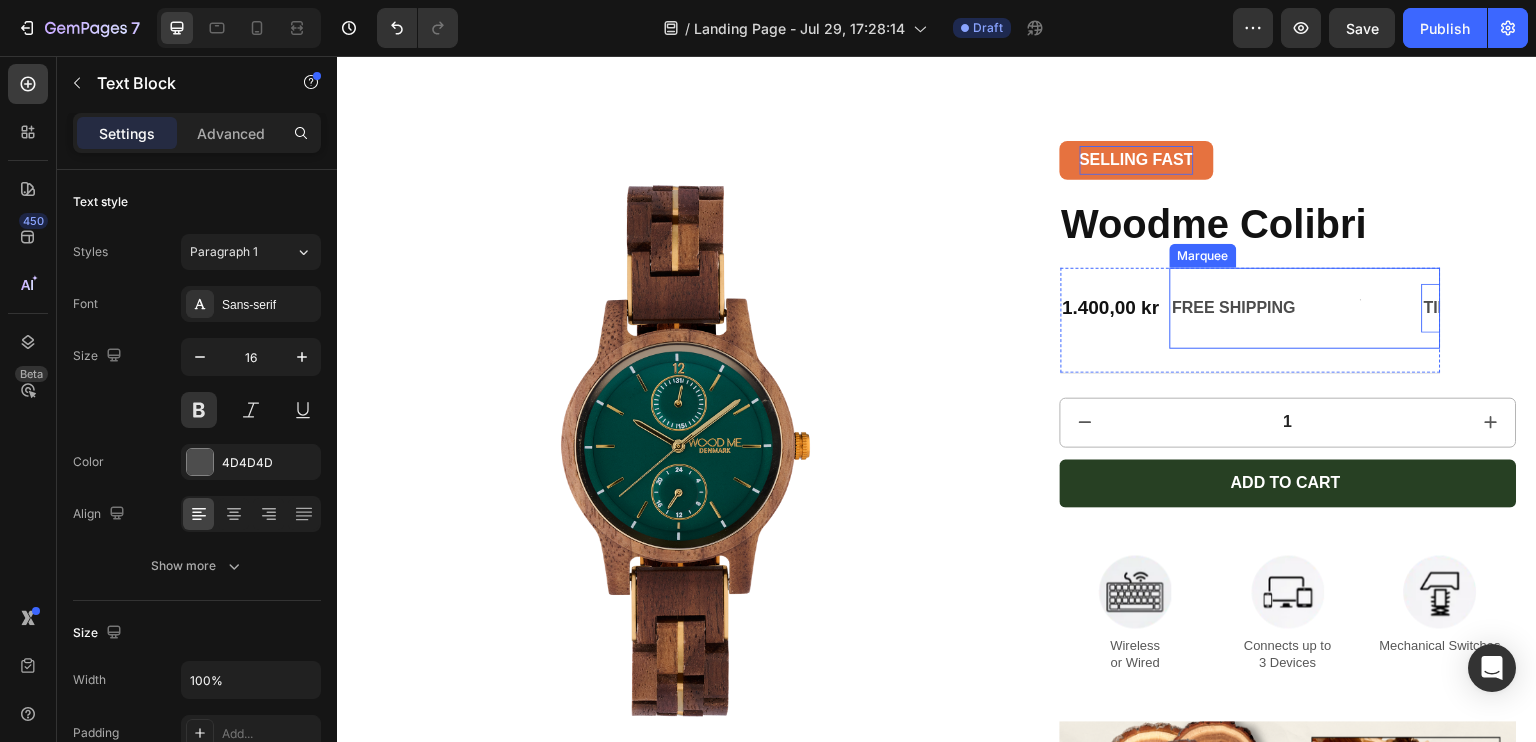 click on "Text Block" at bounding box center [1390, 308] 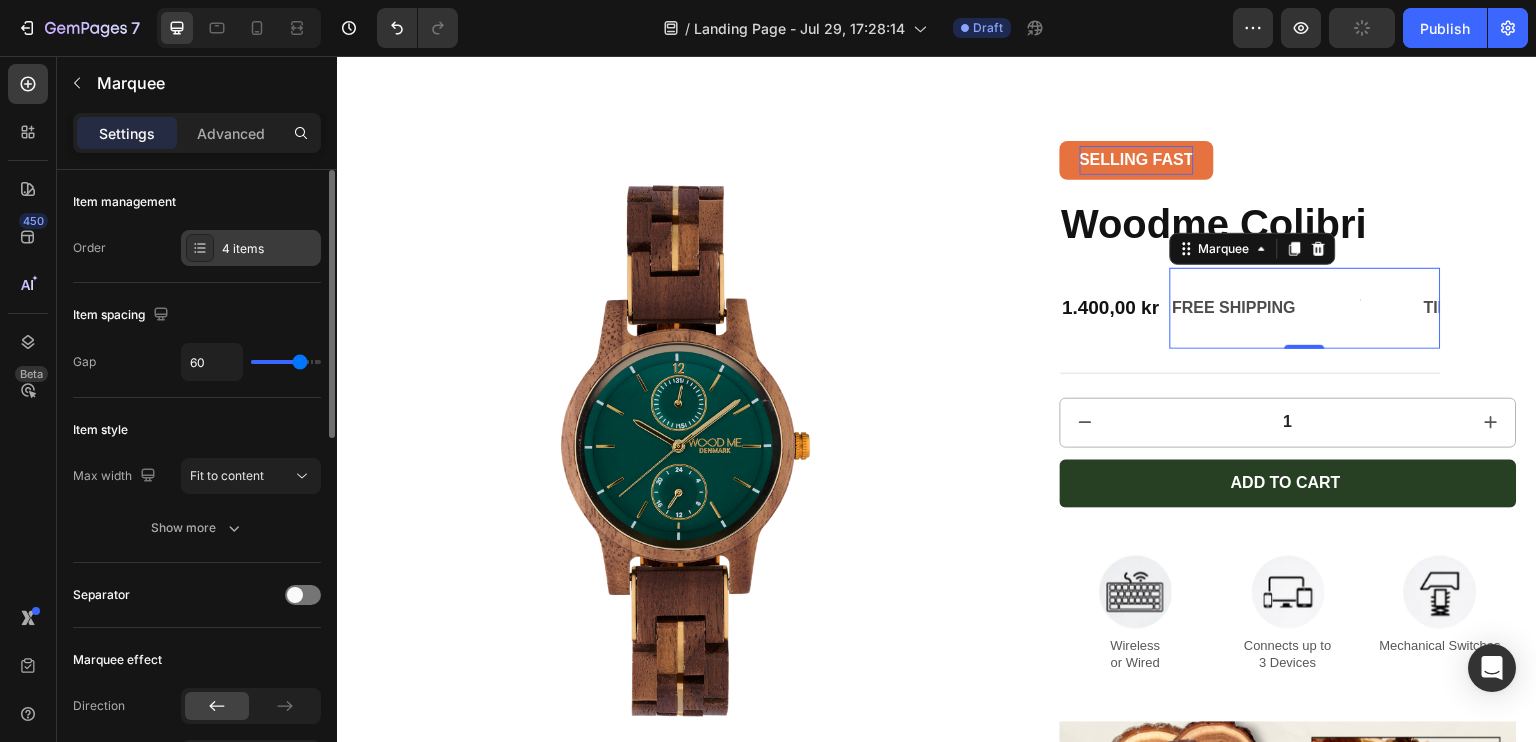 click on "4 items" at bounding box center [269, 249] 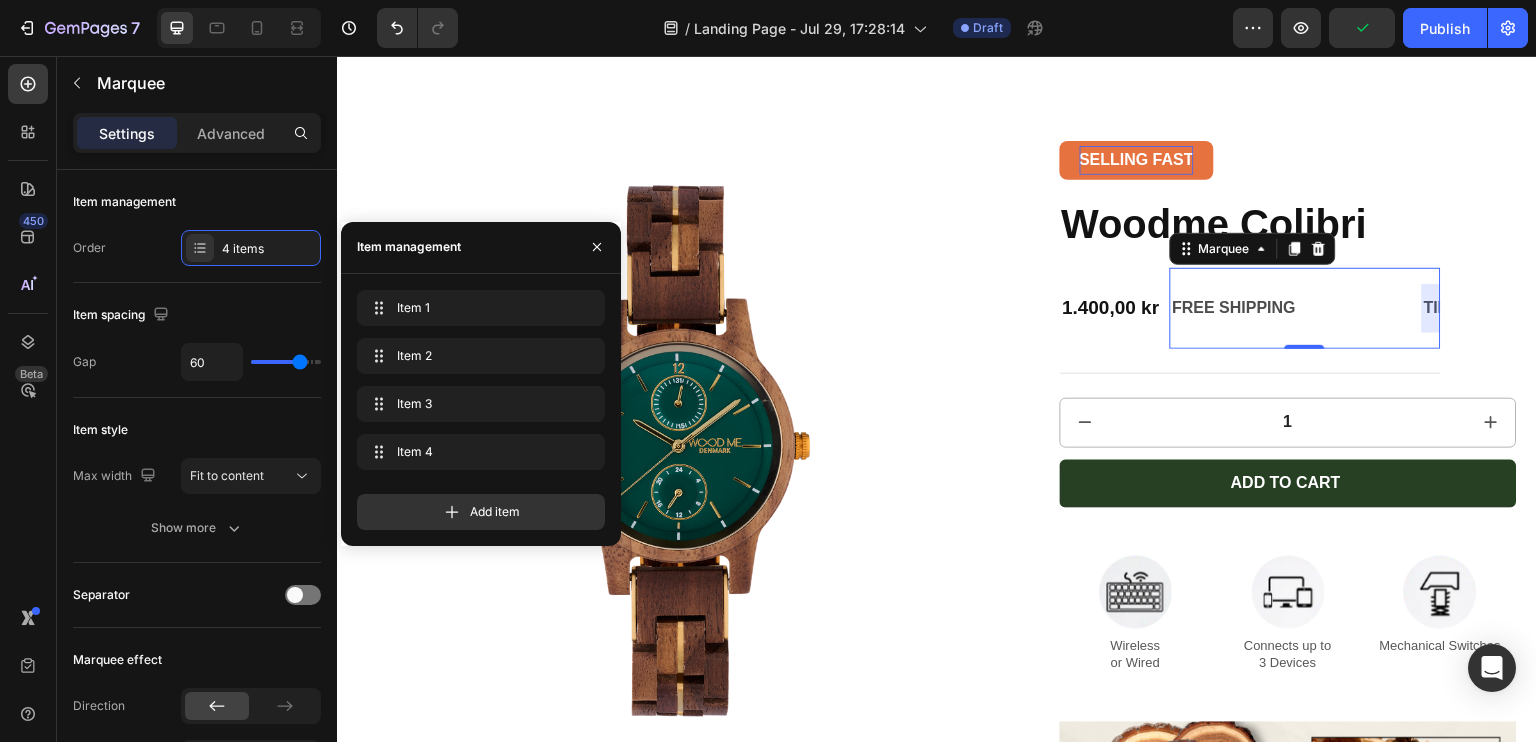 scroll, scrollTop: 147, scrollLeft: 0, axis: vertical 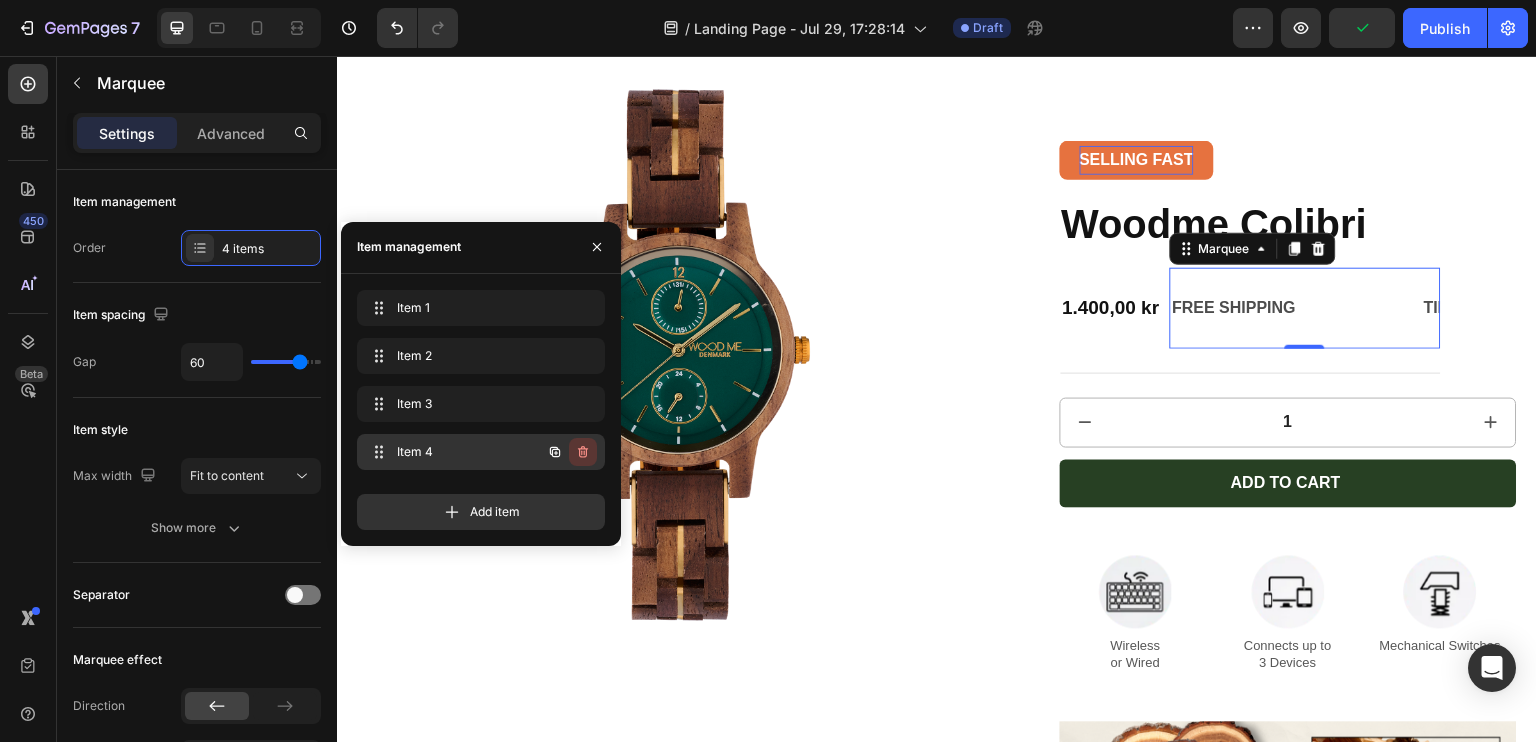 click 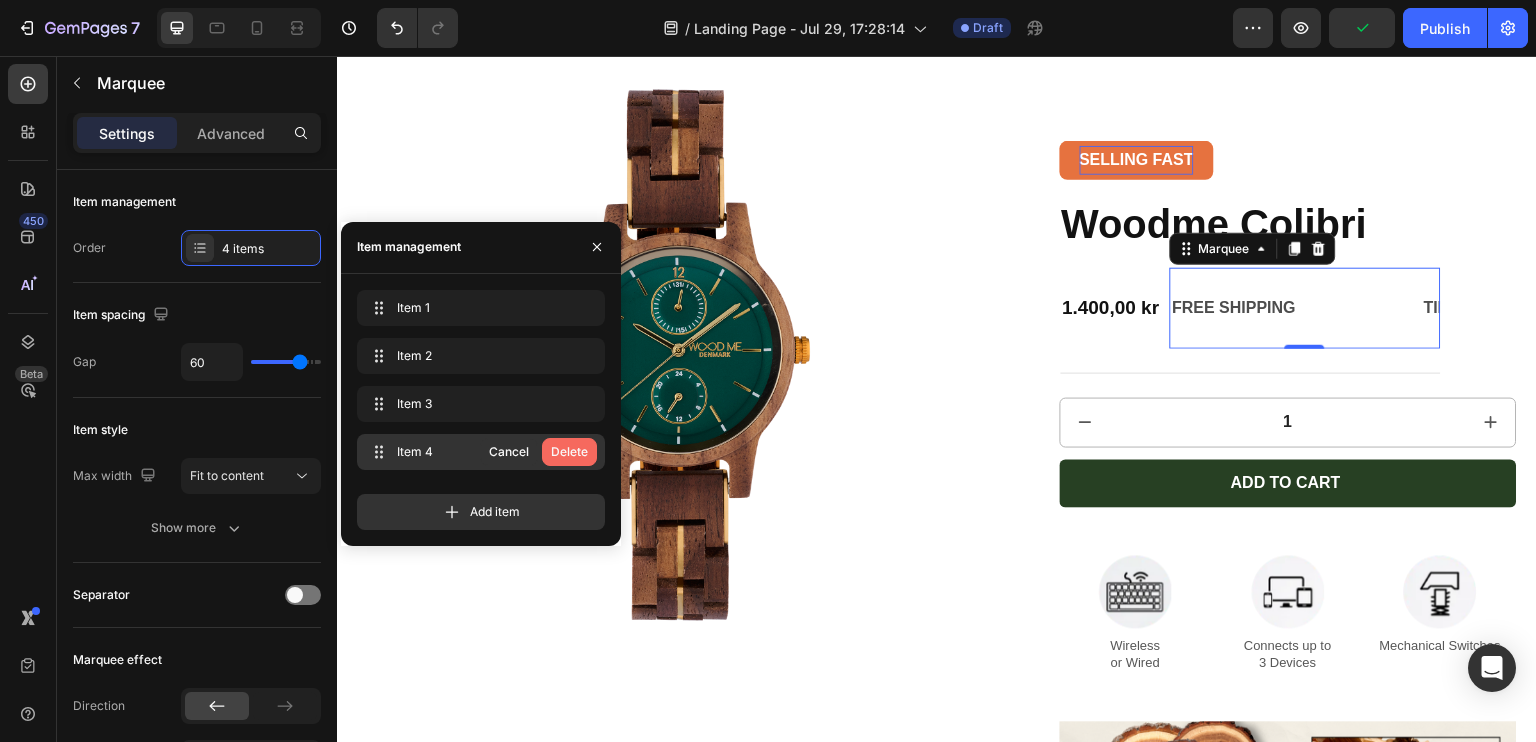 click on "Delete" at bounding box center (569, 452) 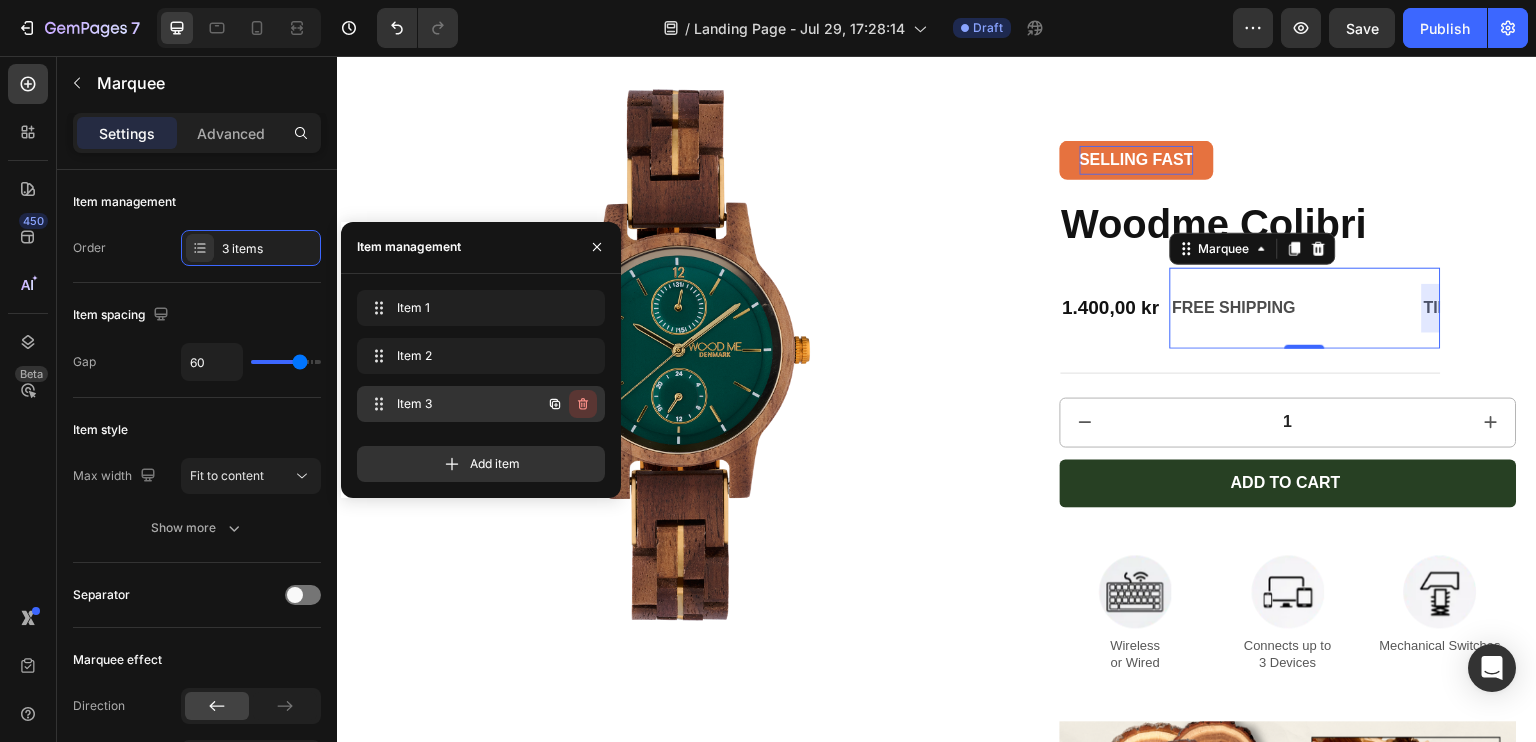 click 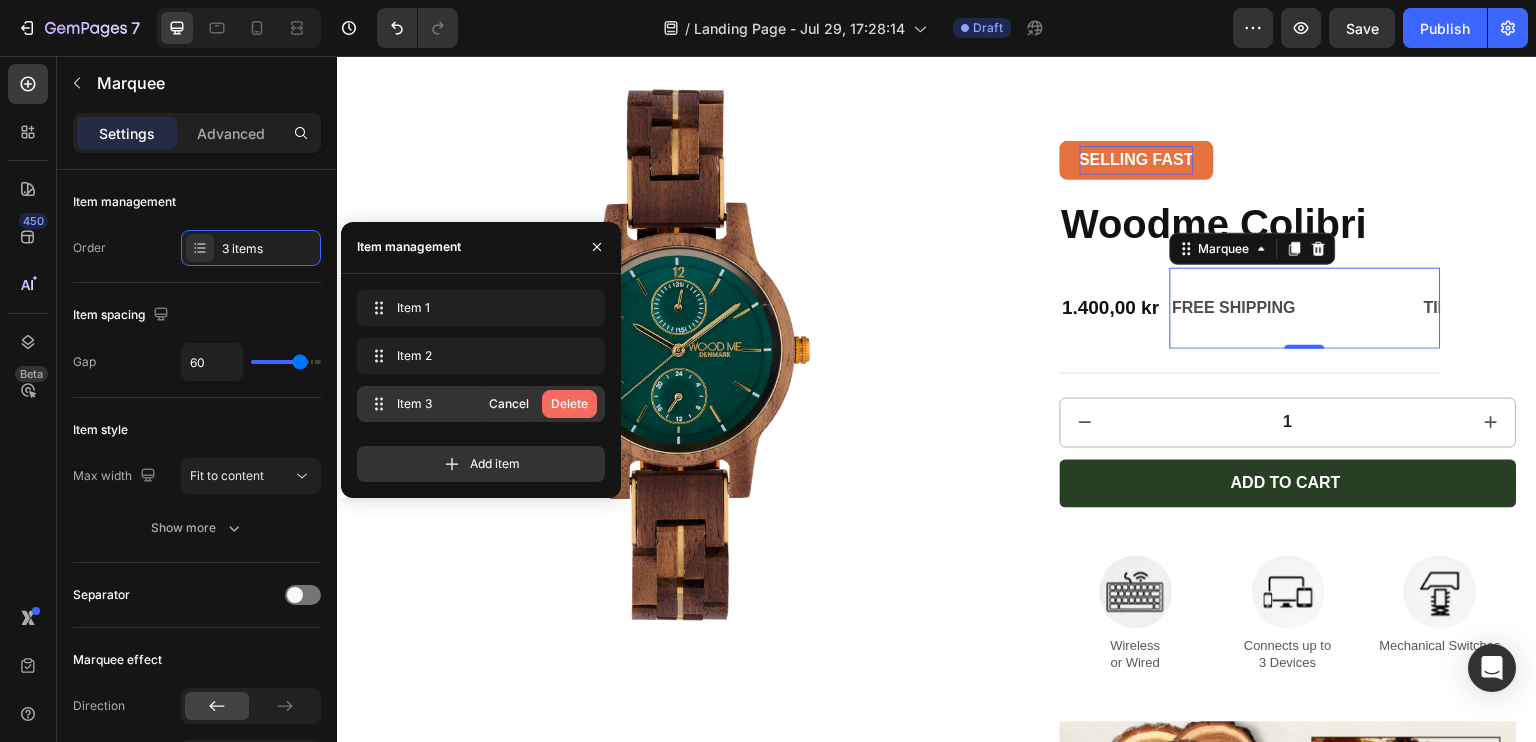 click on "Delete" at bounding box center [569, 404] 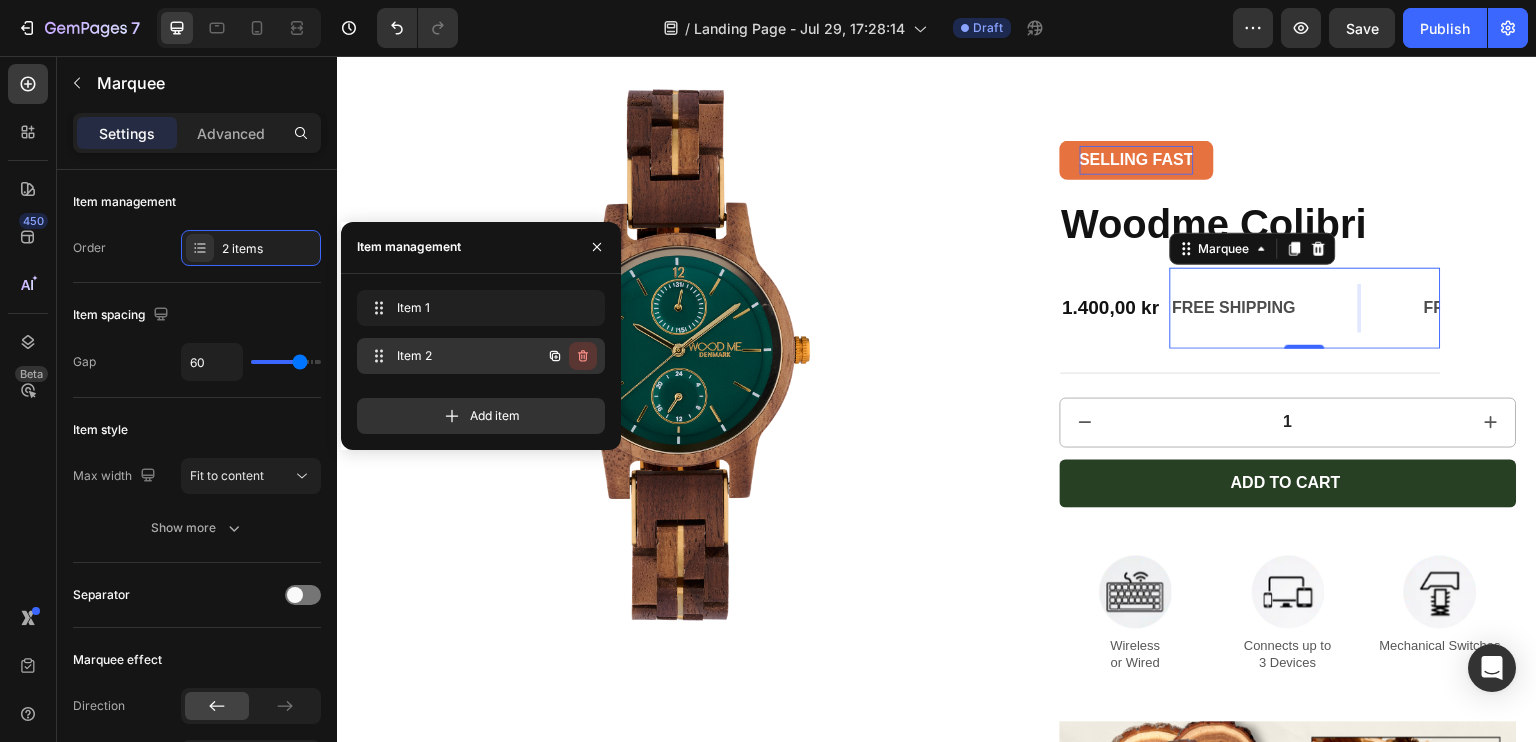 click 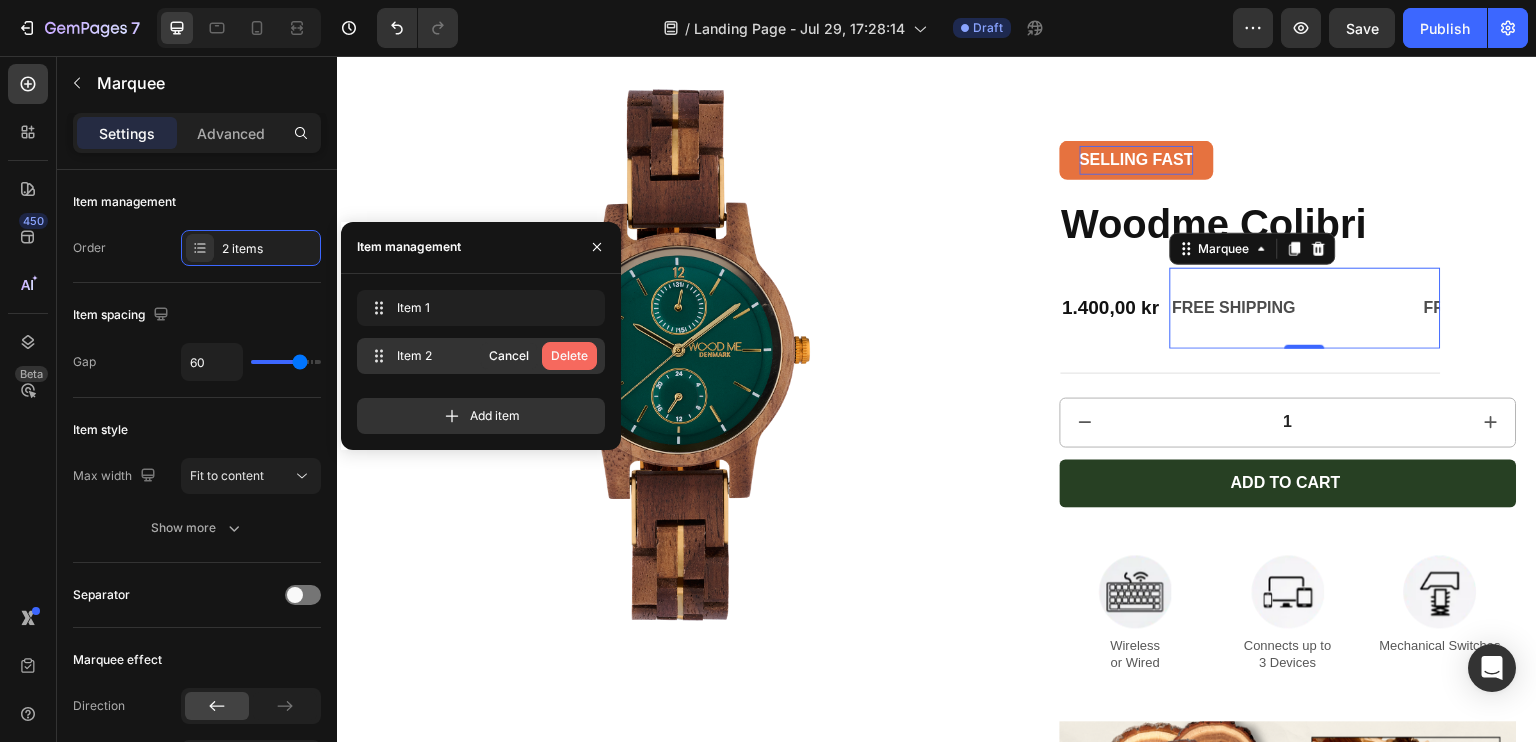 click on "Delete" at bounding box center [569, 356] 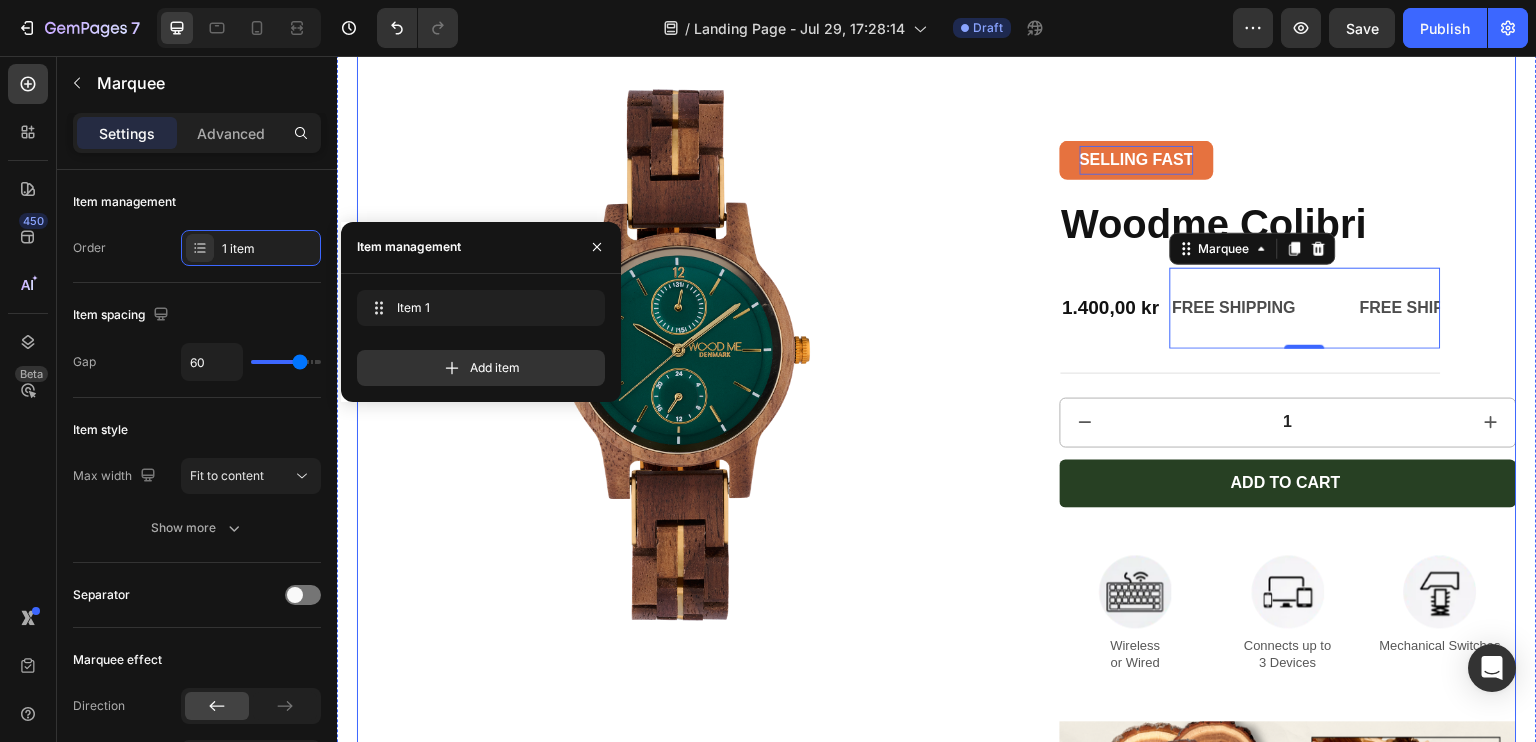 scroll, scrollTop: 0, scrollLeft: 0, axis: both 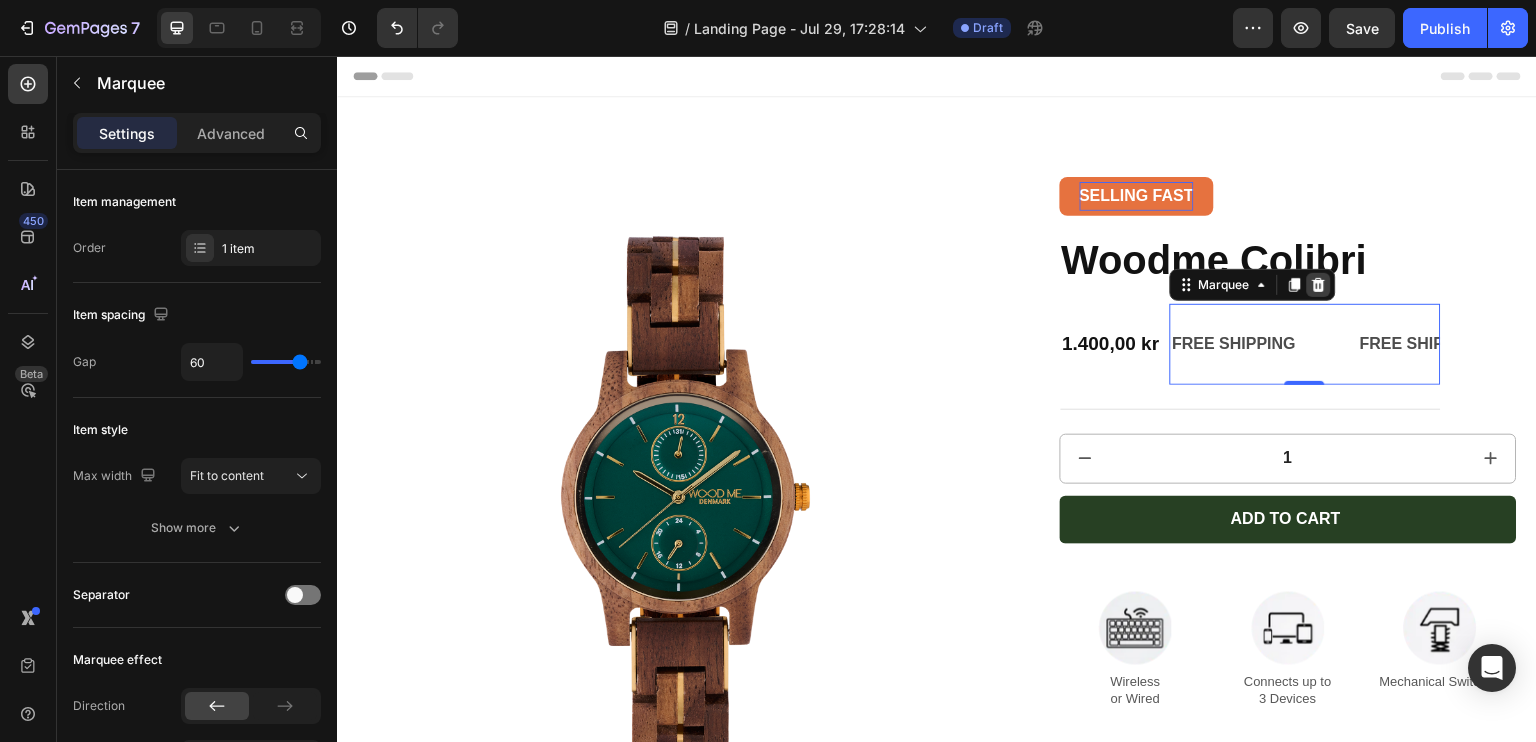 click 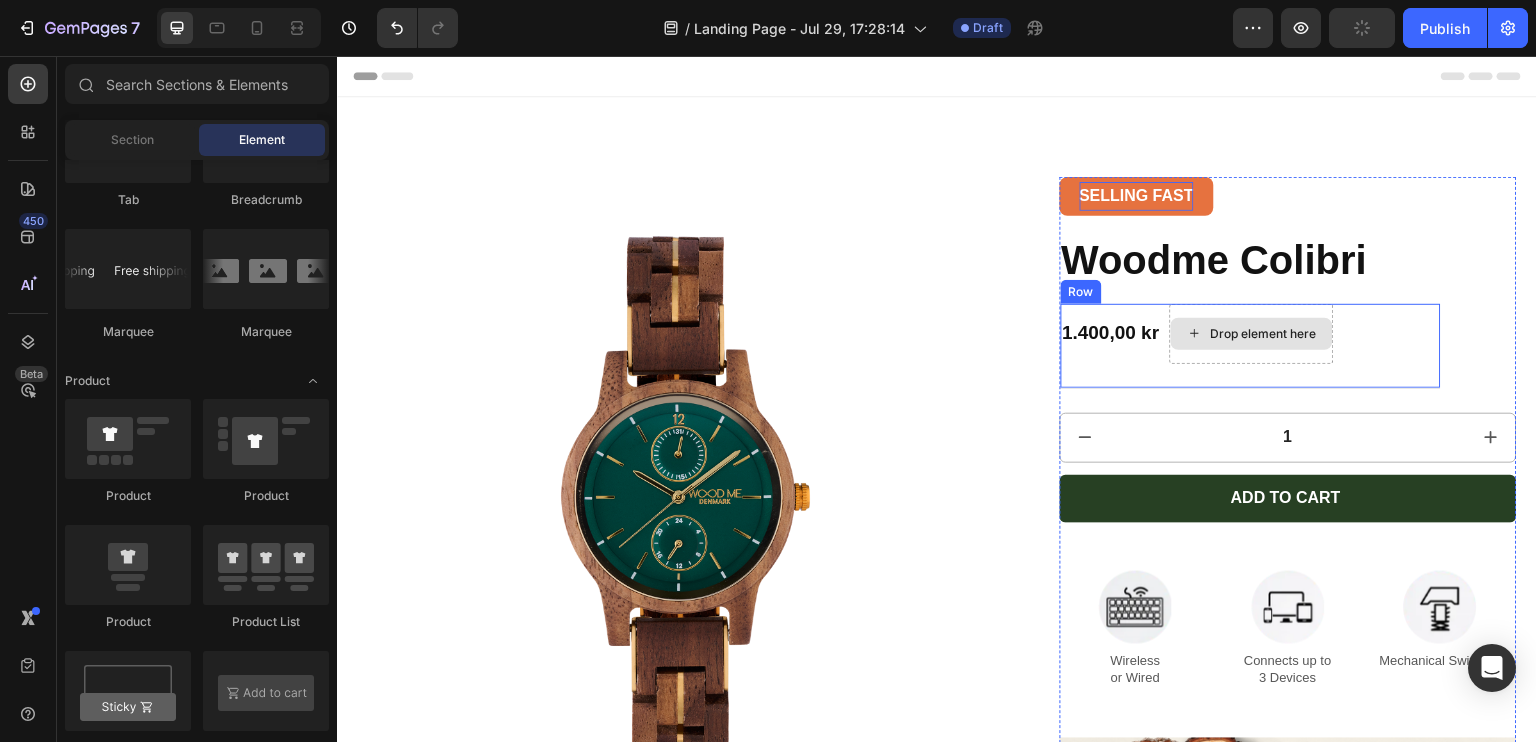 click on "Drop element here" at bounding box center [1252, 334] 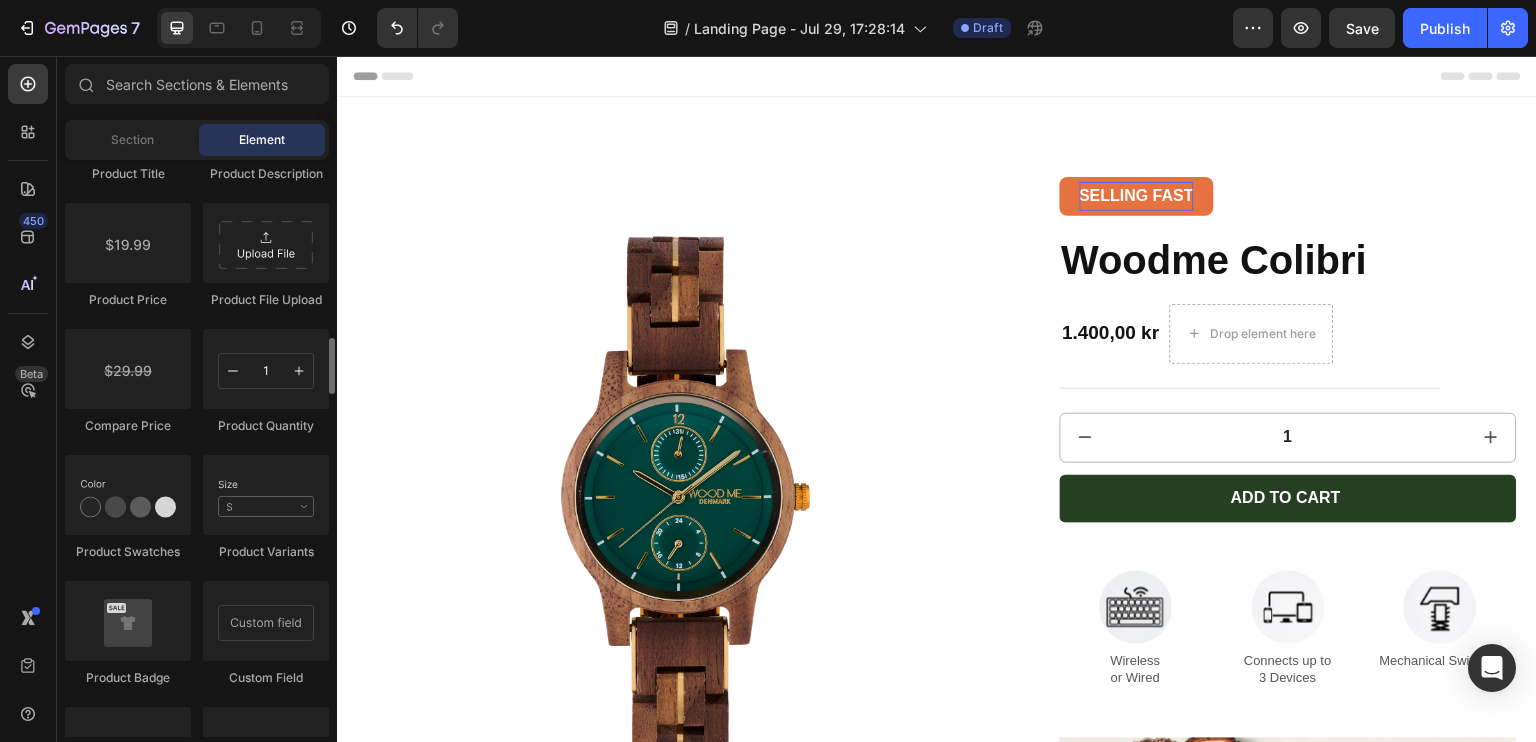 scroll, scrollTop: 3302, scrollLeft: 0, axis: vertical 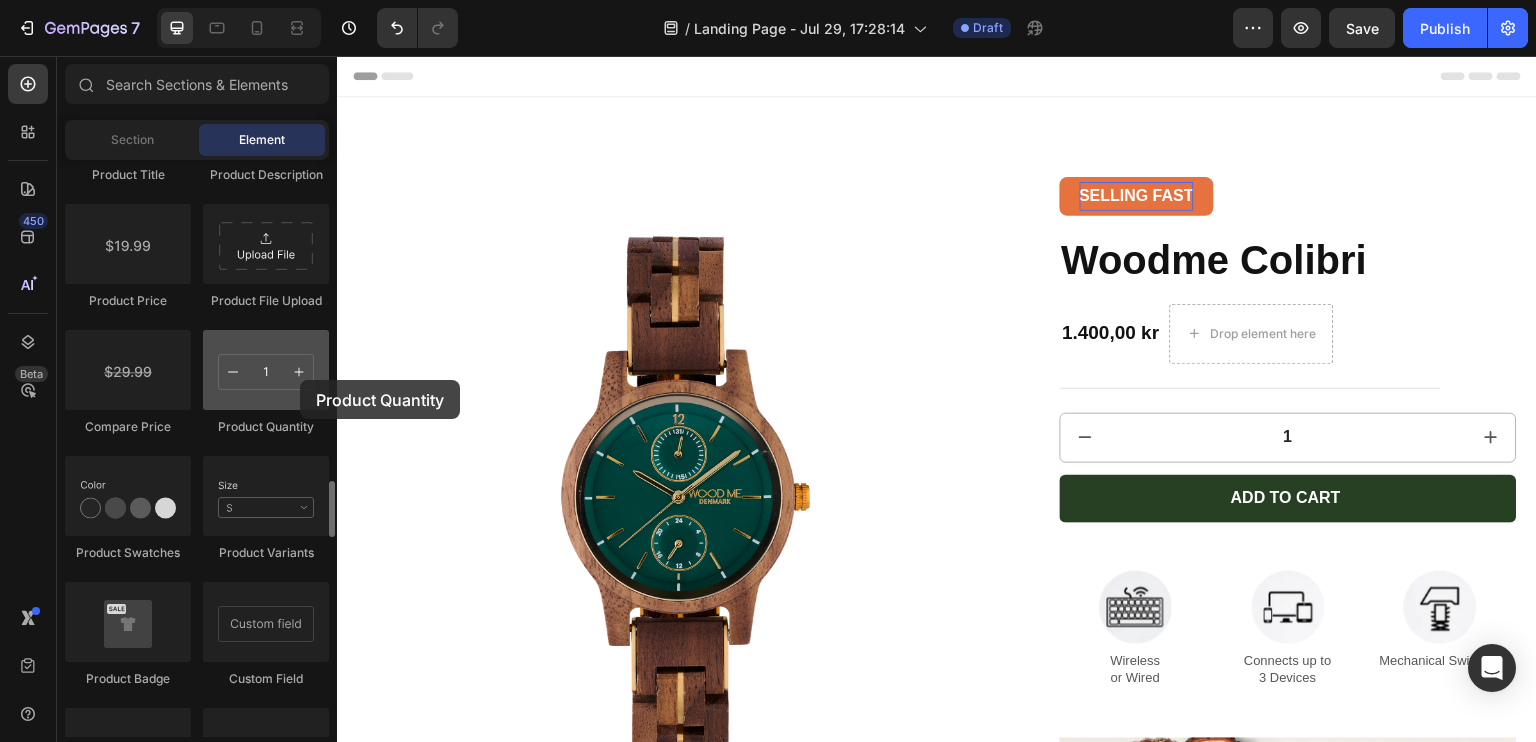 click at bounding box center [266, 370] 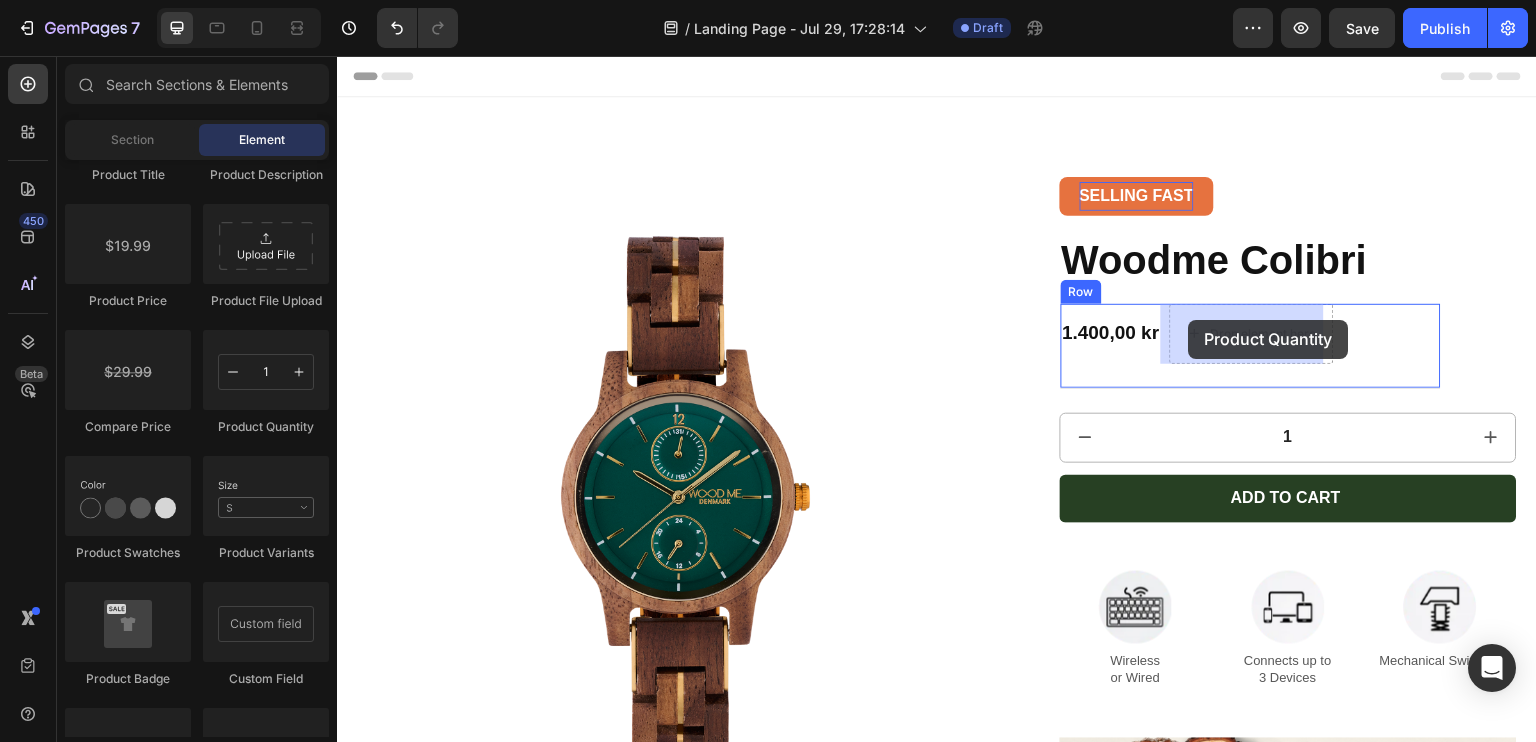 drag, startPoint x: 633, startPoint y: 435, endPoint x: 1191, endPoint y: 320, distance: 569.7271 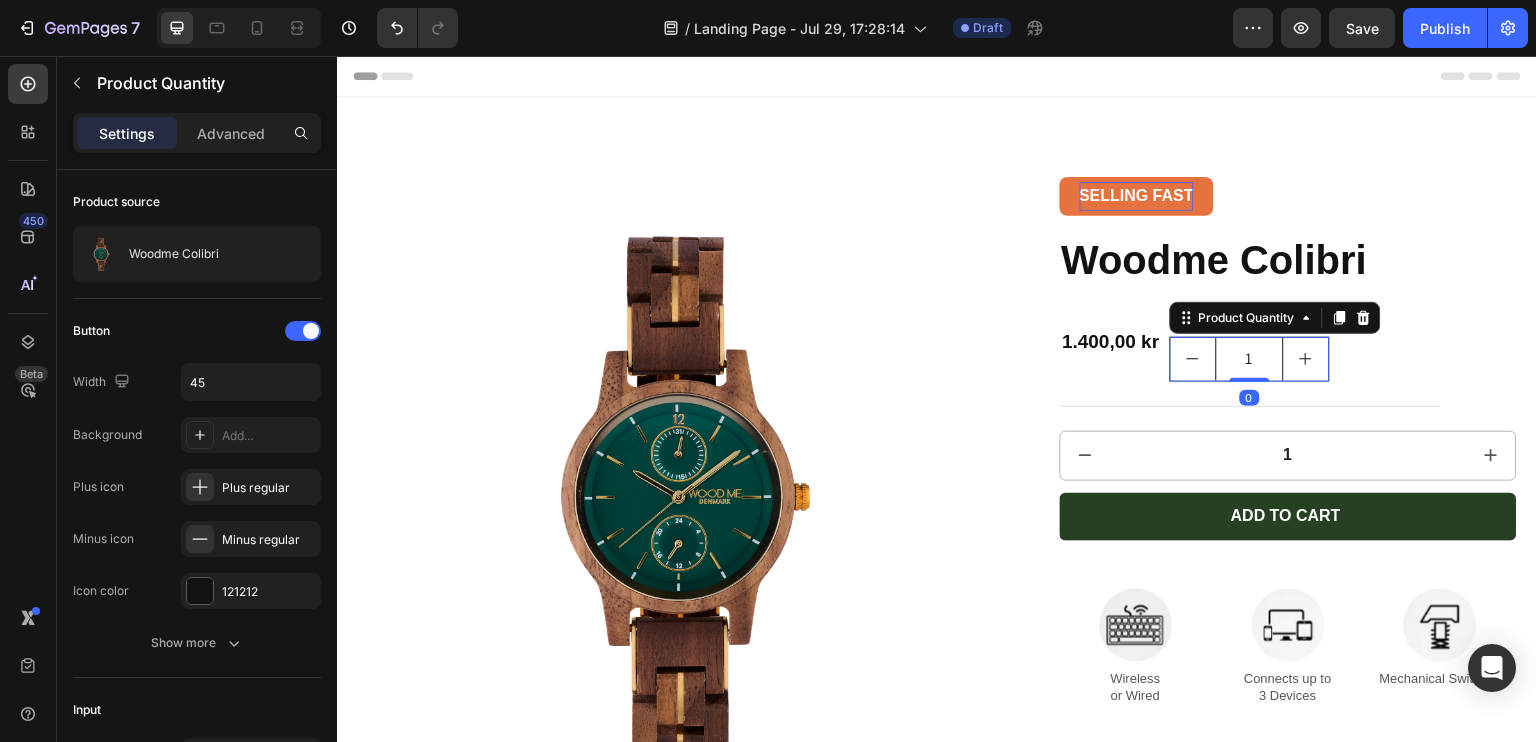 drag, startPoint x: 1255, startPoint y: 380, endPoint x: 1259, endPoint y: 362, distance: 18.439089 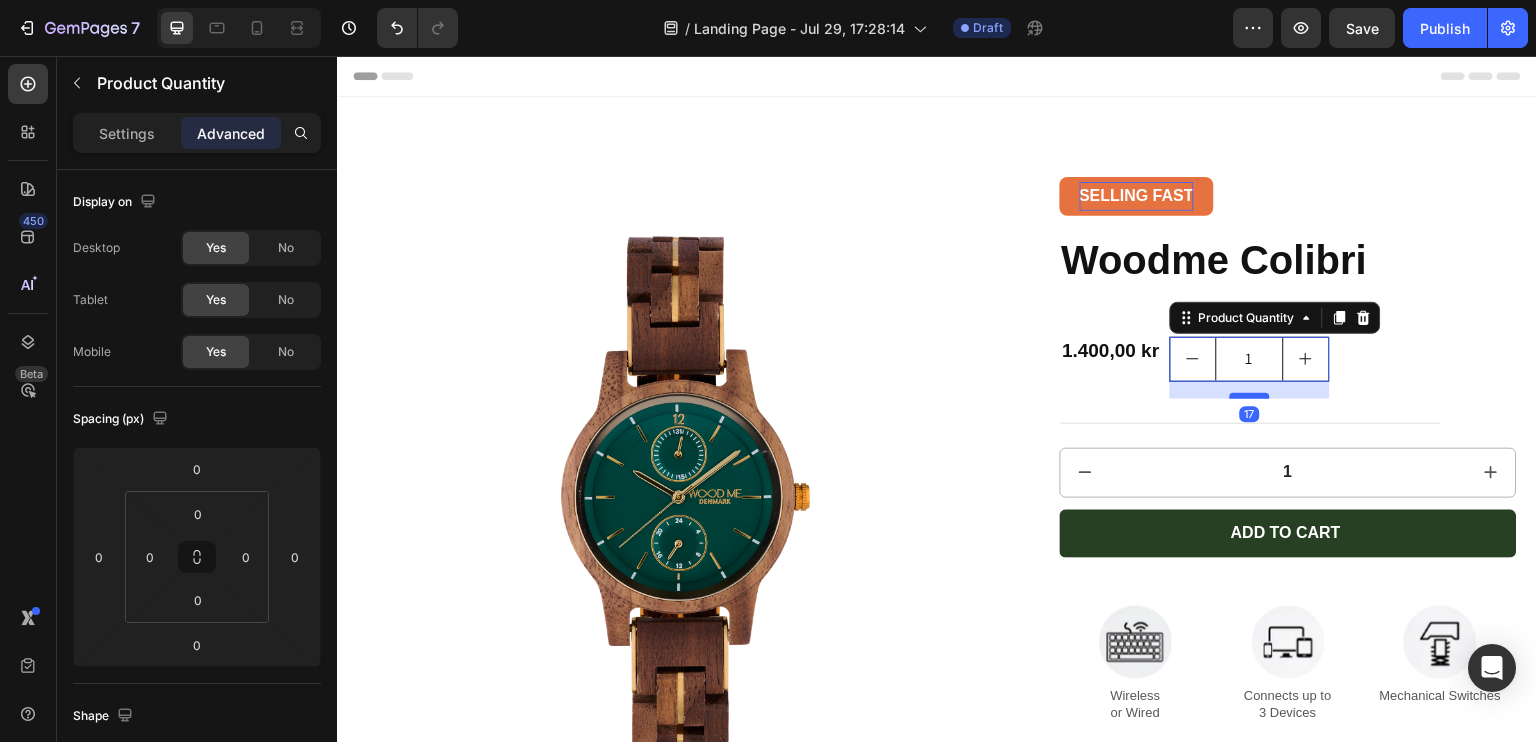 drag, startPoint x: 1253, startPoint y: 380, endPoint x: 1253, endPoint y: 396, distance: 16 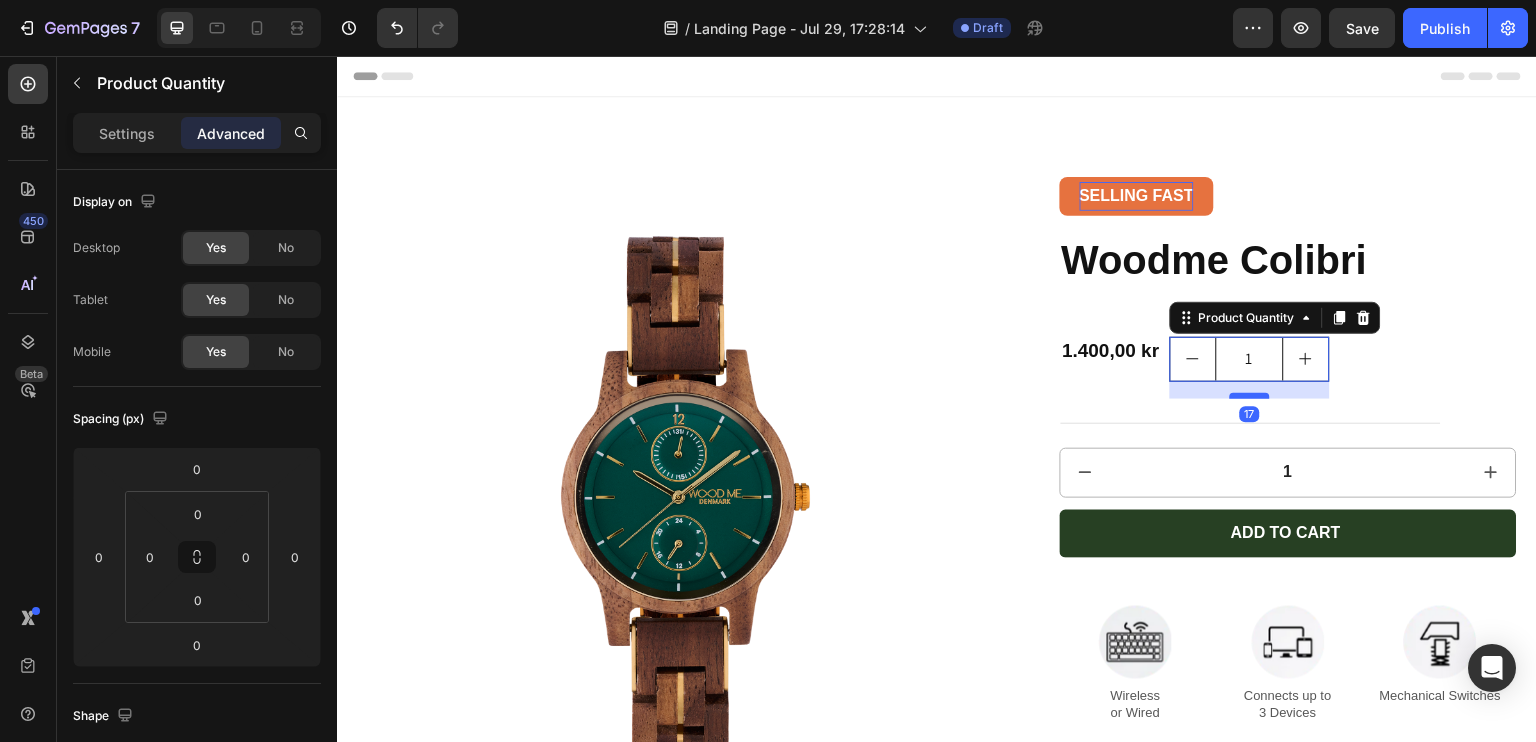 click at bounding box center (1250, 396) 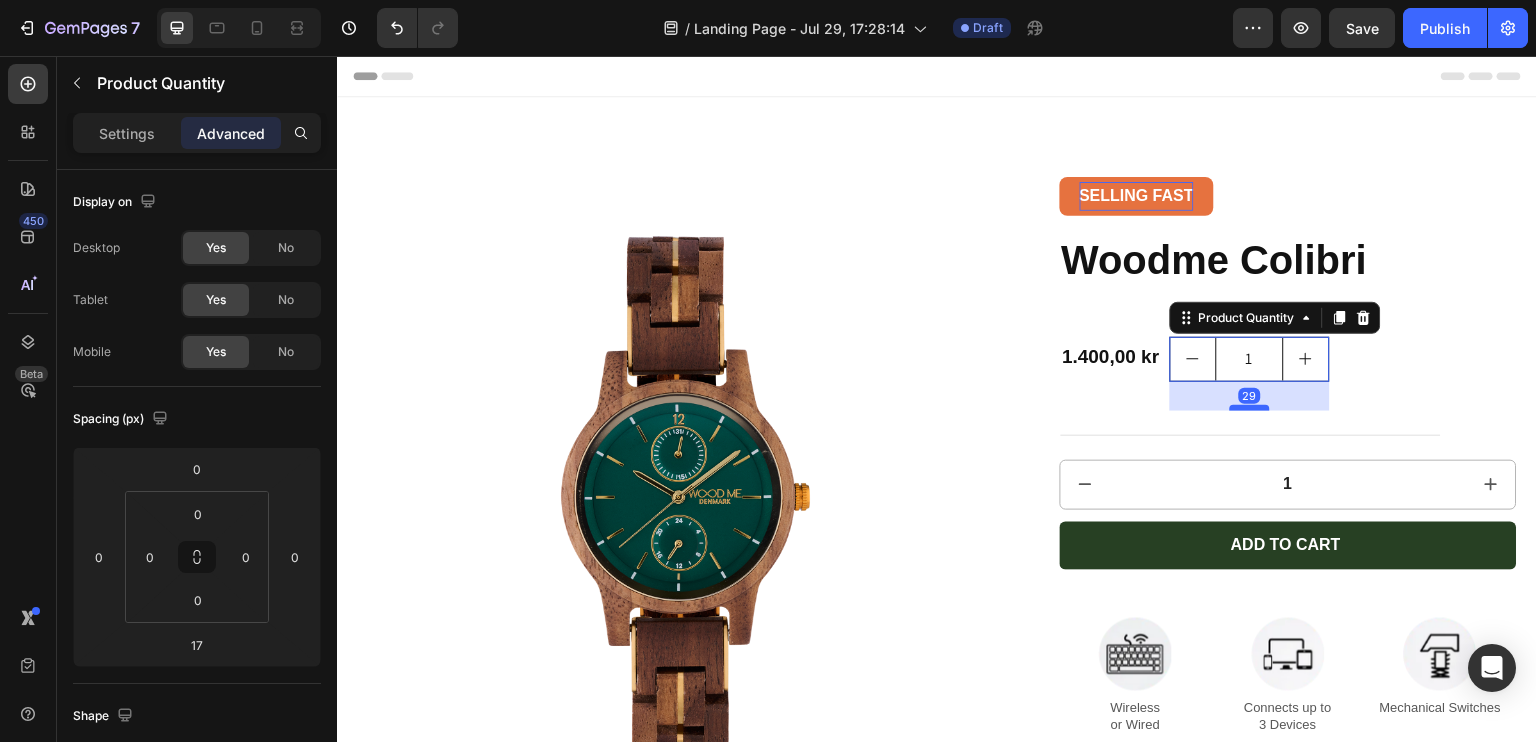 drag, startPoint x: 1251, startPoint y: 396, endPoint x: 1250, endPoint y: 407, distance: 11.045361 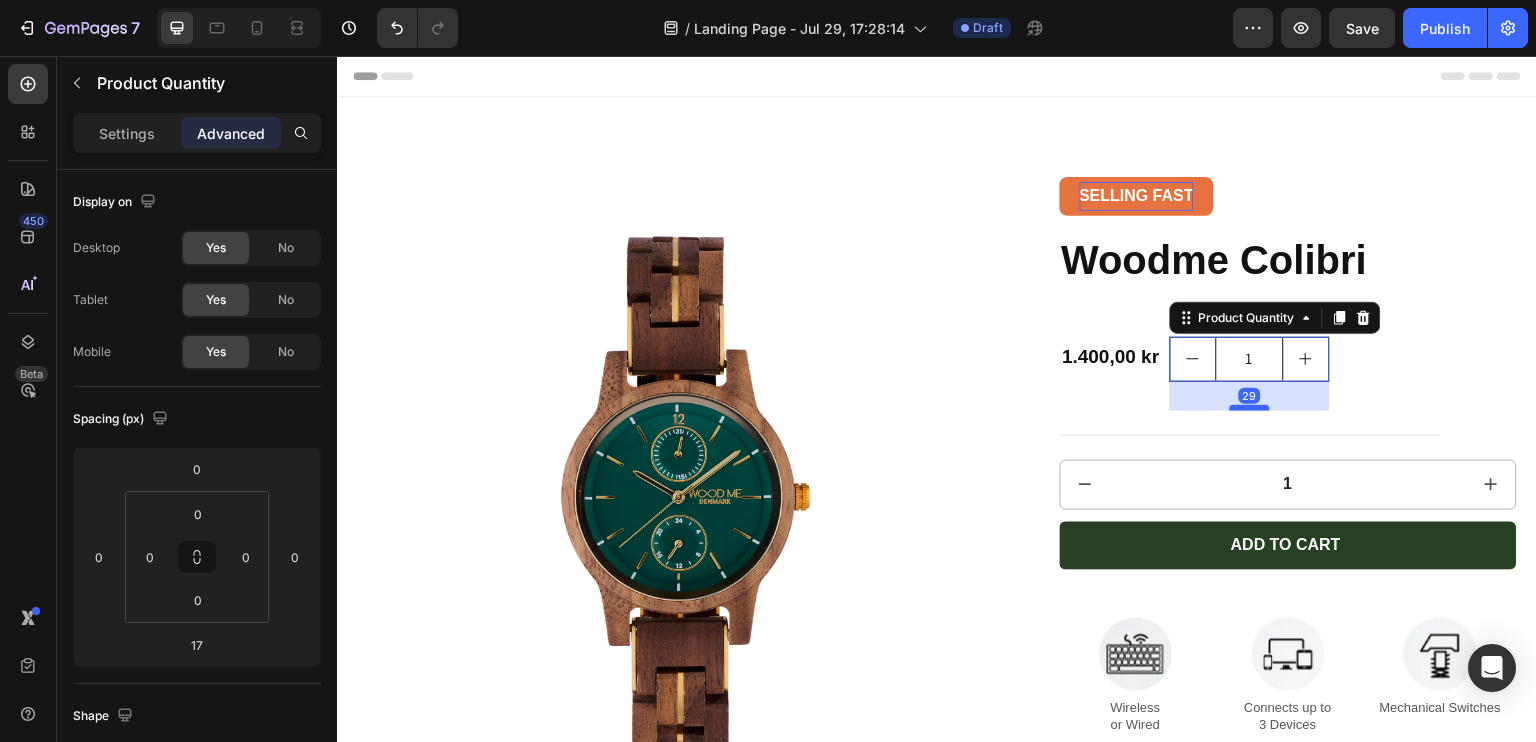 click at bounding box center [1250, 408] 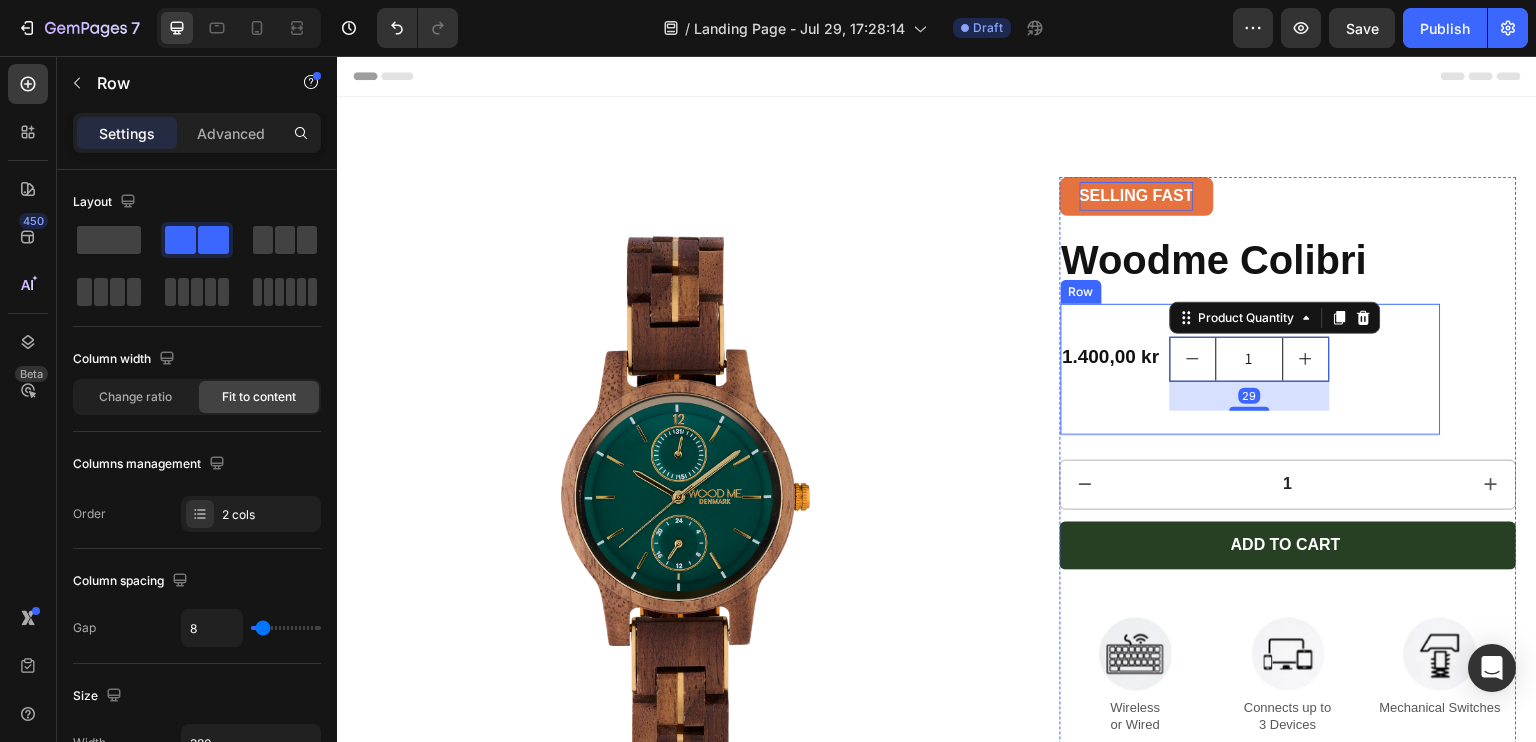 click on "1.400,00 kr Product Price Product Price Quantity Text Block
1
Product Quantity   29 Row" at bounding box center [1251, 370] 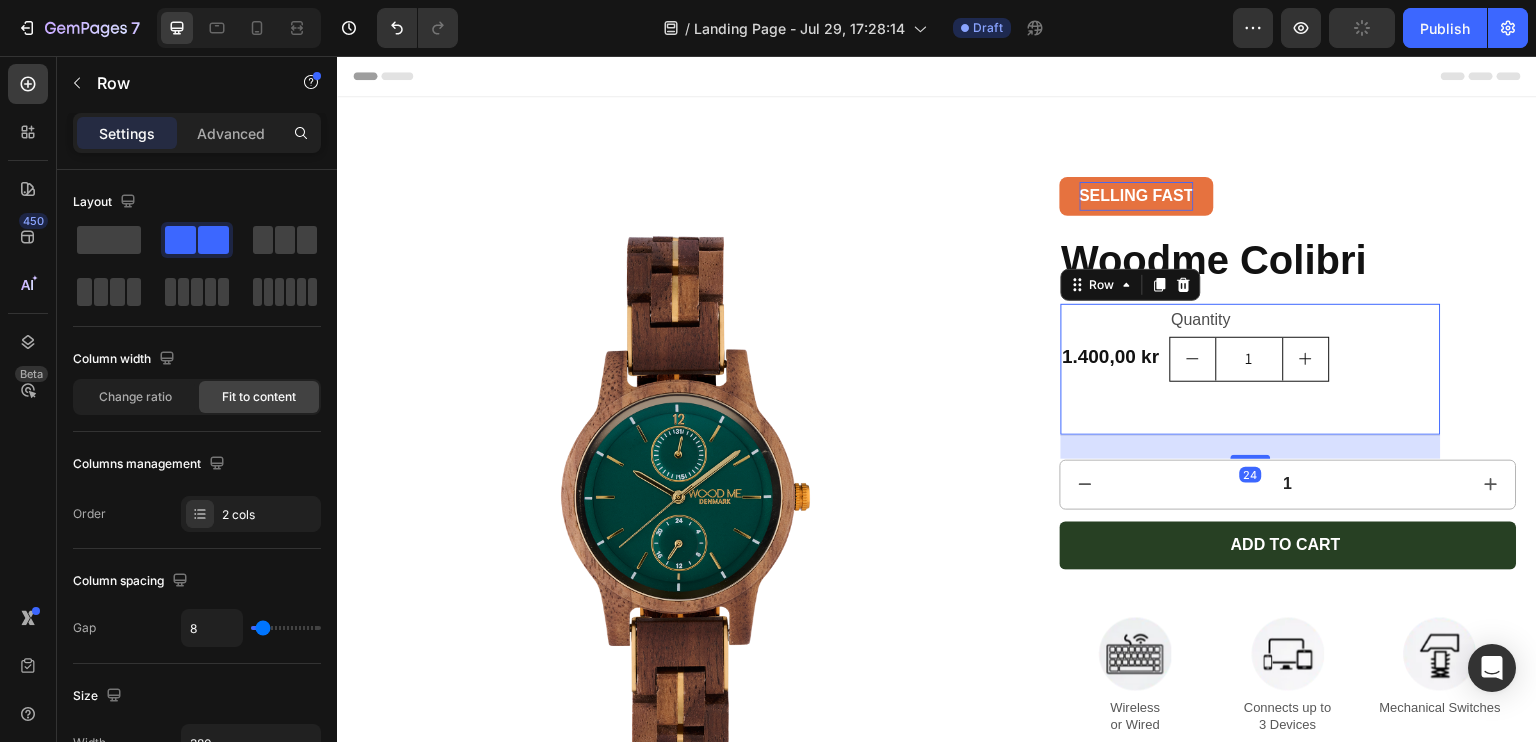 click on "Quantity" at bounding box center (1250, 320) 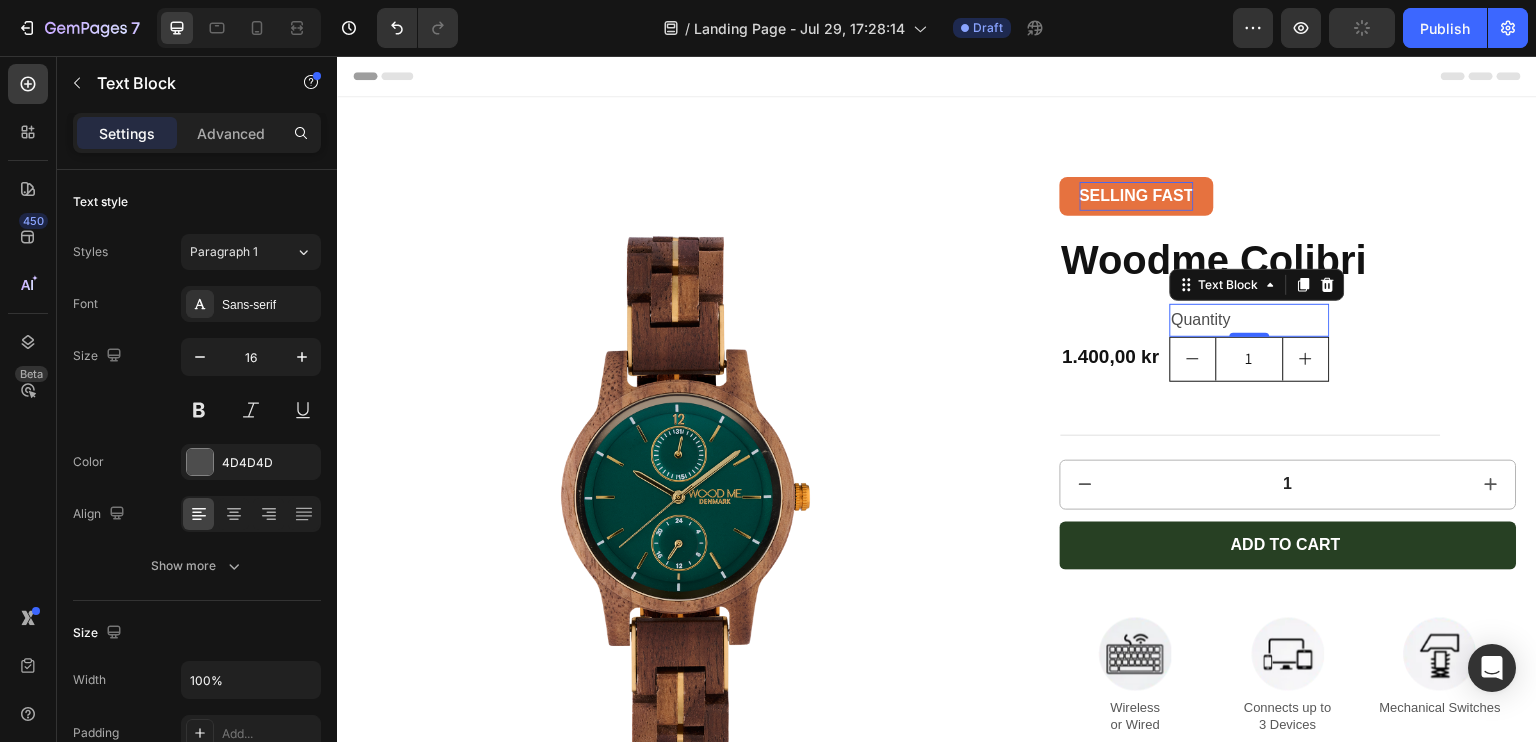 click on "Quantity" at bounding box center (1250, 320) 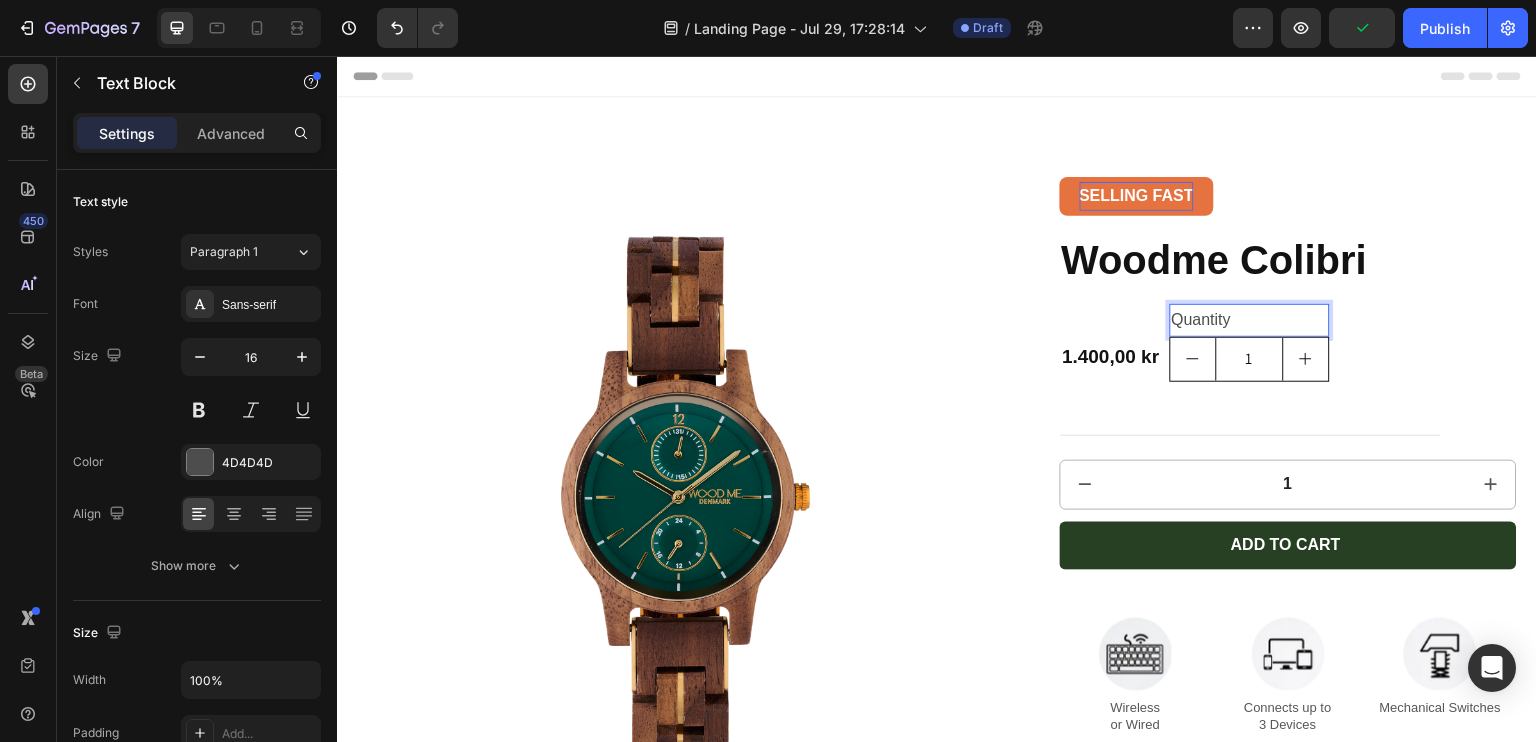 click on "Quantity" at bounding box center (1250, 320) 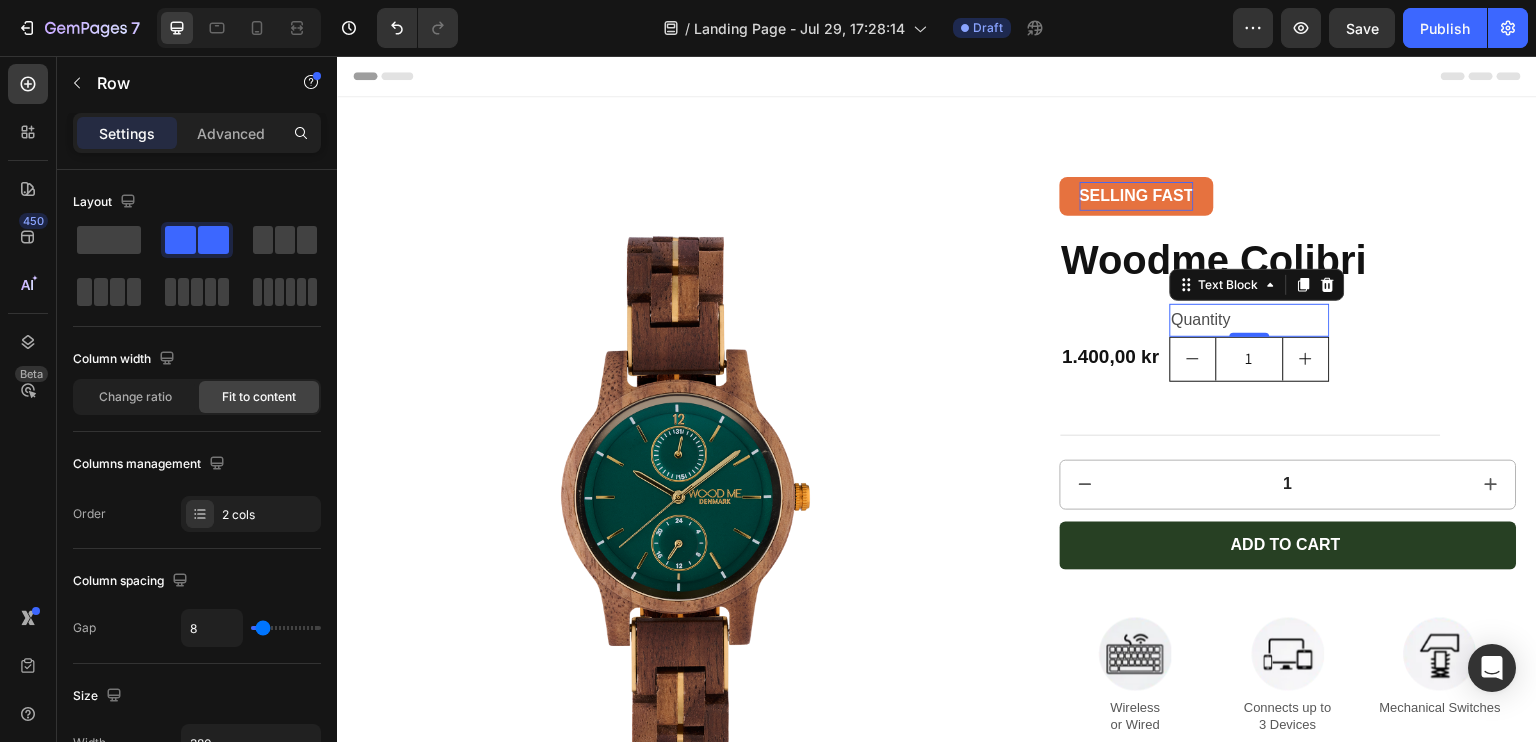 click on "Quantity" at bounding box center (1250, 320) 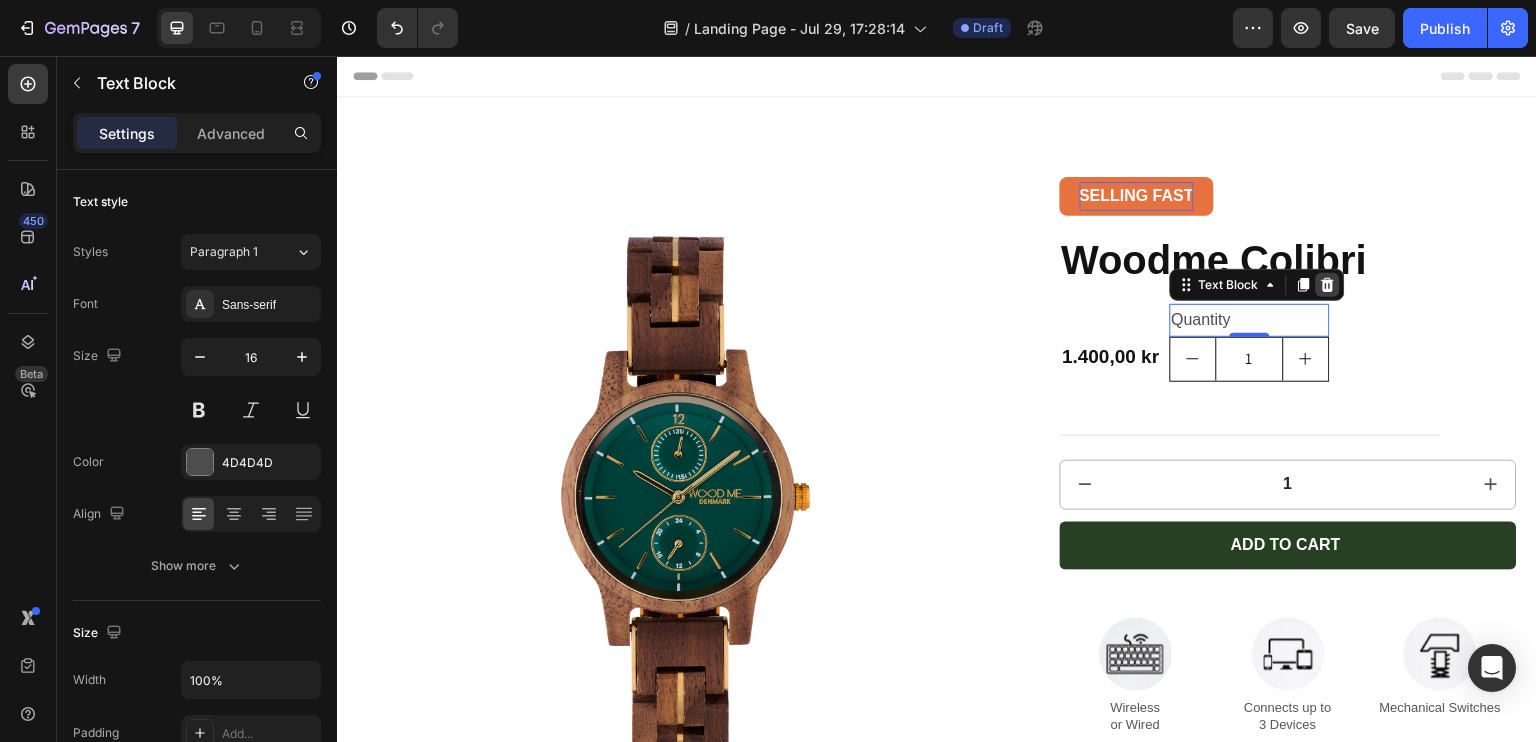 click 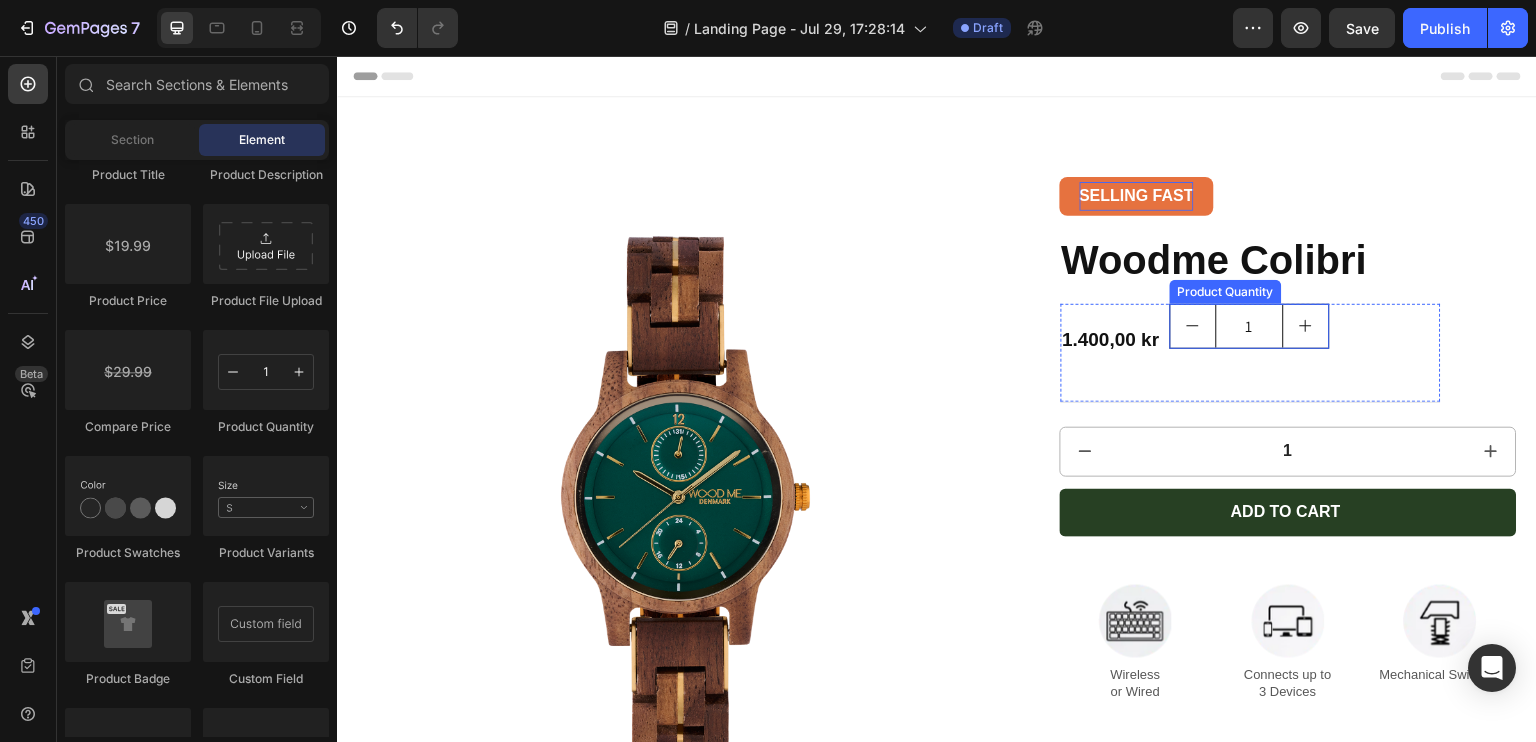 click at bounding box center [1193, 326] 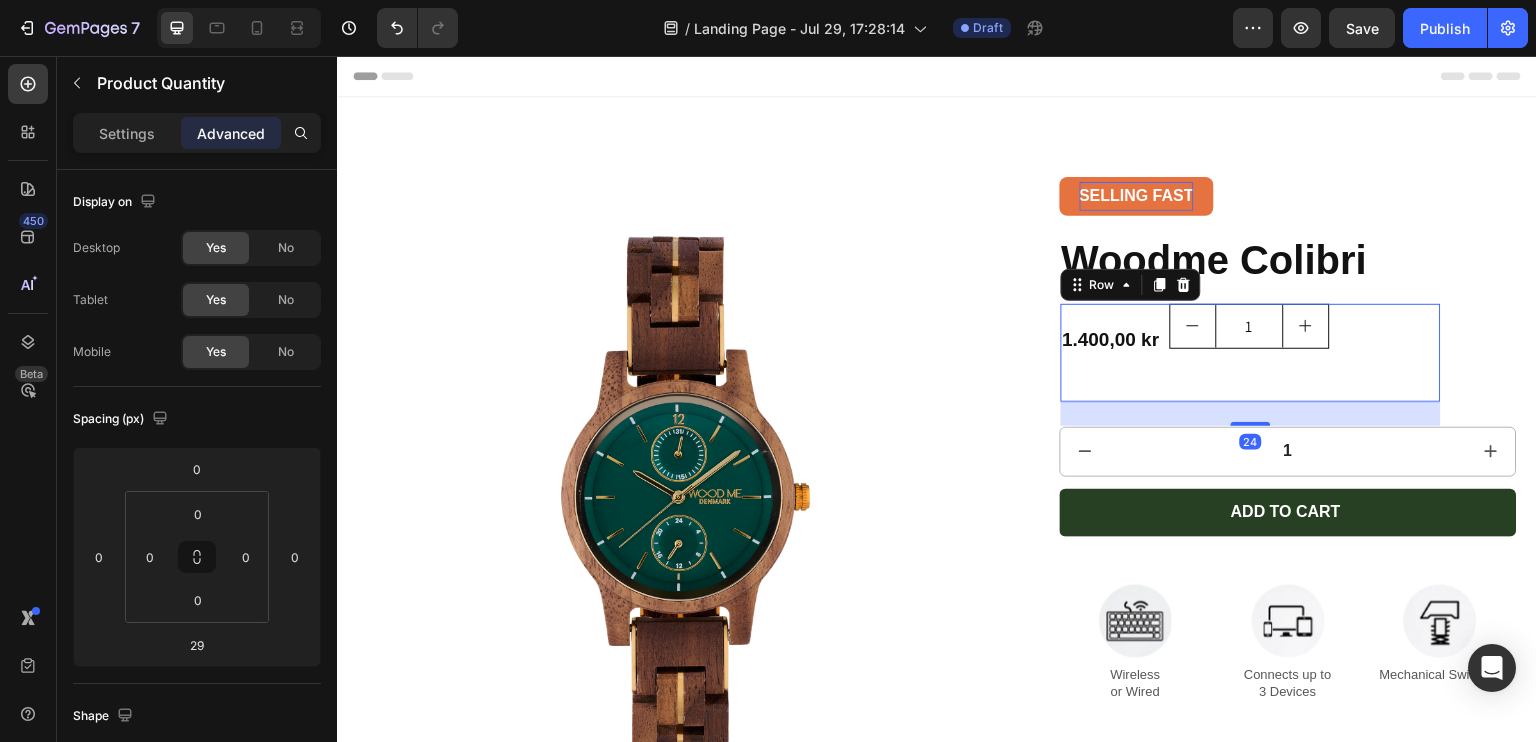 click on "1.400,00 kr Product Price Product Price
1
Product Quantity Row   24" at bounding box center [1251, 353] 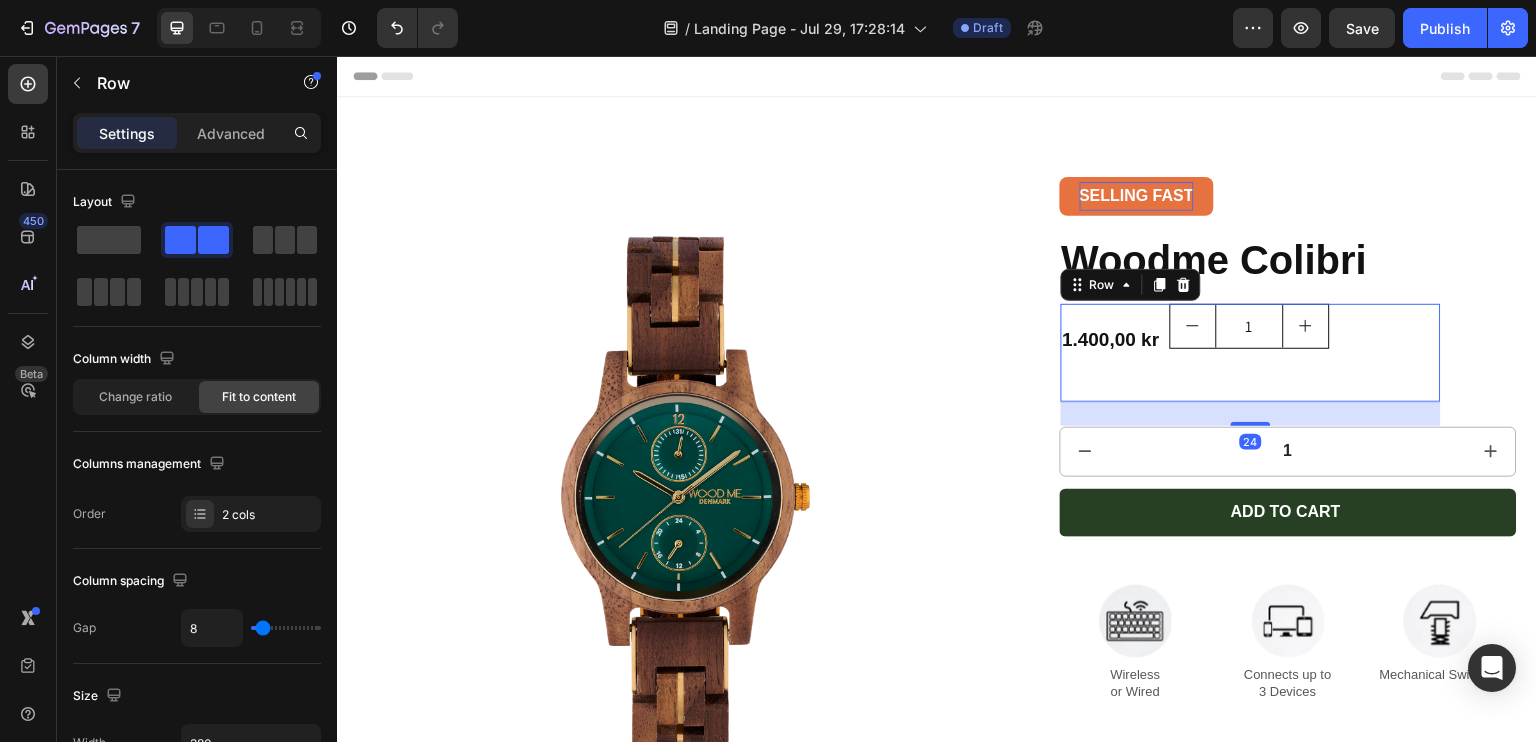 click on "1
Product Quantity" at bounding box center [1250, 341] 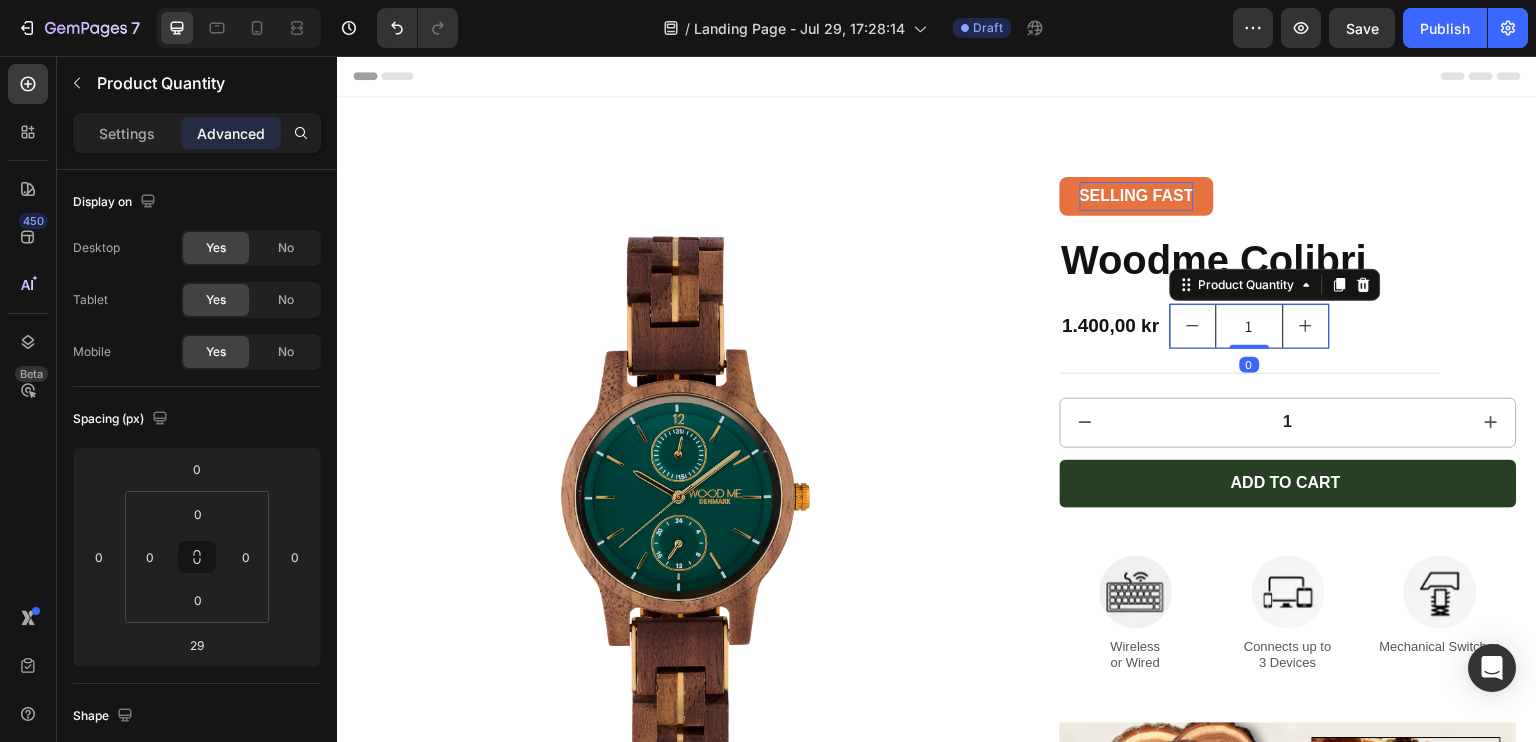 drag, startPoint x: 1251, startPoint y: 375, endPoint x: 1260, endPoint y: 337, distance: 39.051247 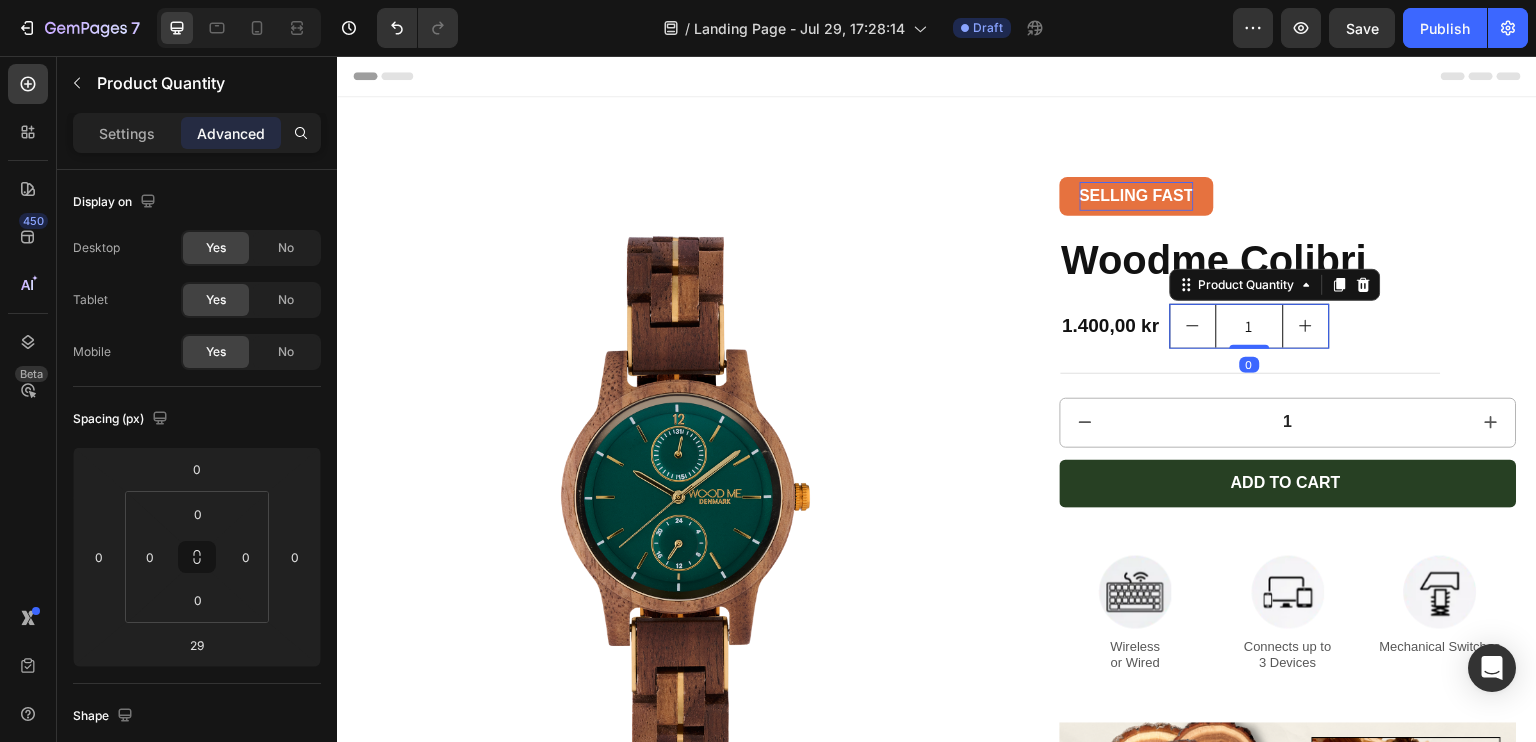 click on "1
Product Quantity   0" at bounding box center (1250, 326) 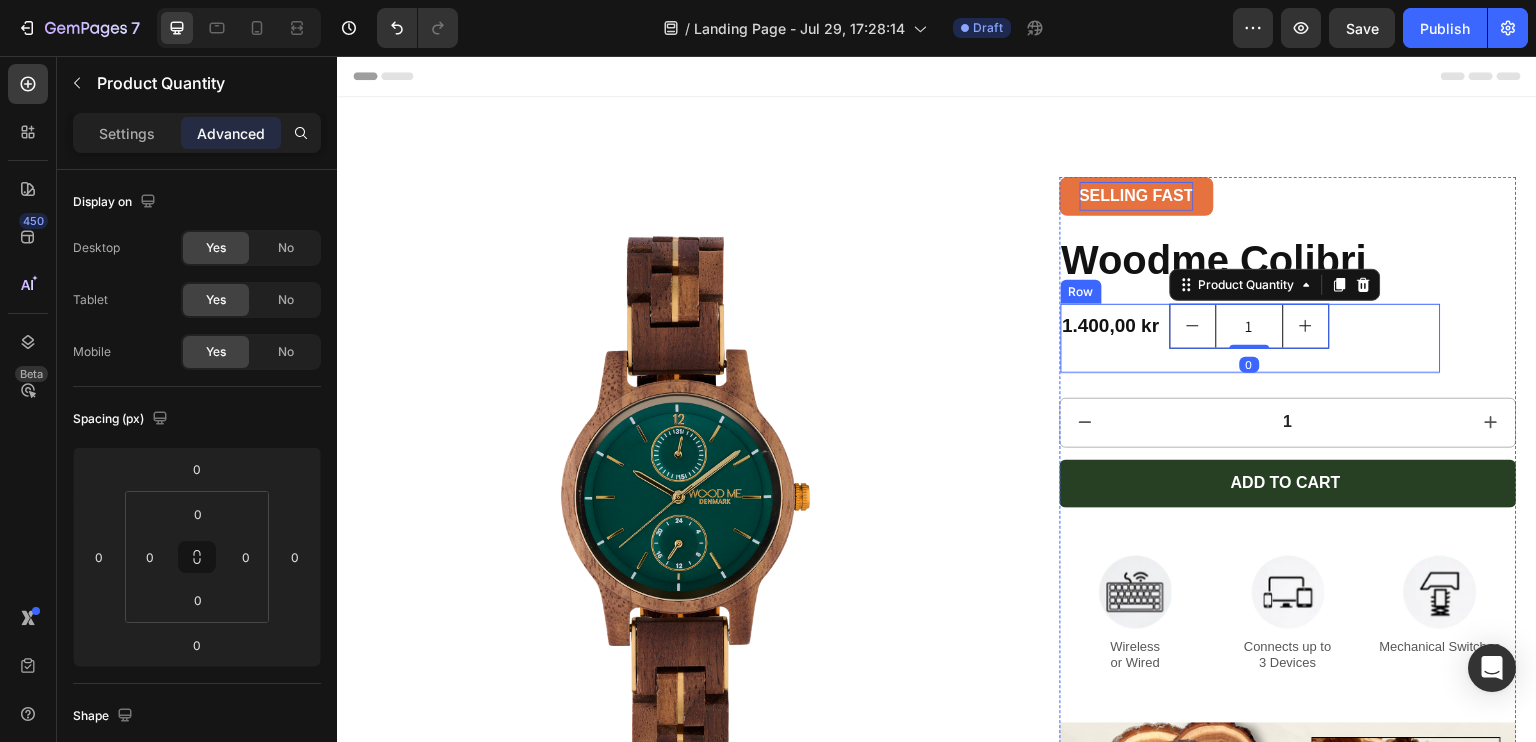 click on "1.400,00 kr Product Price Product Price
1
Product Quantity   0 Row" at bounding box center (1251, 339) 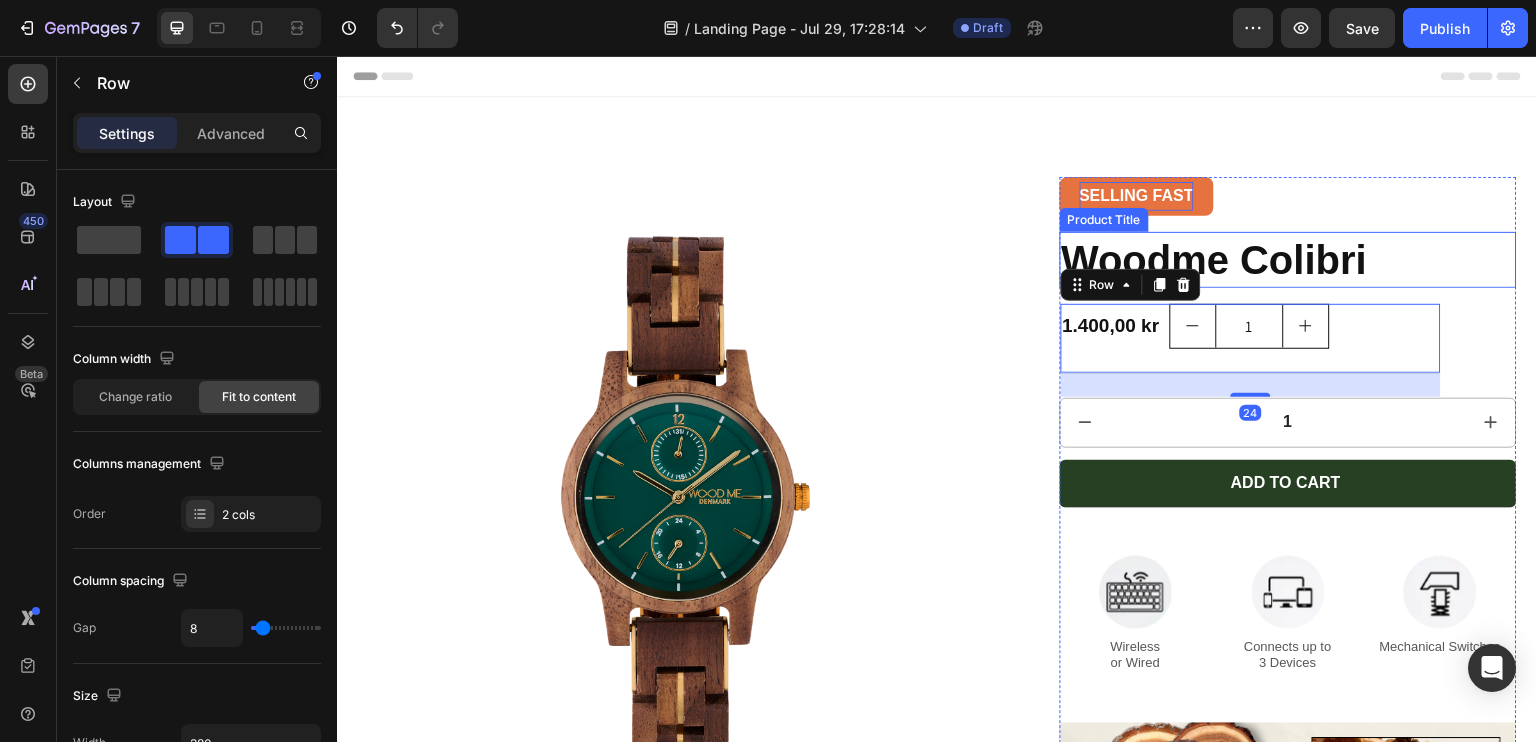 click on "Woodme Colibri" at bounding box center [1289, 260] 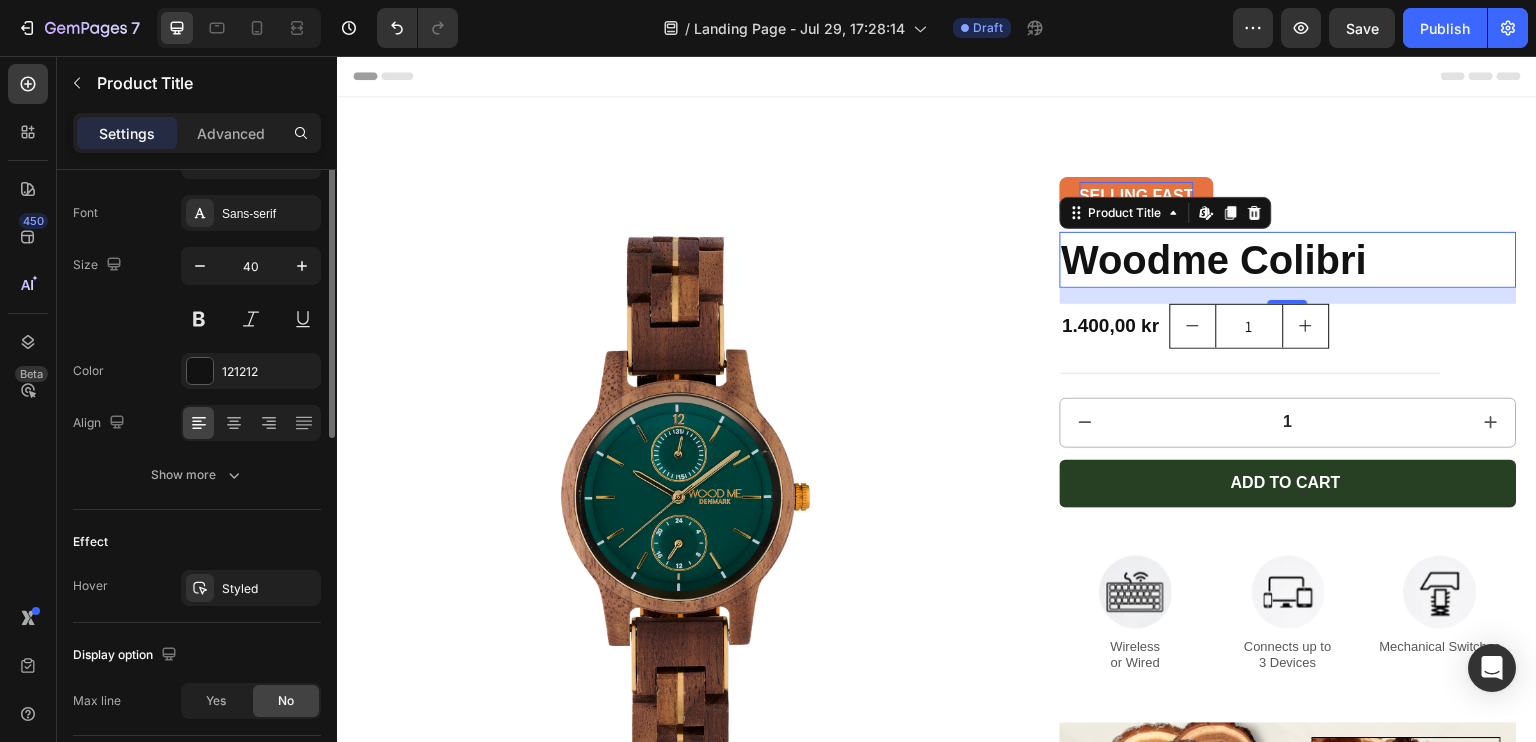 scroll, scrollTop: 216, scrollLeft: 0, axis: vertical 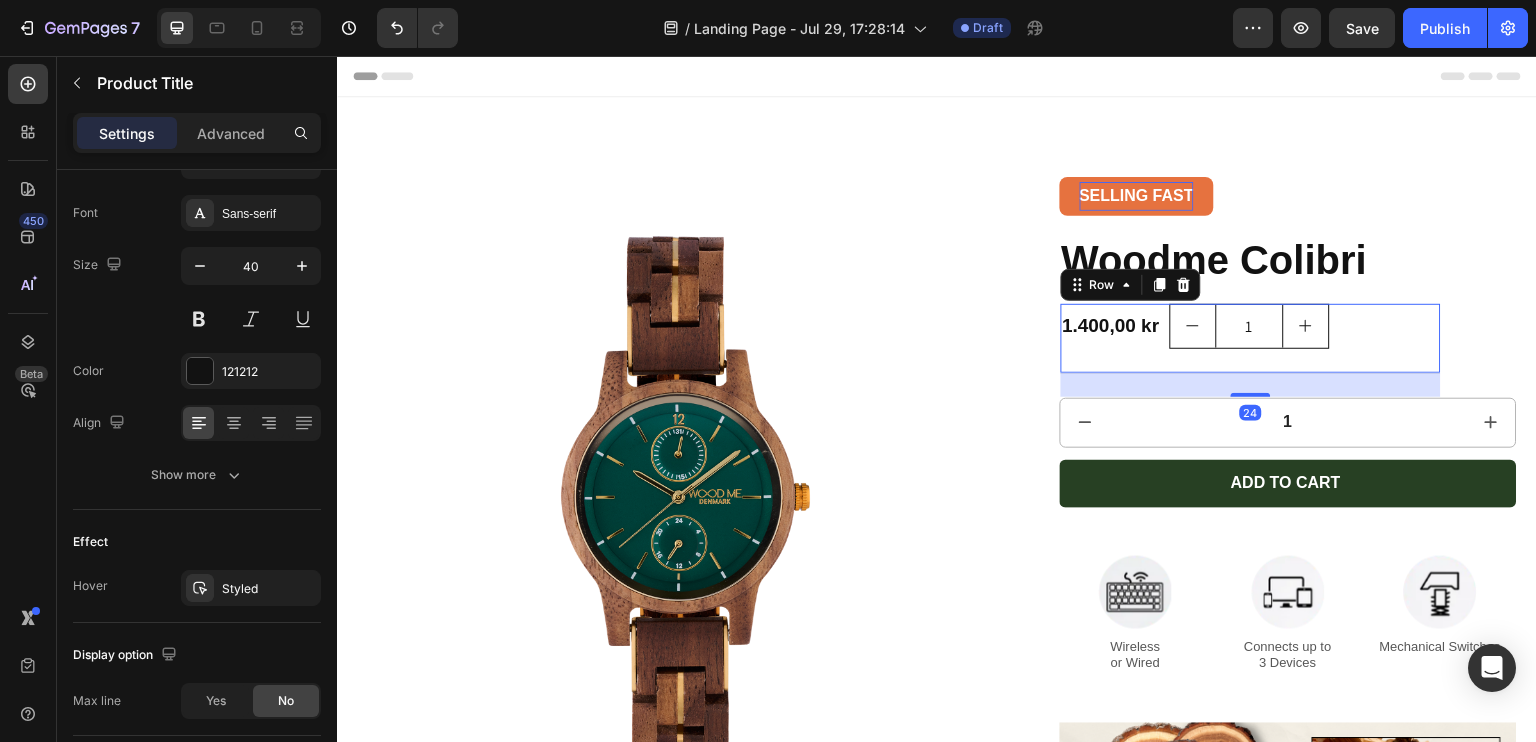 click on "1.400,00 kr Product Price Product Price
1
Product Quantity Row   24" at bounding box center [1251, 339] 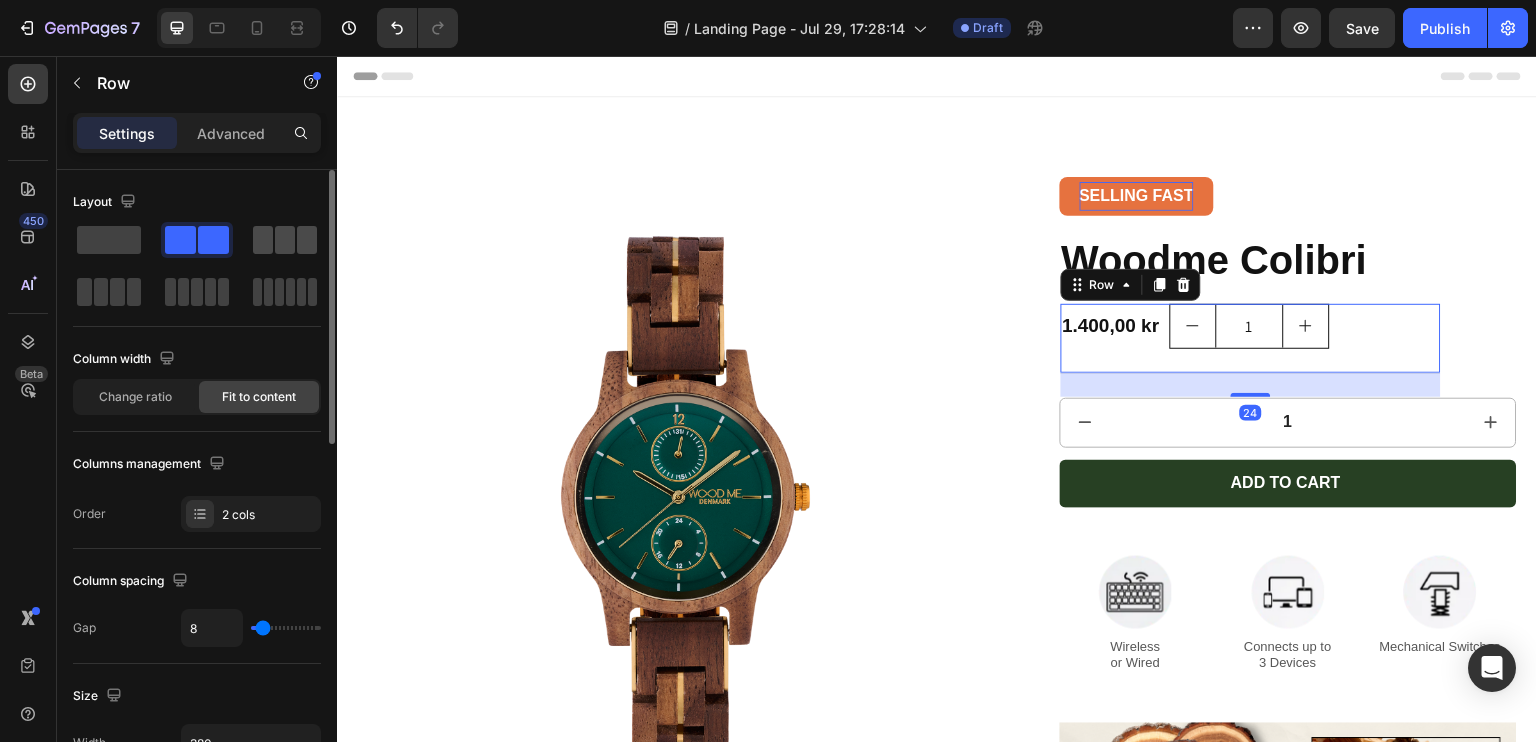click 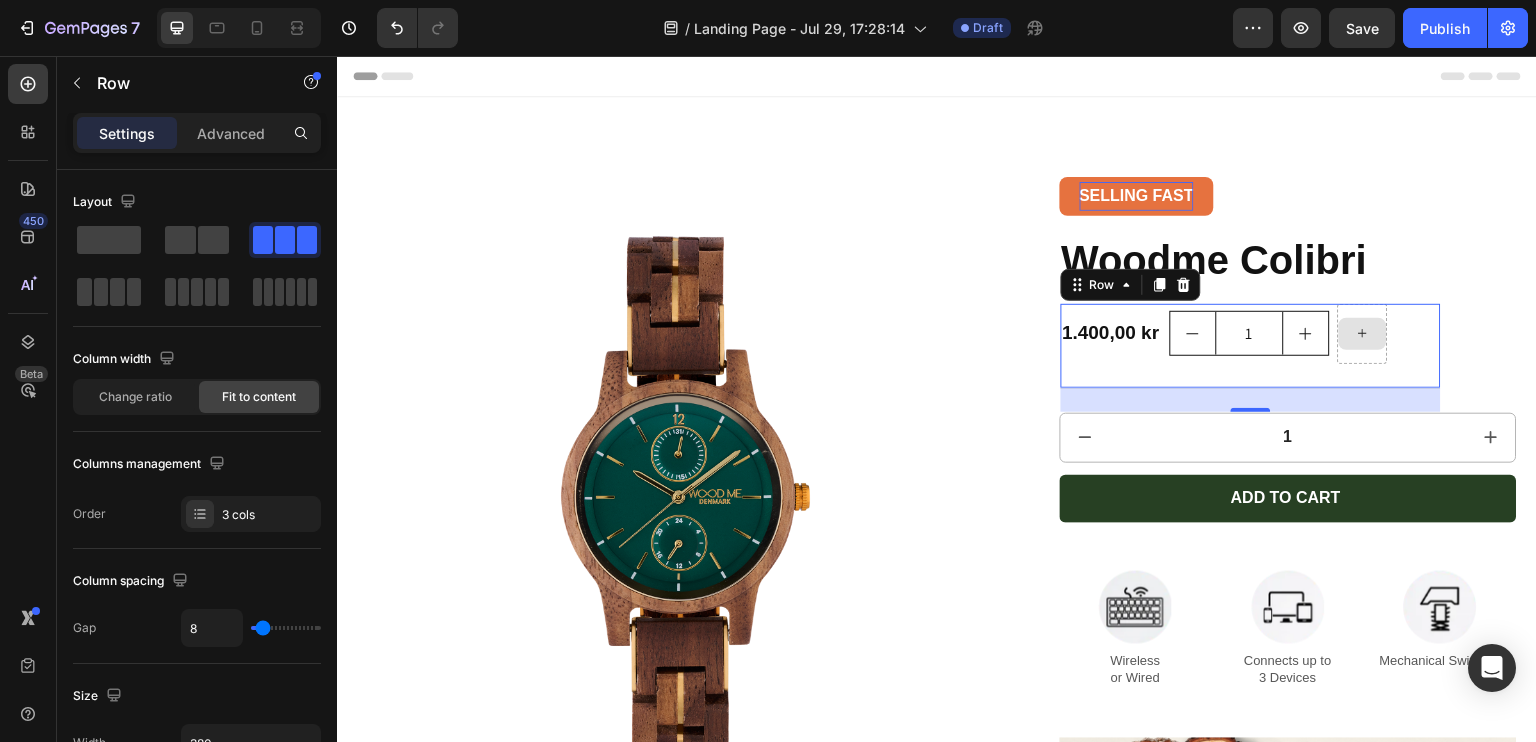 click at bounding box center (1363, 334) 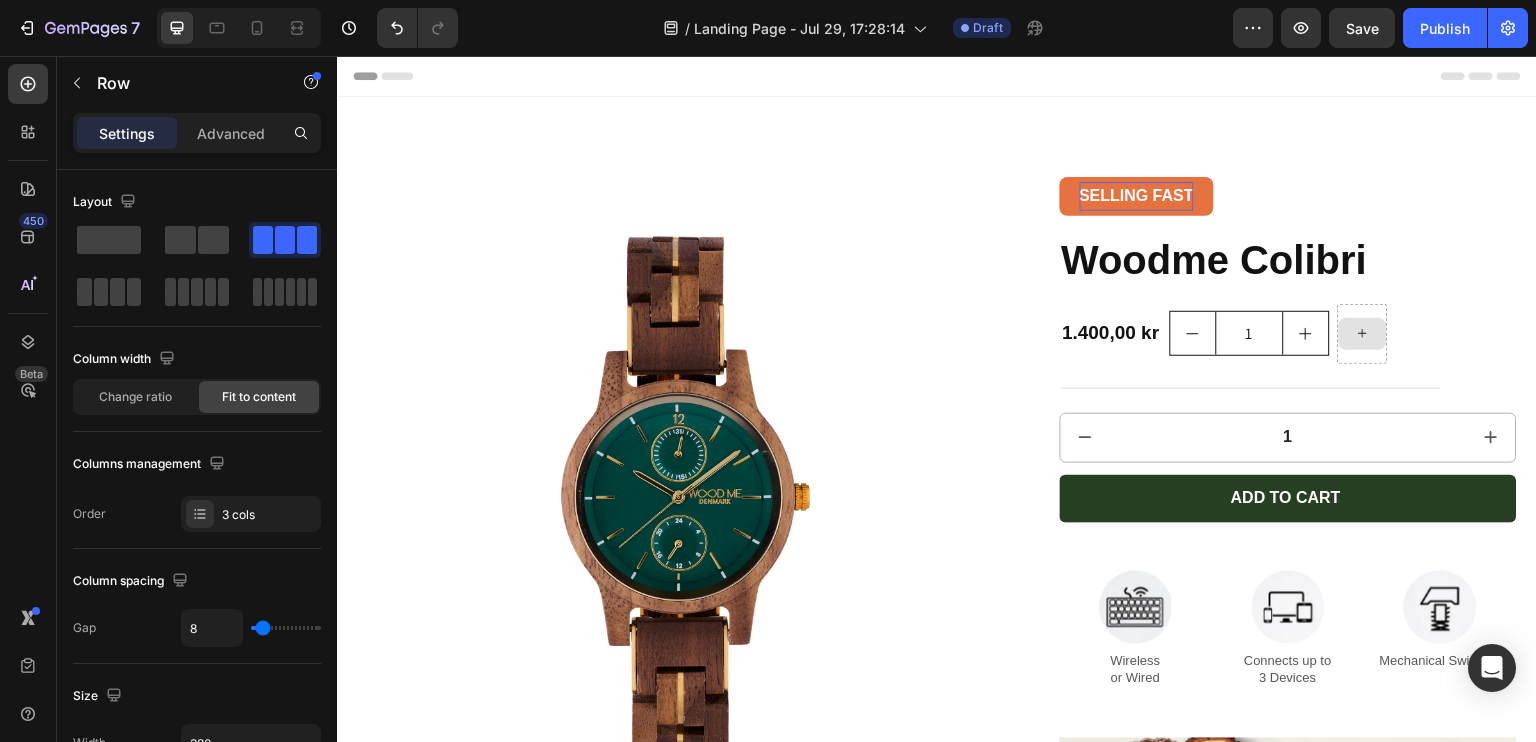 click at bounding box center [1363, 334] 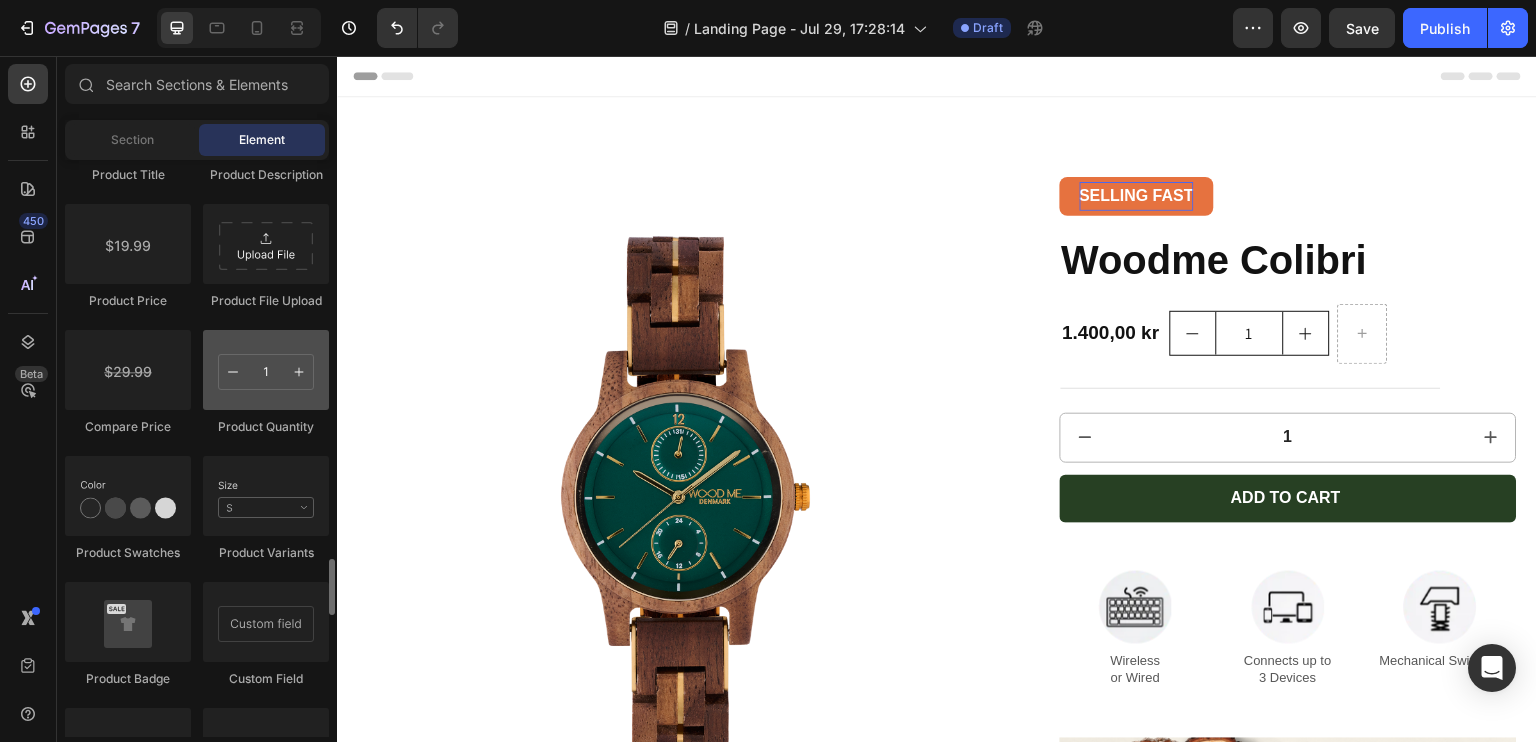 scroll, scrollTop: 3500, scrollLeft: 0, axis: vertical 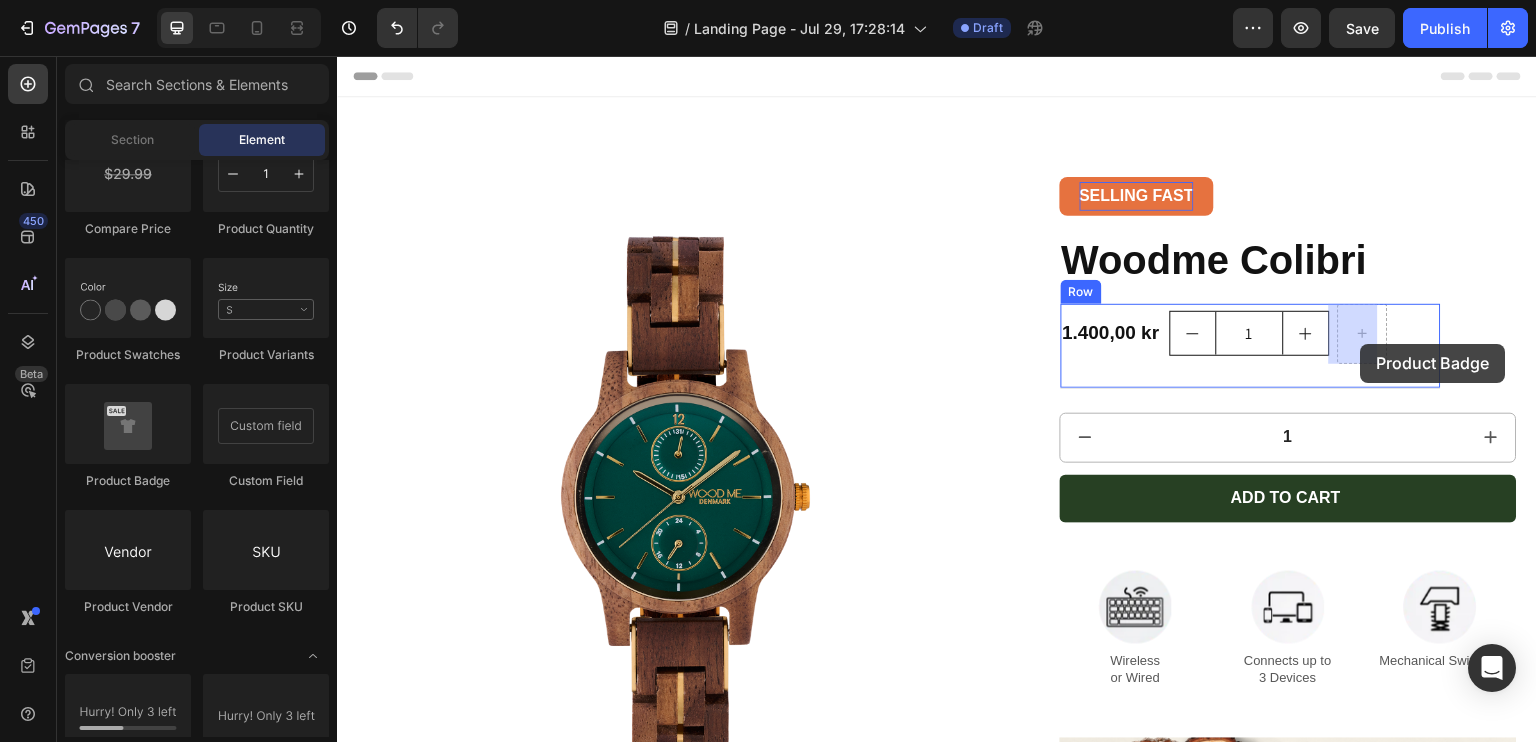 drag, startPoint x: 464, startPoint y: 473, endPoint x: 1361, endPoint y: 344, distance: 906.22845 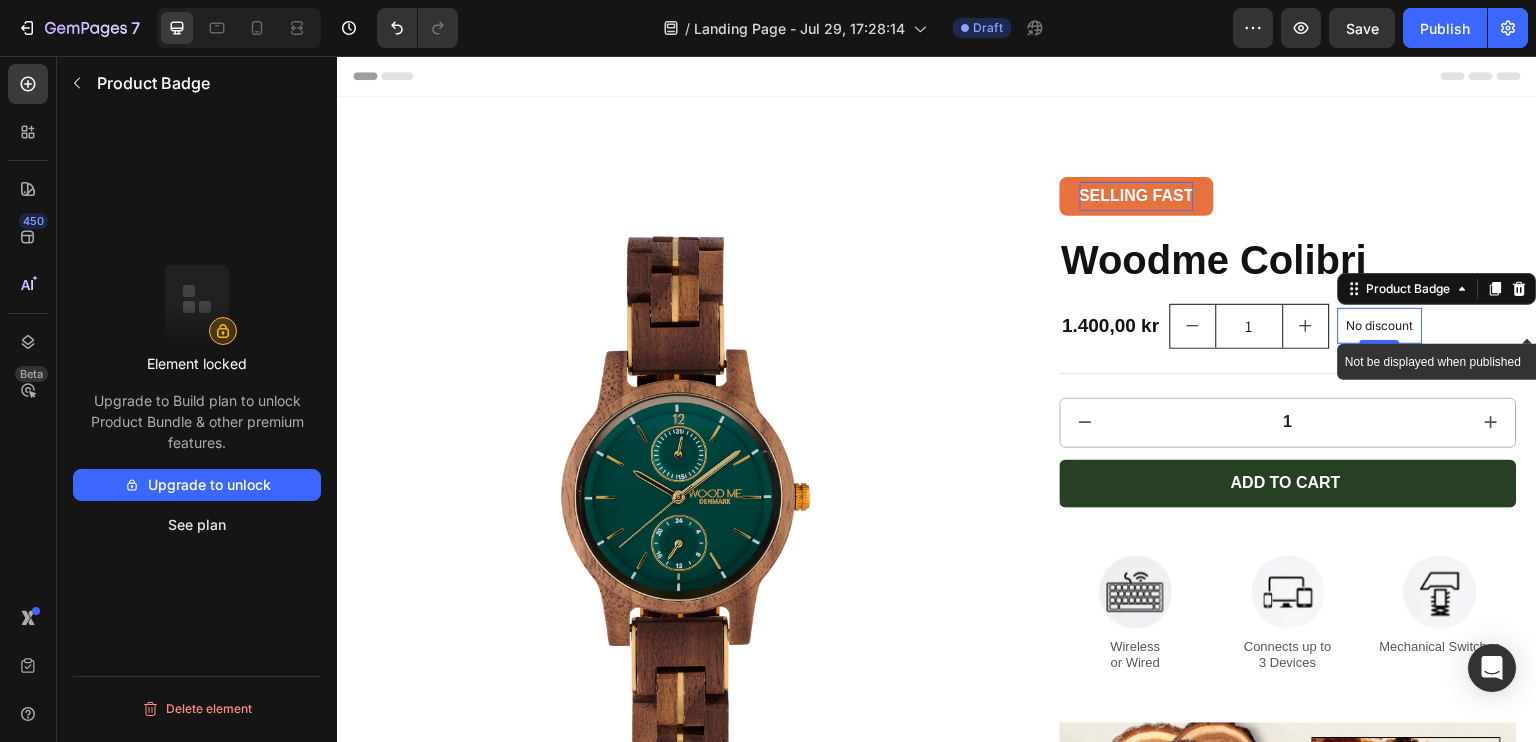 click on "No discount" at bounding box center (1380, 326) 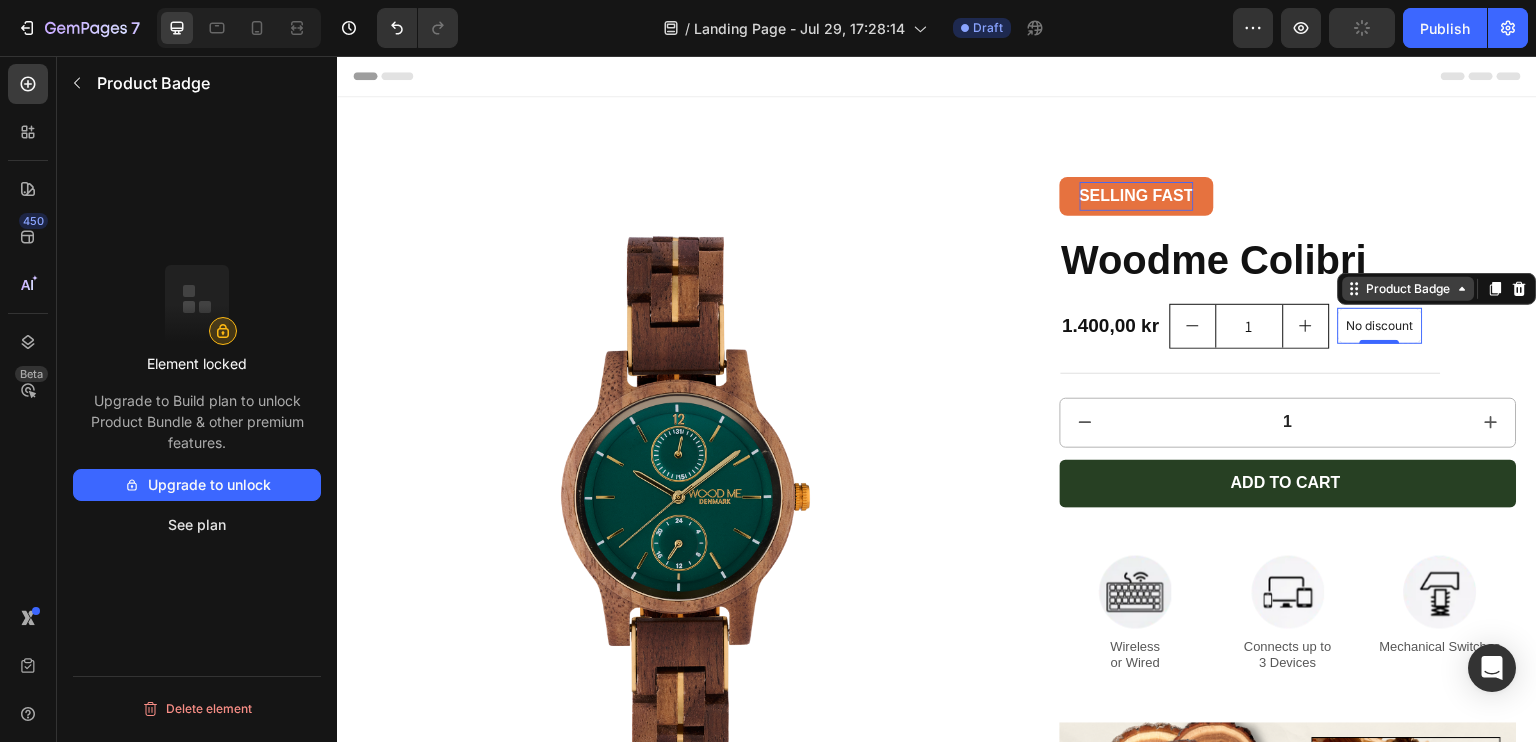 click on "Product Badge" at bounding box center [1409, 289] 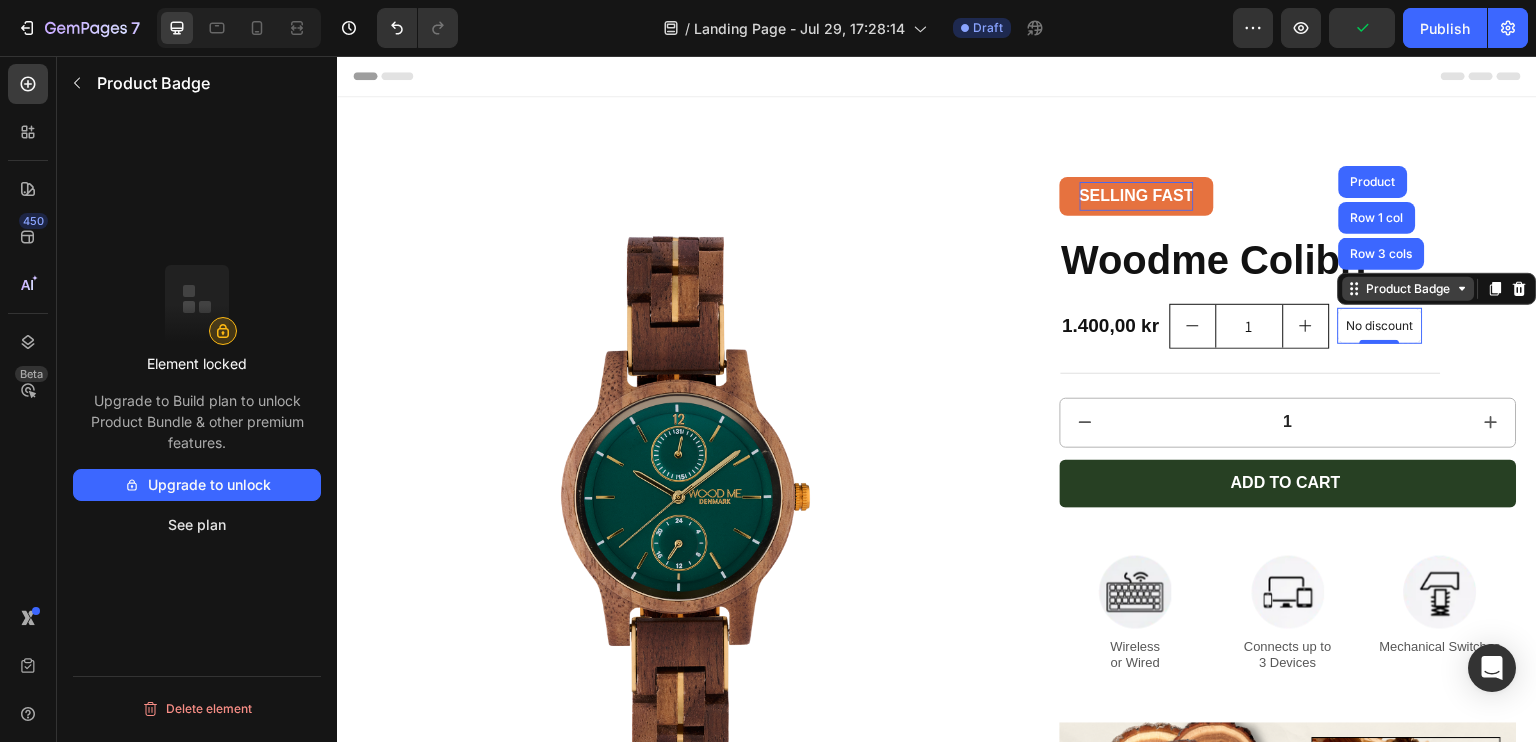 click on "Product Badge" at bounding box center [1409, 289] 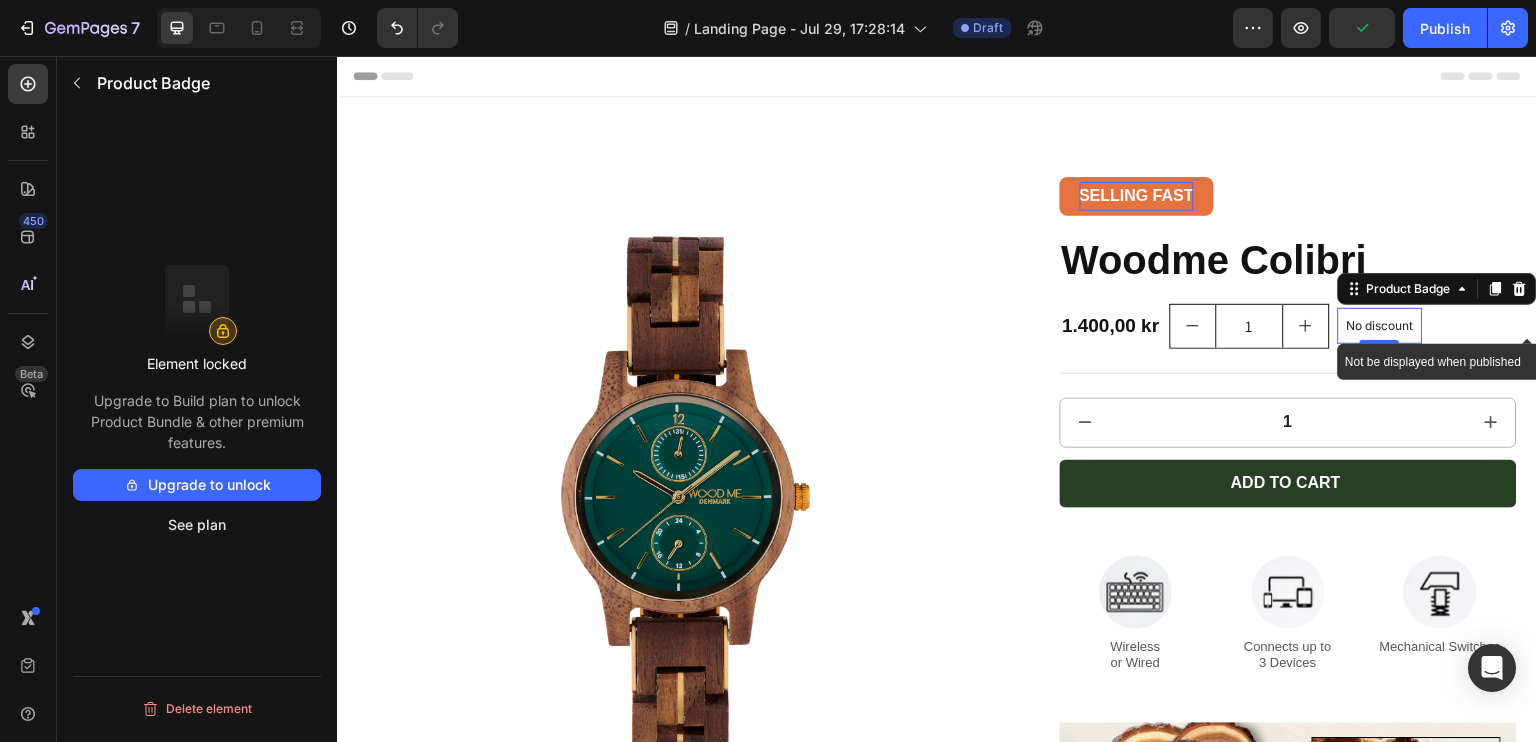click on "No discount" at bounding box center [1380, 326] 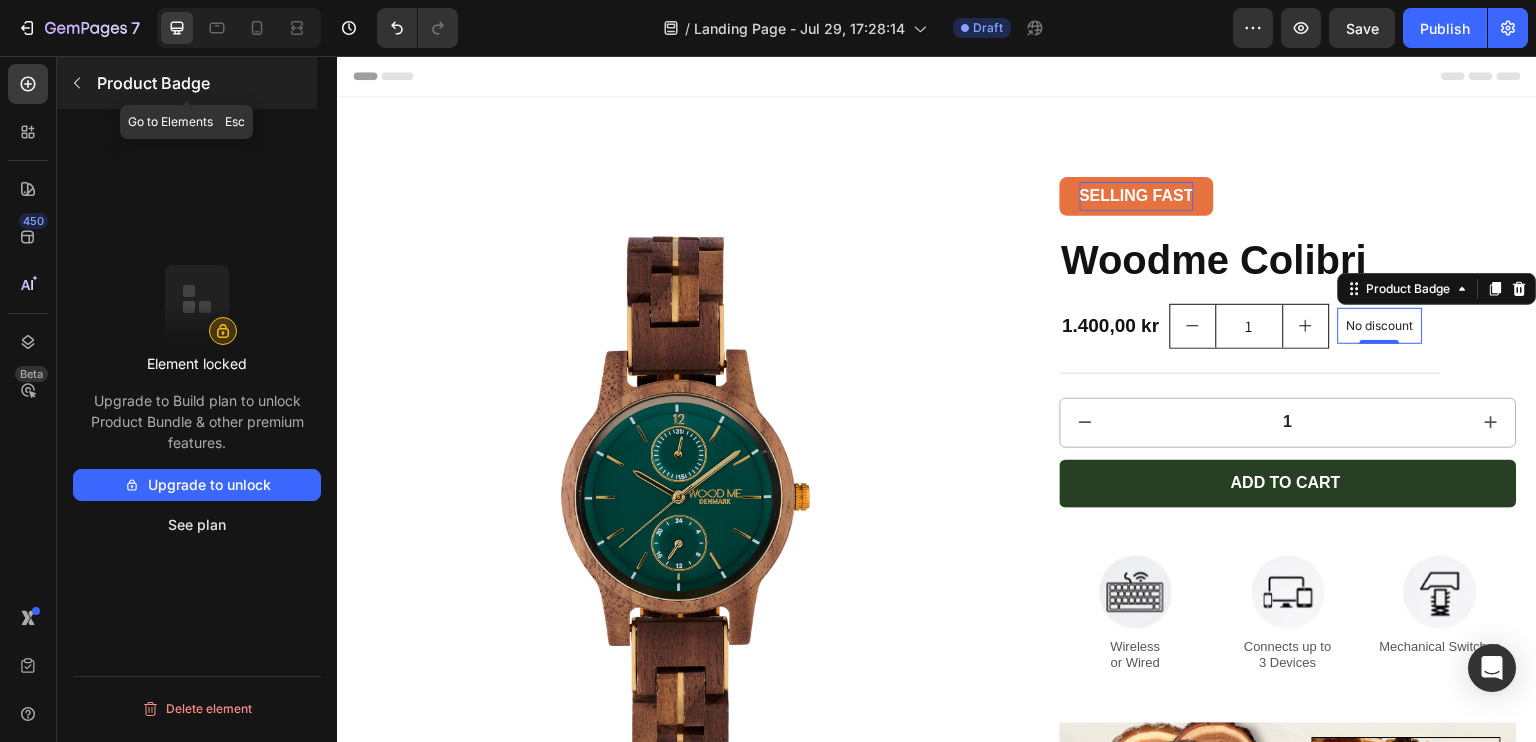 click at bounding box center (77, 83) 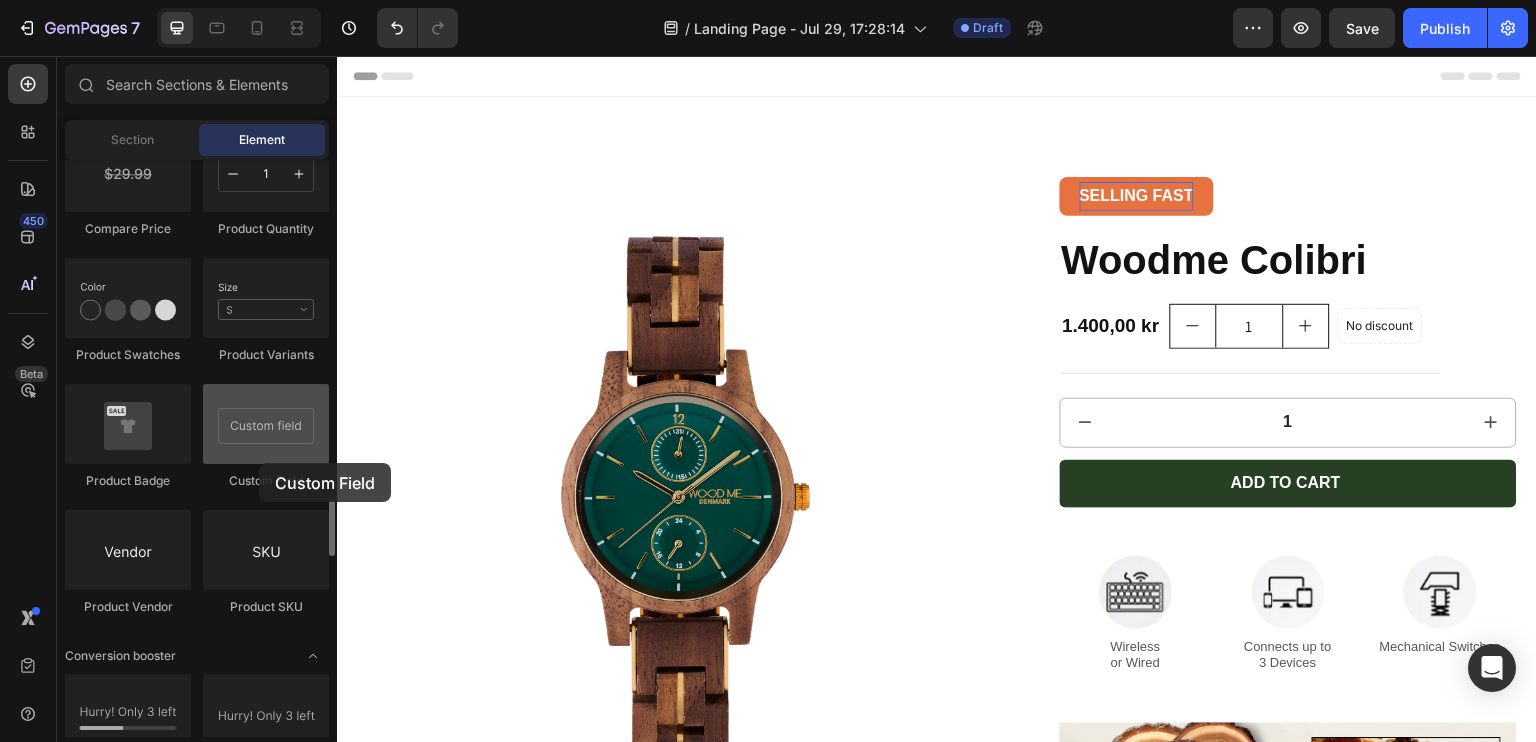 drag, startPoint x: 285, startPoint y: 433, endPoint x: 255, endPoint y: 446, distance: 32.695564 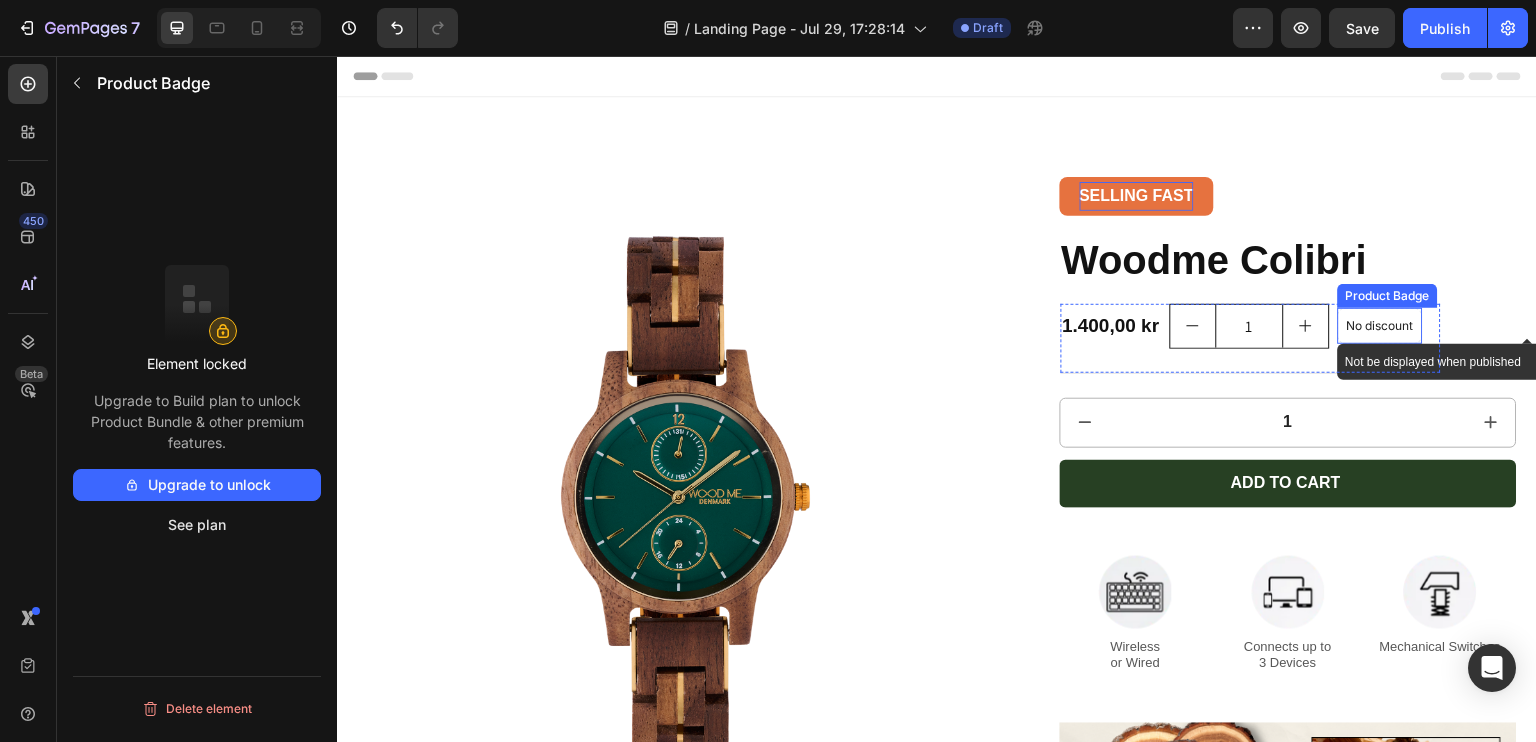 click on "No discount" at bounding box center (1380, 326) 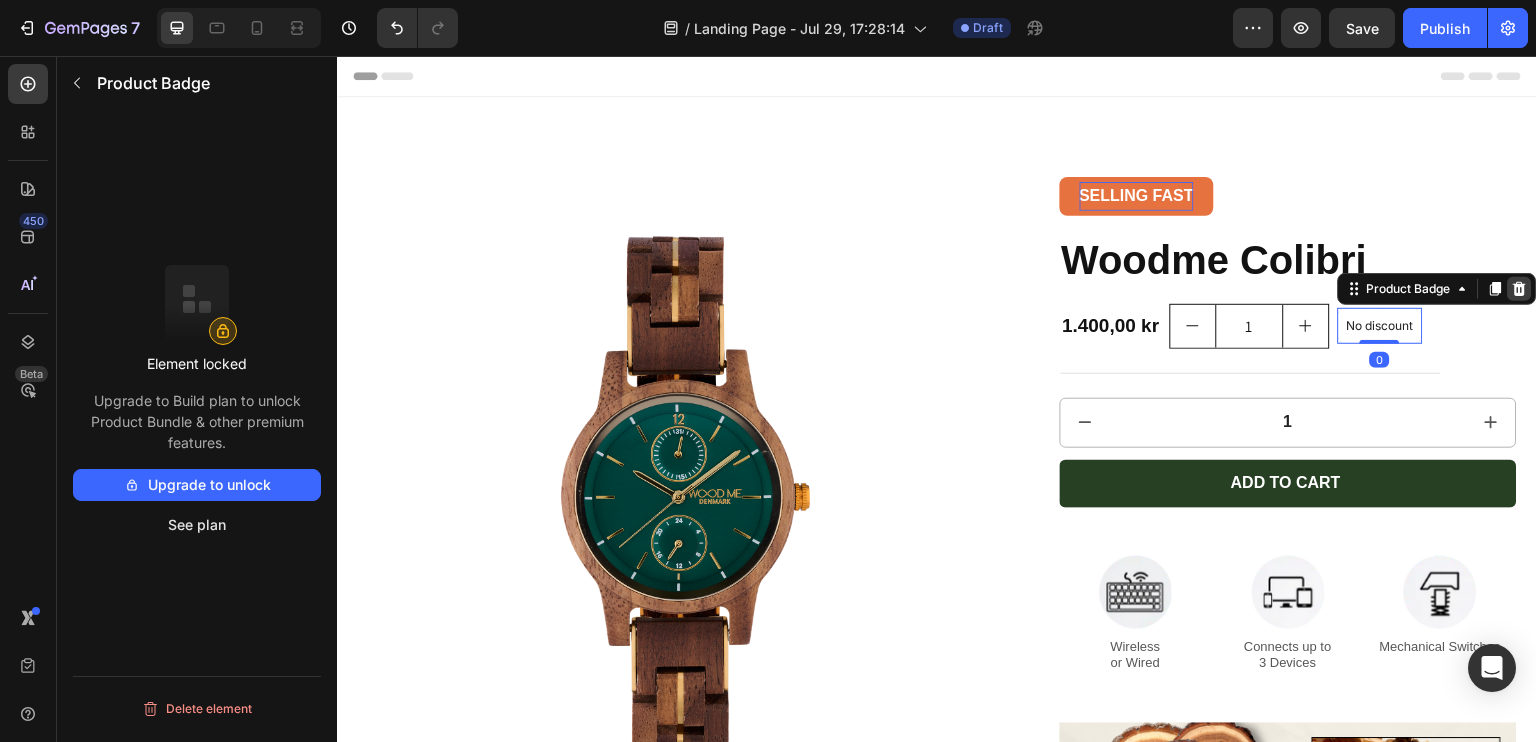 click 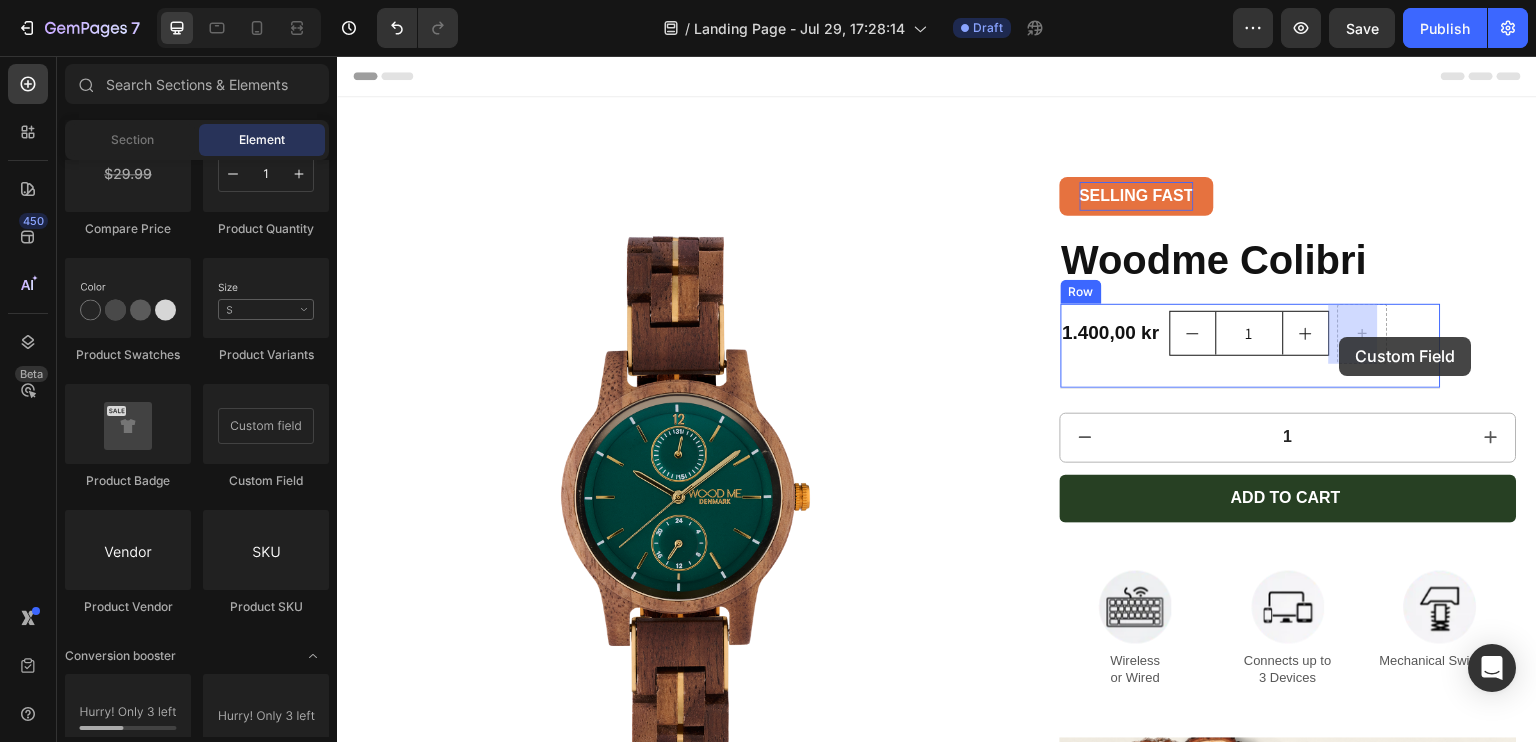 drag, startPoint x: 610, startPoint y: 479, endPoint x: 1340, endPoint y: 337, distance: 743.68274 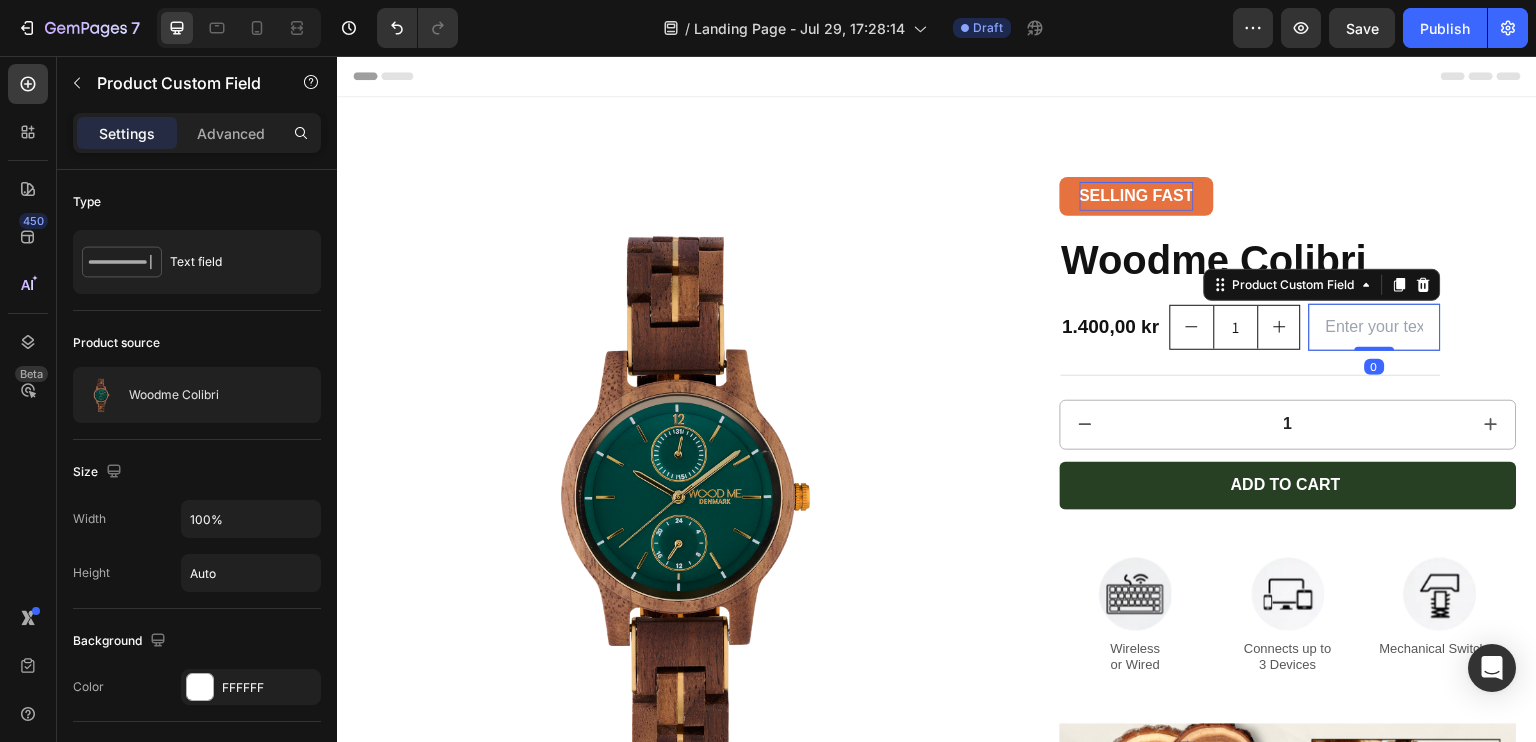 click at bounding box center (1374, 327) 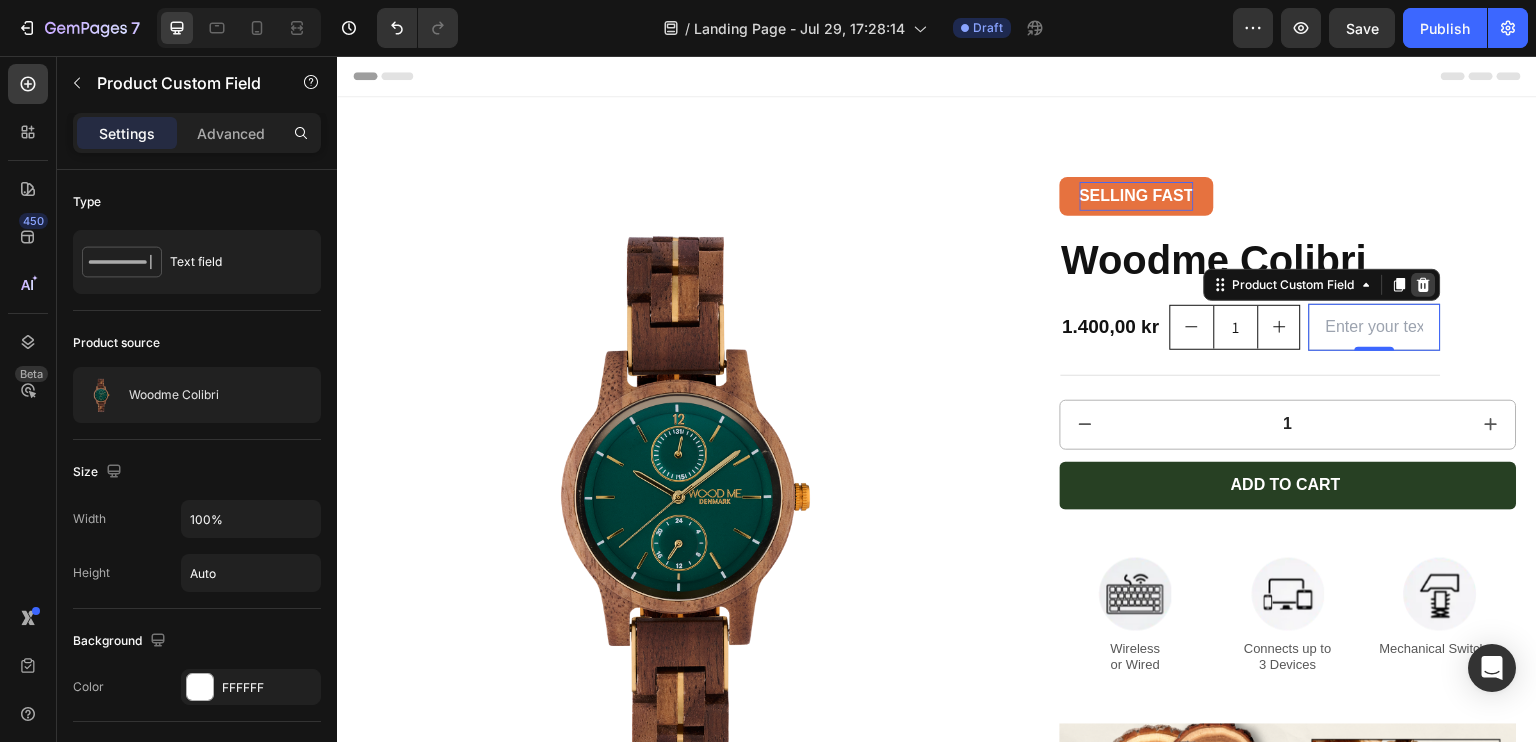 click at bounding box center (1424, 285) 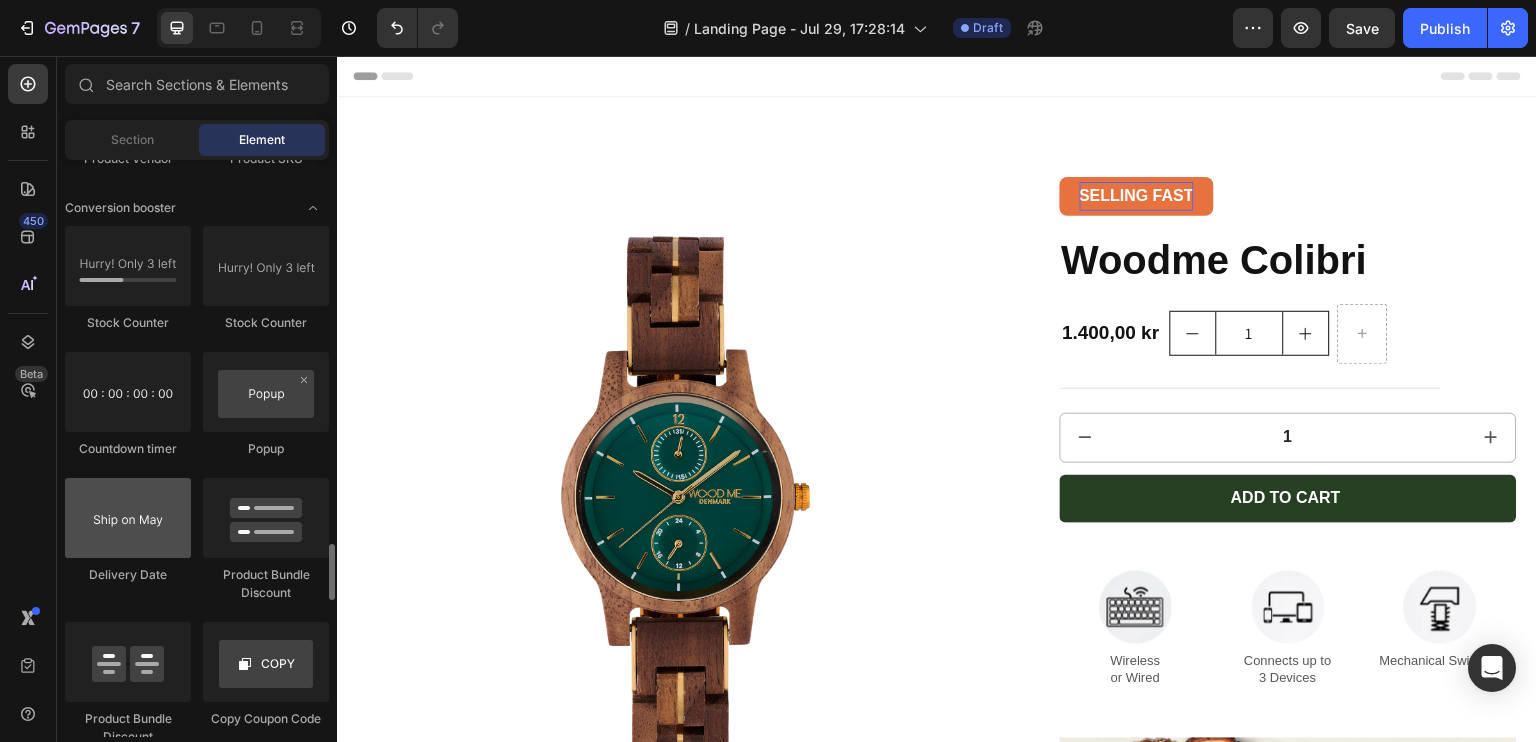 scroll, scrollTop: 4030, scrollLeft: 0, axis: vertical 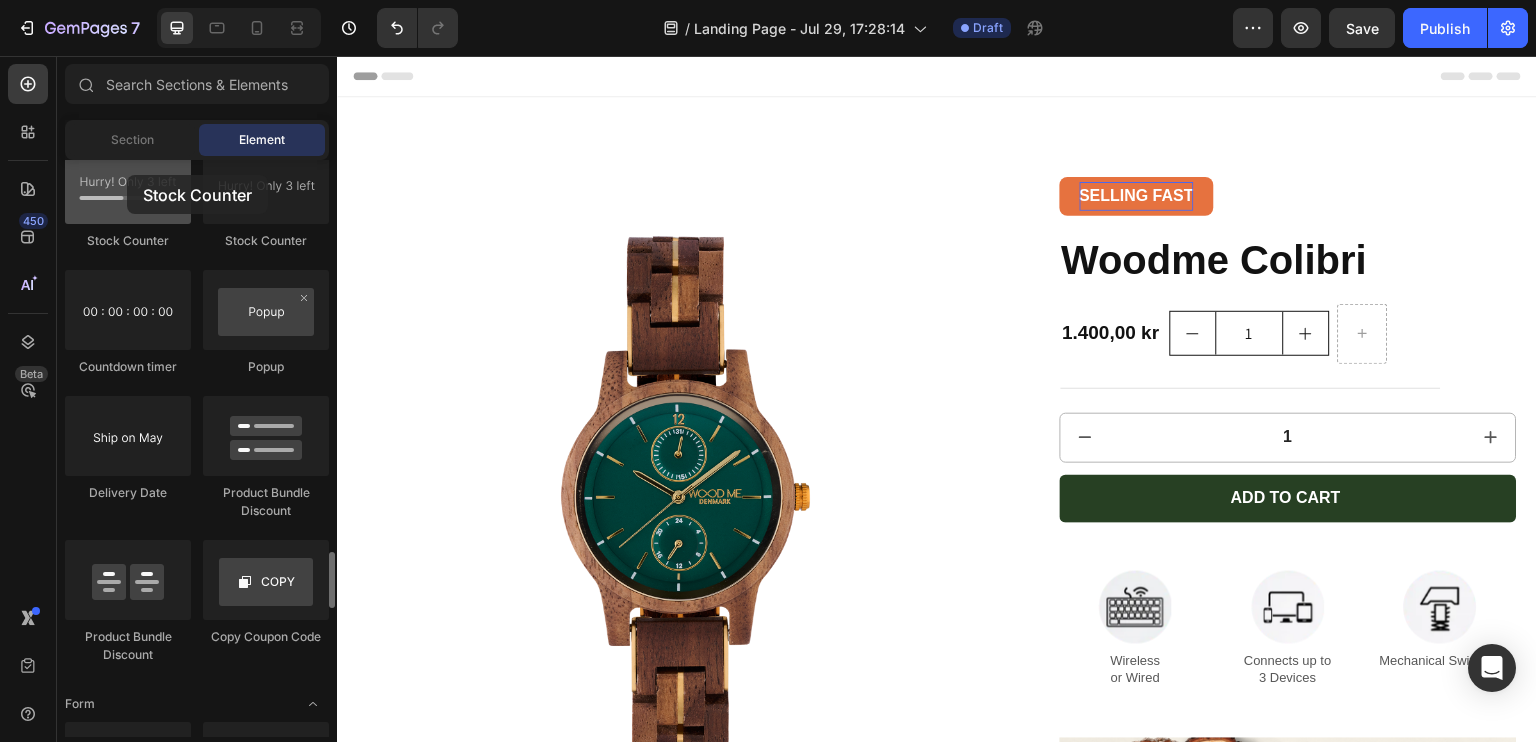 drag, startPoint x: 168, startPoint y: 193, endPoint x: 127, endPoint y: 175, distance: 44.777225 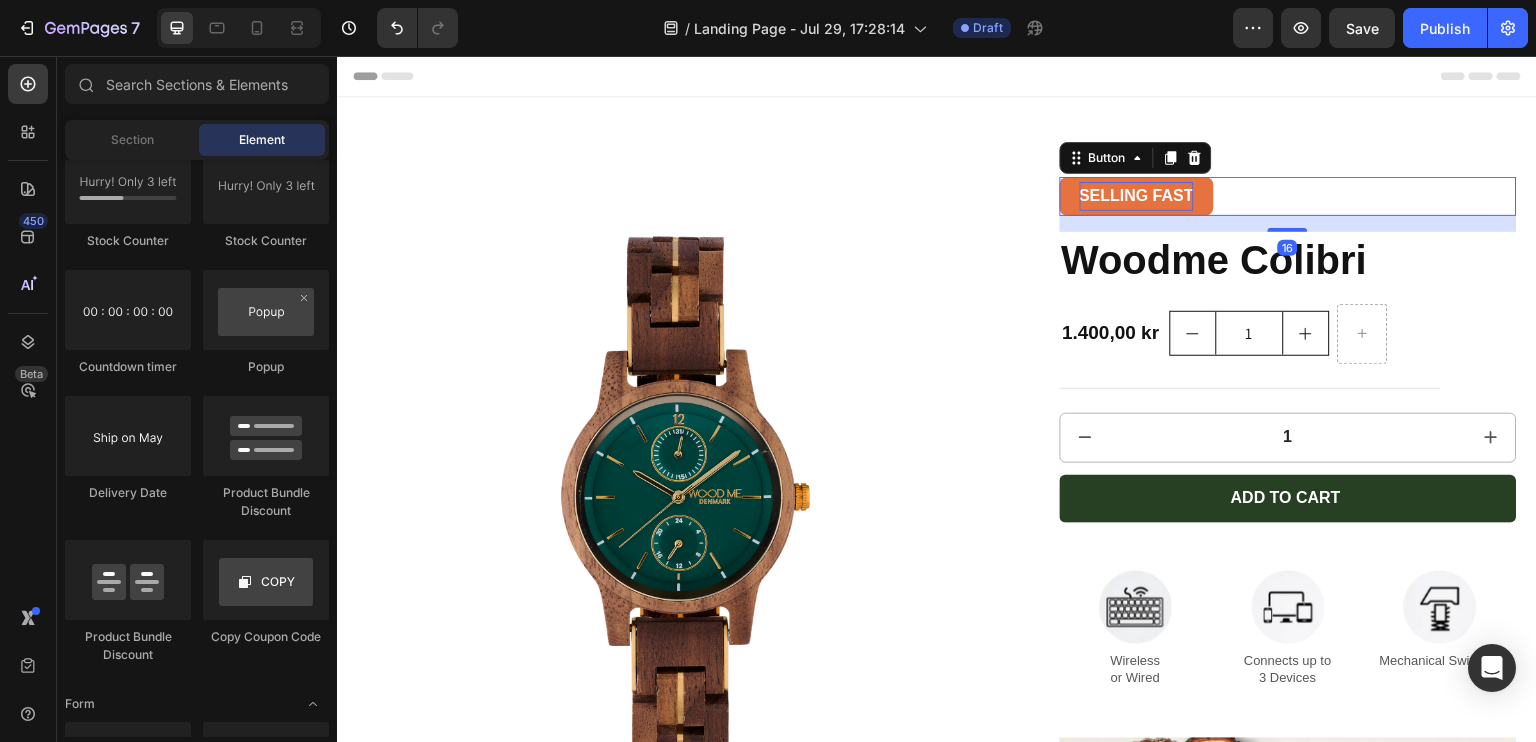 click on "SELLING FAST Button   16" at bounding box center (1289, 196) 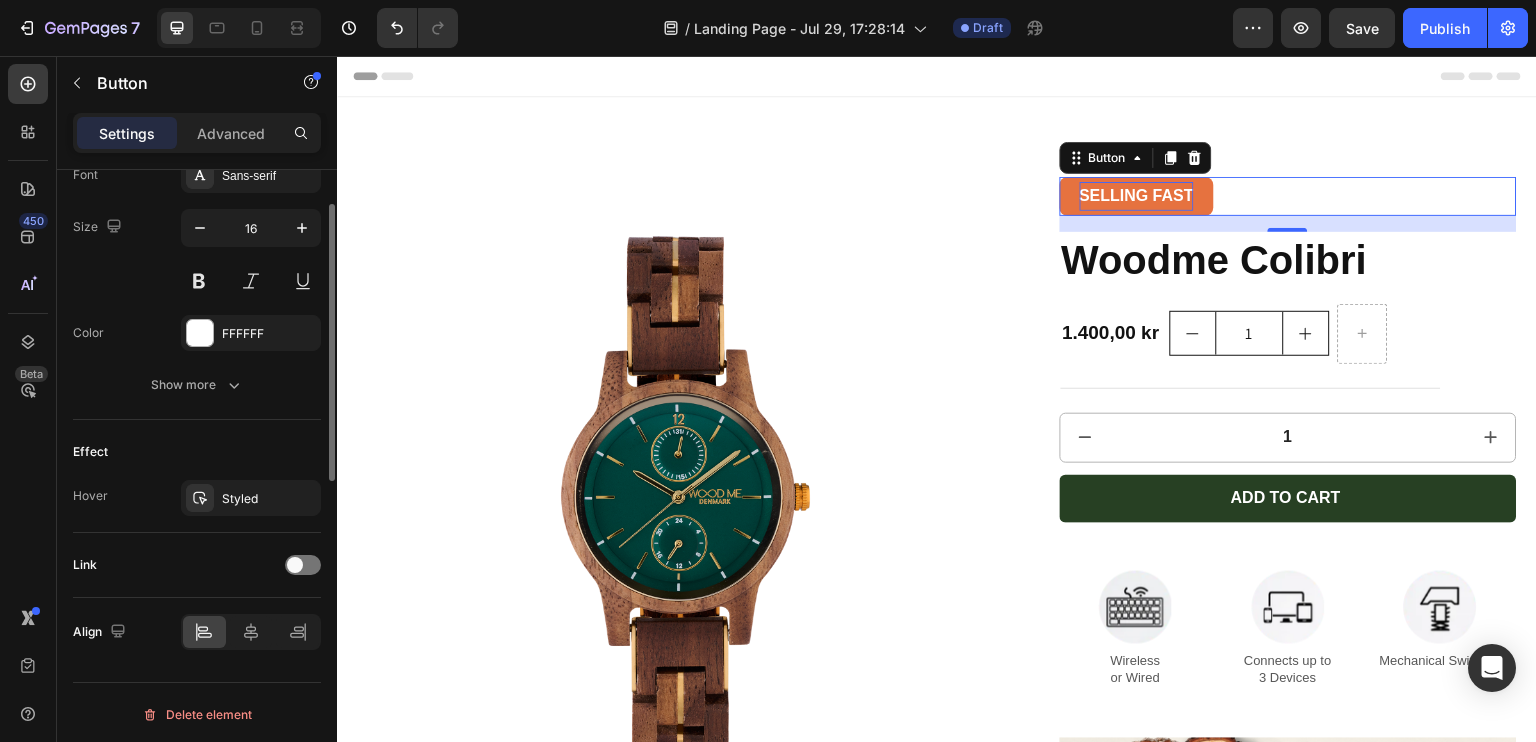 scroll, scrollTop: 0, scrollLeft: 0, axis: both 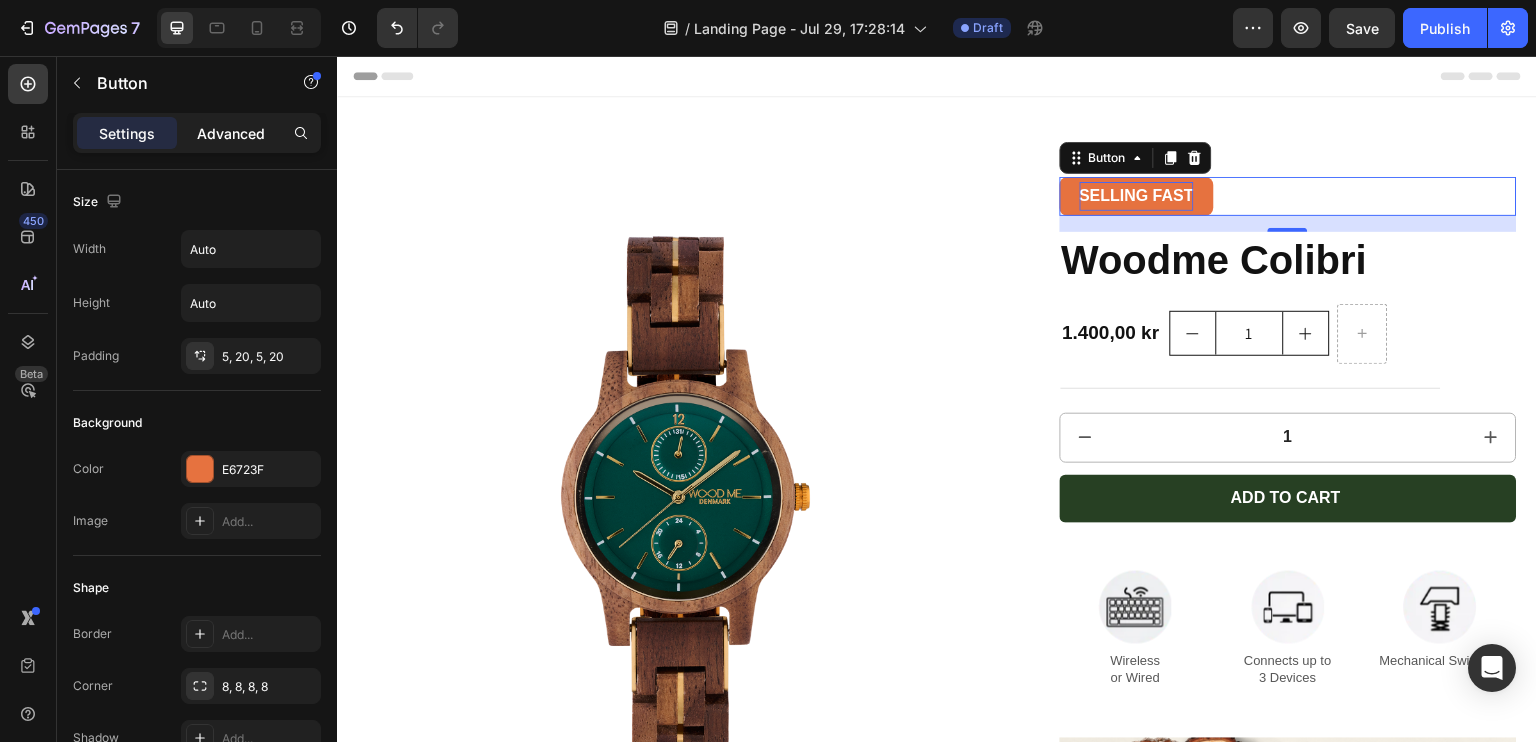 click on "Advanced" at bounding box center (231, 133) 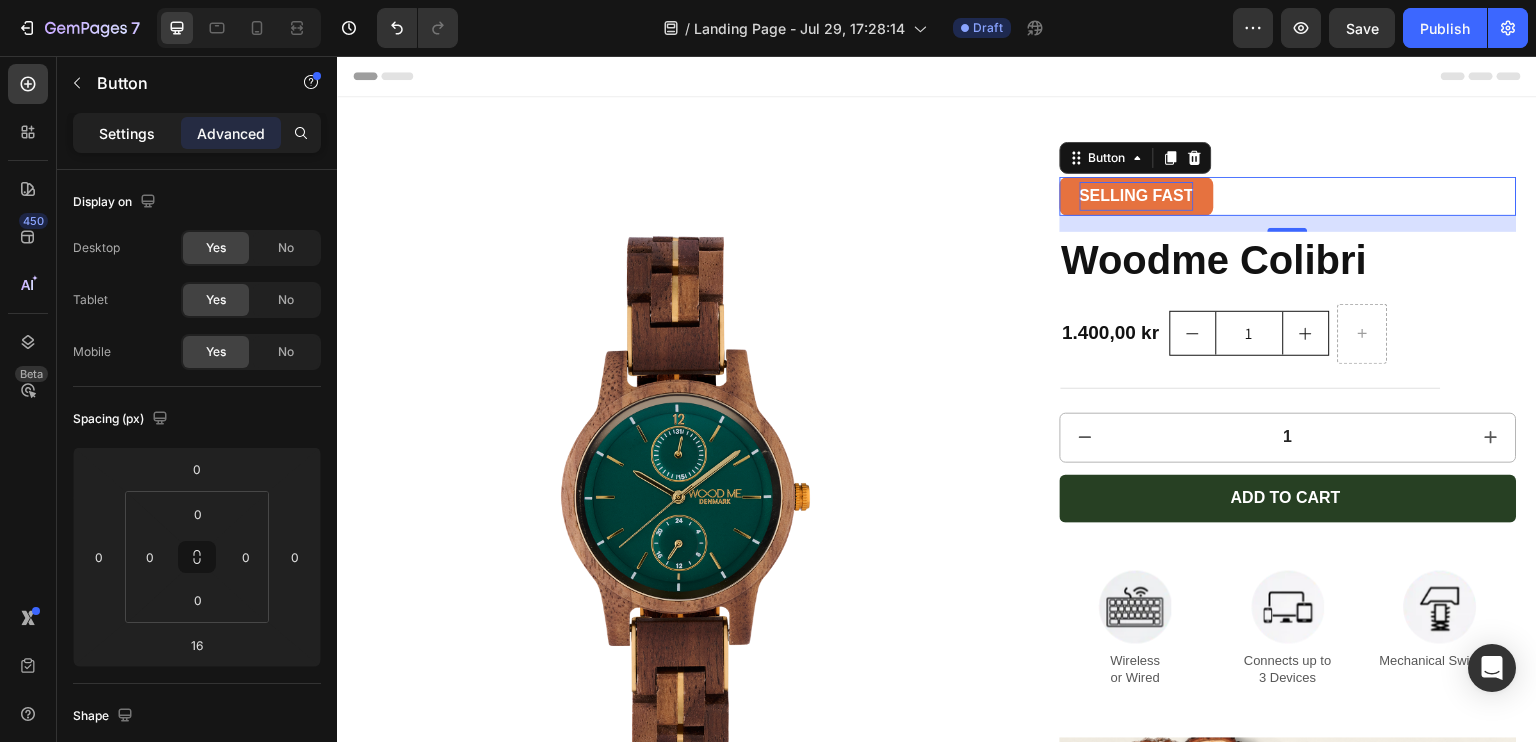 click on "Settings" at bounding box center (127, 133) 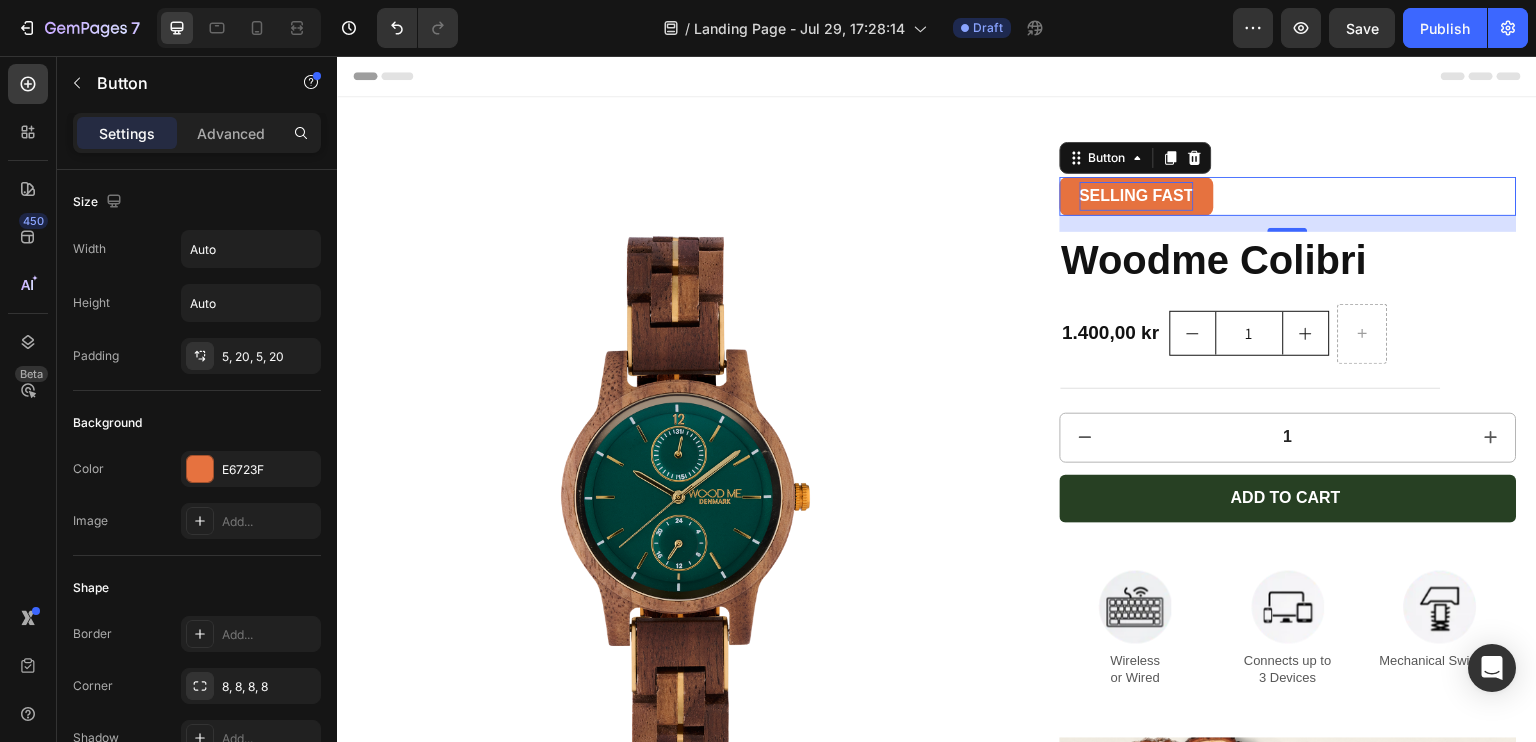 click on "SELLING FAST Button   16" at bounding box center [1289, 196] 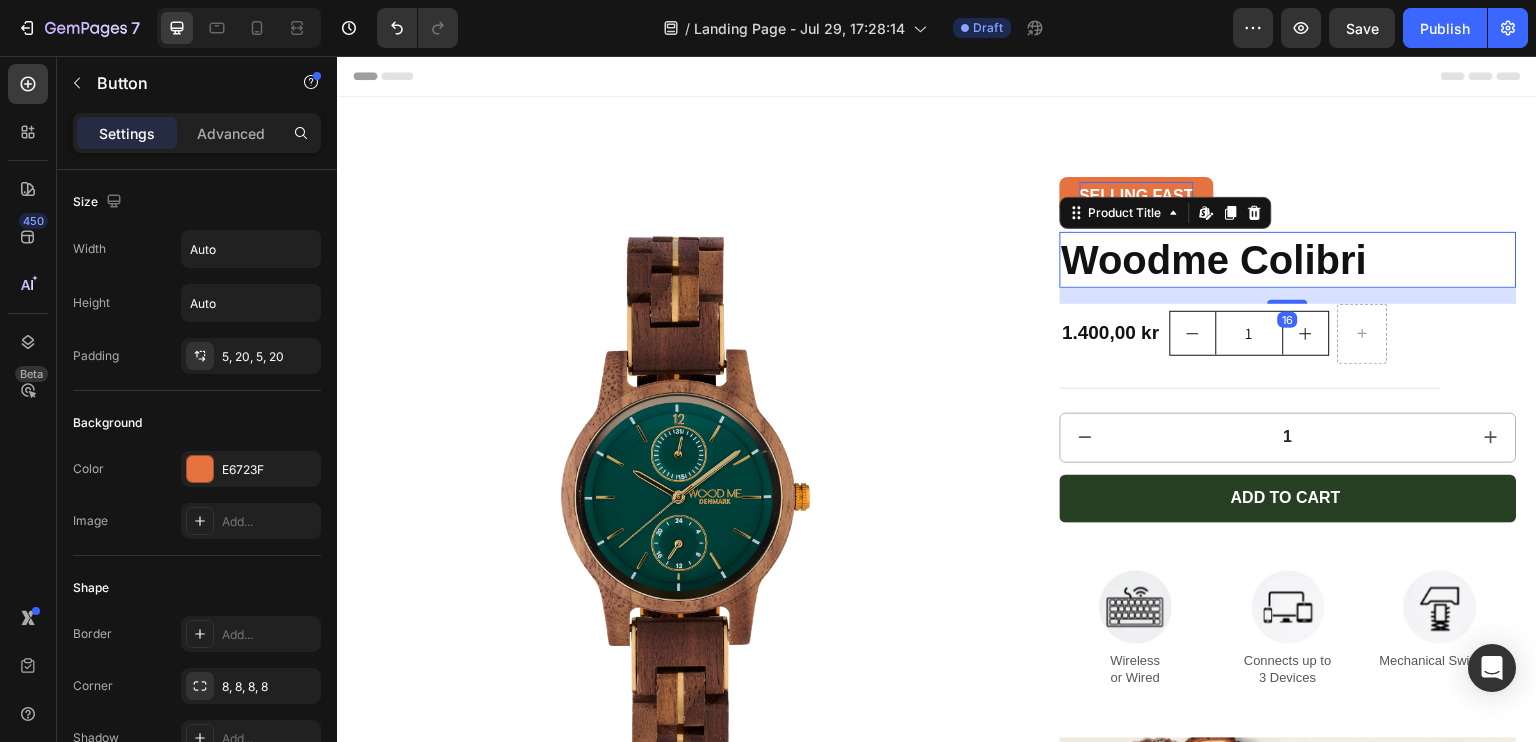click on "Woodme Colibri" at bounding box center [1289, 260] 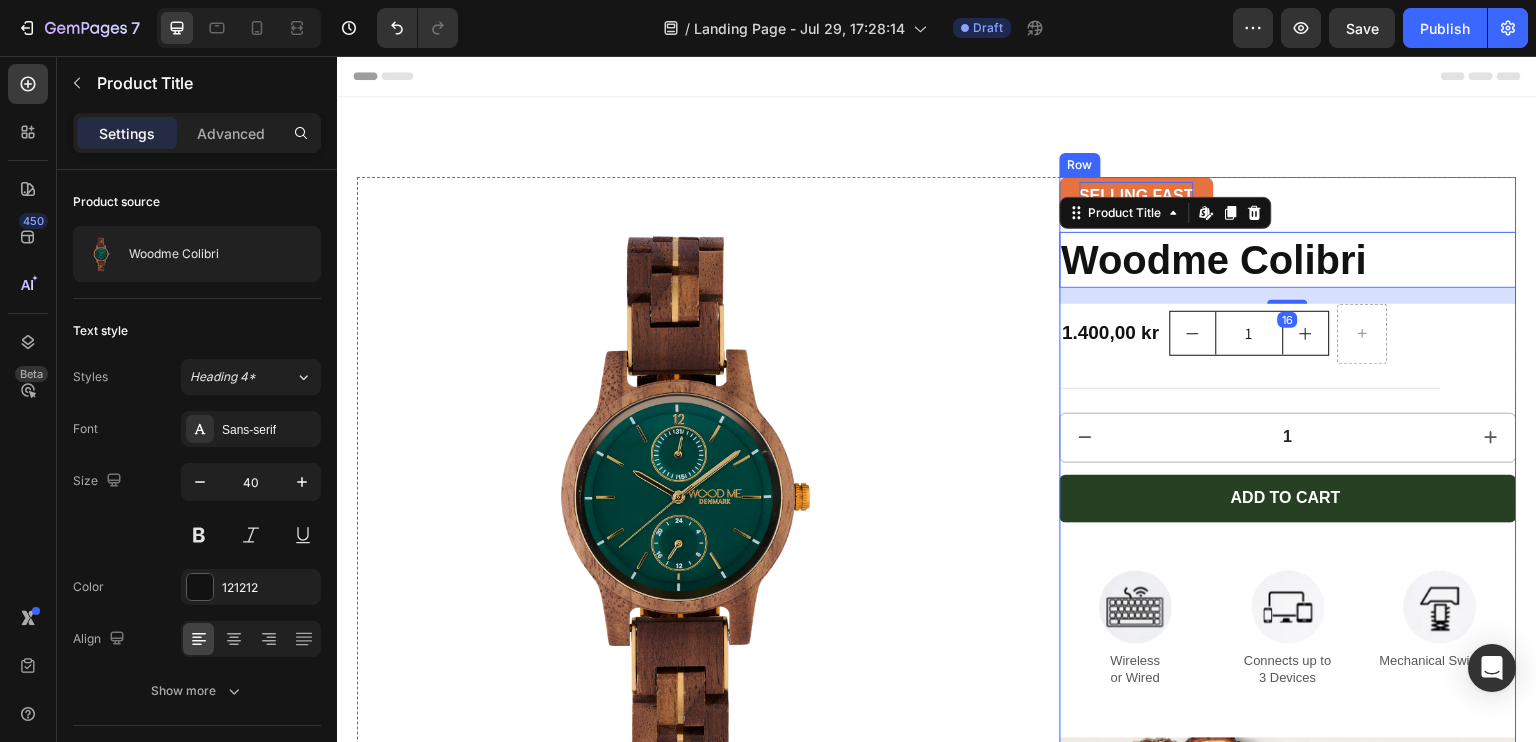 click on "SELLING FAST Button" at bounding box center [1289, 204] 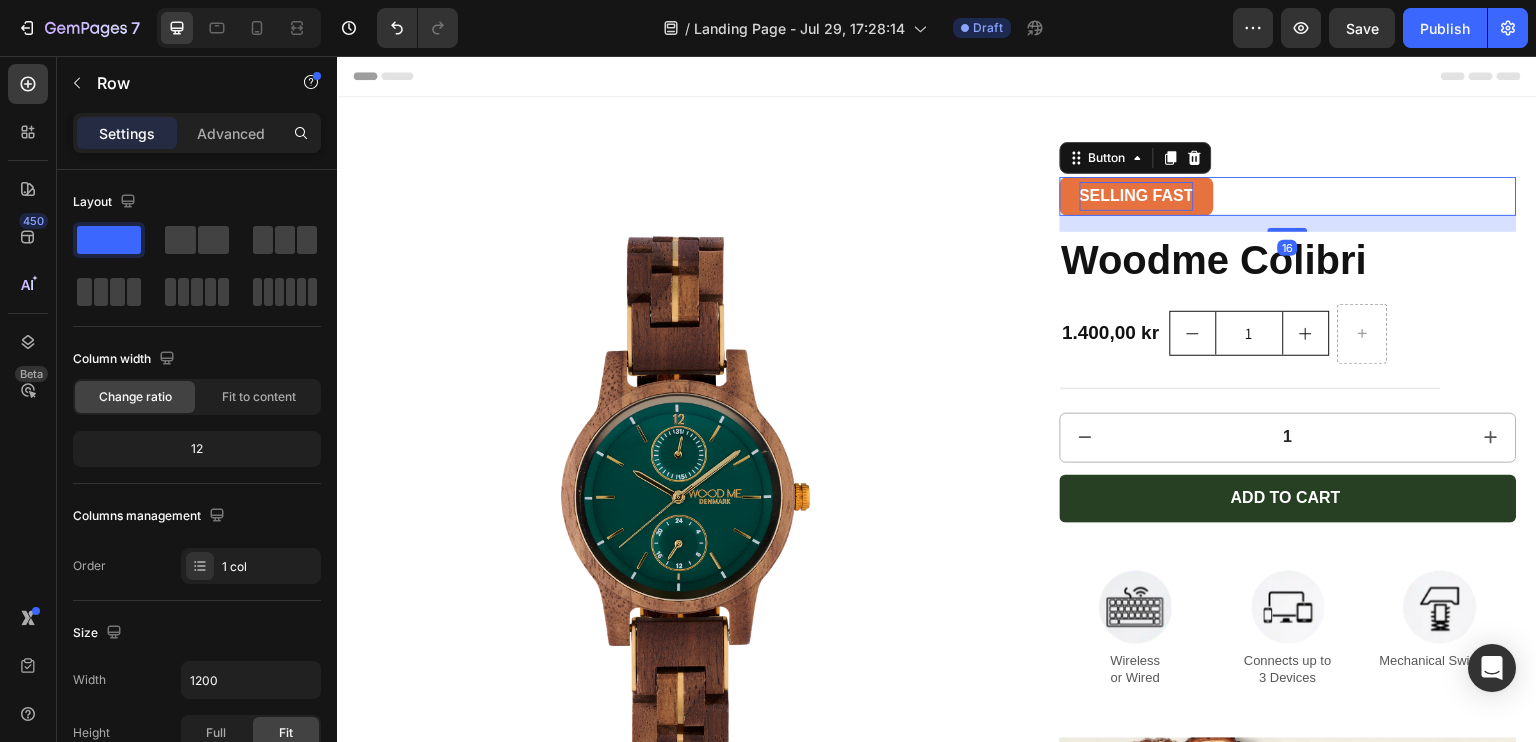 click on "SELLING FAST Button   16" at bounding box center (1289, 196) 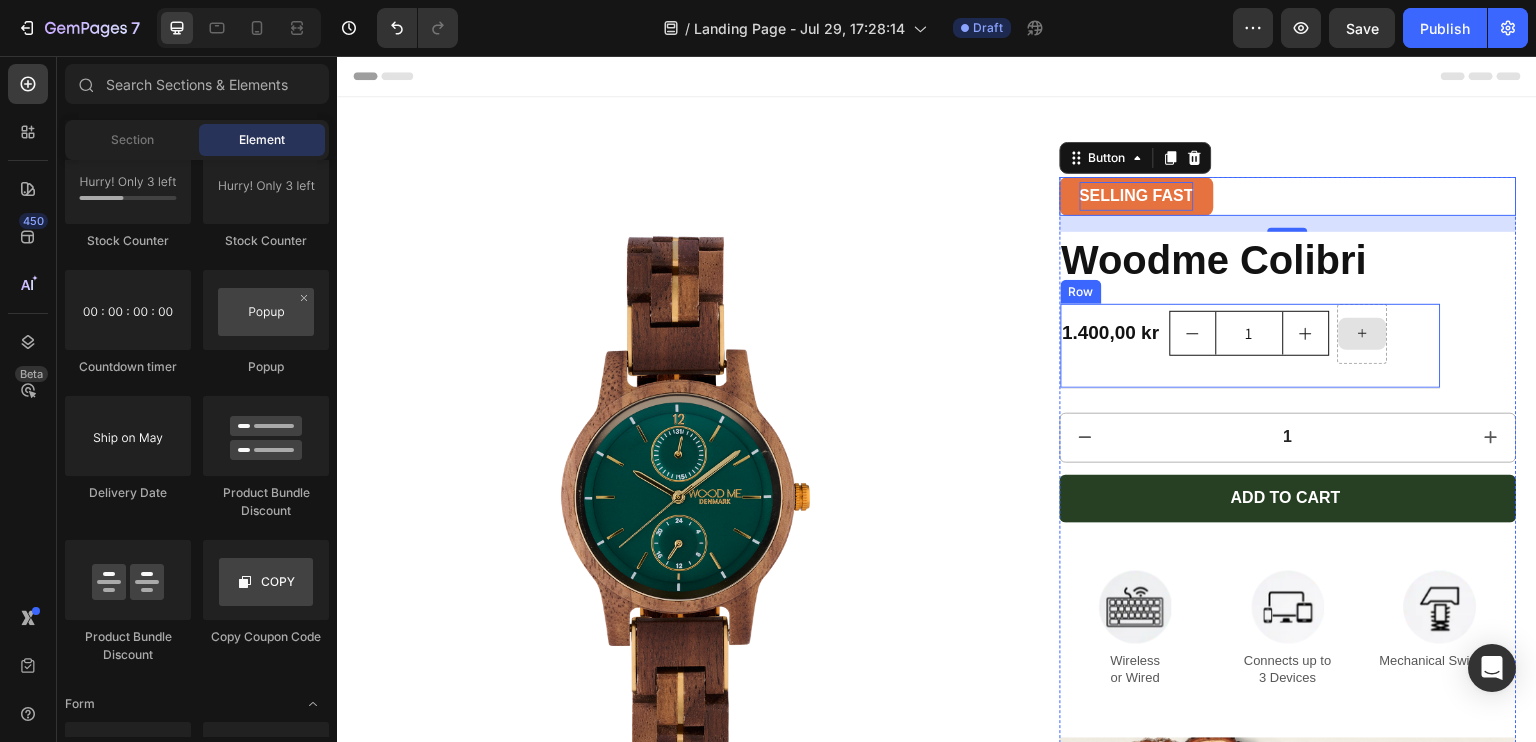 click 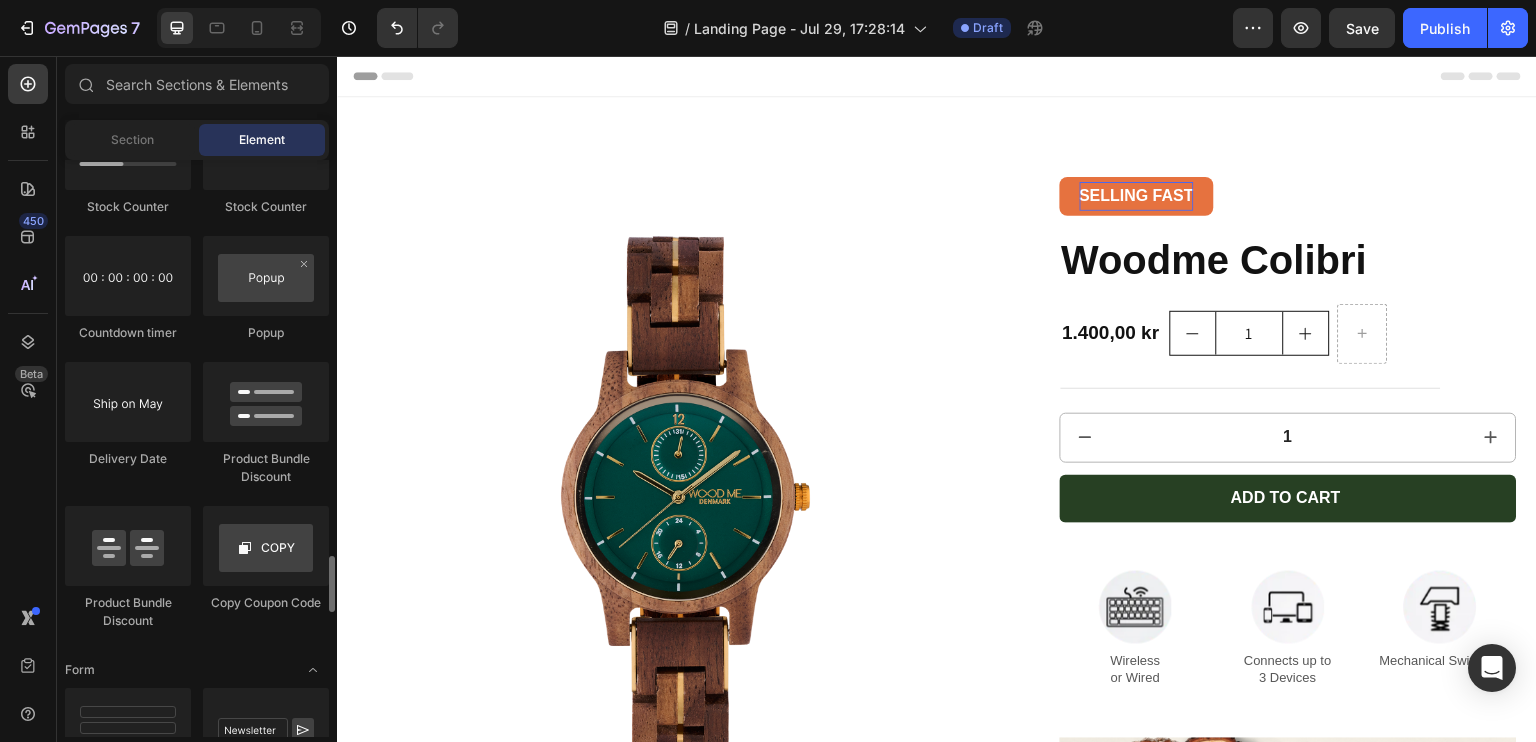 scroll, scrollTop: 4066, scrollLeft: 0, axis: vertical 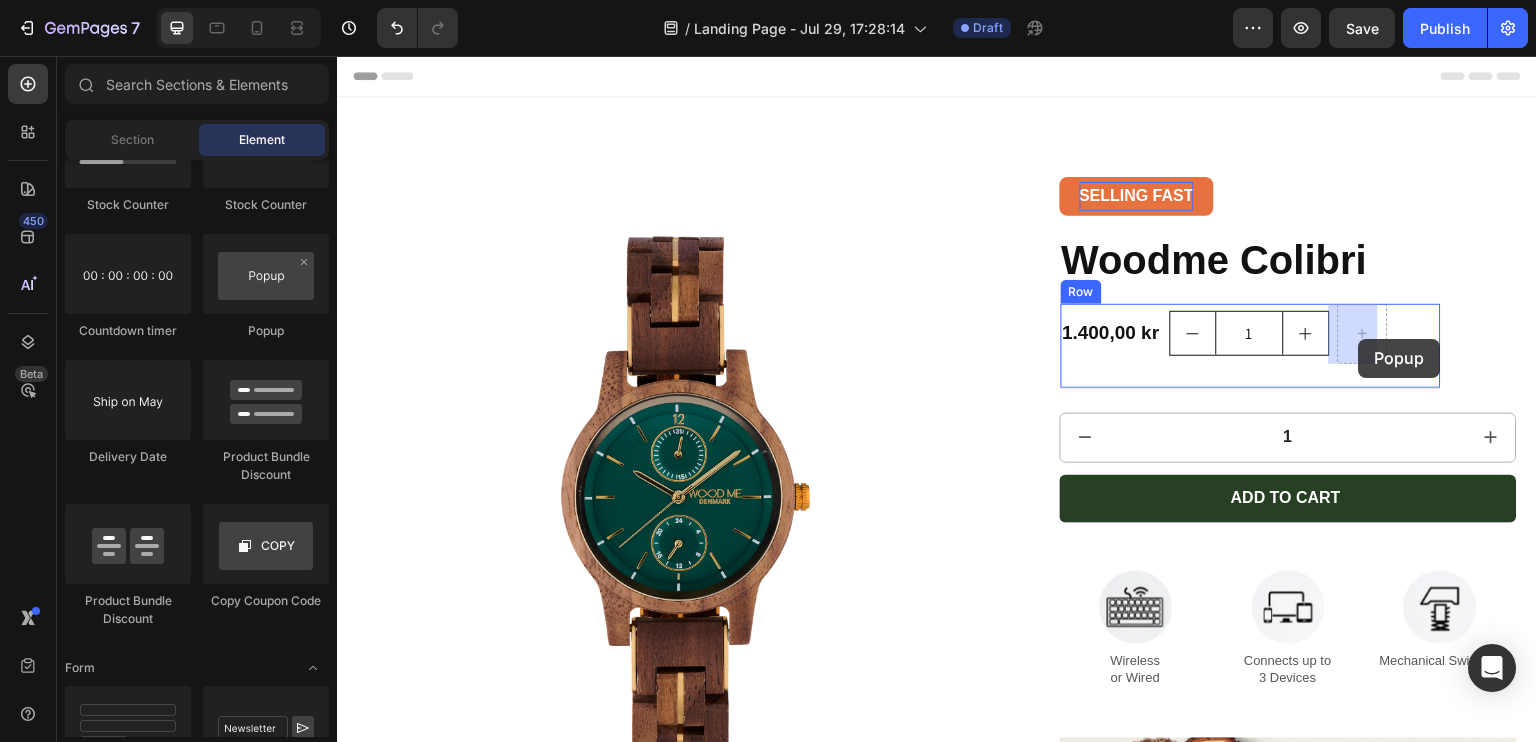 drag, startPoint x: 585, startPoint y: 343, endPoint x: 1359, endPoint y: 339, distance: 774.0103 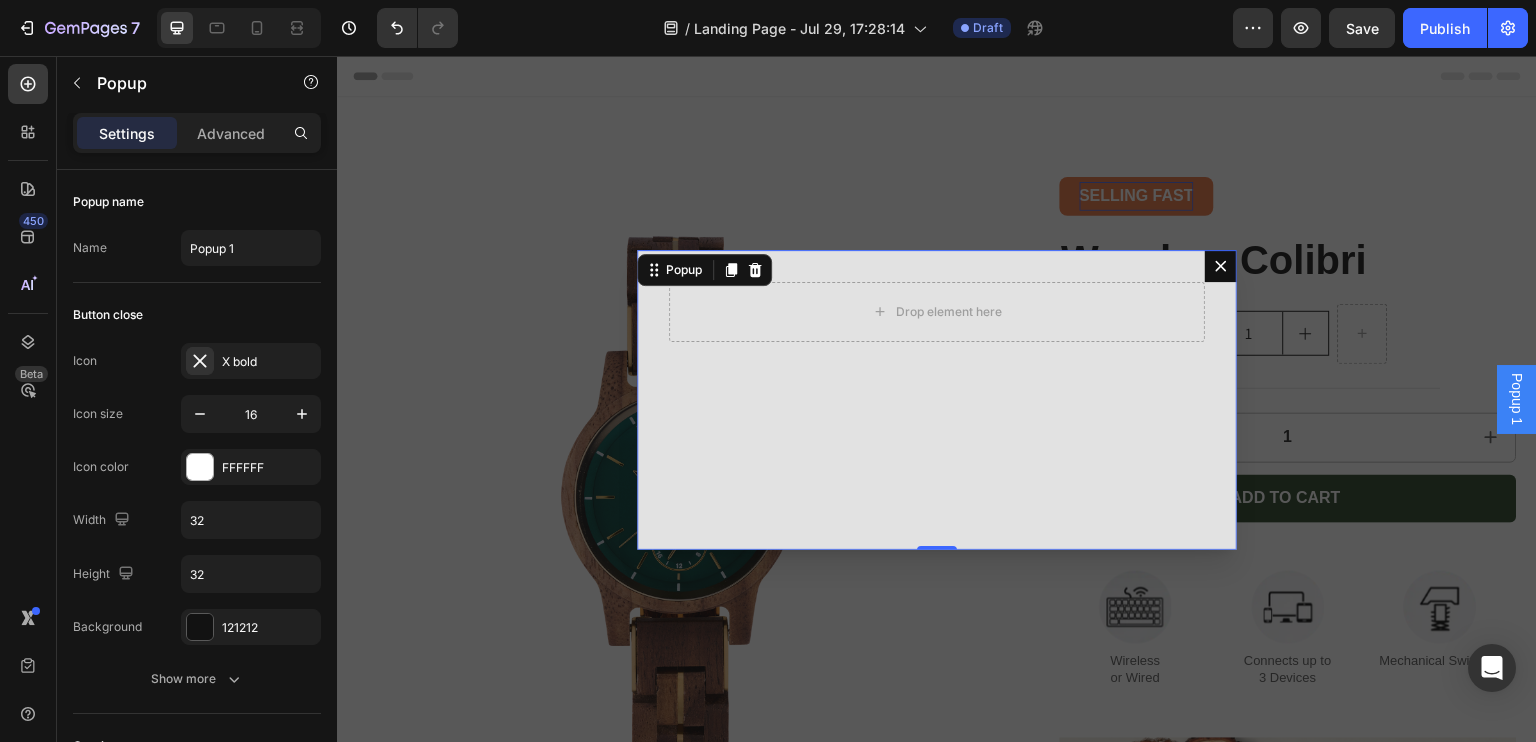 click 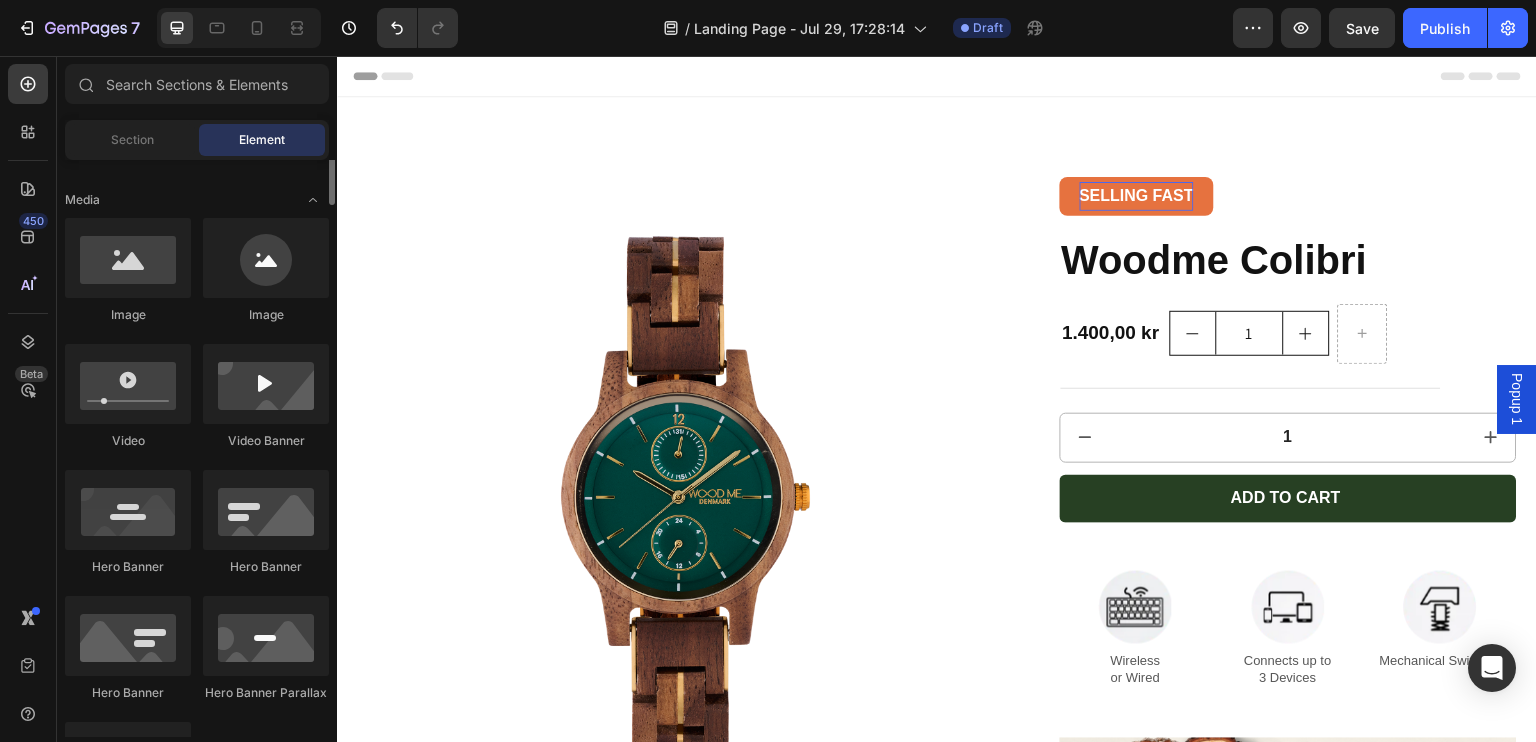 scroll, scrollTop: 271, scrollLeft: 0, axis: vertical 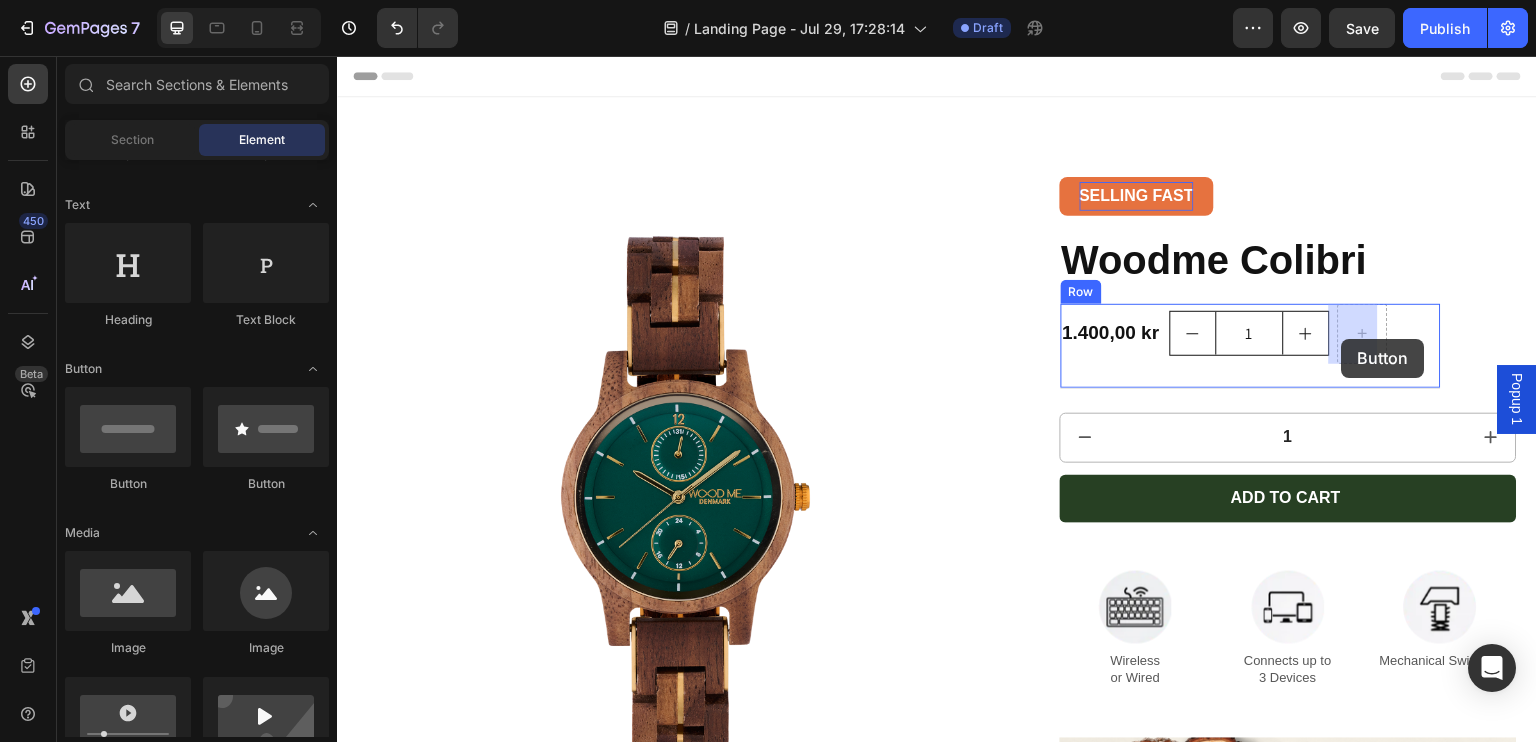 drag, startPoint x: 474, startPoint y: 489, endPoint x: 1342, endPoint y: 339, distance: 880.8655 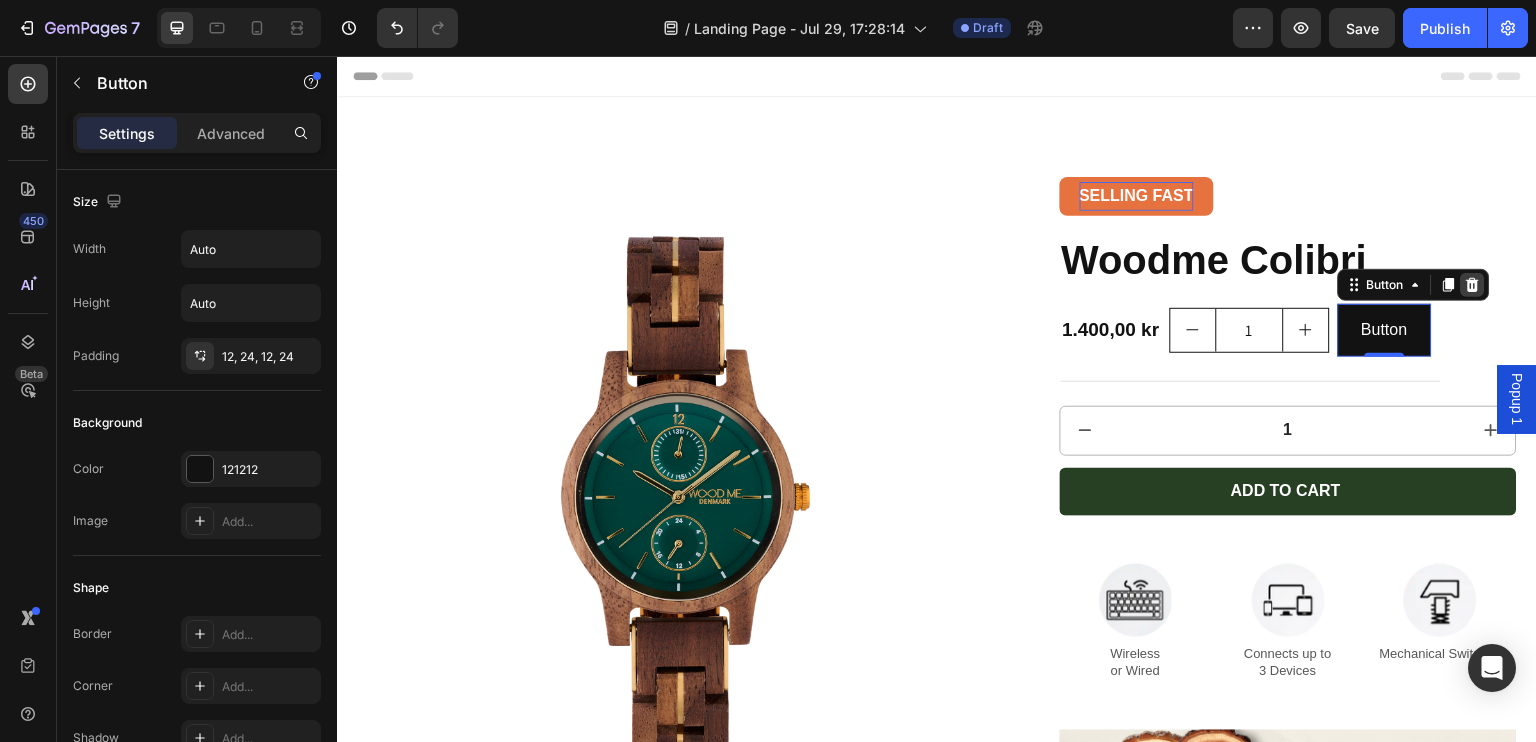 click 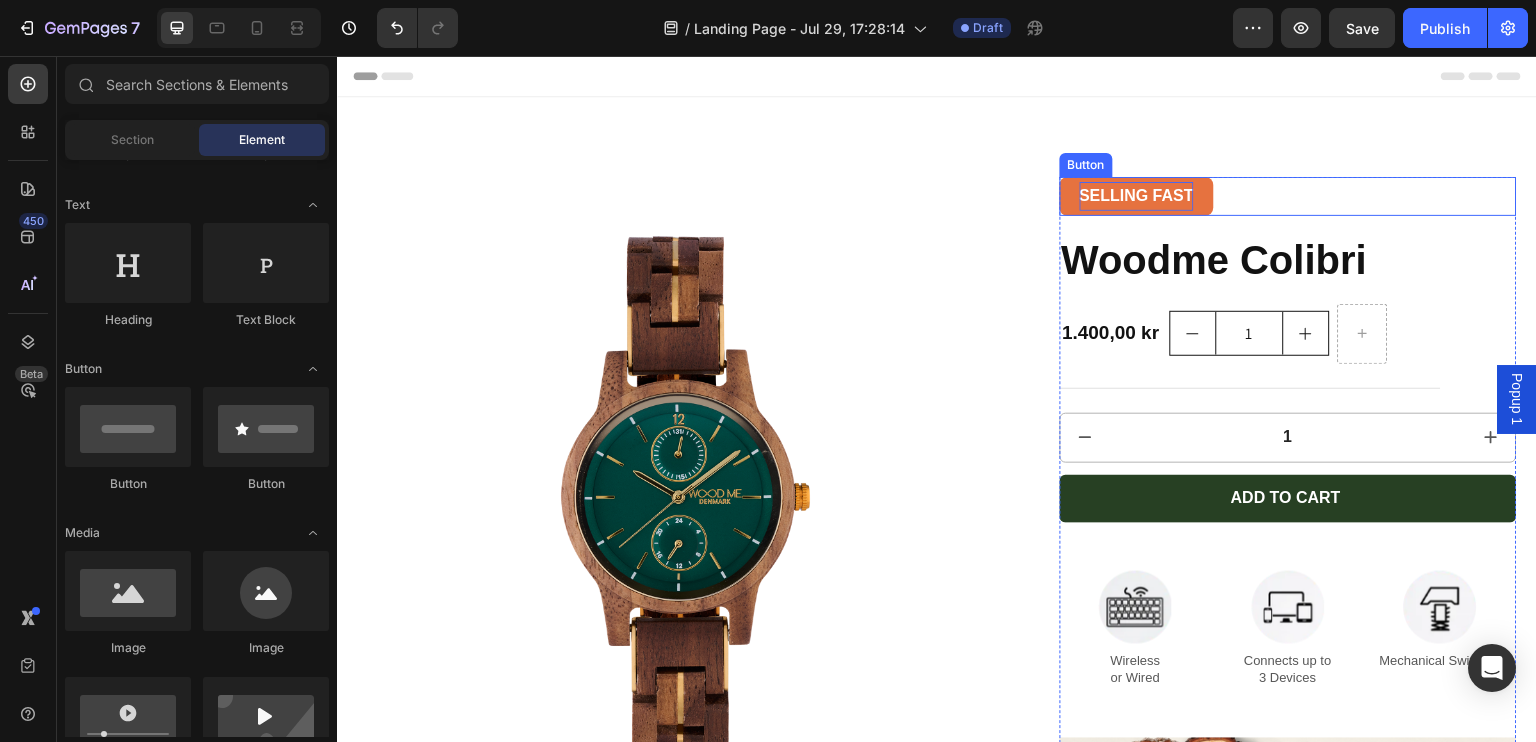 click on "SELLING FAST Button" at bounding box center (1289, 196) 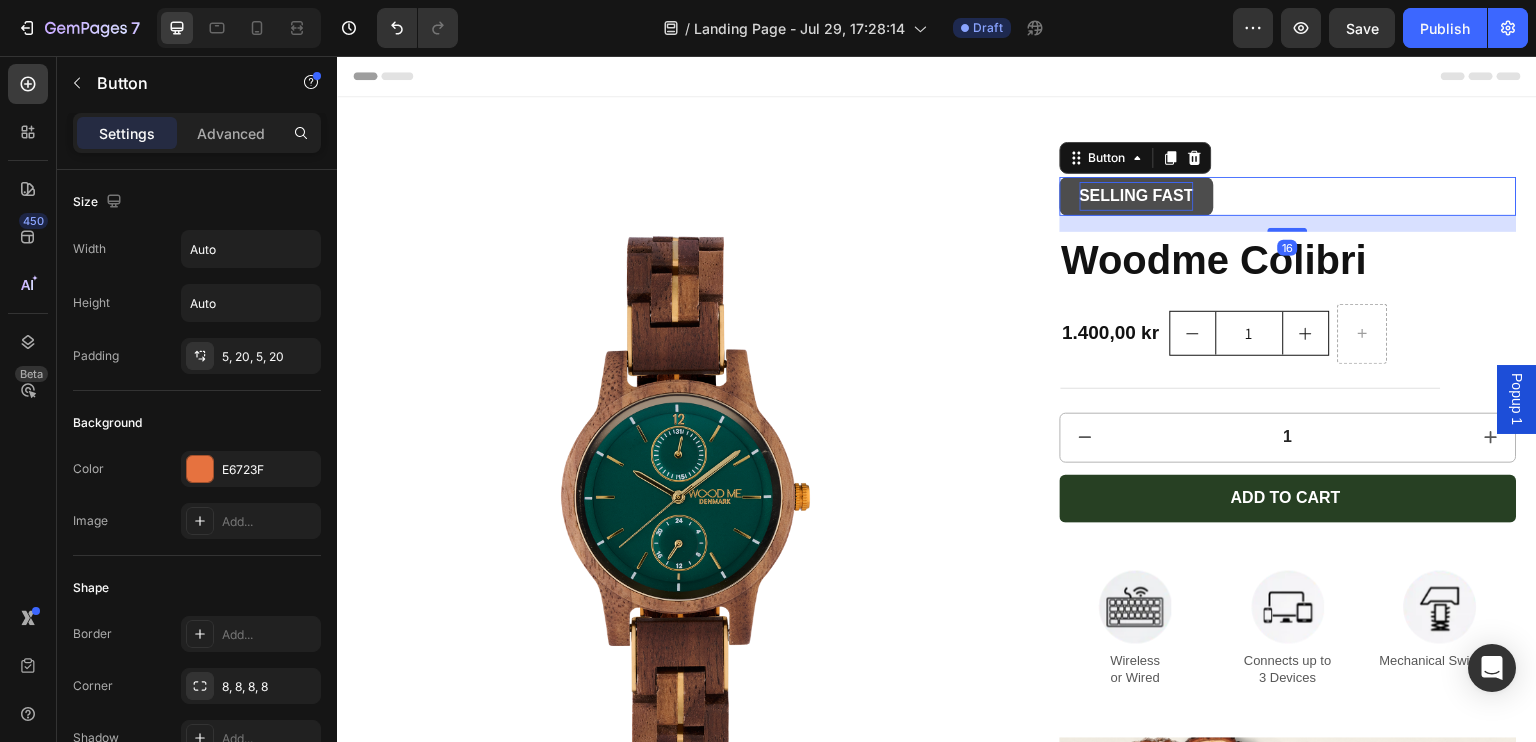 click on "SELLING FAST" at bounding box center (1137, 196) 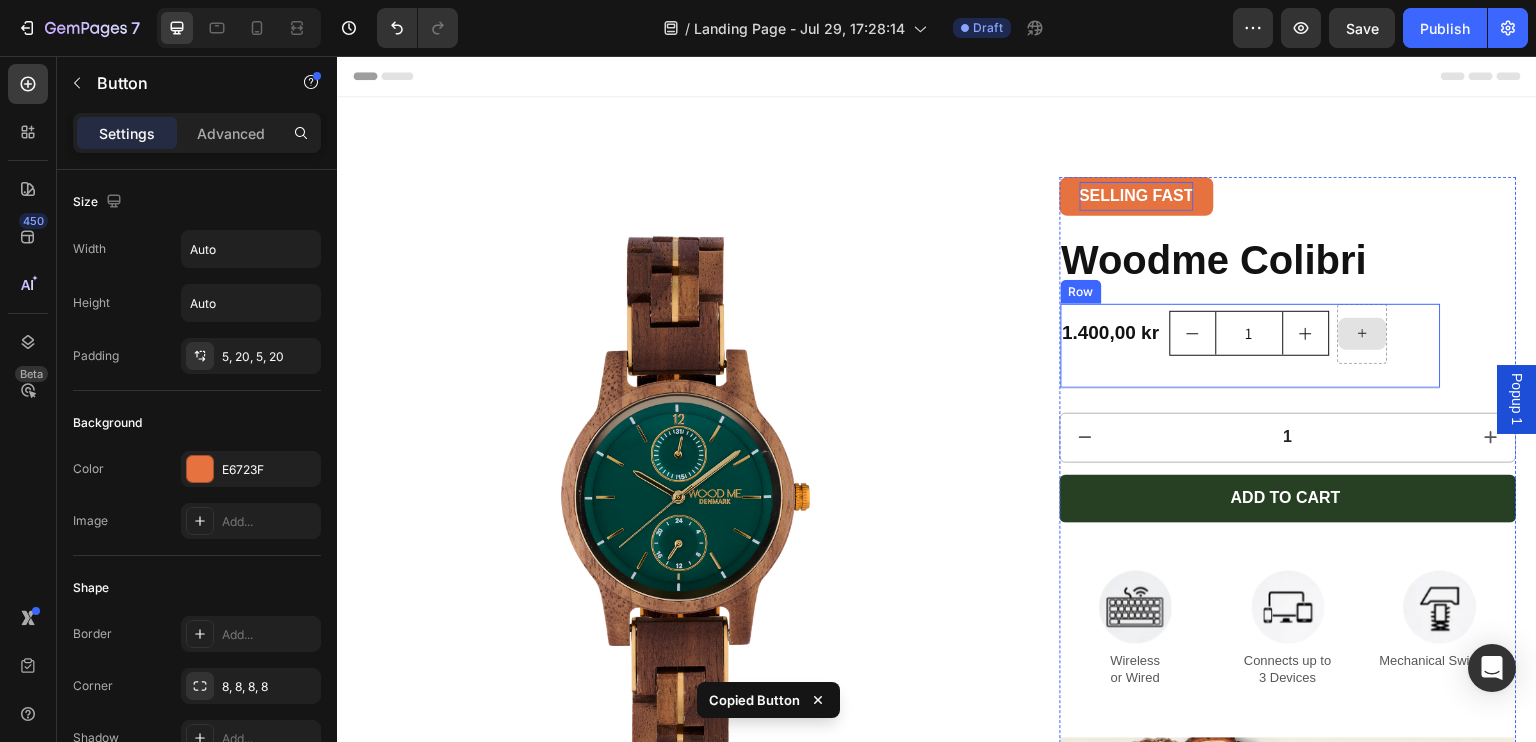 click at bounding box center [1363, 334] 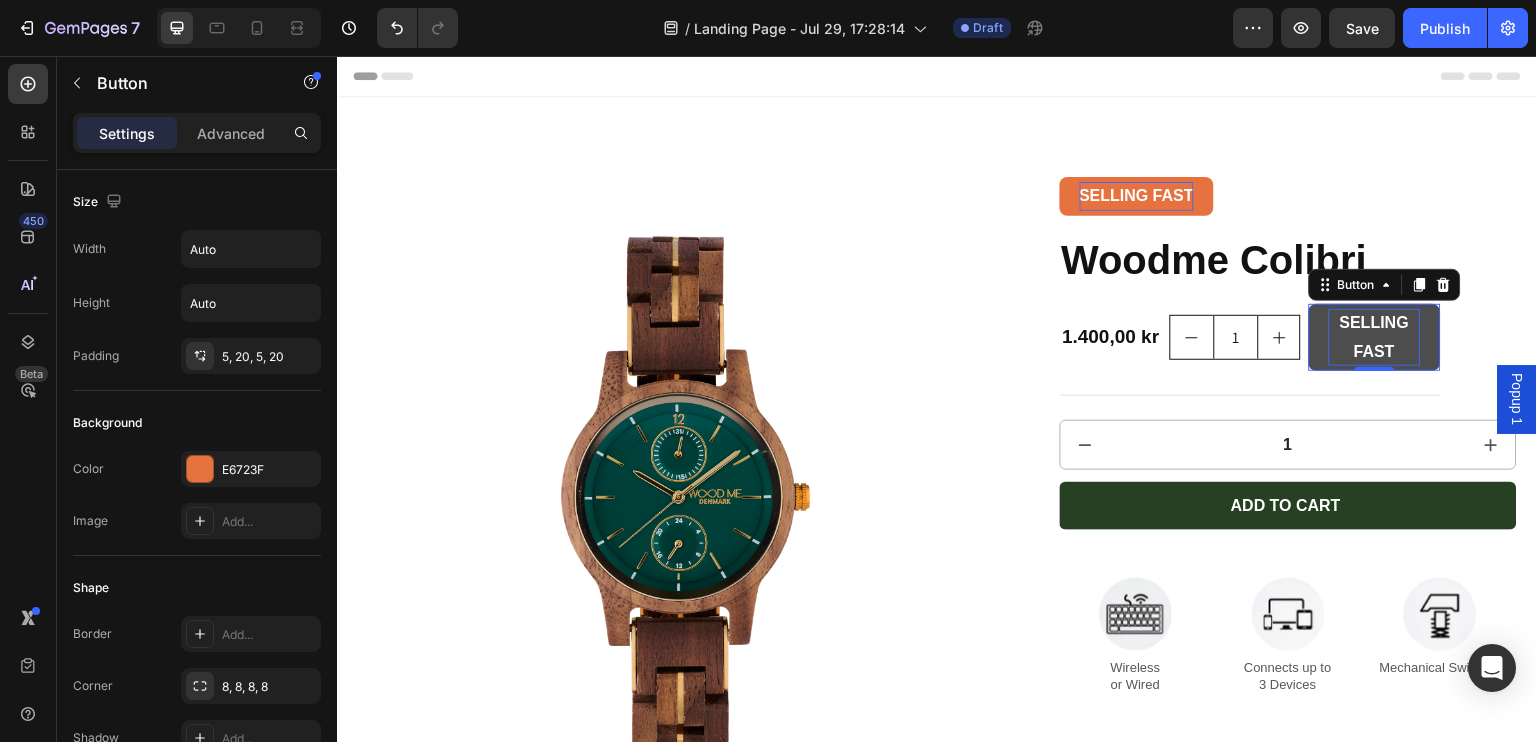 click on "SELLING FAST" at bounding box center [1374, 338] 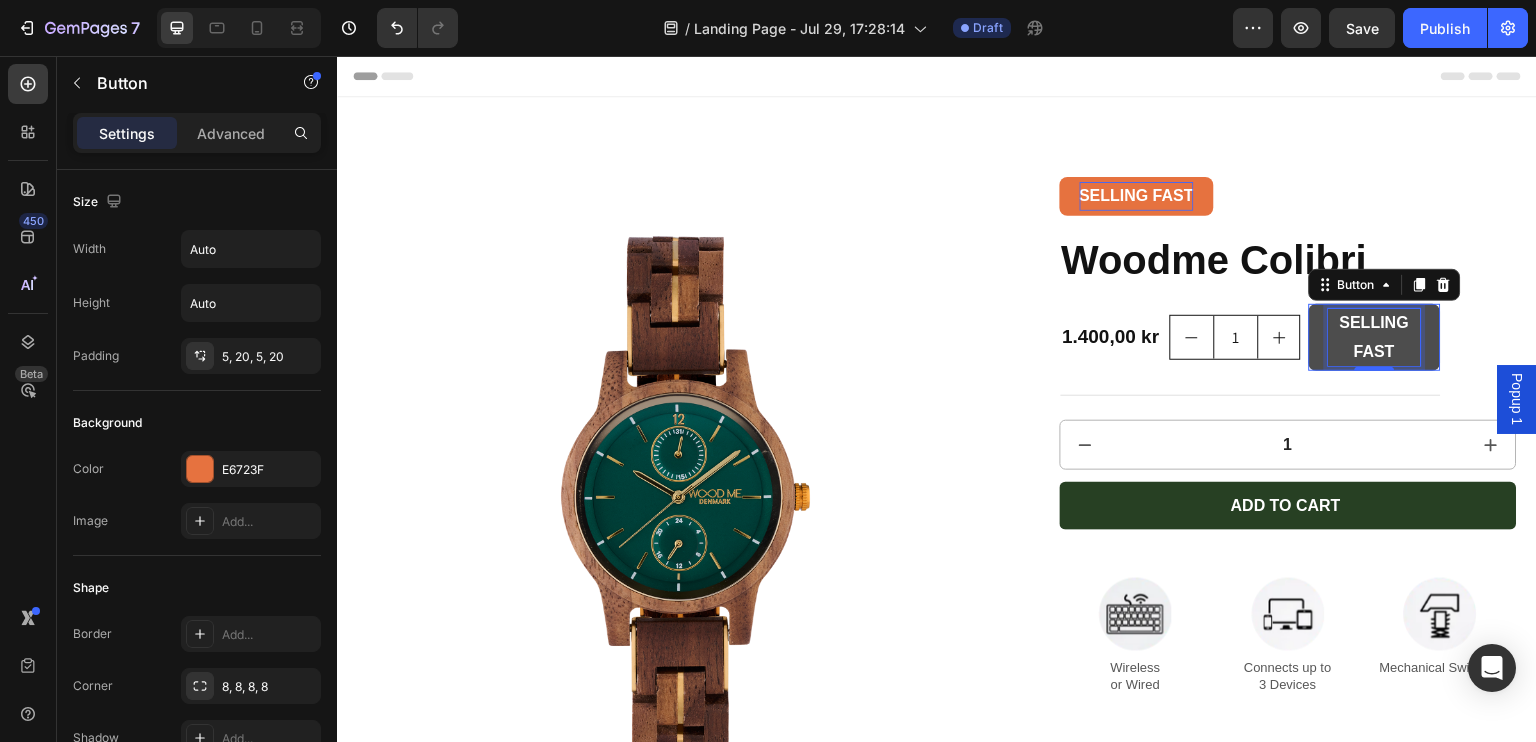 click on "SELLING FAST" at bounding box center (1374, 338) 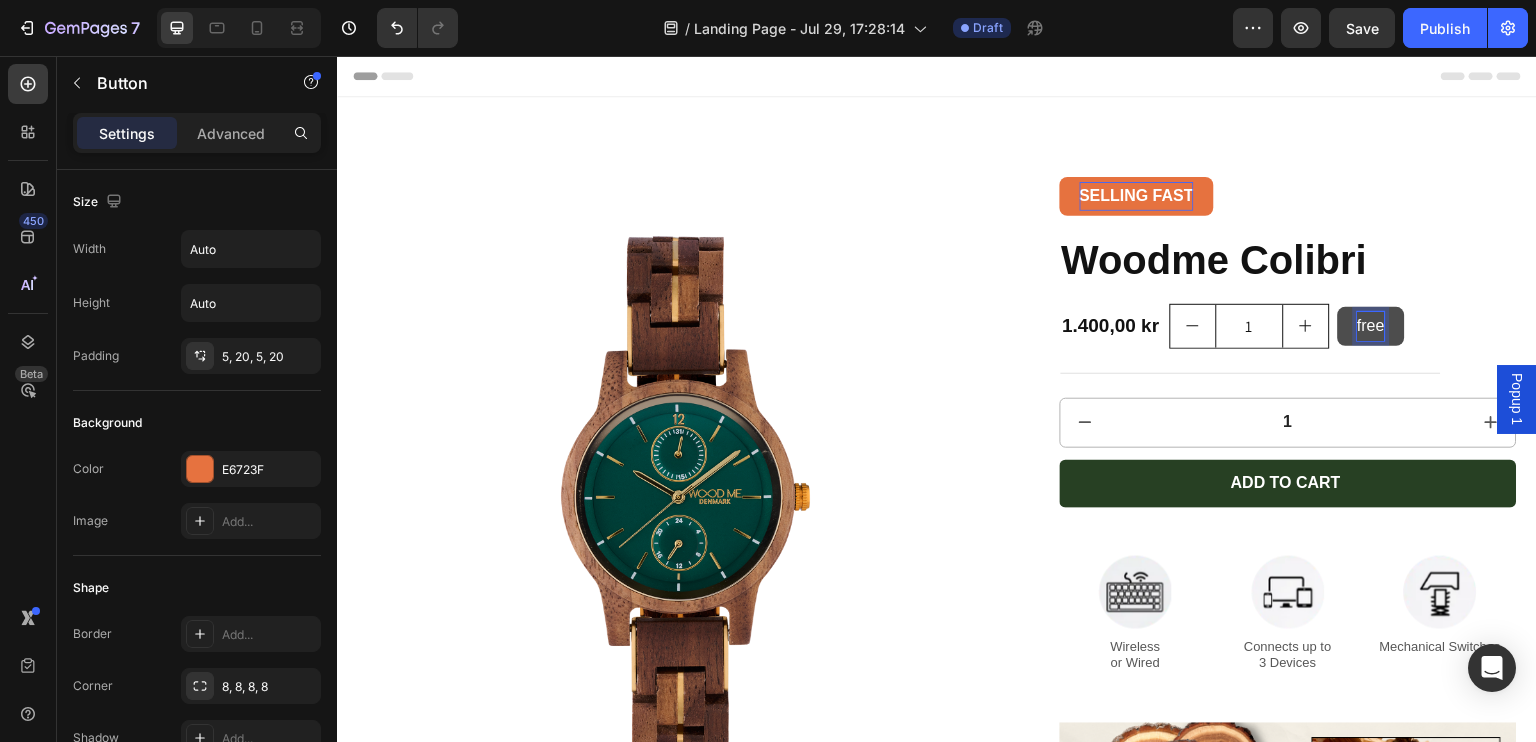 click on "free" at bounding box center [1372, 326] 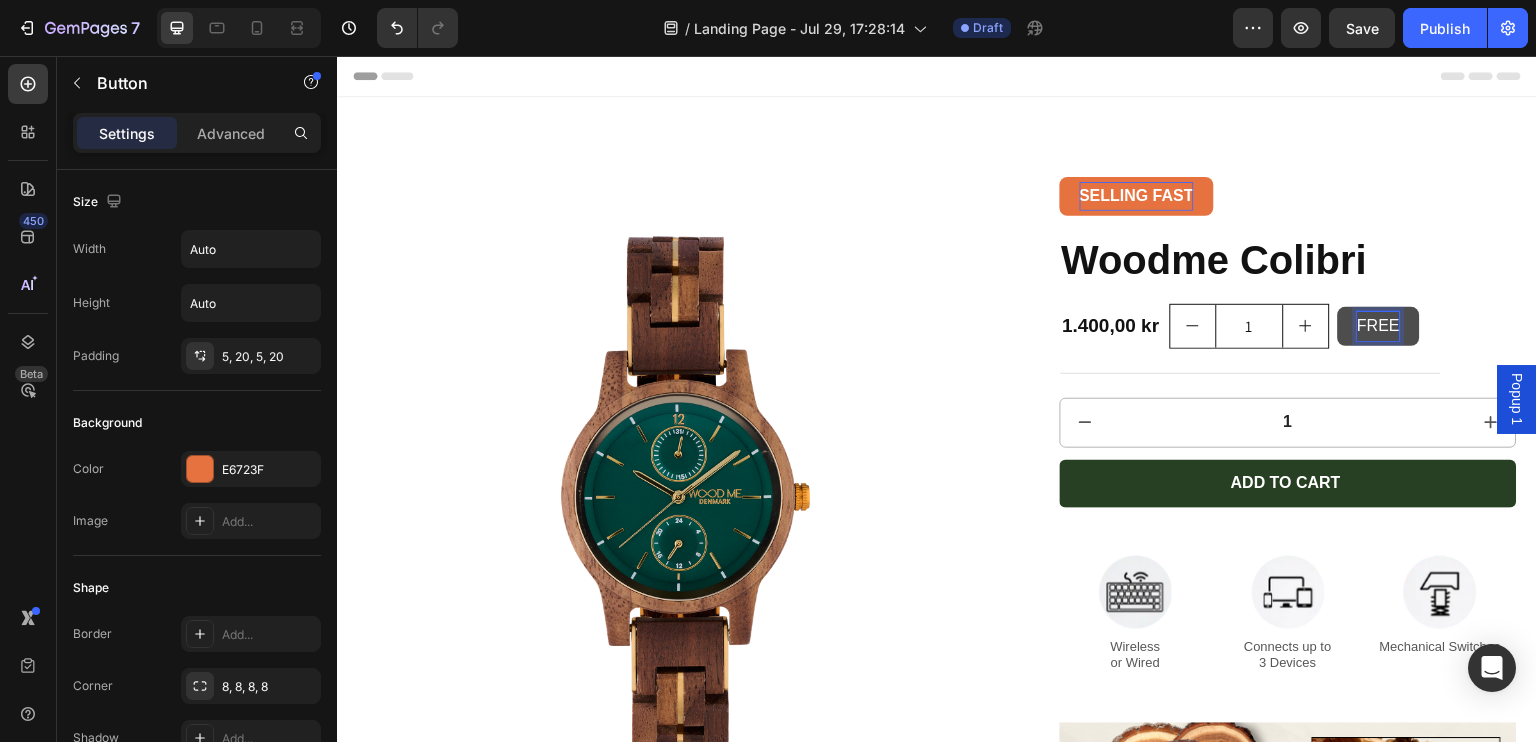 click on "FREE" at bounding box center [1379, 326] 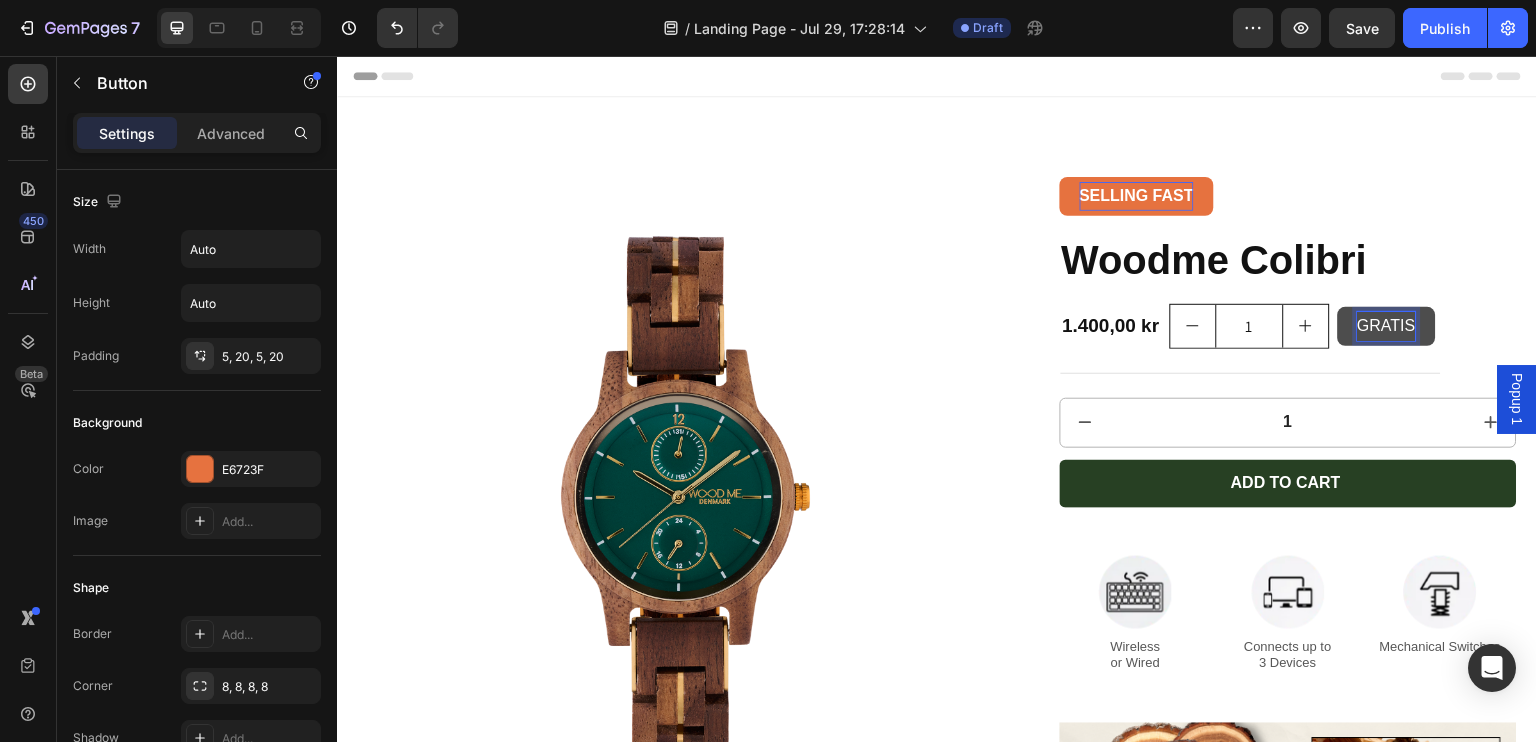 click on "GRATIS" at bounding box center [1387, 326] 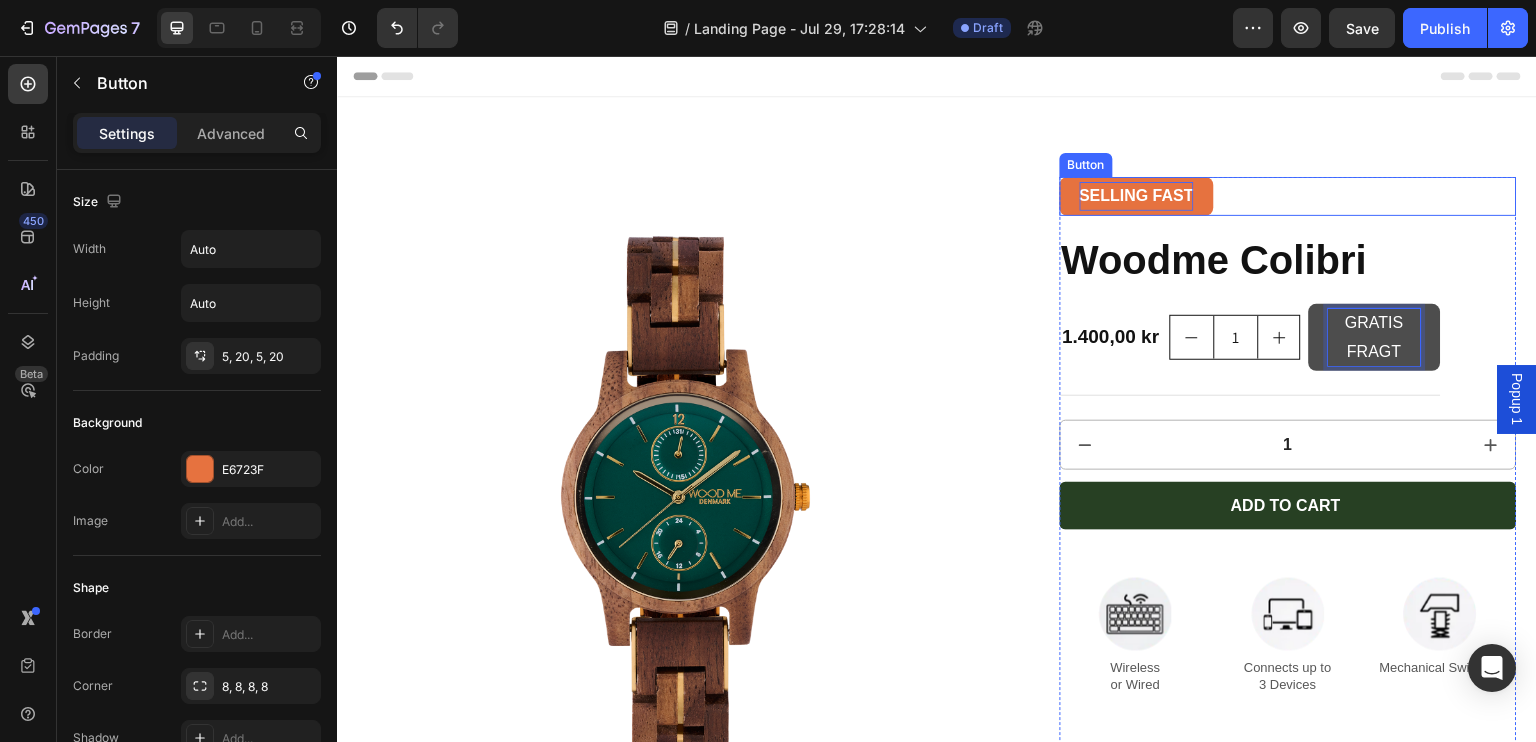 click on "SELLING FAST" at bounding box center (1137, 195) 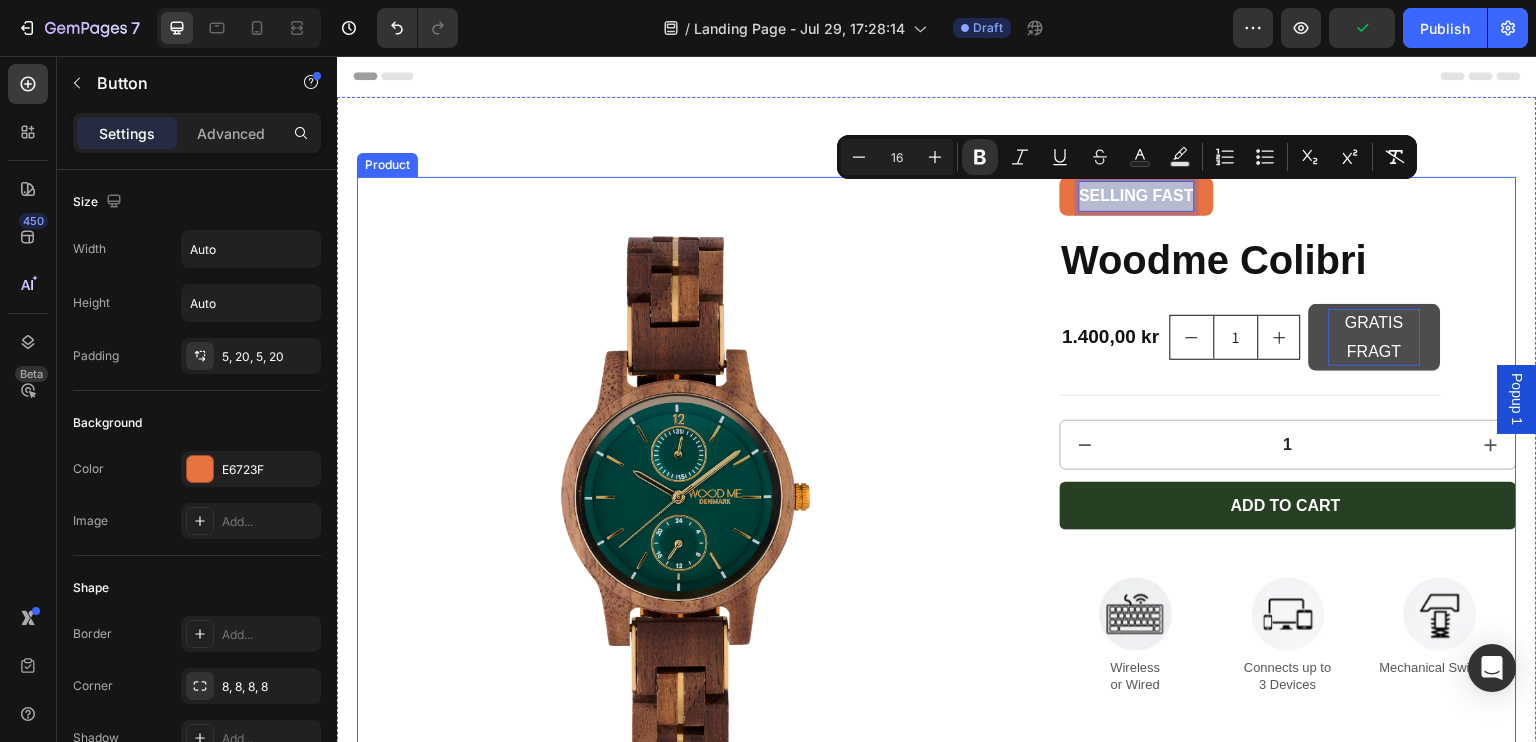 drag, startPoint x: 1183, startPoint y: 194, endPoint x: 1022, endPoint y: 198, distance: 161.04968 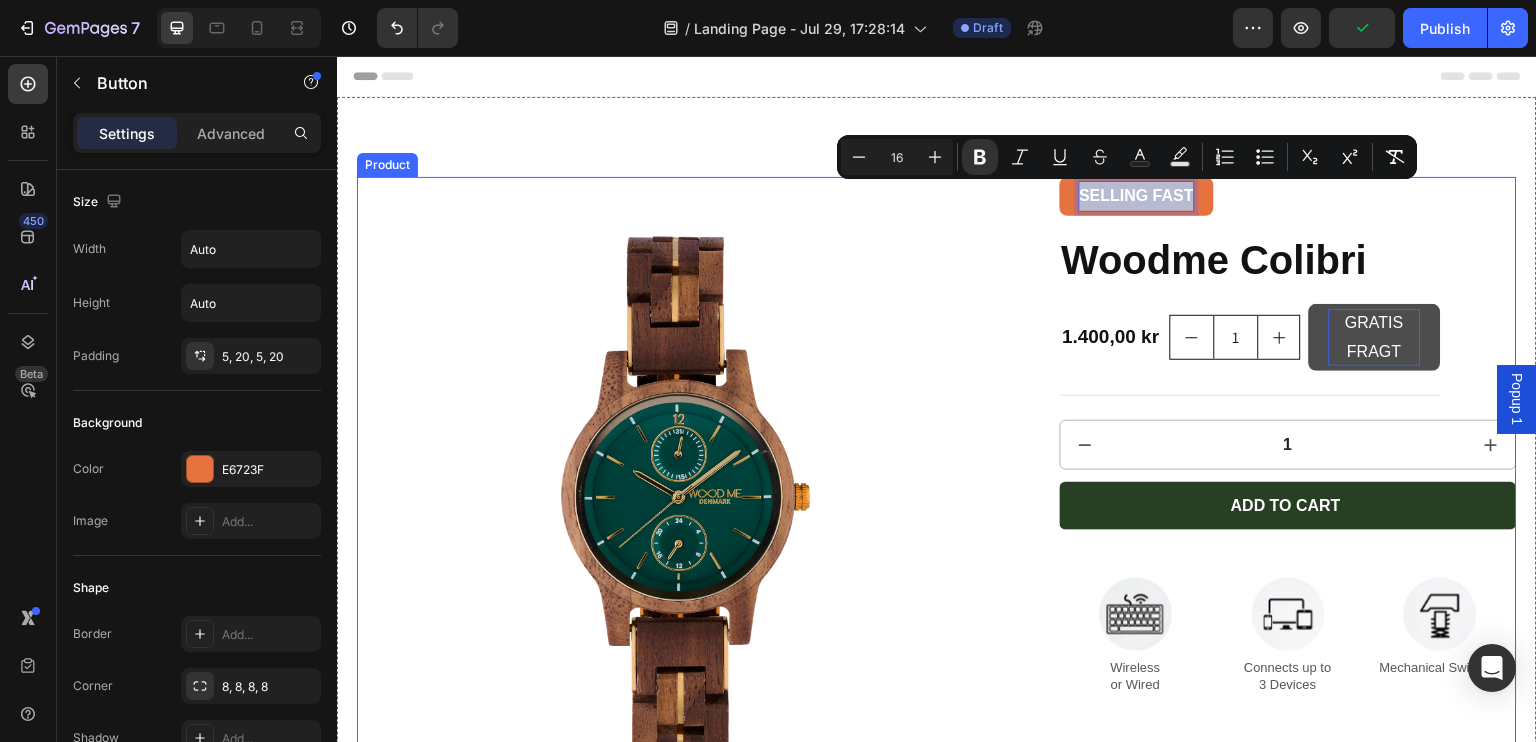 click on "Product Images SELLING FAST Button   16 Woodme Colibri Product Title 1.400,00 kr Product Price Product Price
1
Product Quantity GRATIS FRAGT Button Row
1
Product Quantity Add to cart Add to Cart Image Wireless  or Wired Text Block Image Connects up to  3 Devices Text Block Image Mechanical Switches Text Block Row Image
Product Specifications
Shipping Accordion Row Product" at bounding box center (937, 2178) 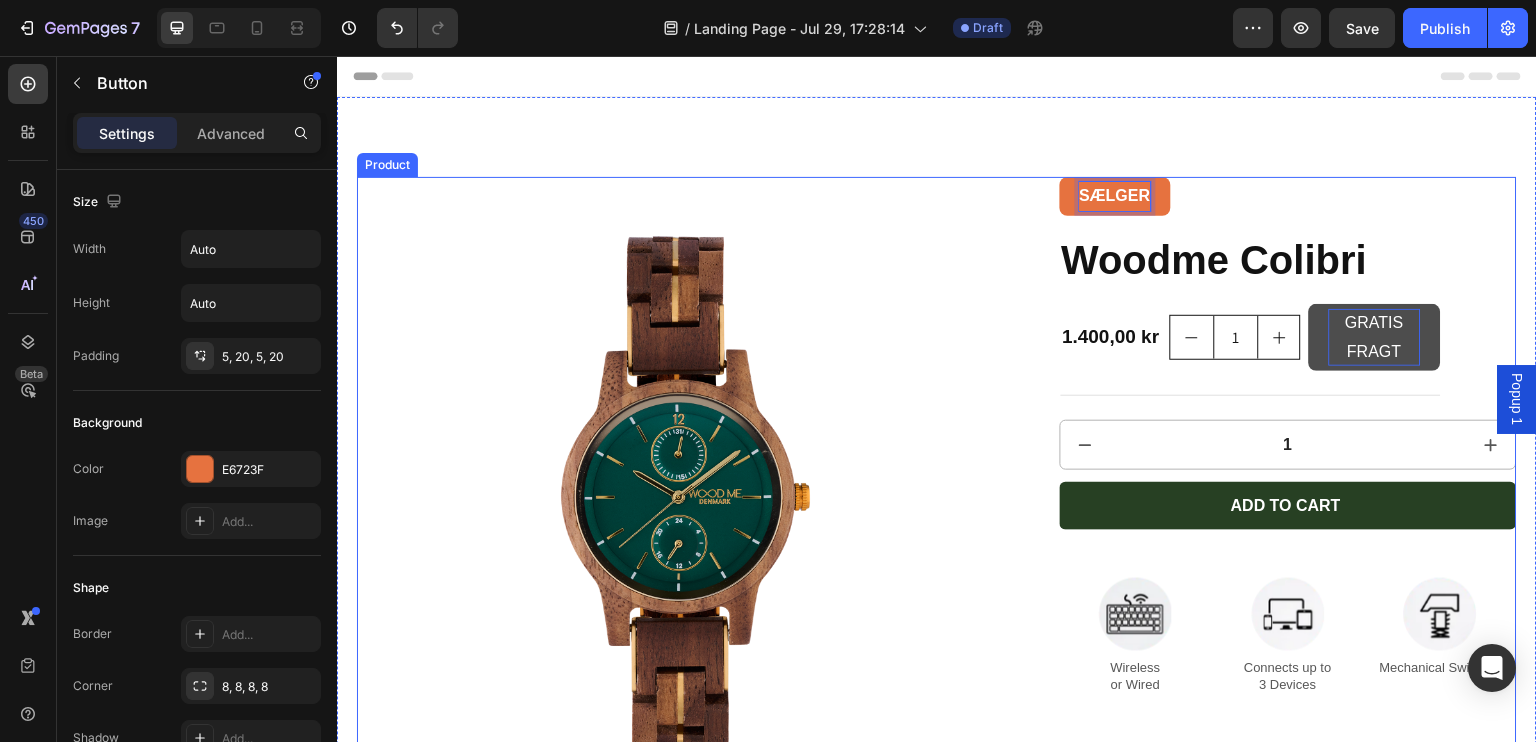 click on "SÆLGER" at bounding box center (1115, 196) 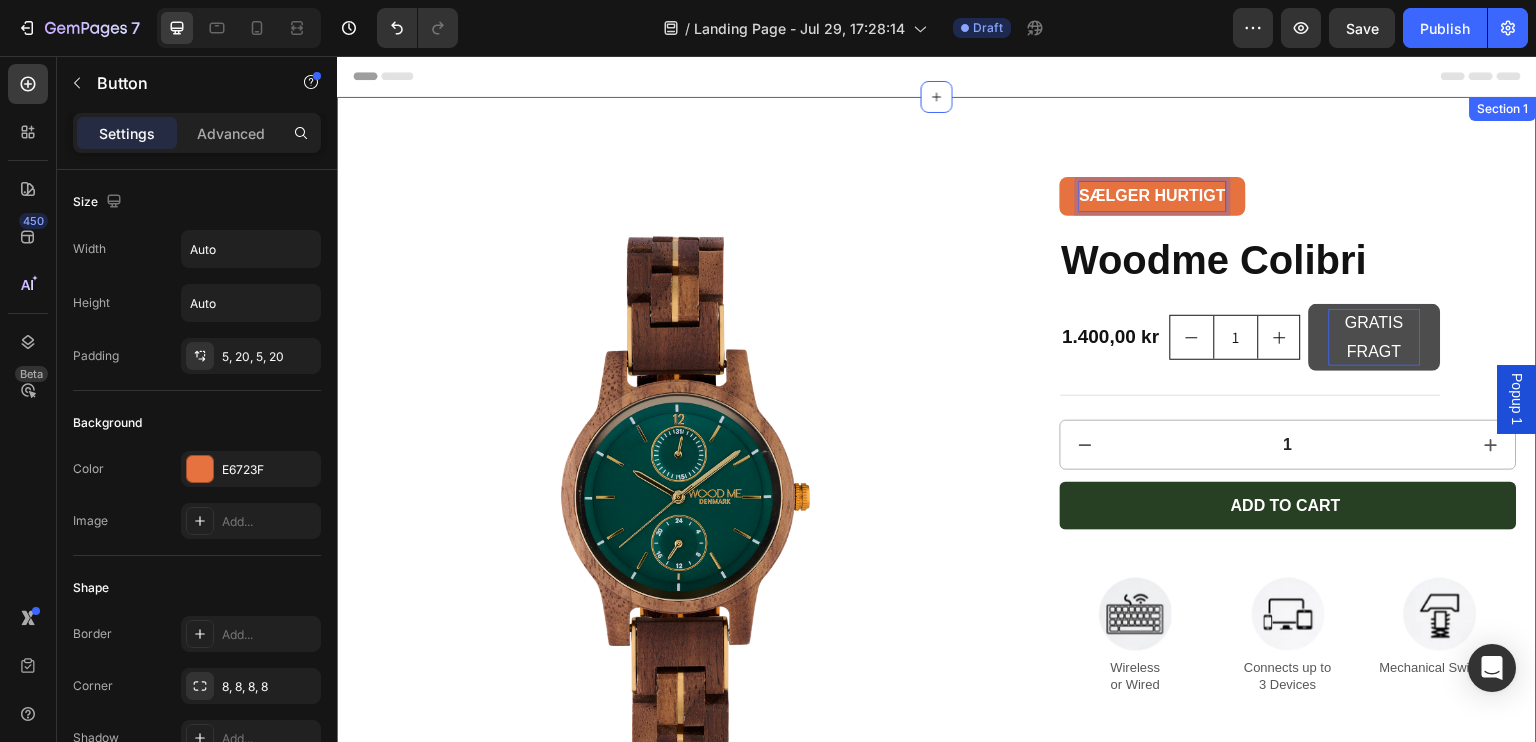 click on "Product Images SÆLGER HURTIGT Button   16 Woodme Colibri Product Title 1.400,00 kr Product Price Product Price
1
Product Quantity GRATIS FRAGT Button Row
1
Product Quantity Add to cart Add to Cart Image Wireless  or Wired Text Block Image Connects up to  3 Devices Text Block Image Mechanical Switches Text Block Row Image
Product Specifications
Shipping Accordion Row Product Section 1" at bounding box center [937, 2178] 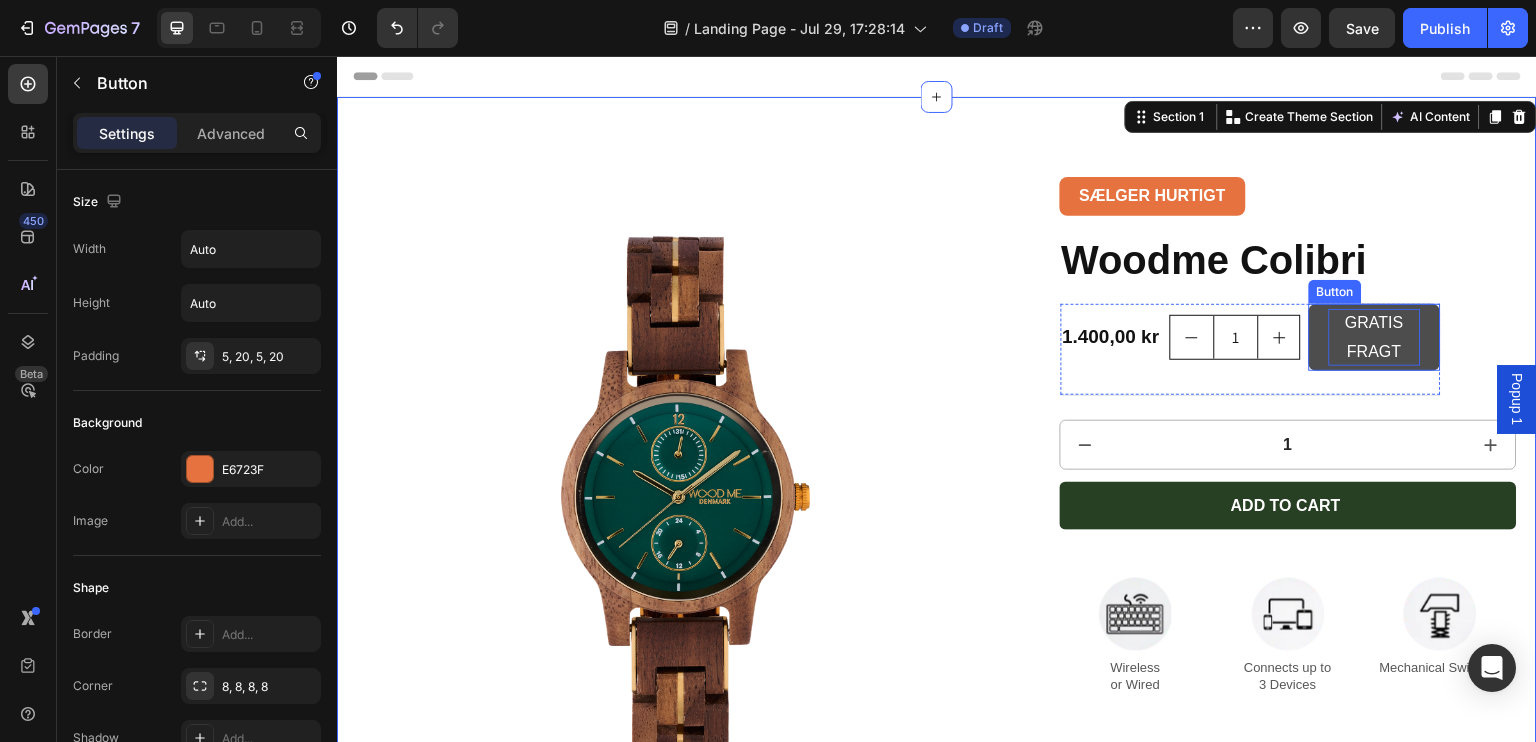 click on "GRATIS FRAGT" at bounding box center [1374, 338] 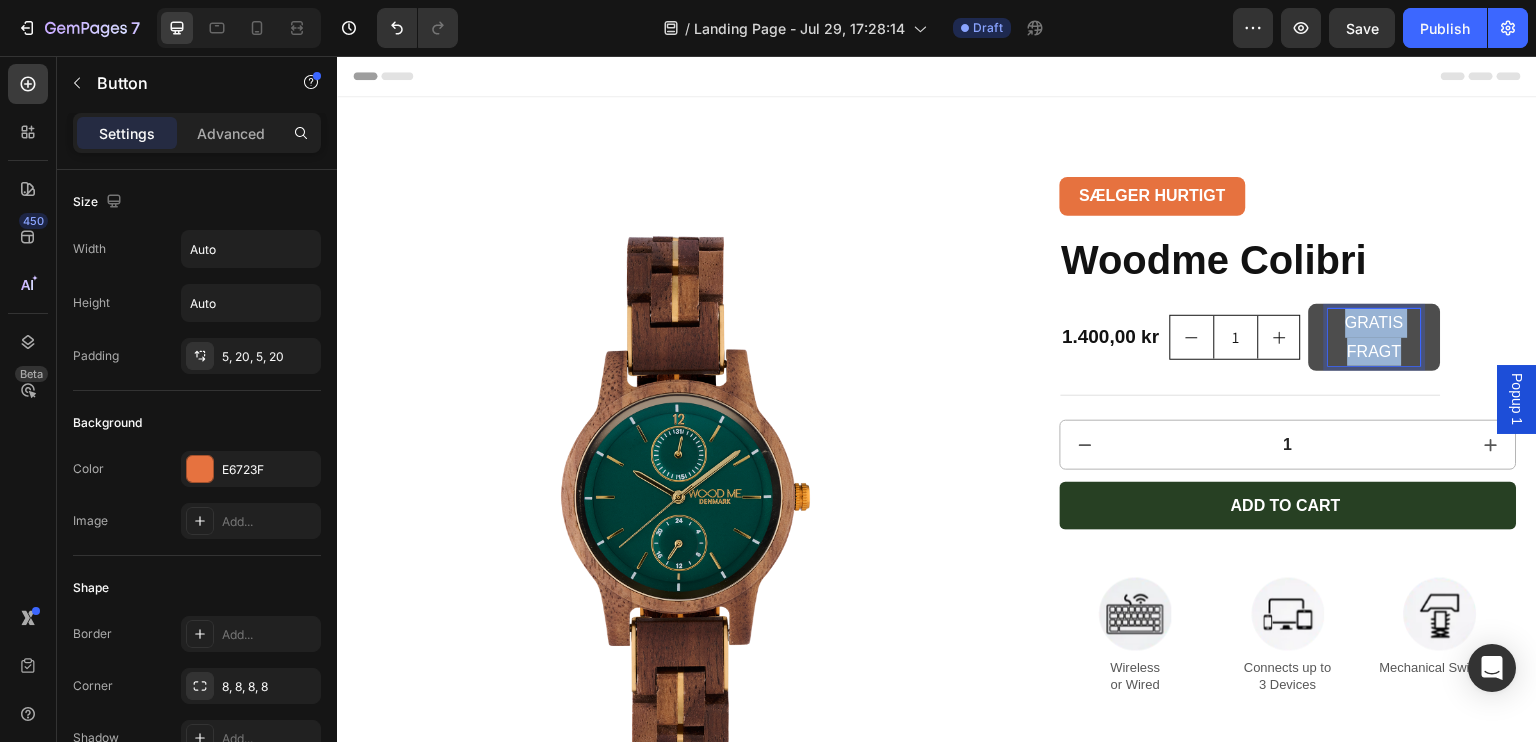 drag, startPoint x: 1399, startPoint y: 356, endPoint x: 1321, endPoint y: 329, distance: 82.5409 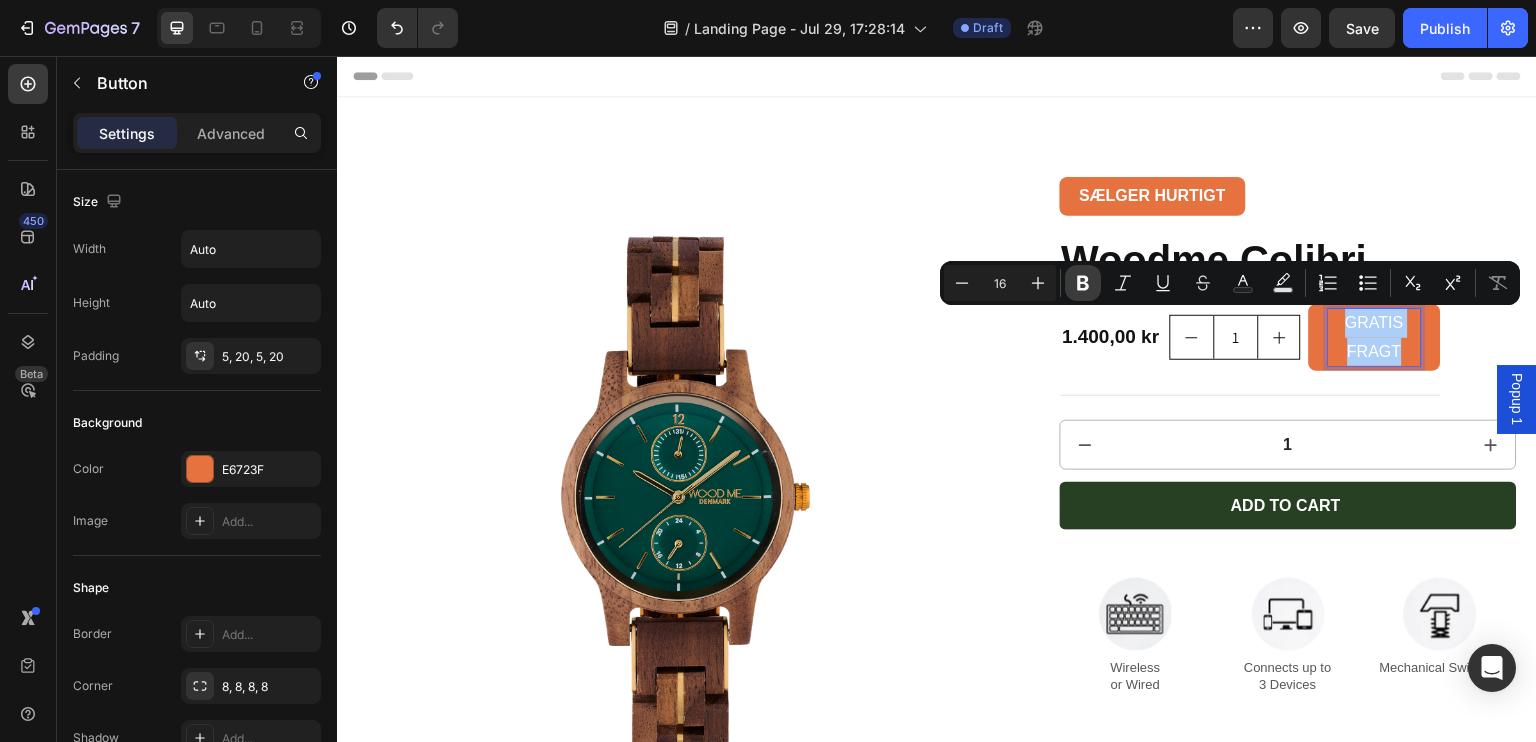 click on "Bold" at bounding box center [1083, 283] 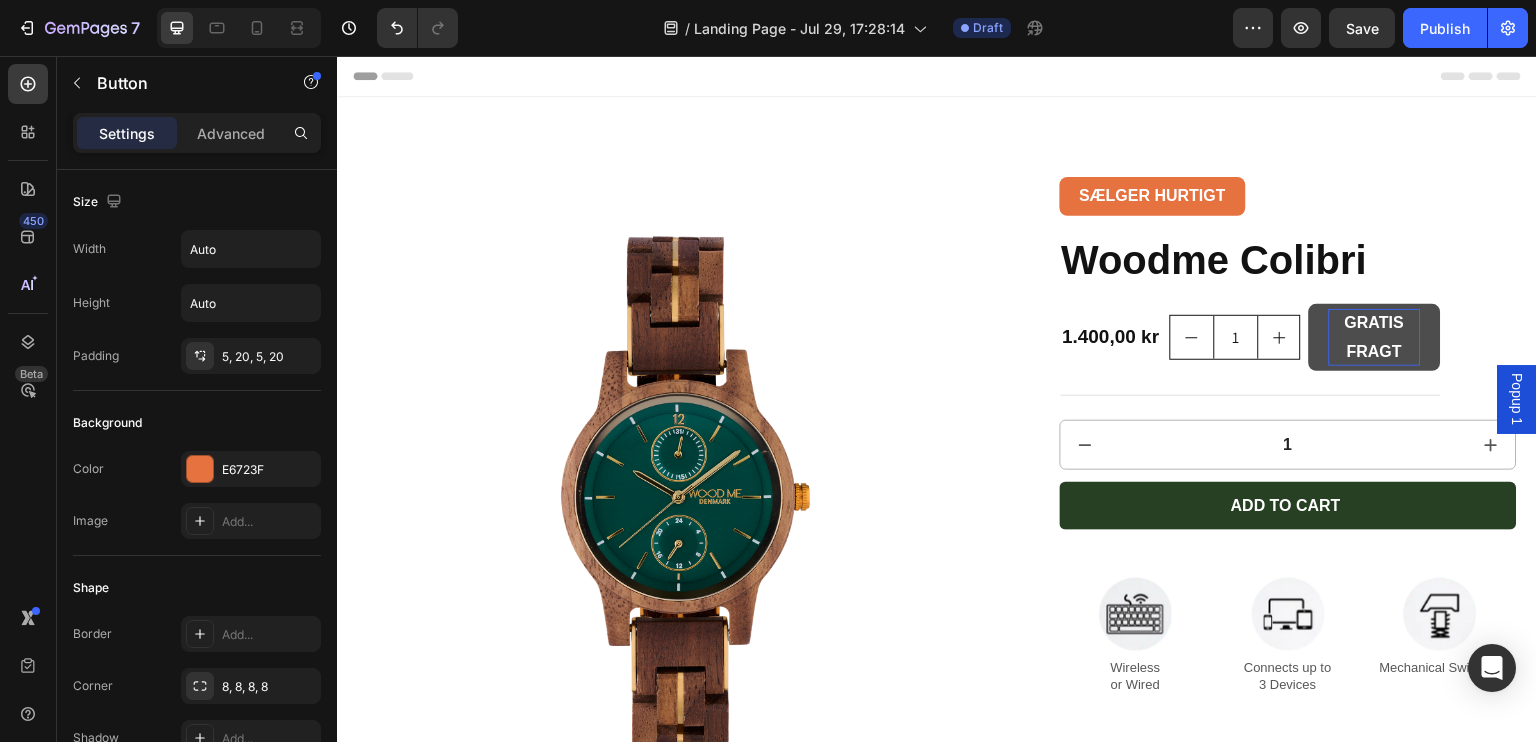 click on "GRATIS FRAGT" at bounding box center (1374, 337) 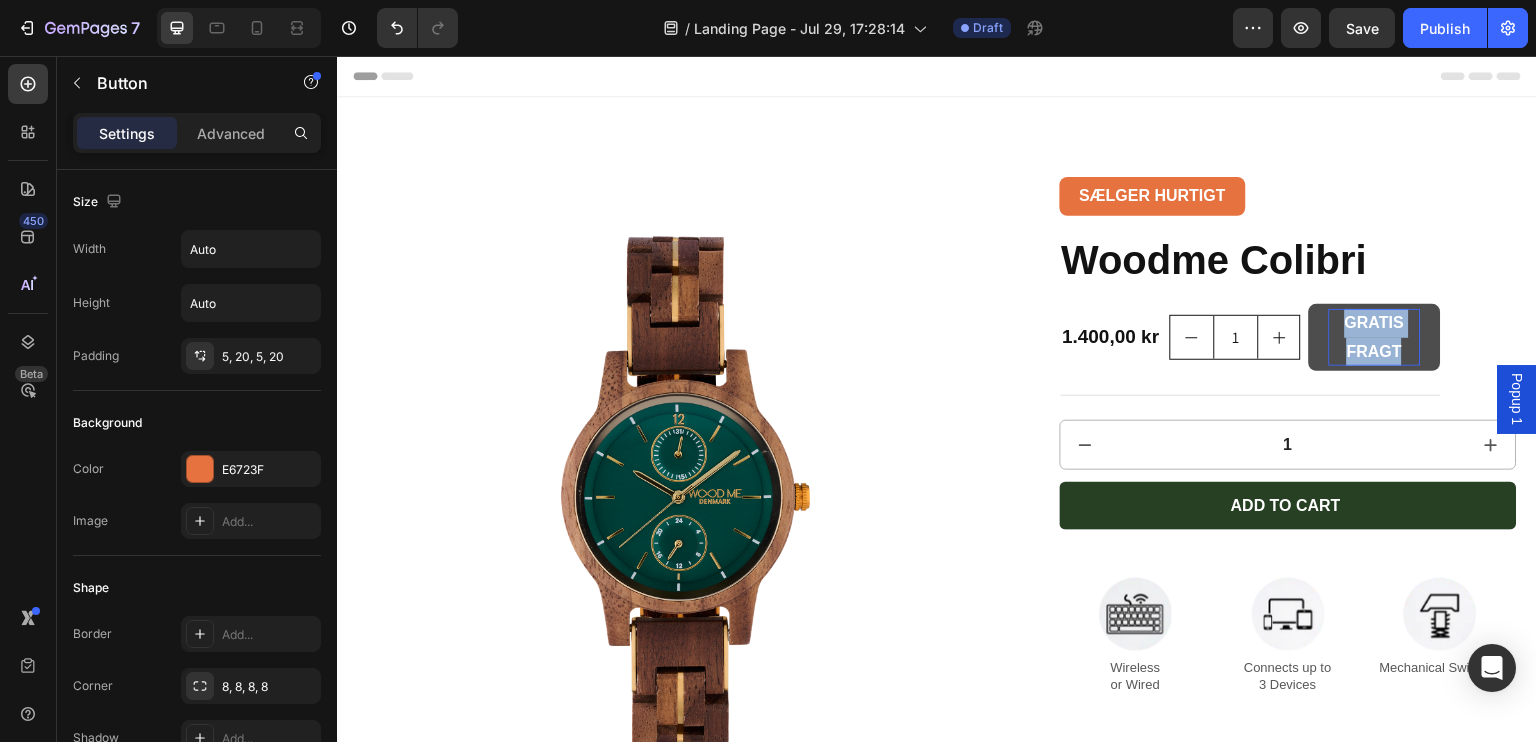 drag, startPoint x: 1400, startPoint y: 355, endPoint x: 1327, endPoint y: 314, distance: 83.725746 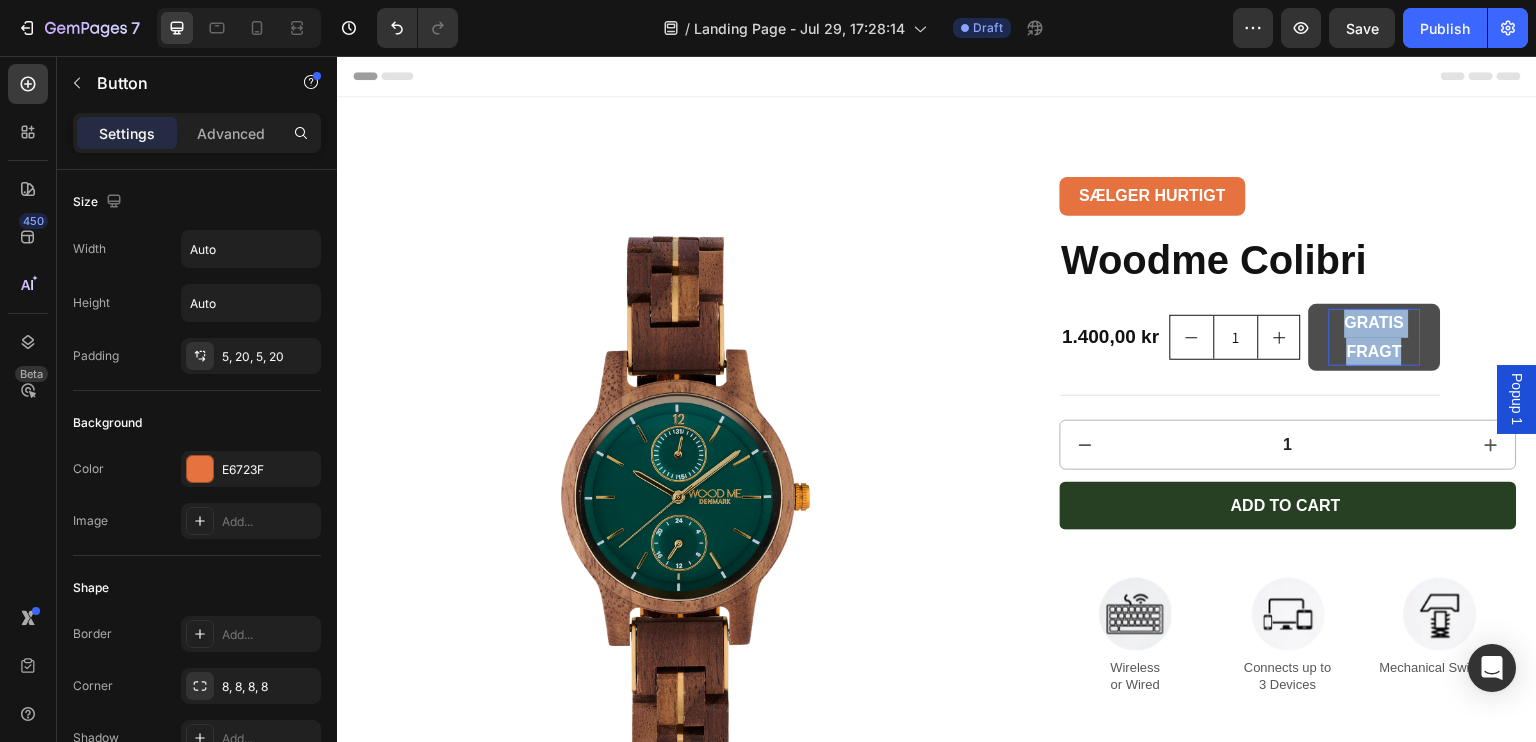 click on "GRATIS FRAGT" at bounding box center [1374, 338] 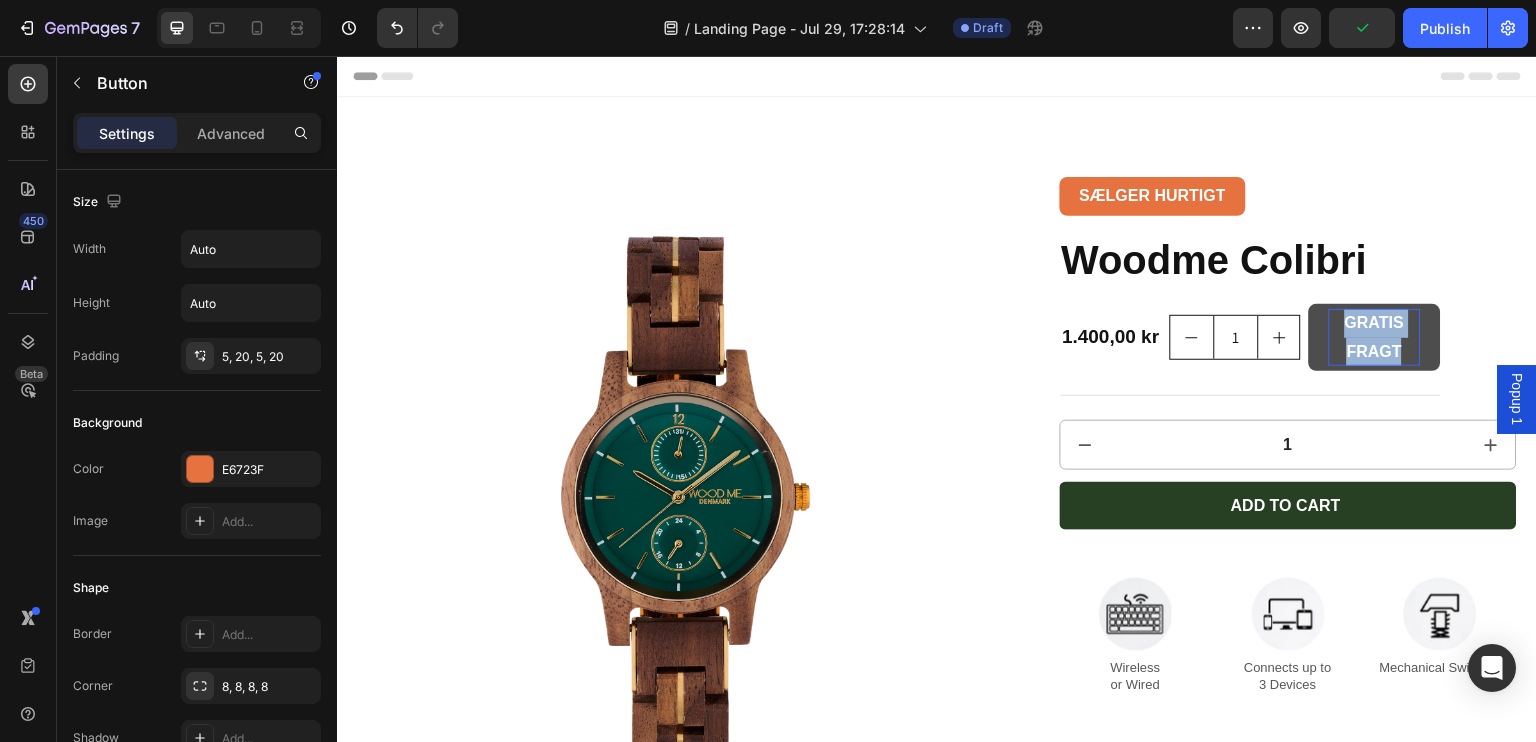 drag, startPoint x: 1379, startPoint y: 343, endPoint x: 1405, endPoint y: 343, distance: 26 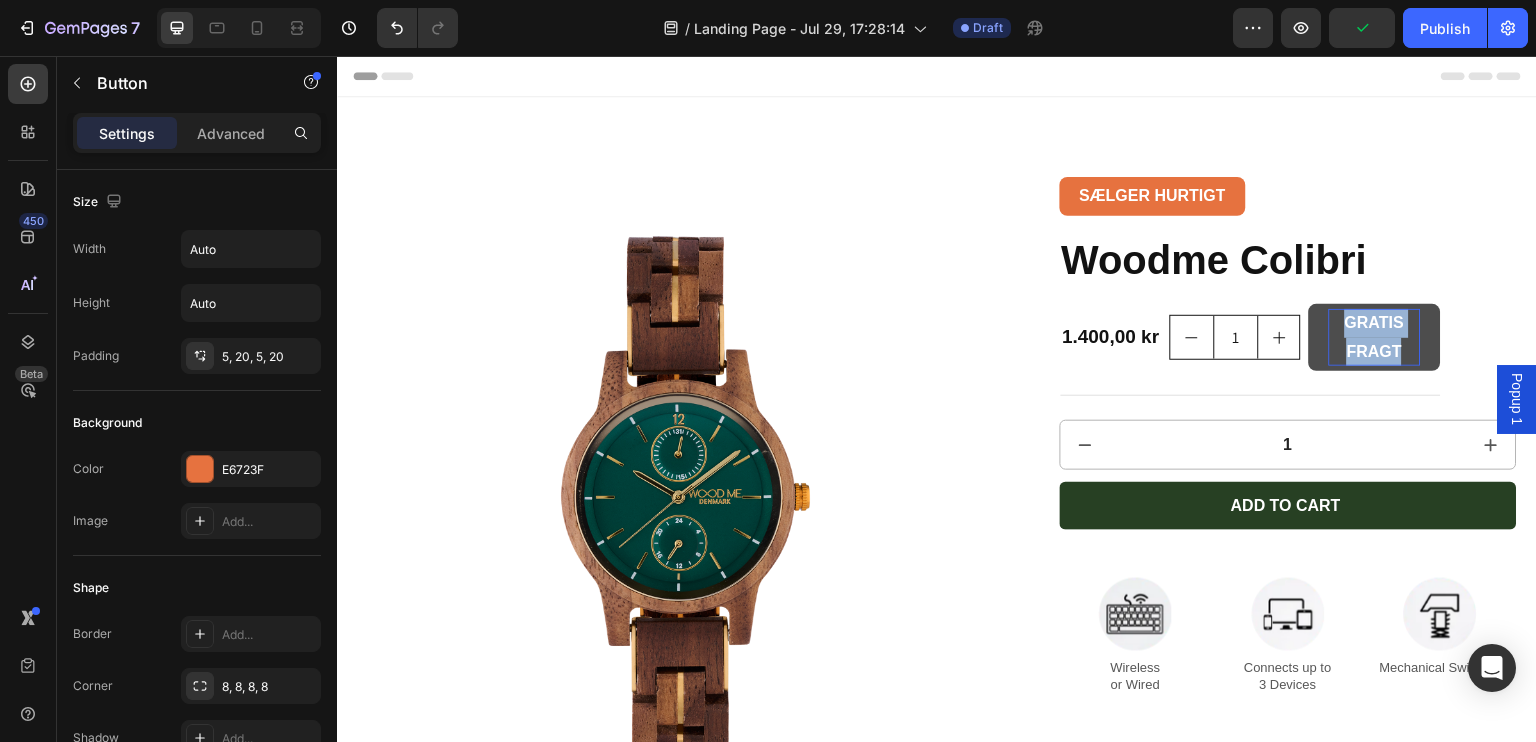 click on "GRATIS FRAGT" at bounding box center (1374, 338) 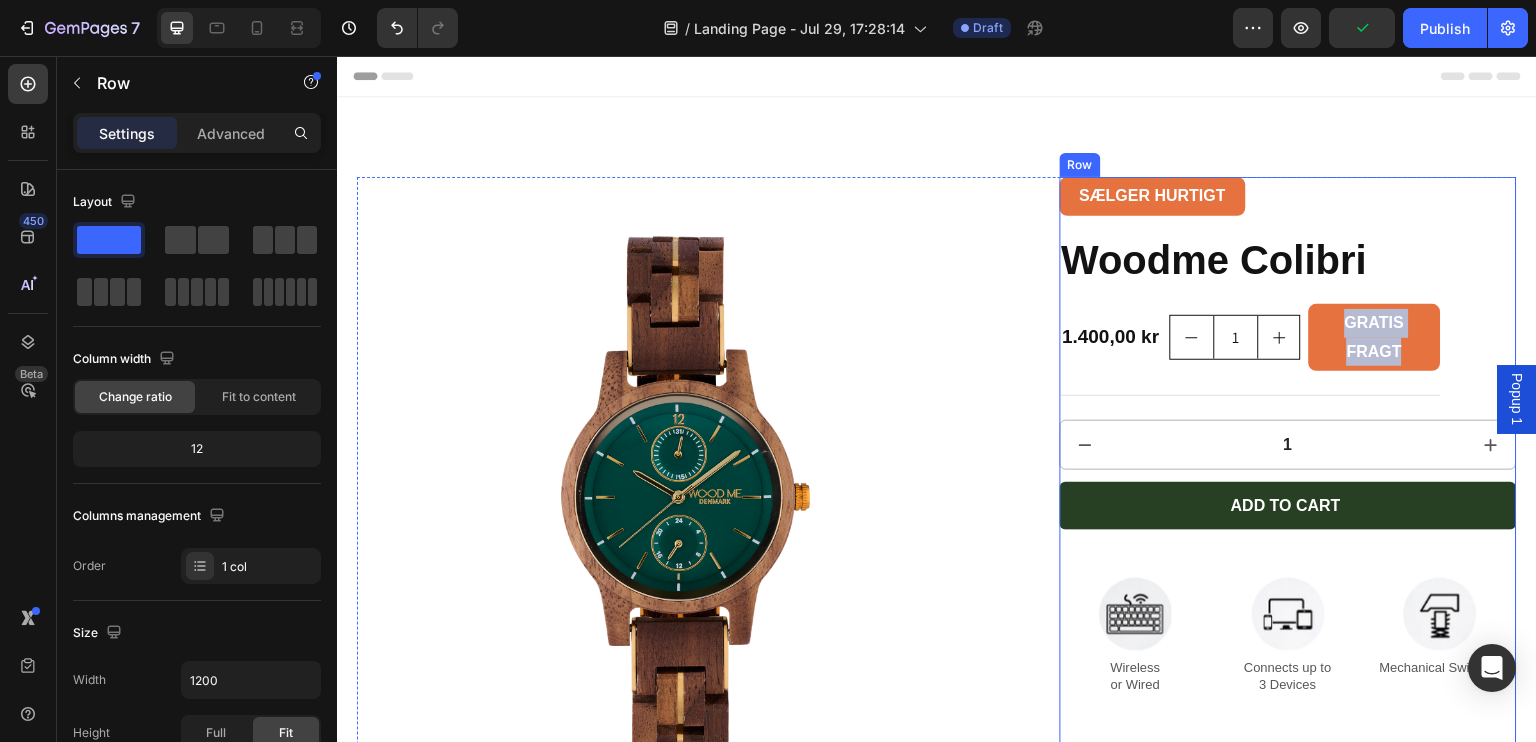 click on "SÆLGER HURTIGT Button Woodme Colibri Product Title 1.400,00 kr Product Price Product Price
1
Product Quantity GRATIS FRAGT Button   0 Row
1
Product Quantity Add to cart Add to Cart Image Wireless  or Wired Text Block Image Connects up to  3 Devices Text Block Image Mechanical Switches Text Block Row Image
Product Specifications
Shipping Accordion" at bounding box center [1289, 599] 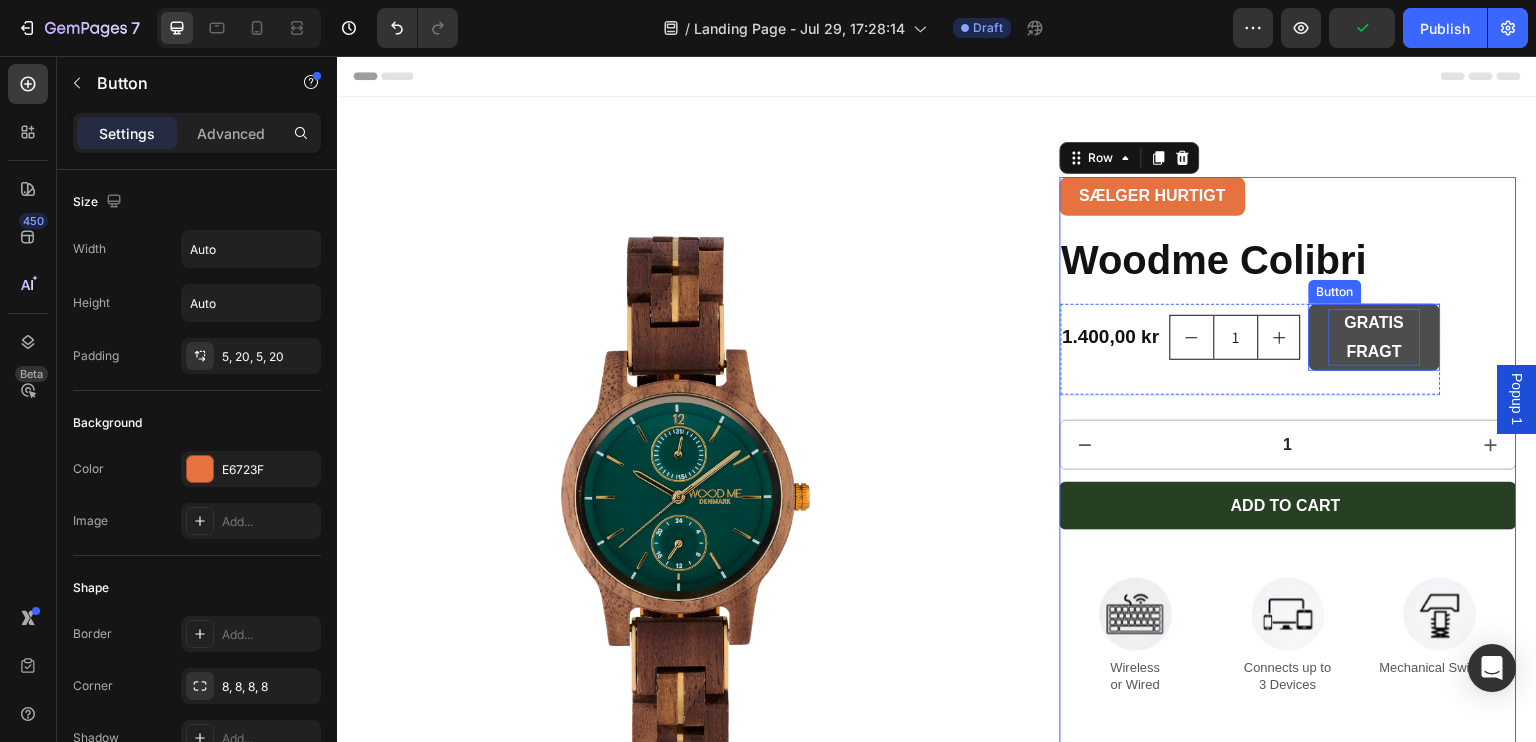 click on "GRATIS FRAGT" at bounding box center (1374, 338) 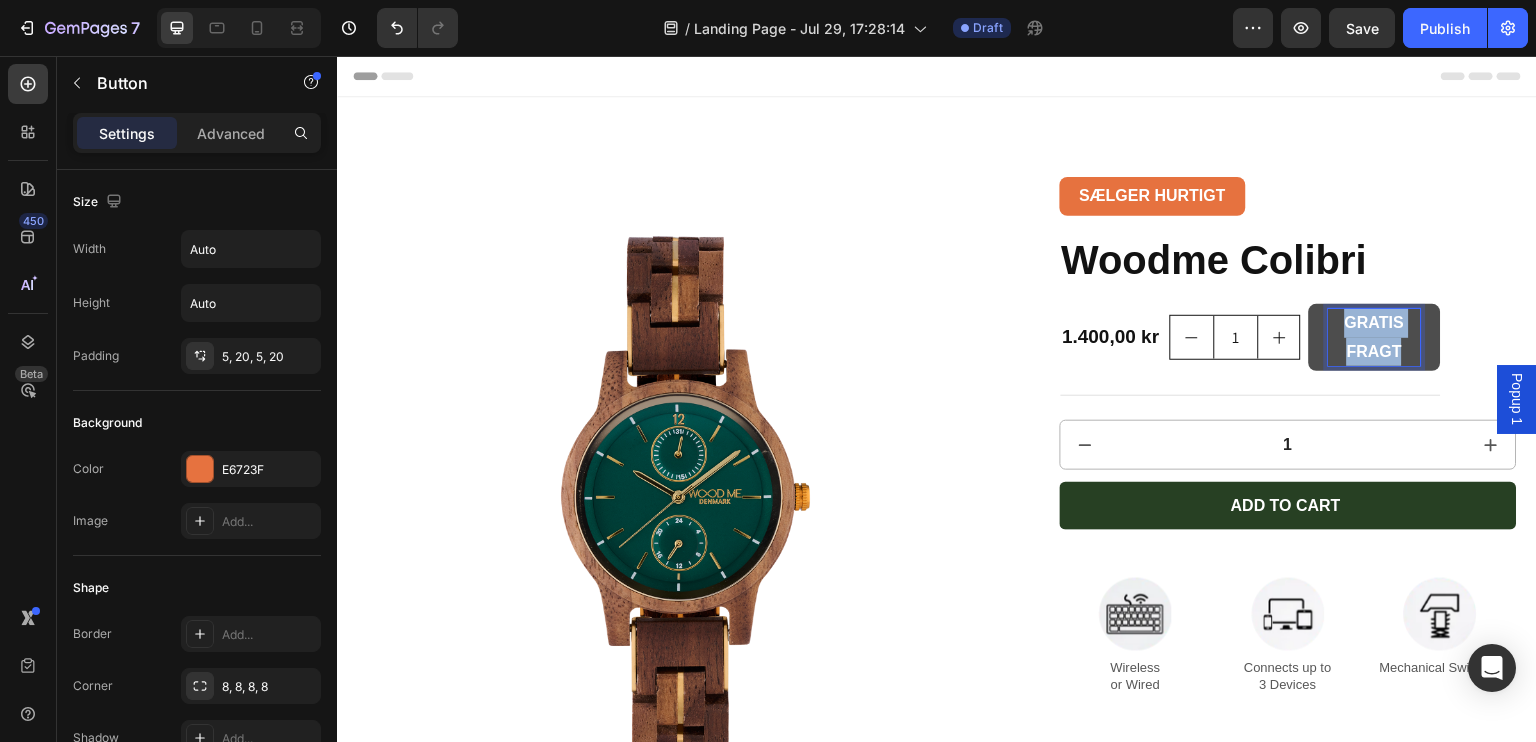 drag, startPoint x: 1396, startPoint y: 351, endPoint x: 1325, endPoint y: 317, distance: 78.72102 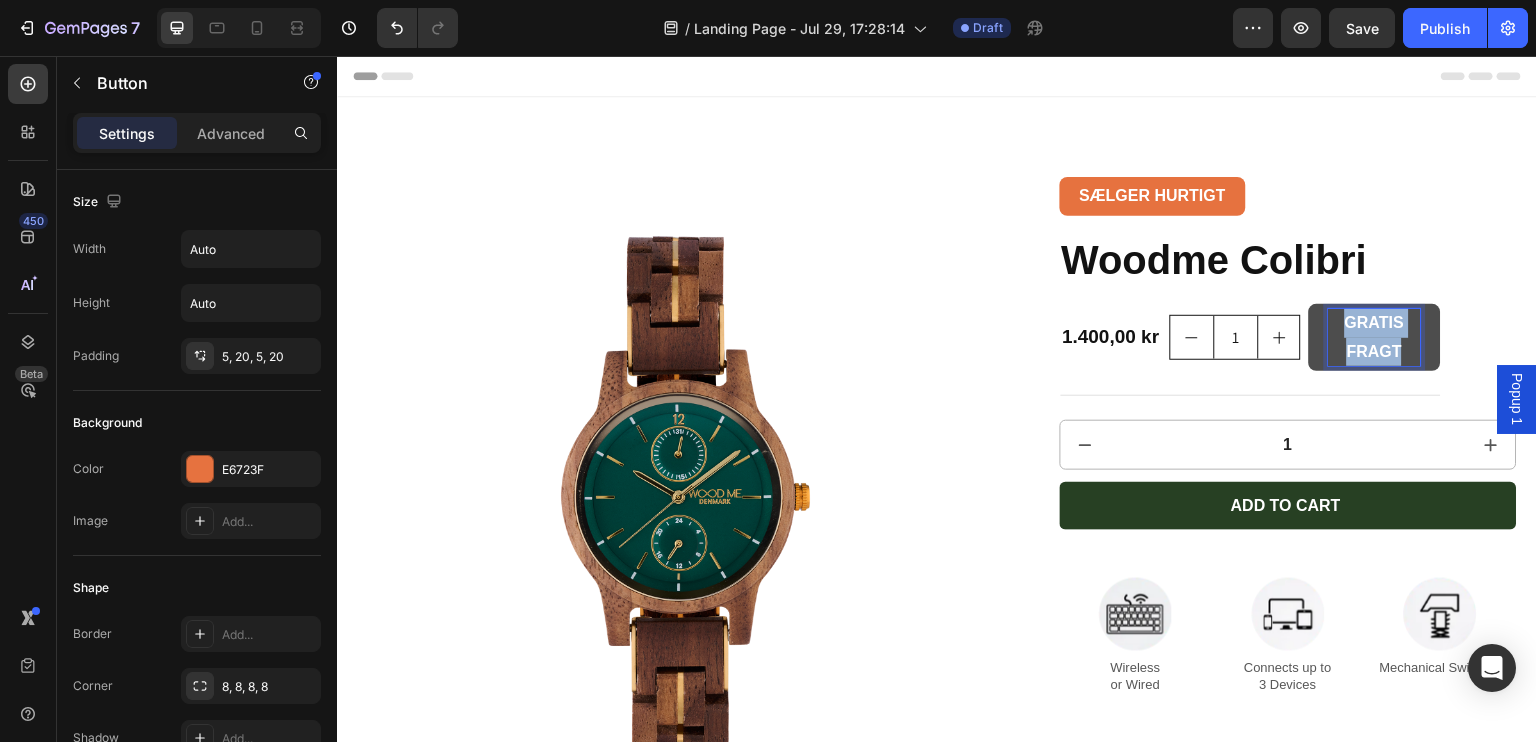 click on "GRATIS FRAGT" at bounding box center (1374, 338) 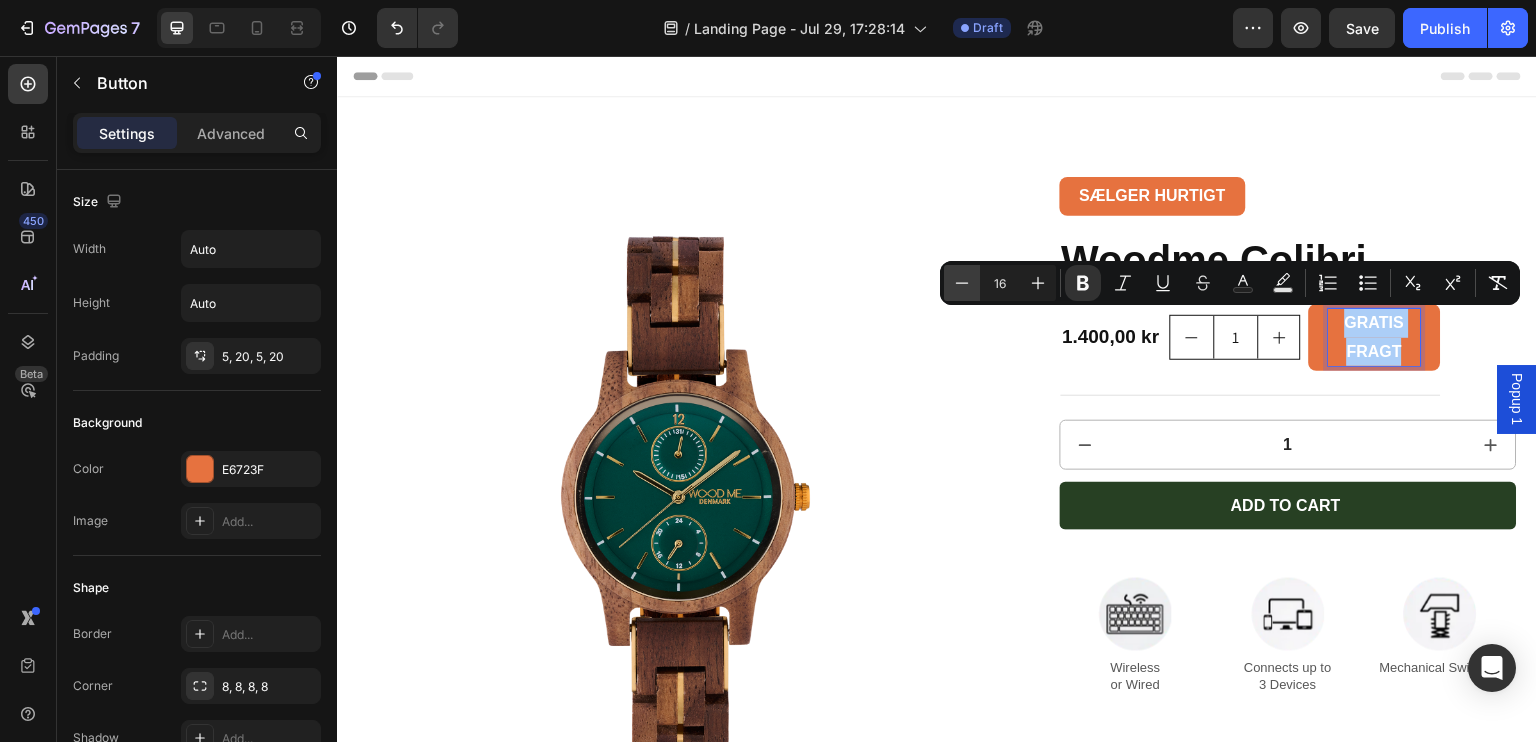 click on "Minus" at bounding box center (962, 283) 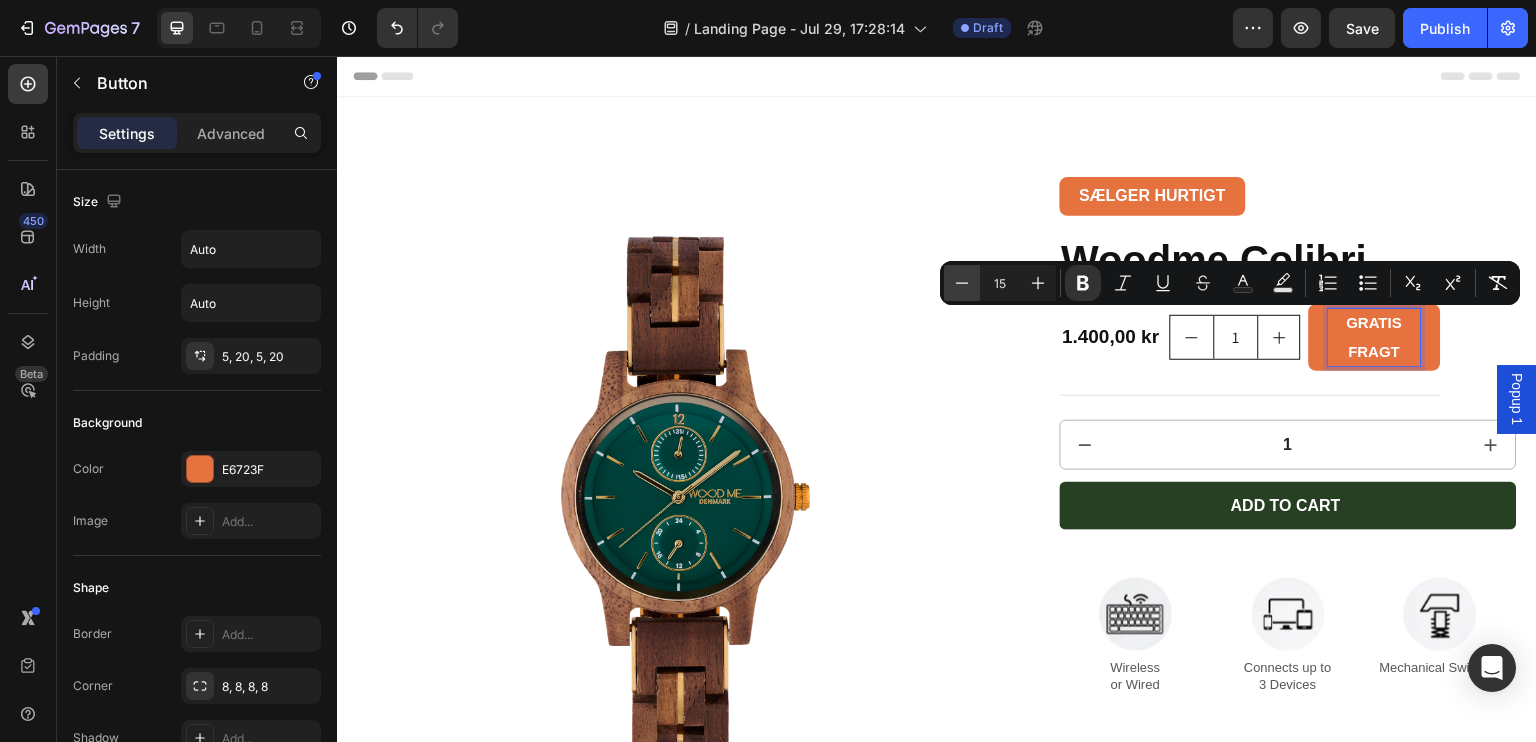 click on "Minus" at bounding box center (962, 283) 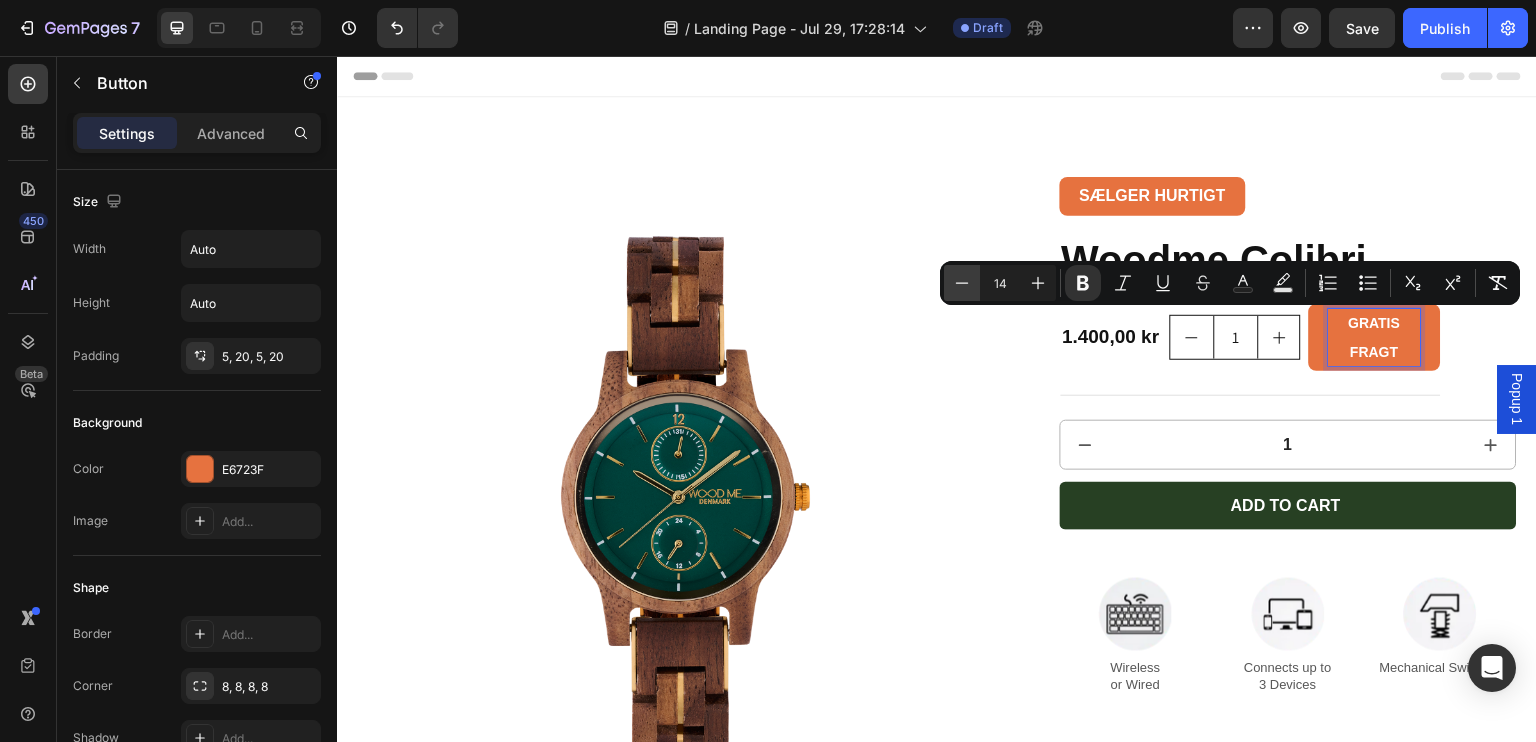 click on "Minus" at bounding box center [962, 283] 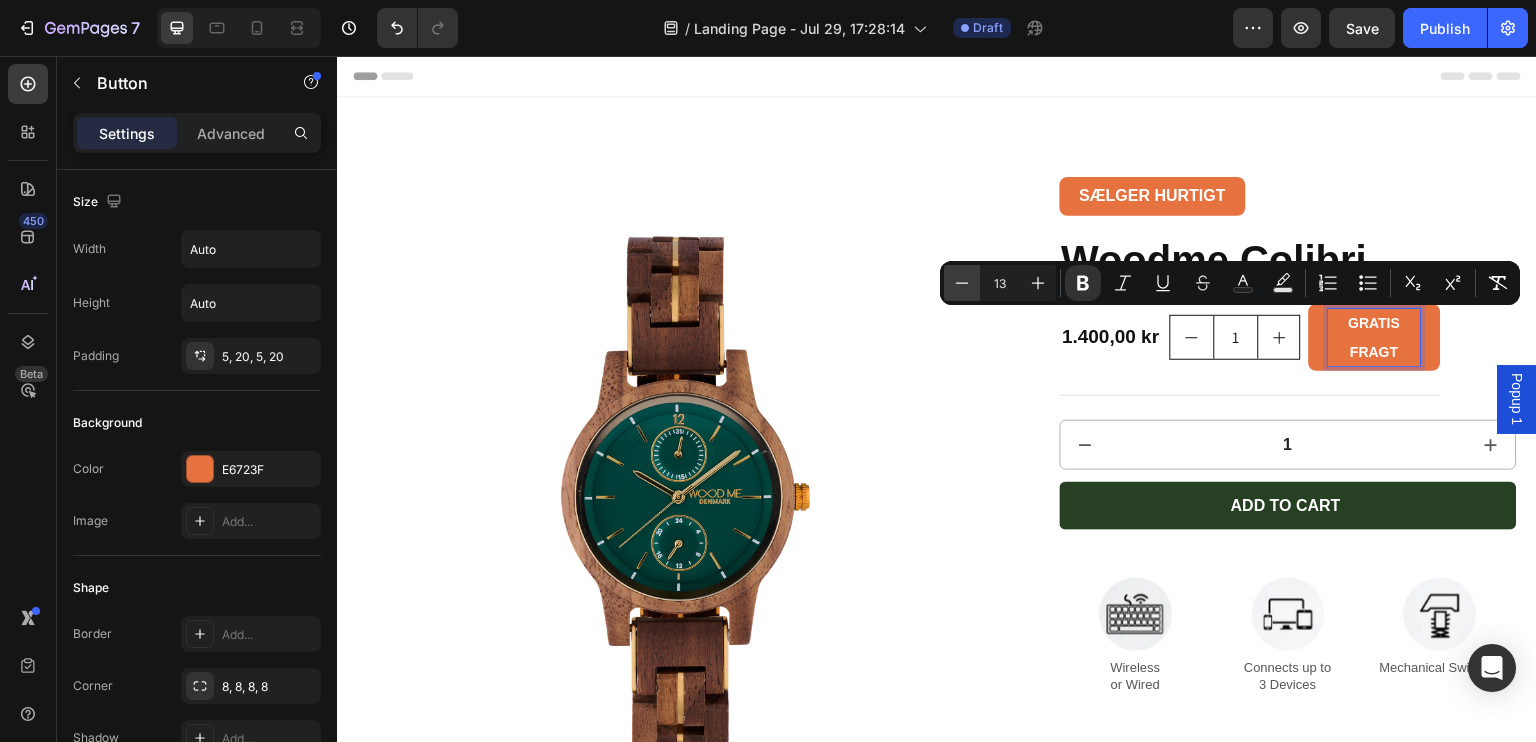 click on "Minus" at bounding box center [962, 283] 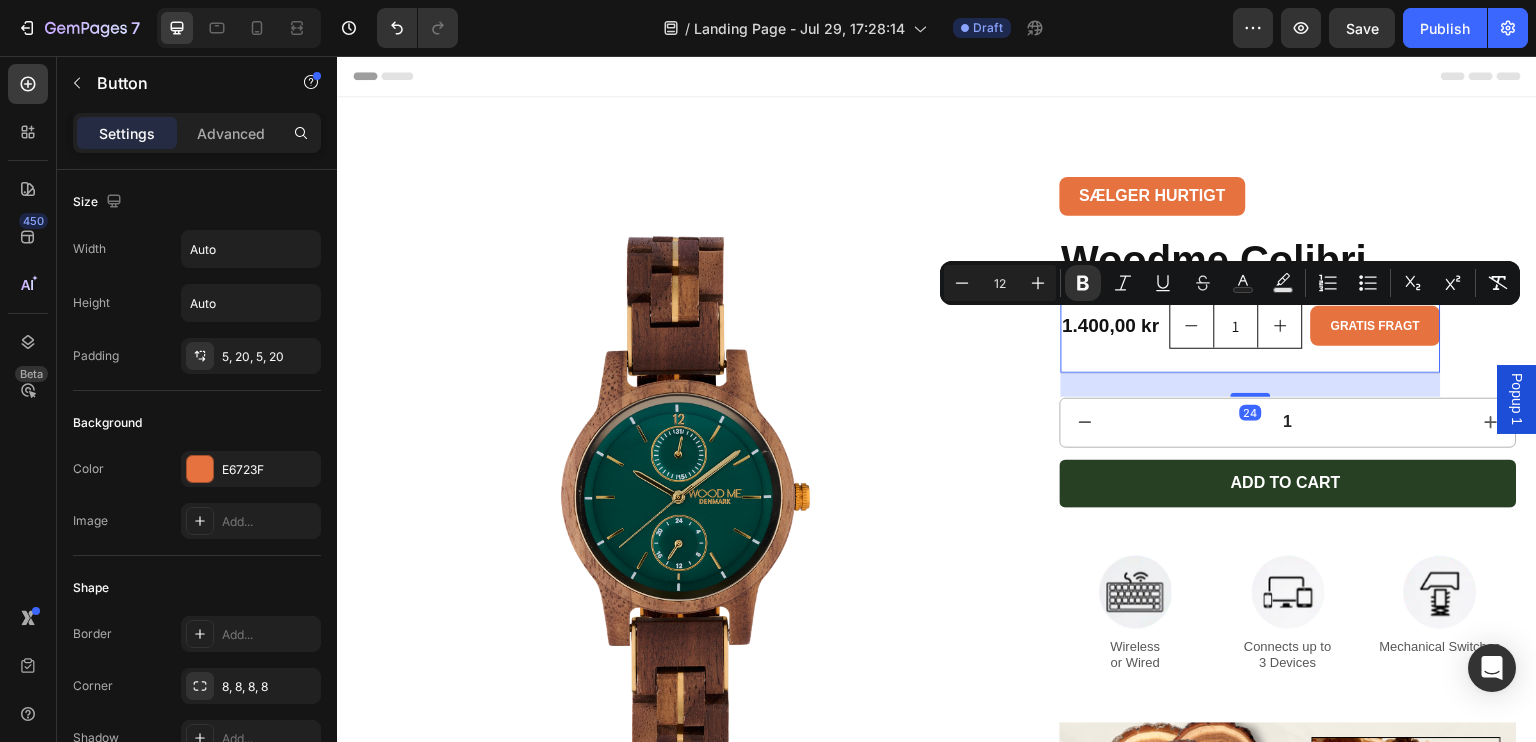 click on "GRATIS FRAGT Button" at bounding box center [1375, 326] 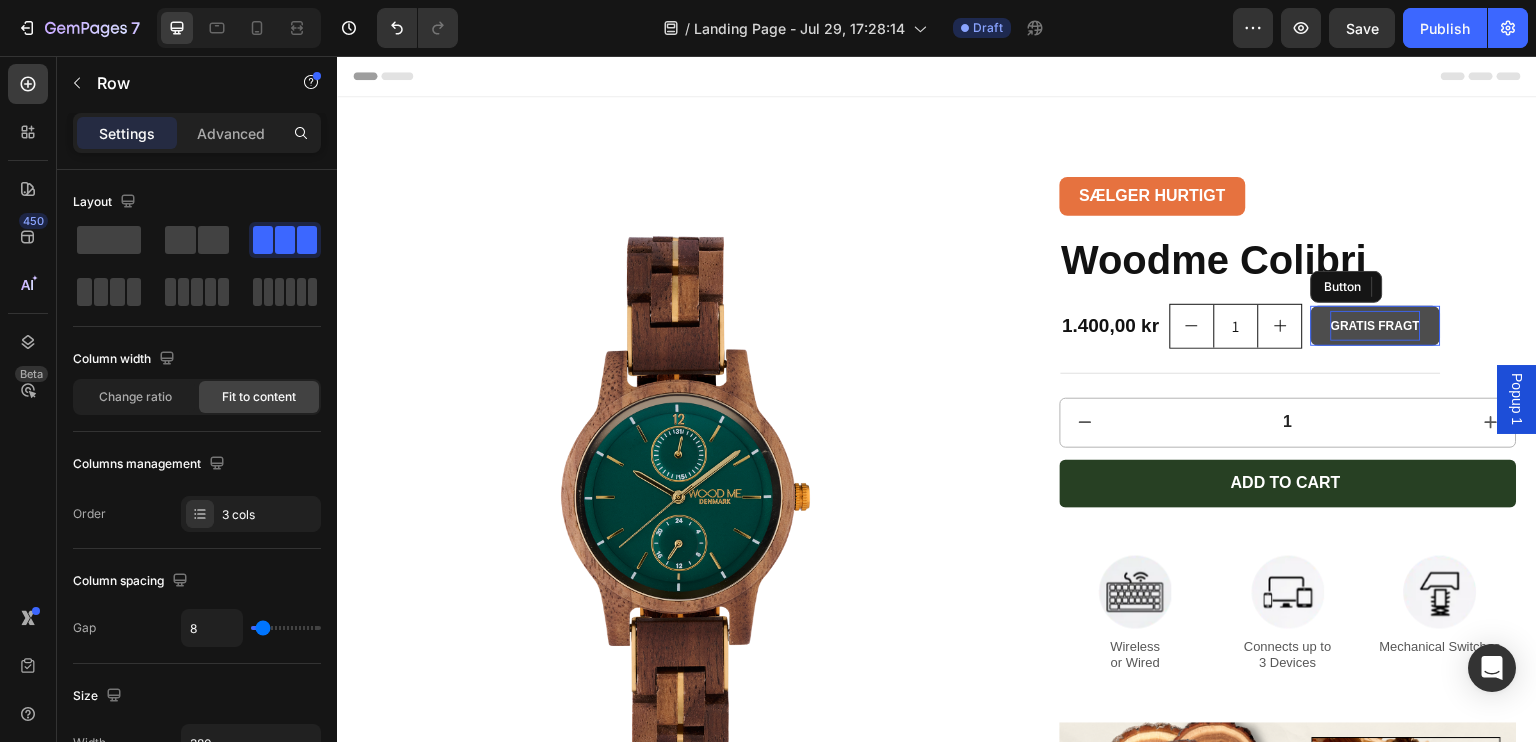 click on "GRATIS FRAGT" at bounding box center (1375, 326) 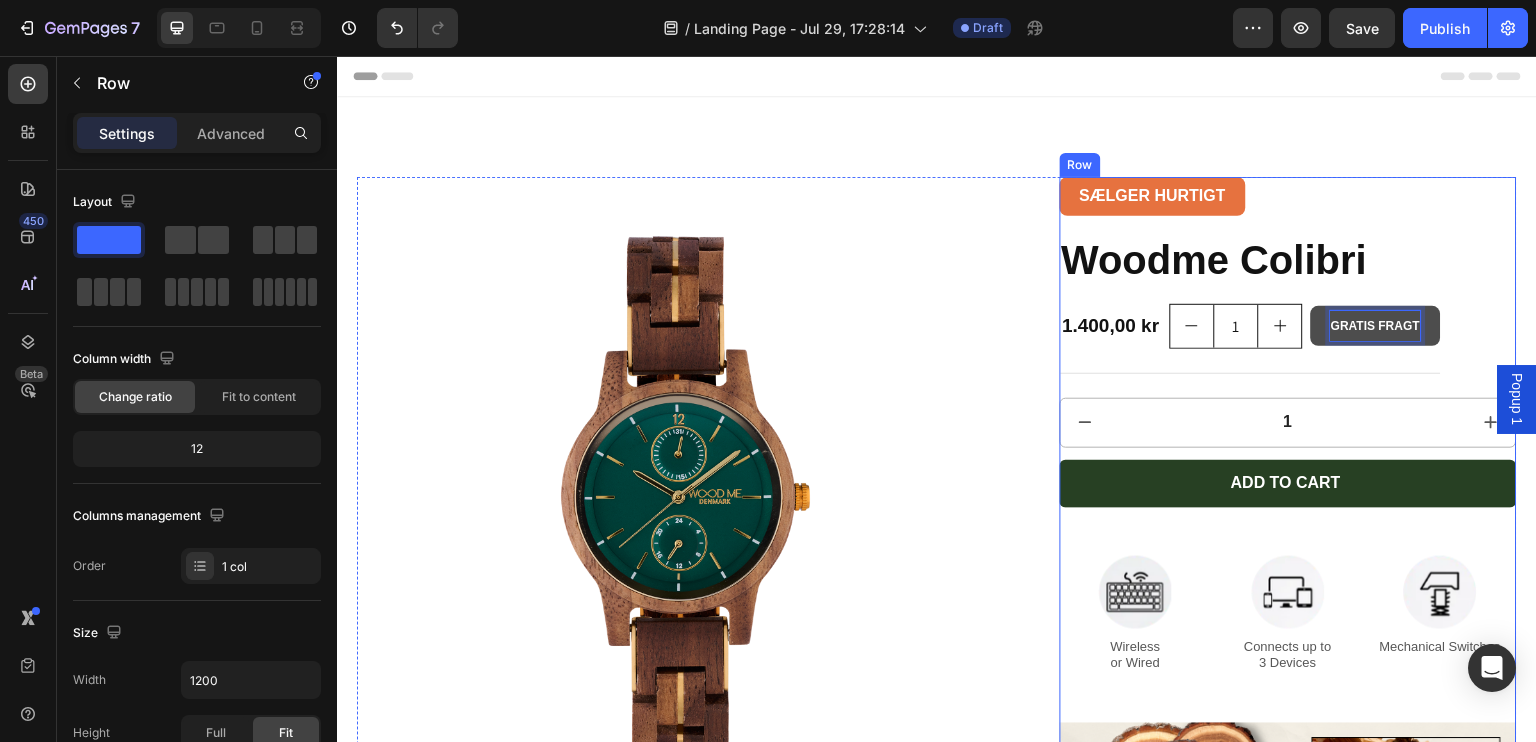click on "SÆLGER HURTIGT Button Woodme Colibri Product Title 1.400,00 kr Product Price Product Price
1
Product Quantity GRATIS FRAGT Button   0 Row
1
Product Quantity Add to cart Add to Cart Image Wireless  or Wired Text Block Image Connects up to  3 Devices Text Block Image Mechanical Switches Text Block Row Image
Product Specifications
Shipping Accordion" at bounding box center [1289, 587] 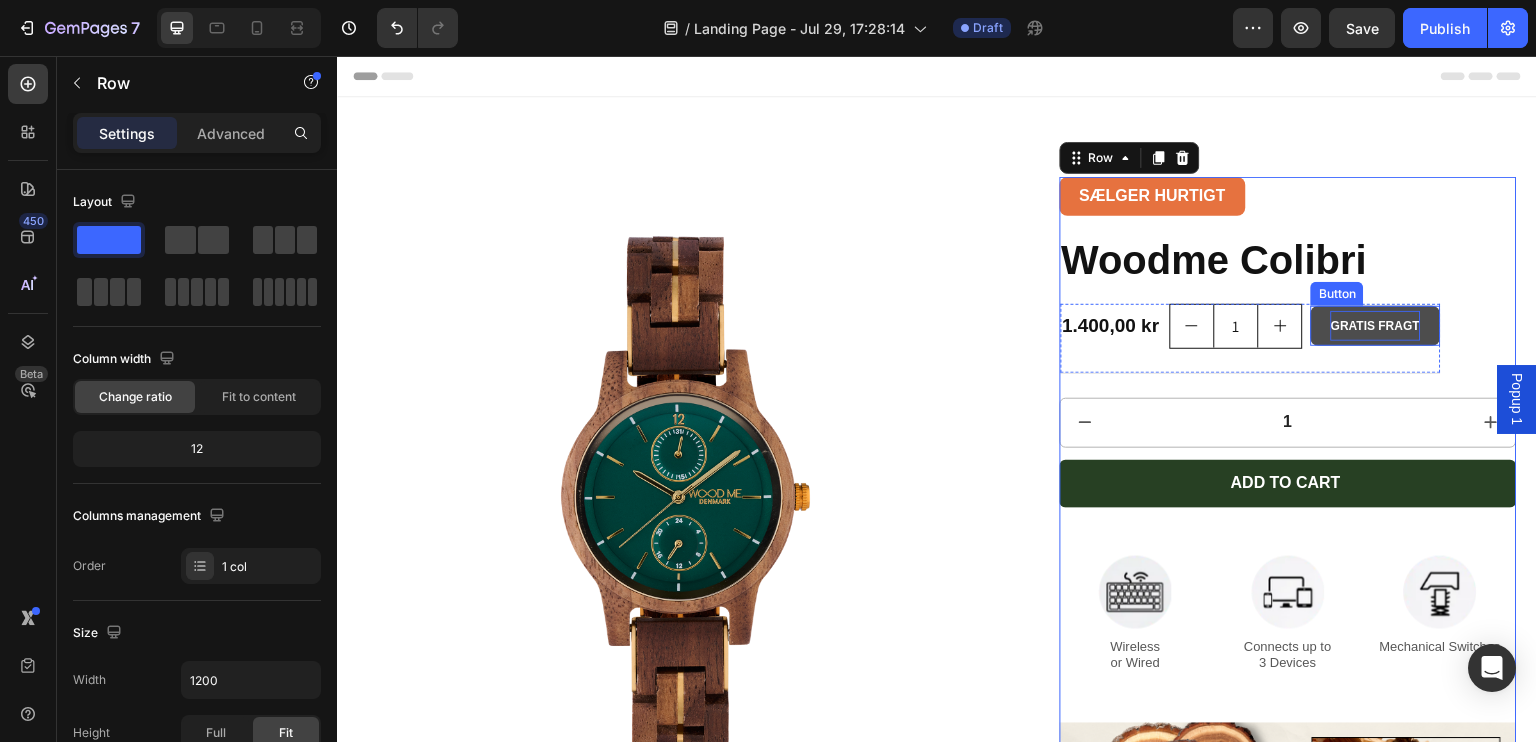 click on "GRATIS FRAGT" at bounding box center [1375, 326] 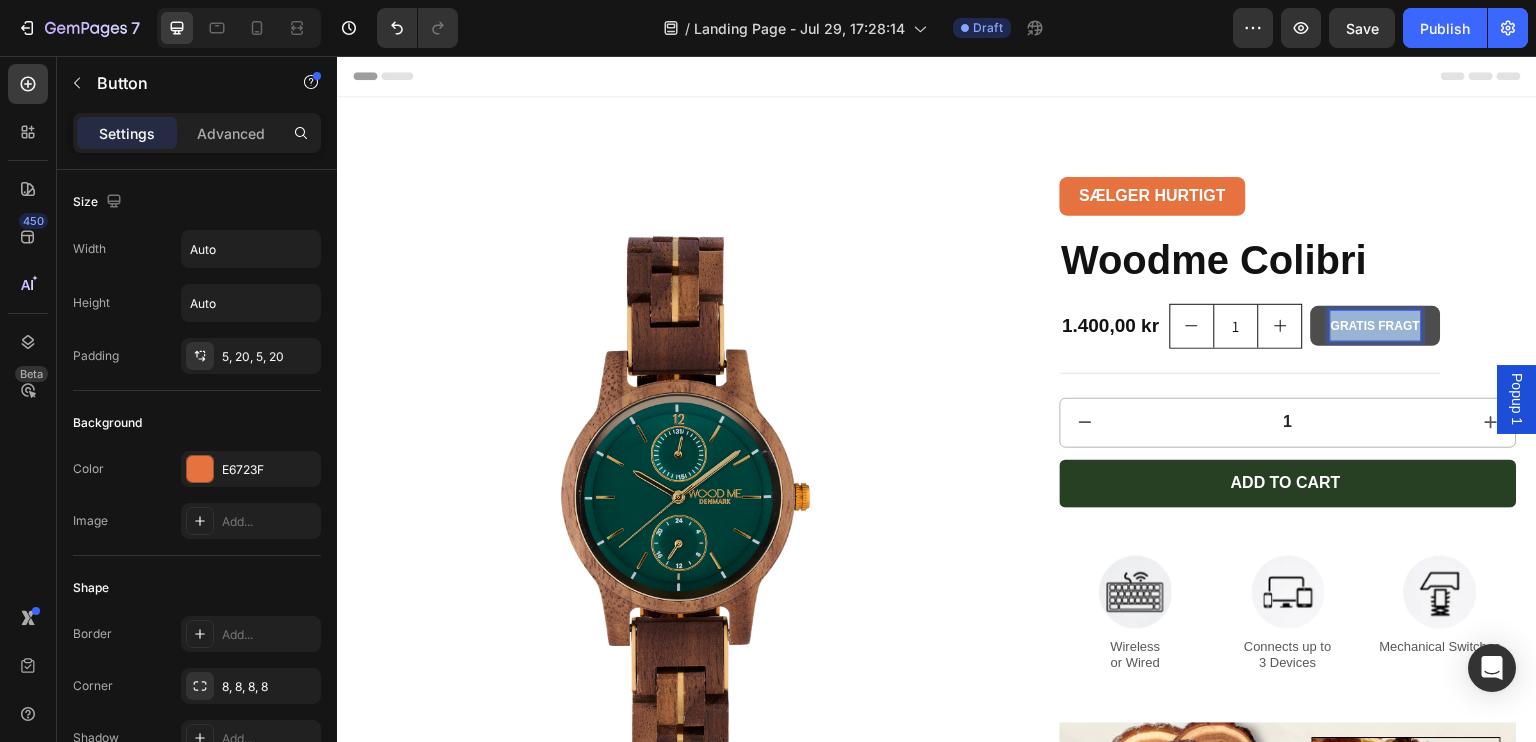 drag, startPoint x: 1326, startPoint y: 328, endPoint x: 1454, endPoint y: 324, distance: 128.06248 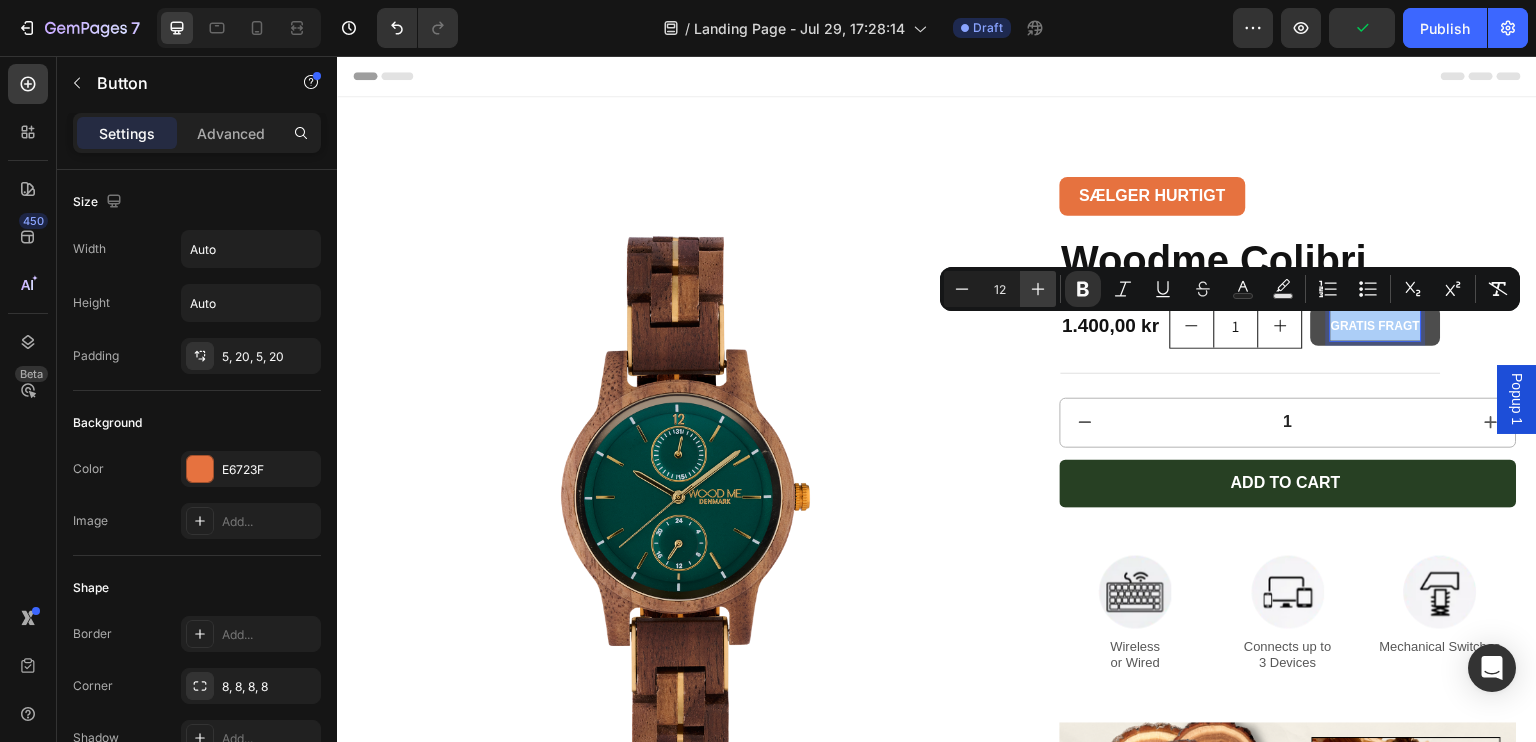click 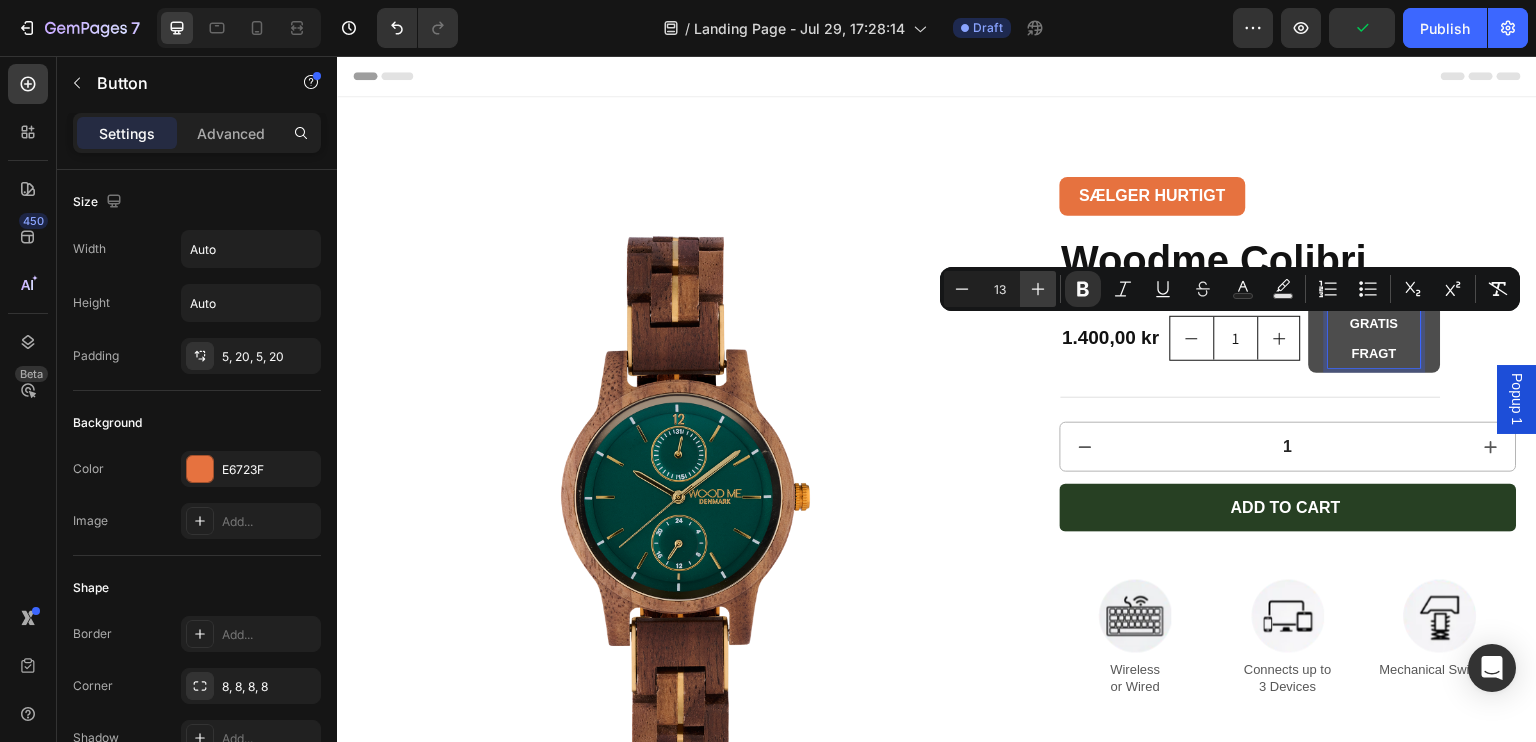 click 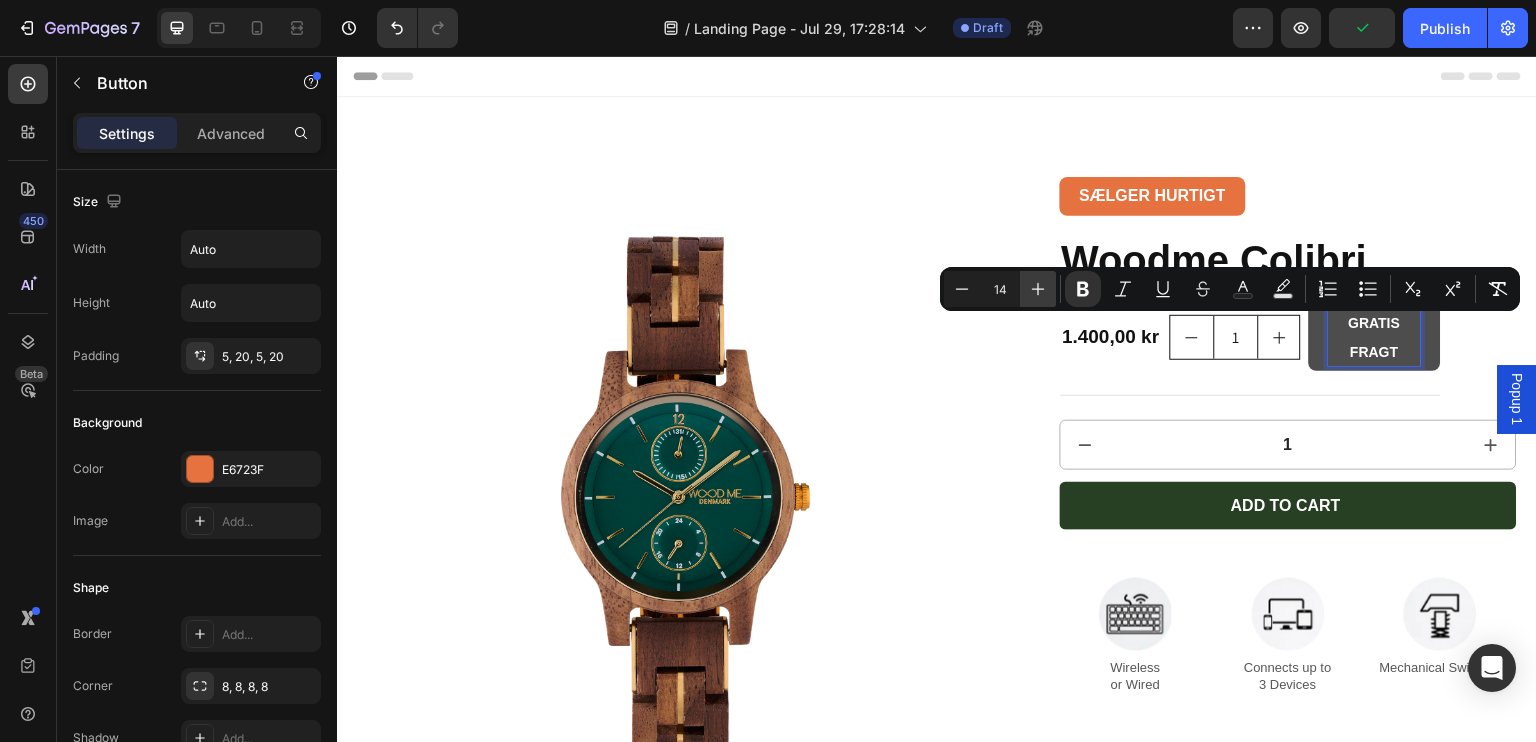 click 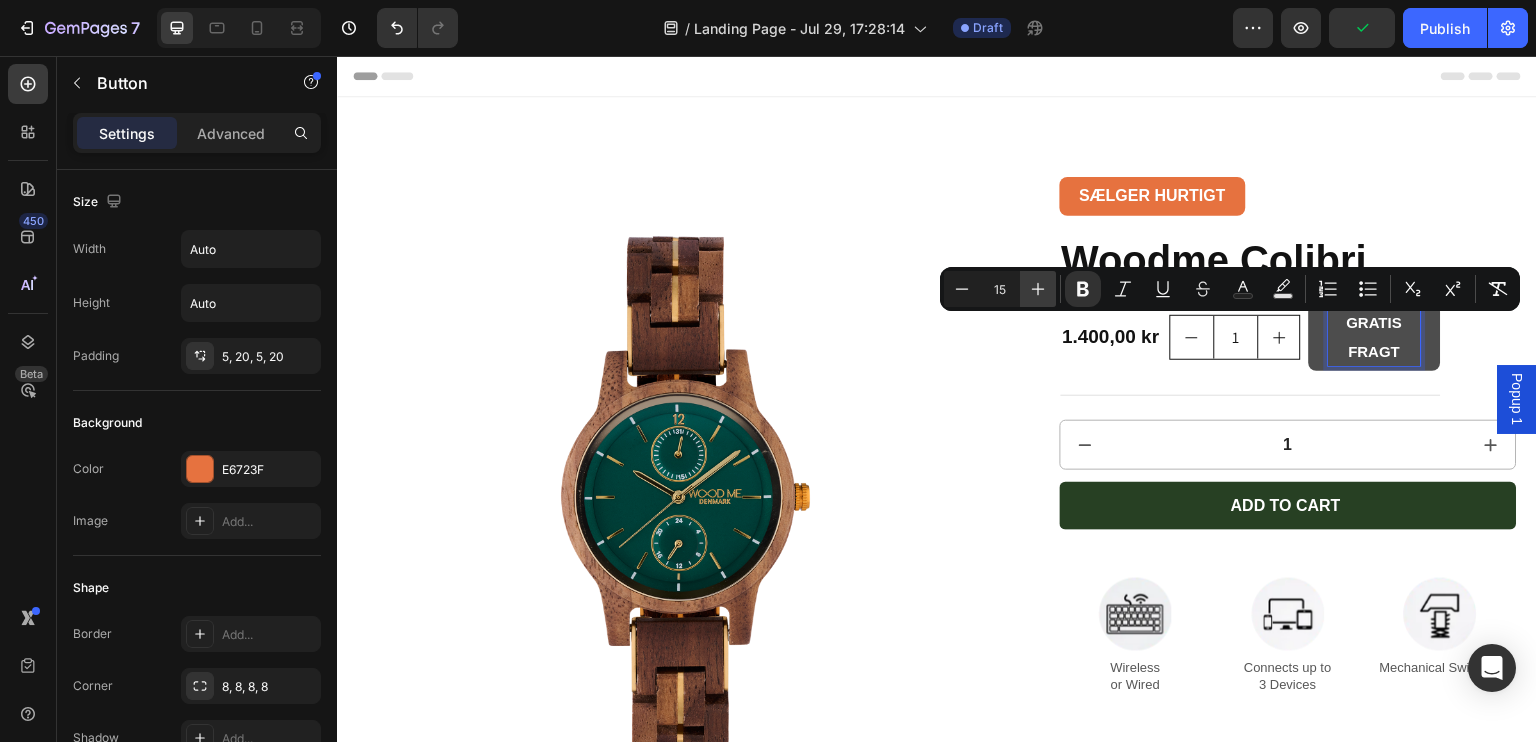 click 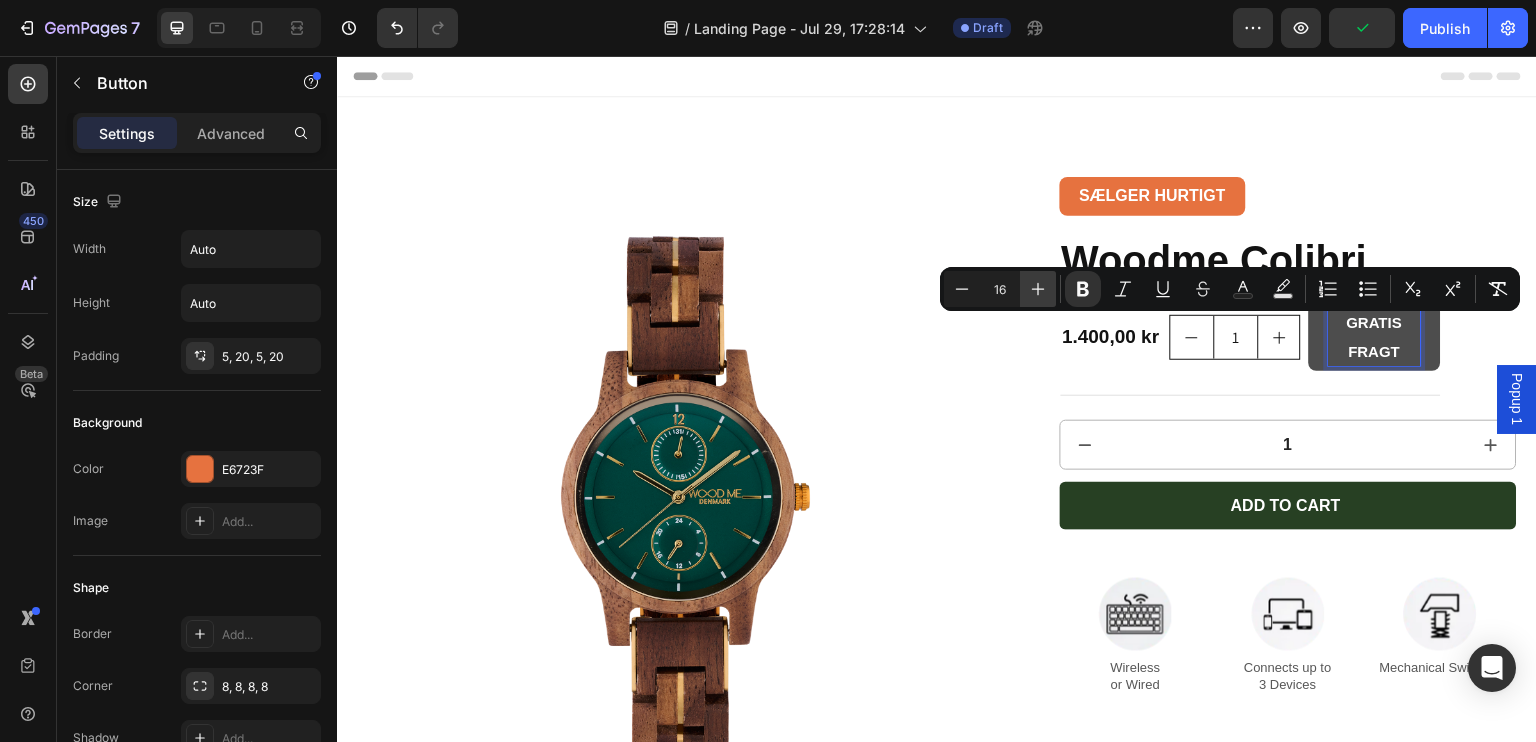 click 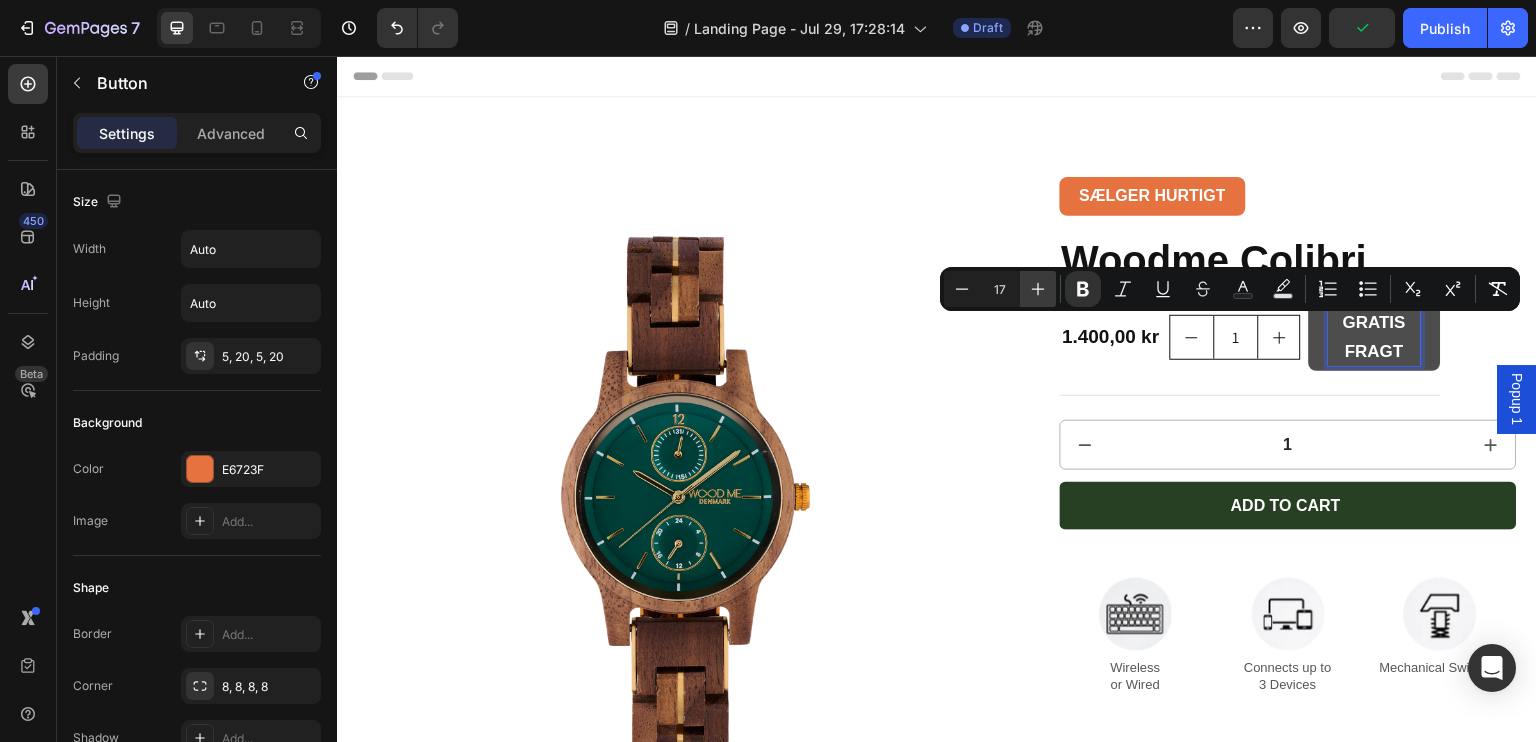 click 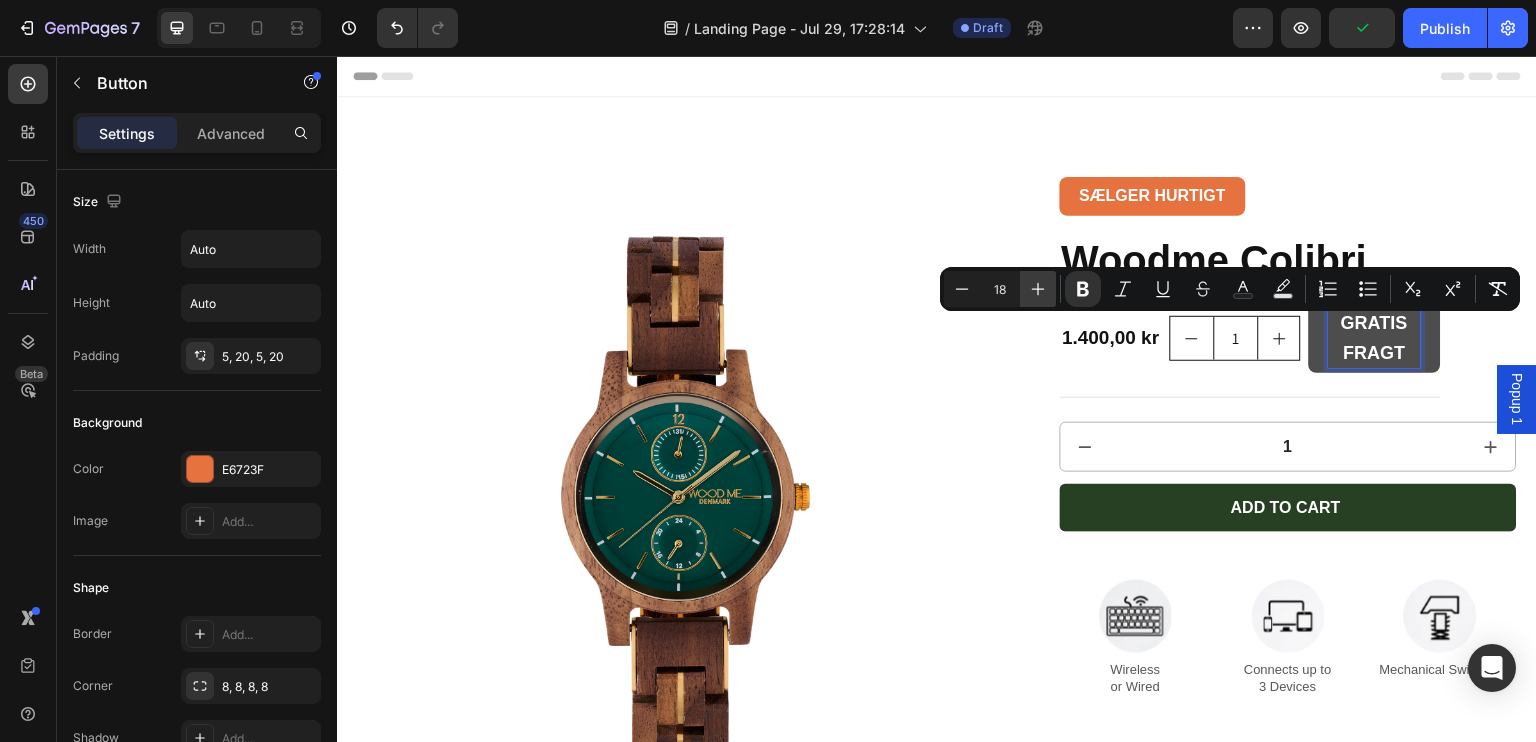 click 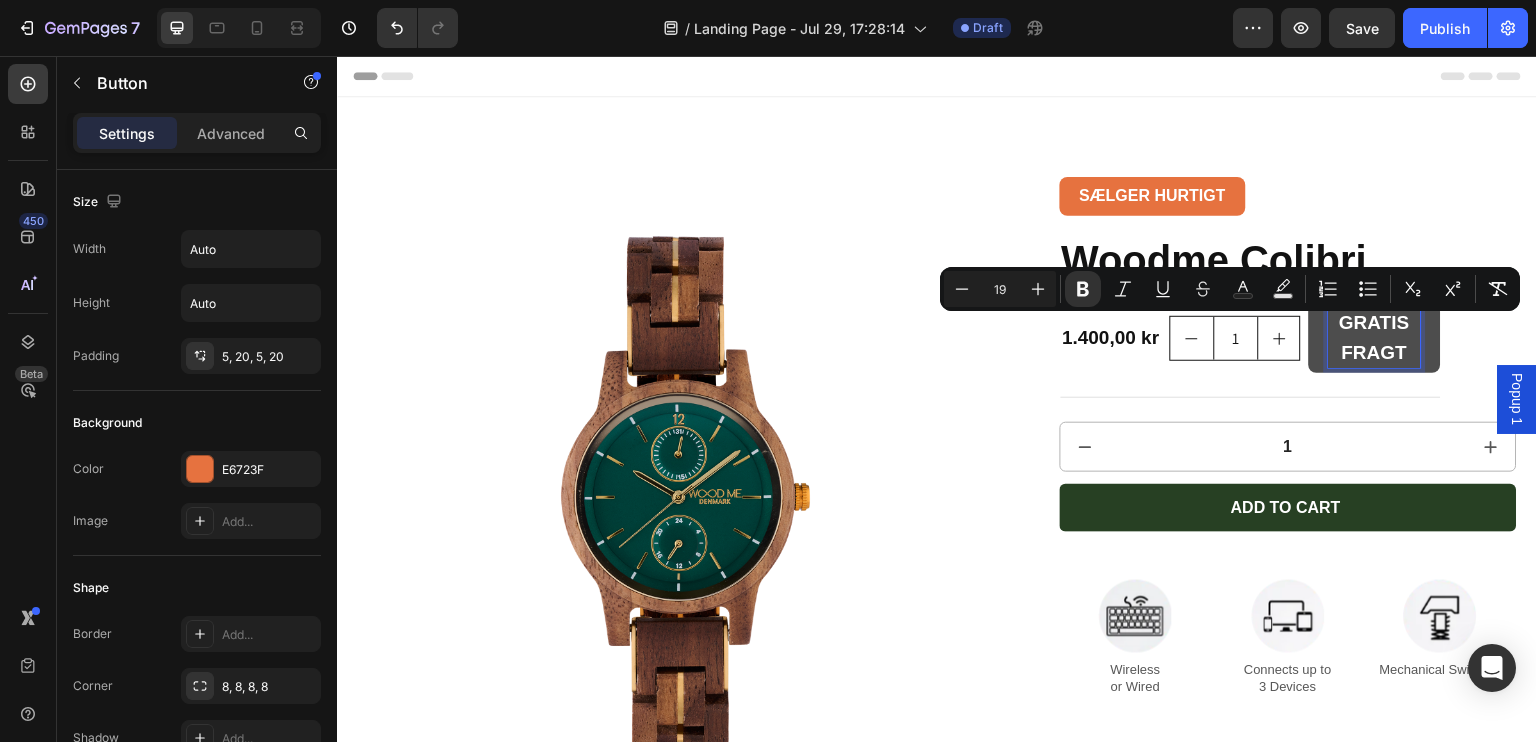 click on "GRATIS FRAGT" at bounding box center [1374, 339] 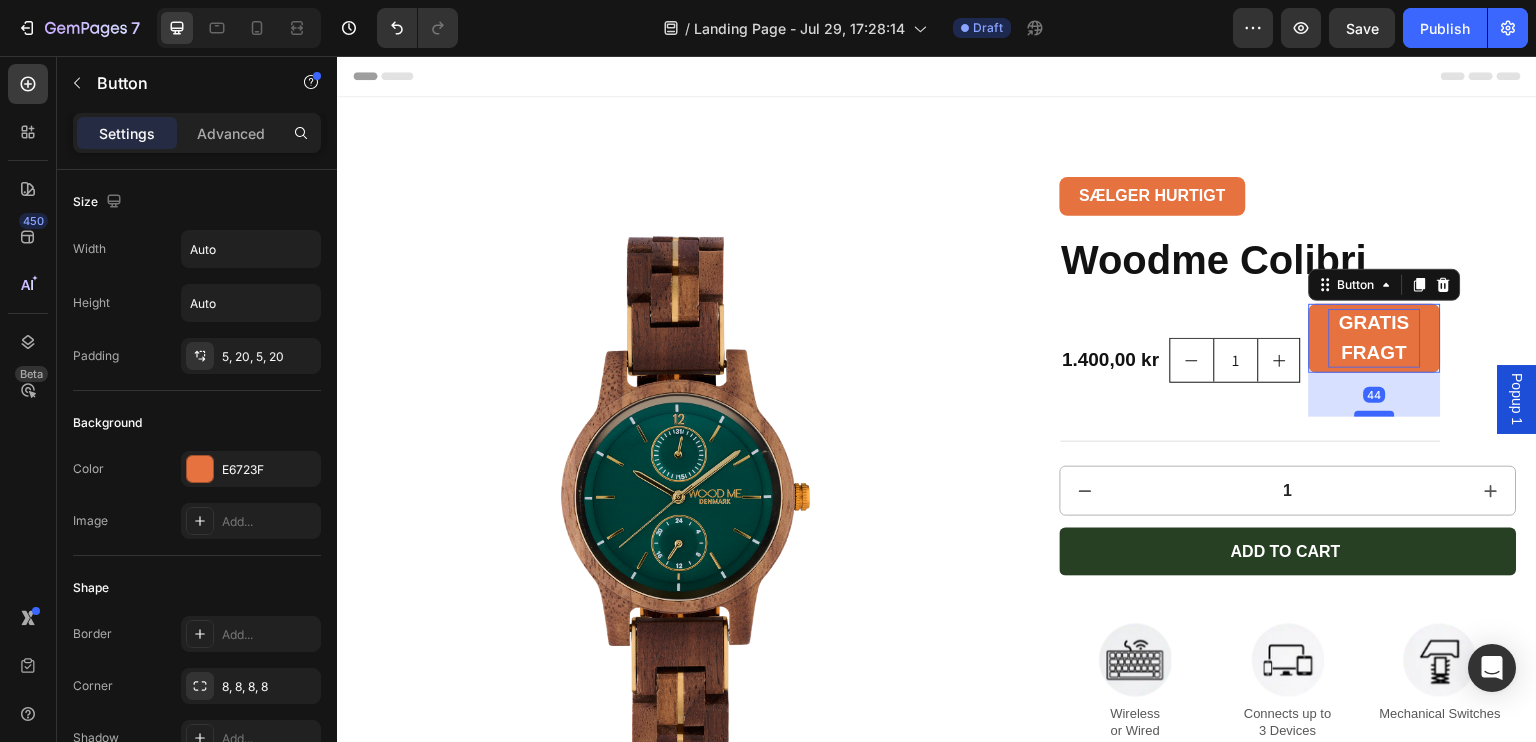 drag, startPoint x: 1384, startPoint y: 370, endPoint x: 1375, endPoint y: 384, distance: 16.643316 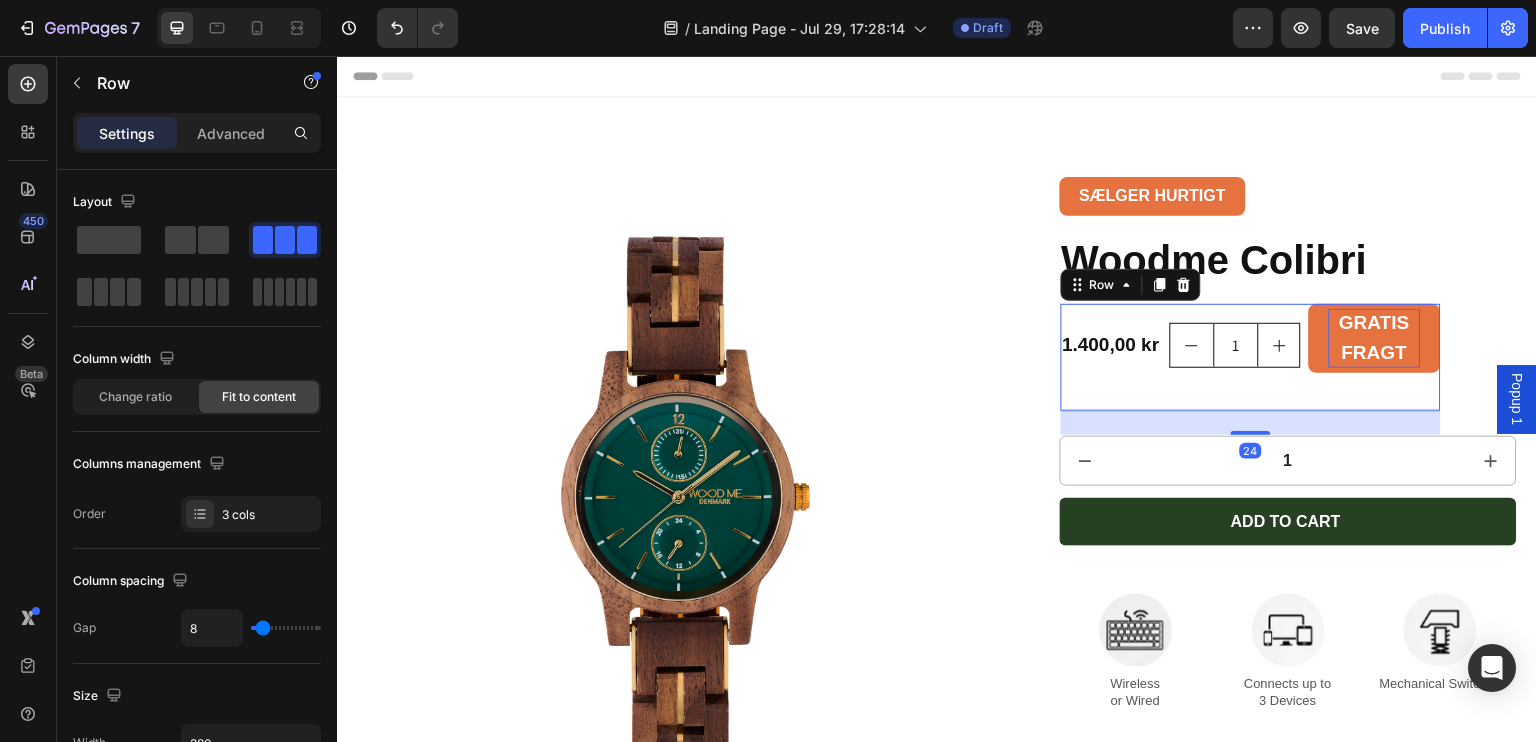 click on "GRATIS FRAGT Button" at bounding box center [1374, 346] 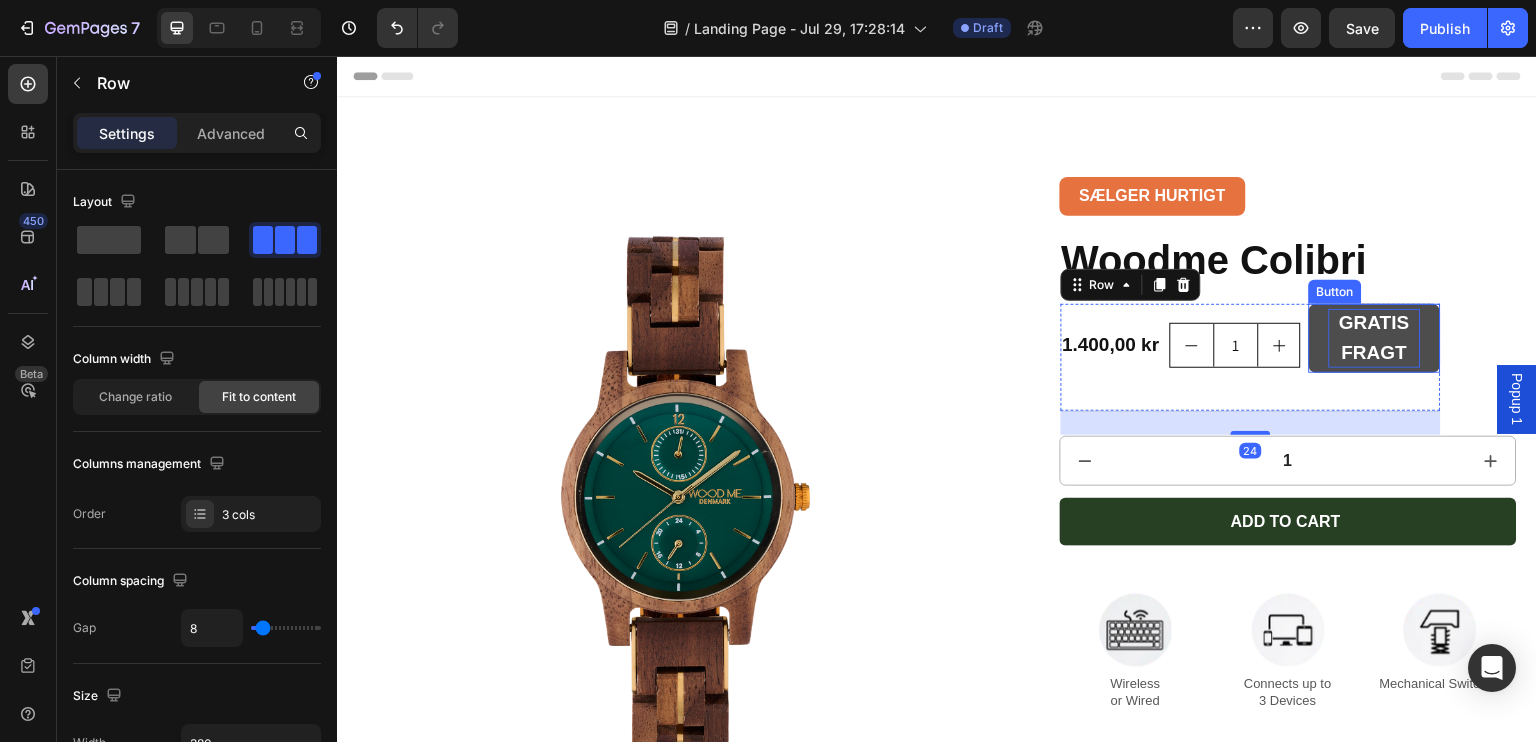 click on "GRATIS FRAGT" at bounding box center (1374, 339) 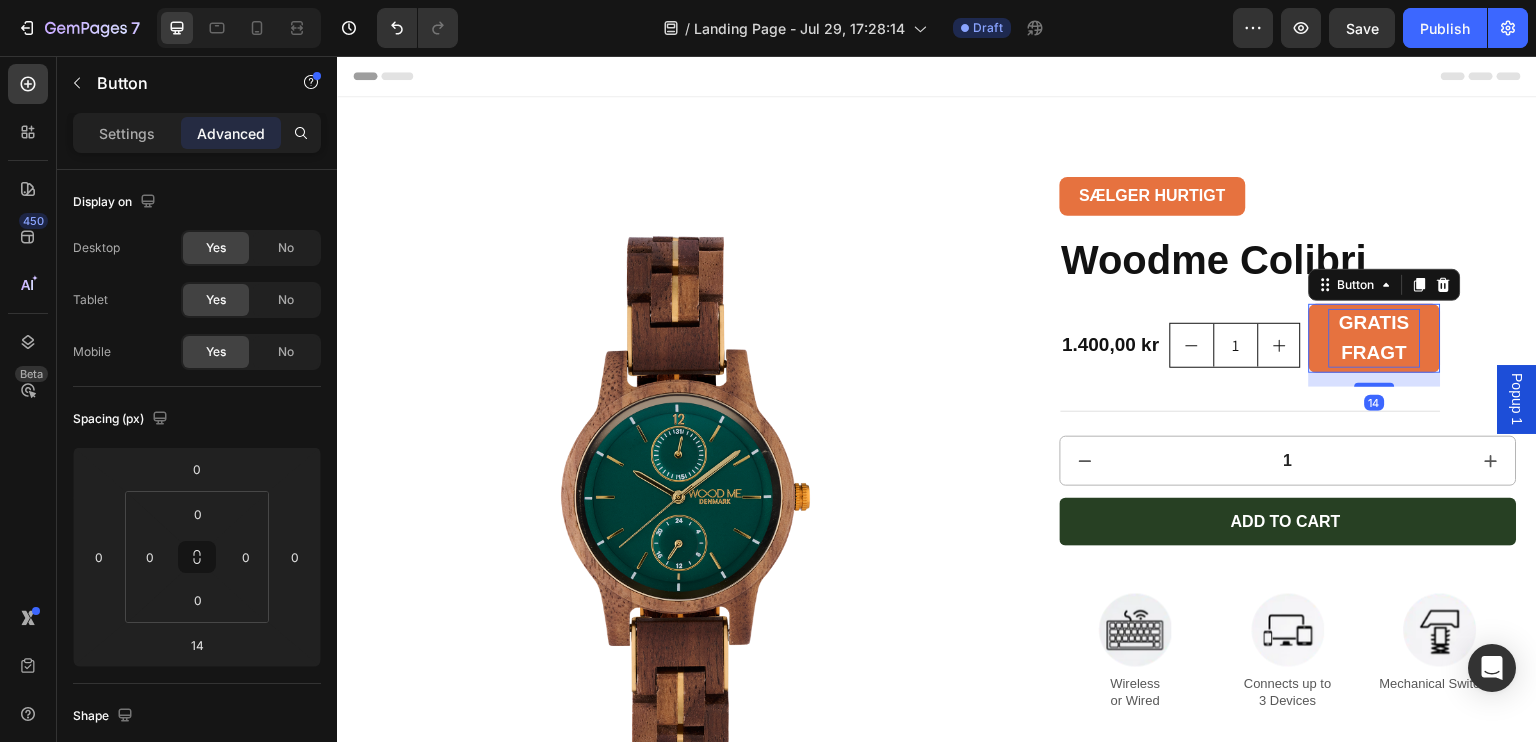 click on "1.400,00 kr Product Price Product Price
1
Product Quantity GRATIS FRAGT Button   14 Row" at bounding box center [1251, 358] 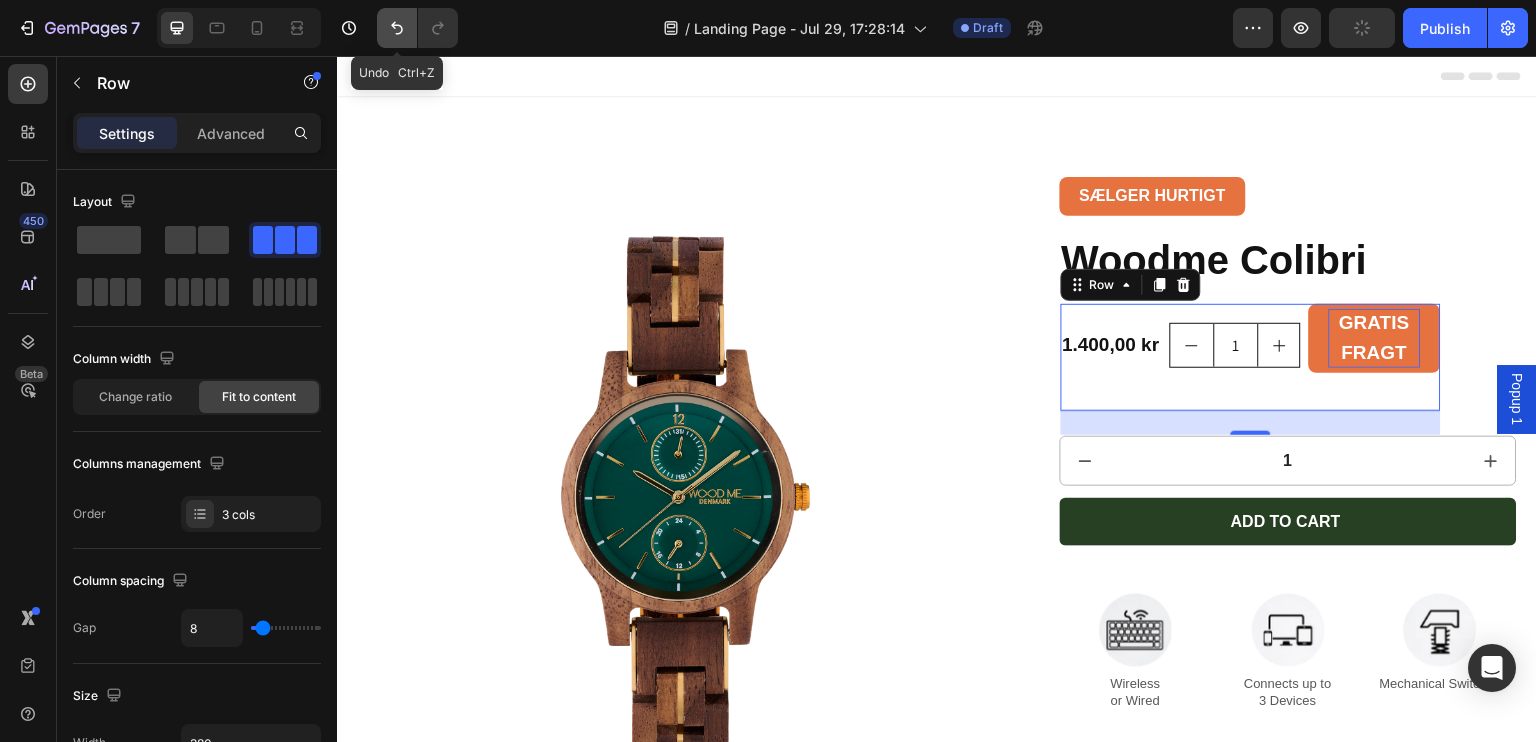 click 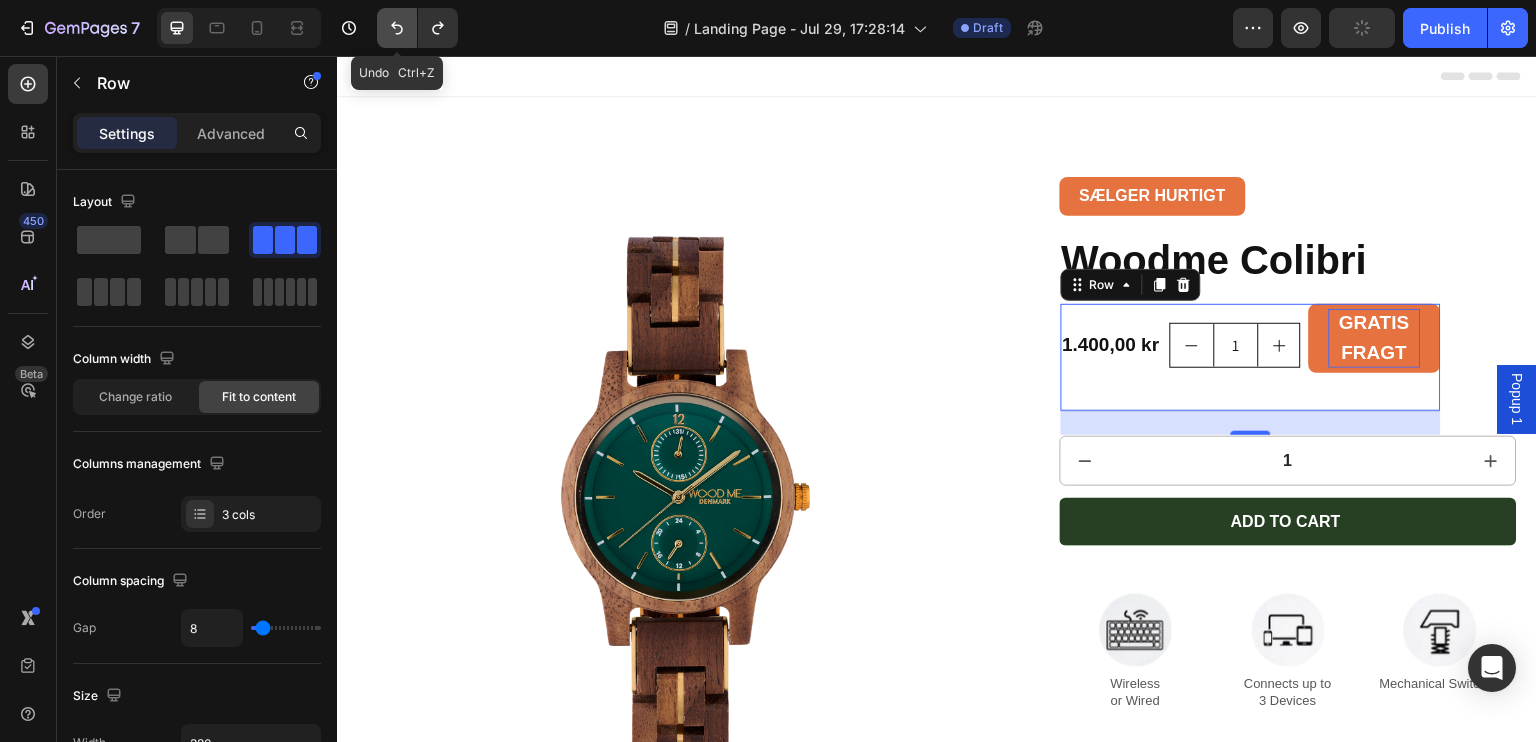 click 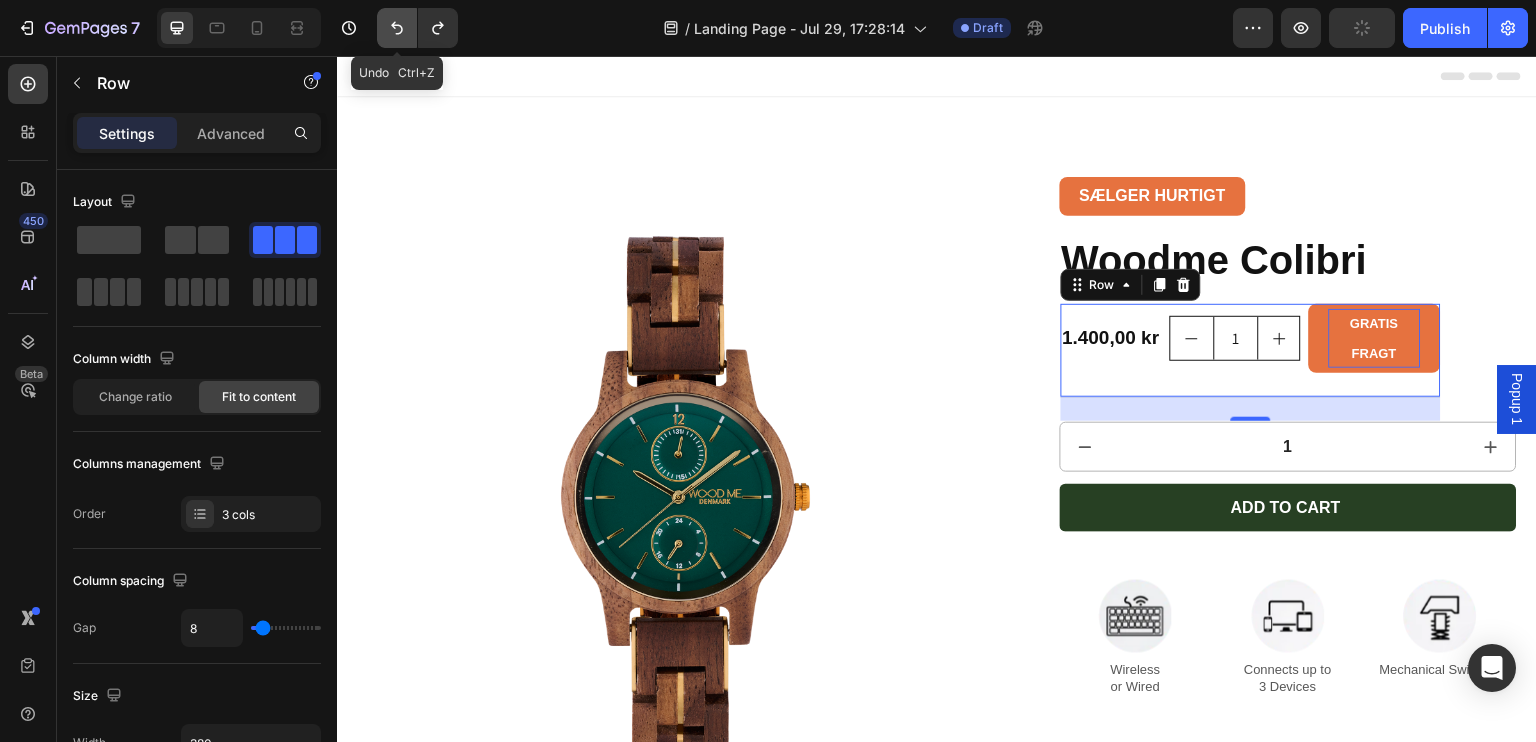 click 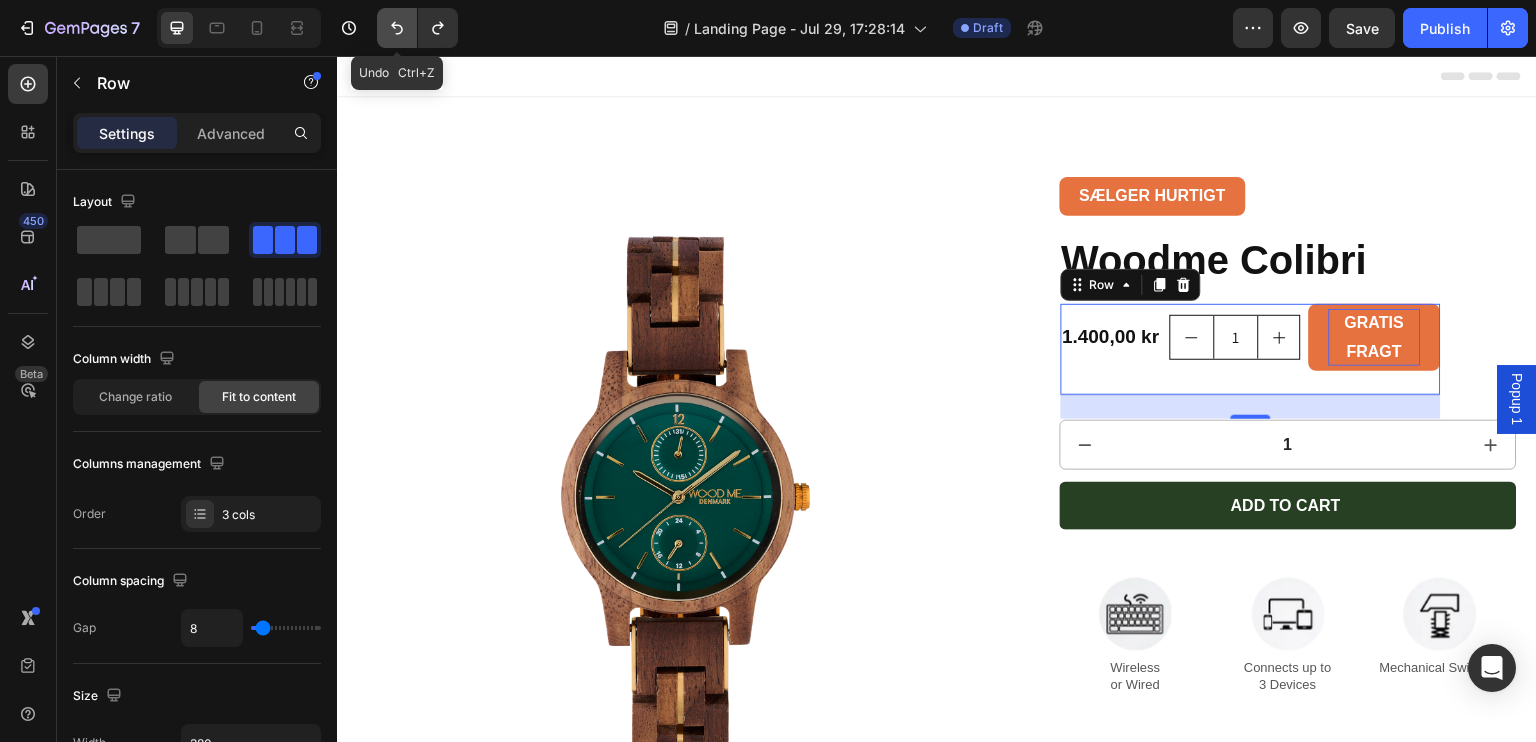 click 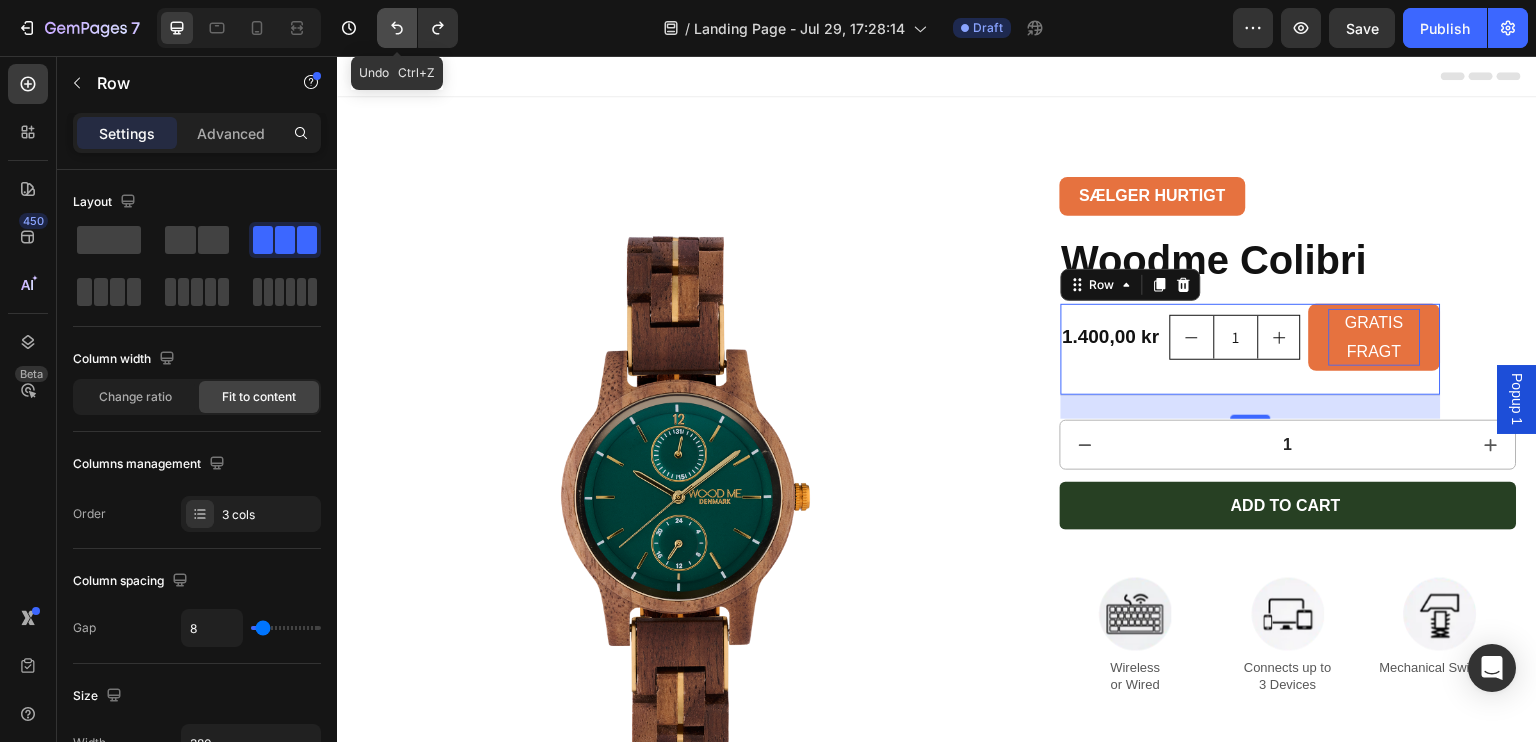 click 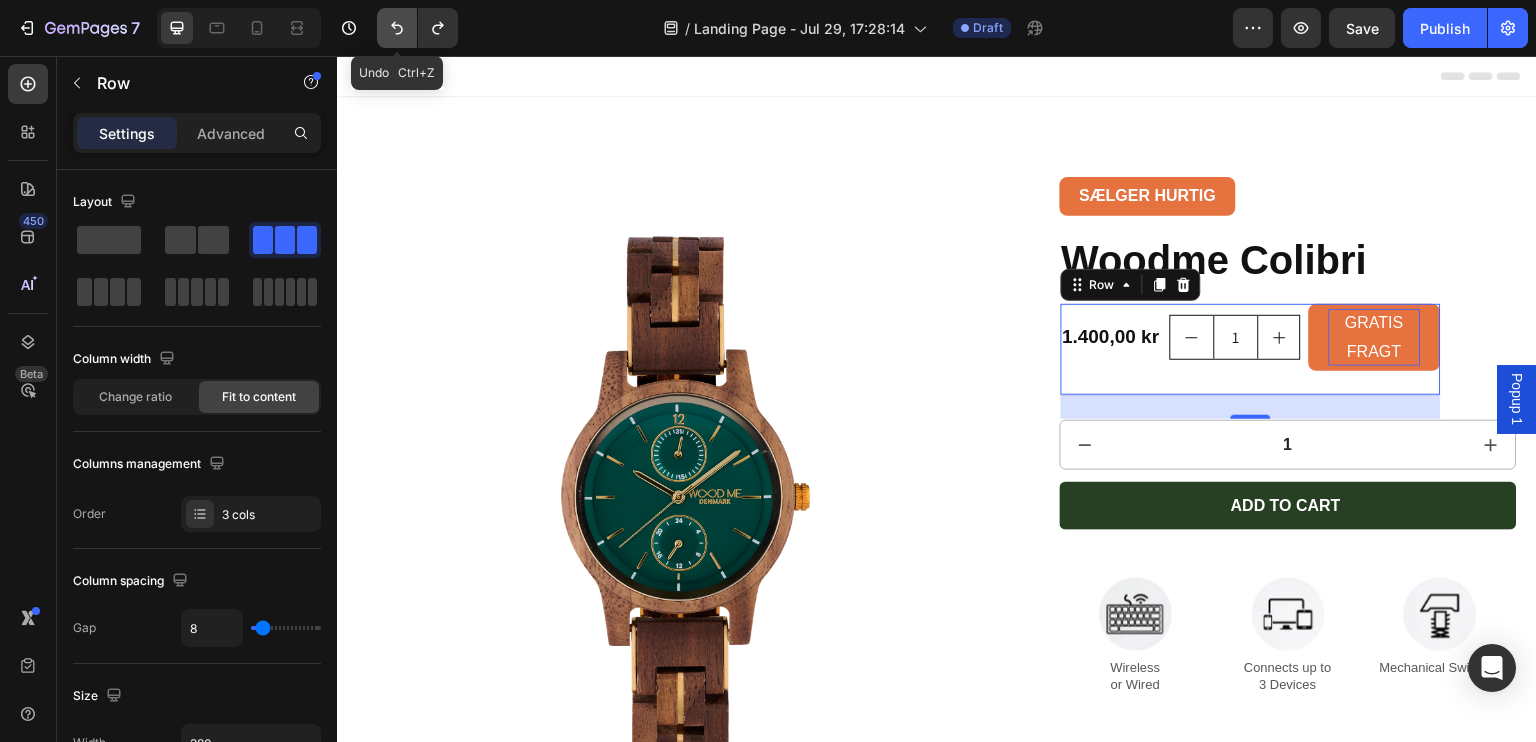 click 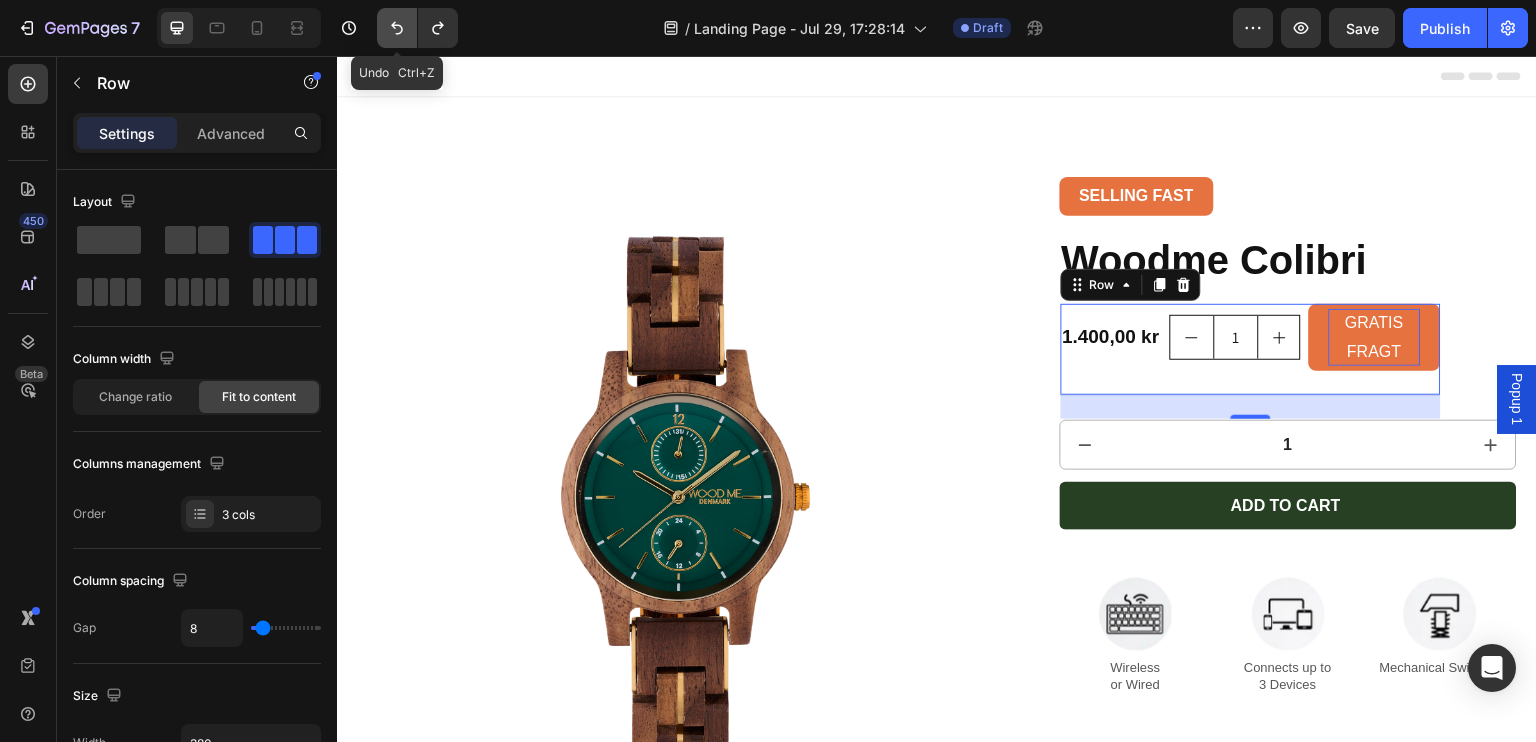 click 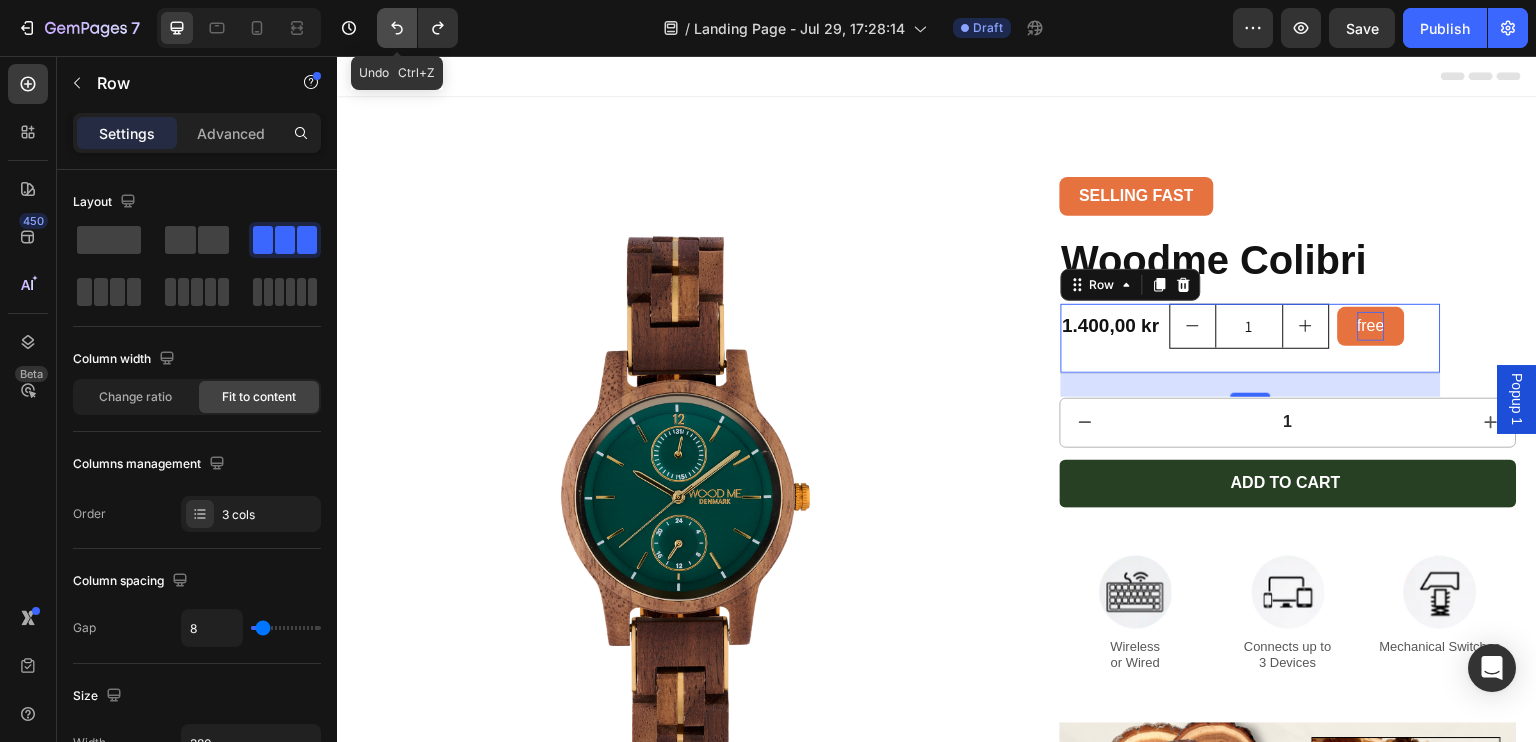 click 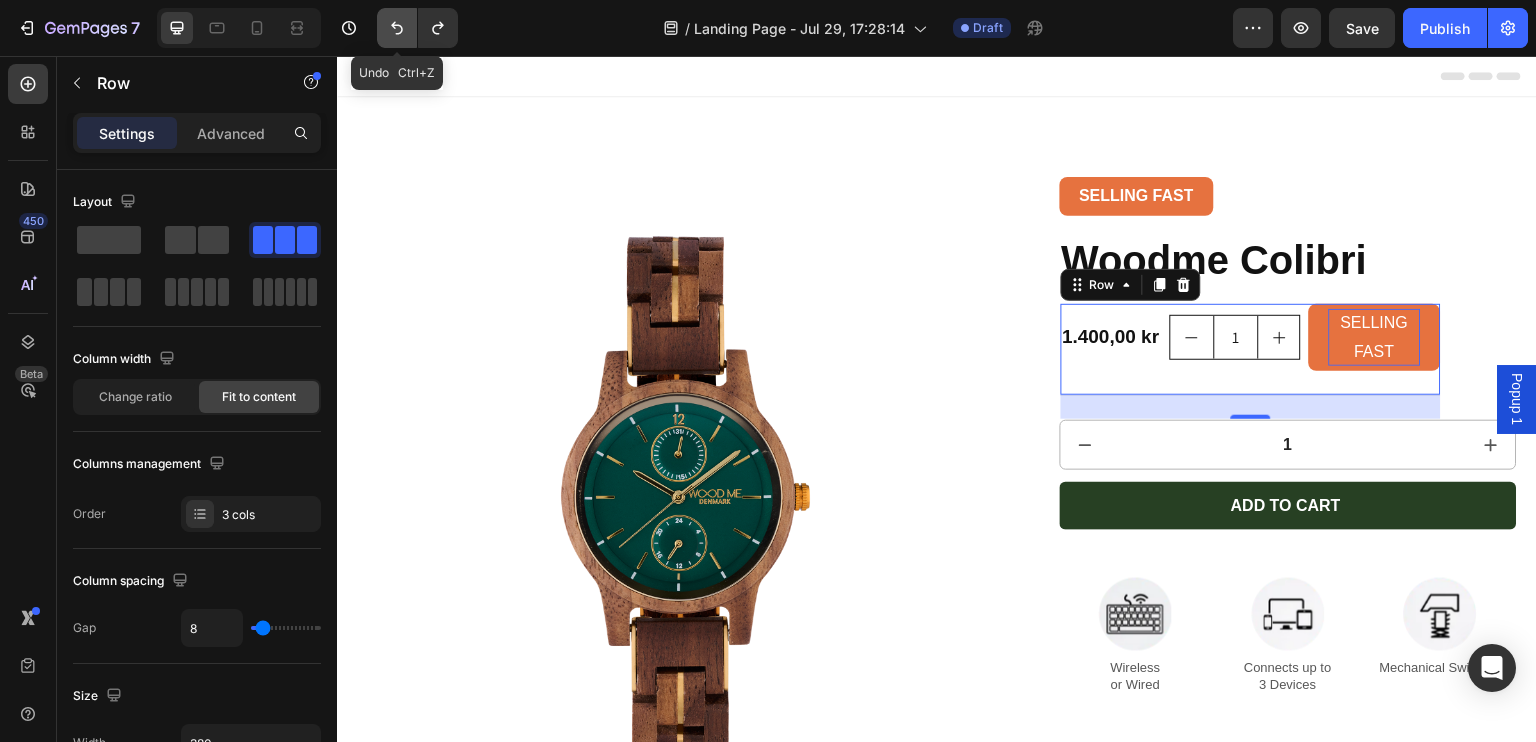 click 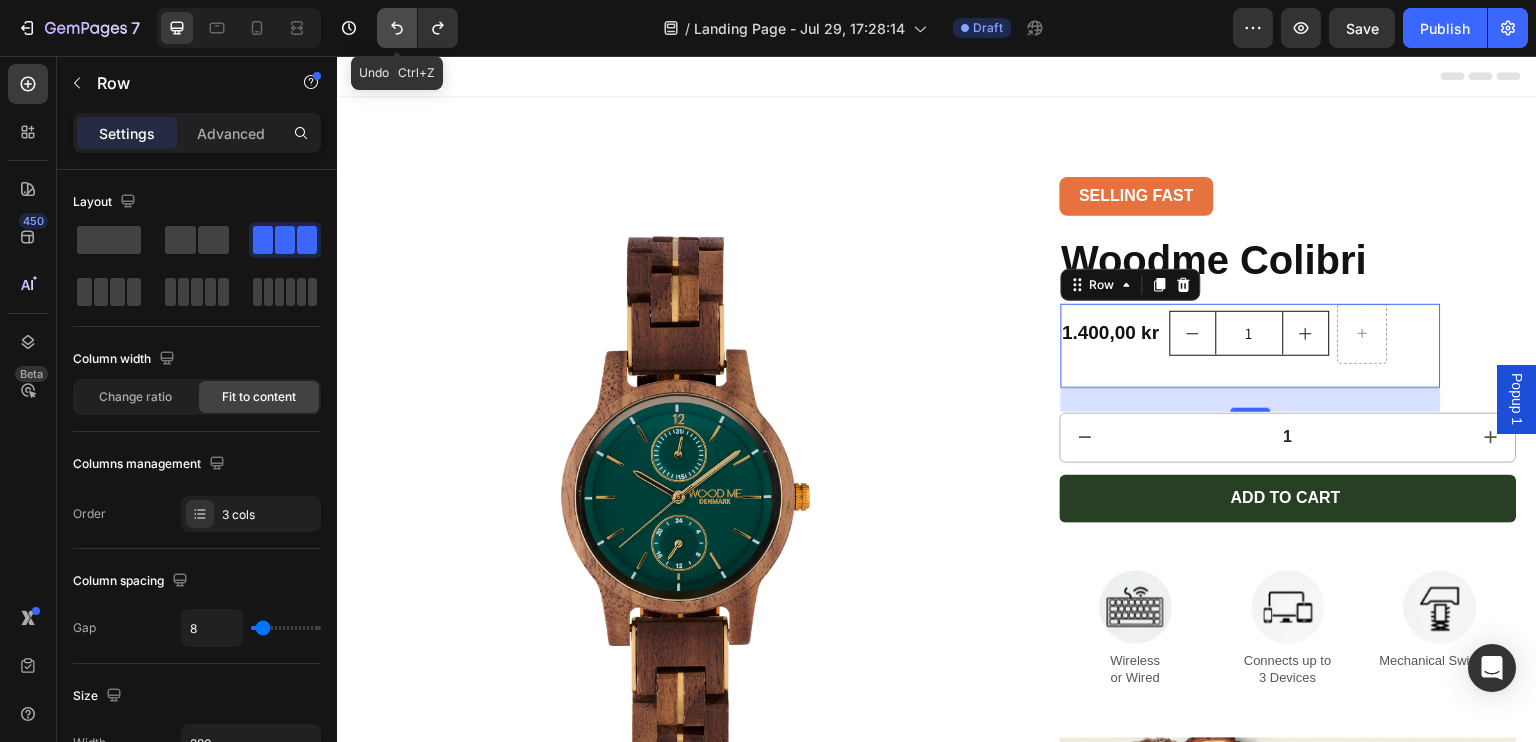 click 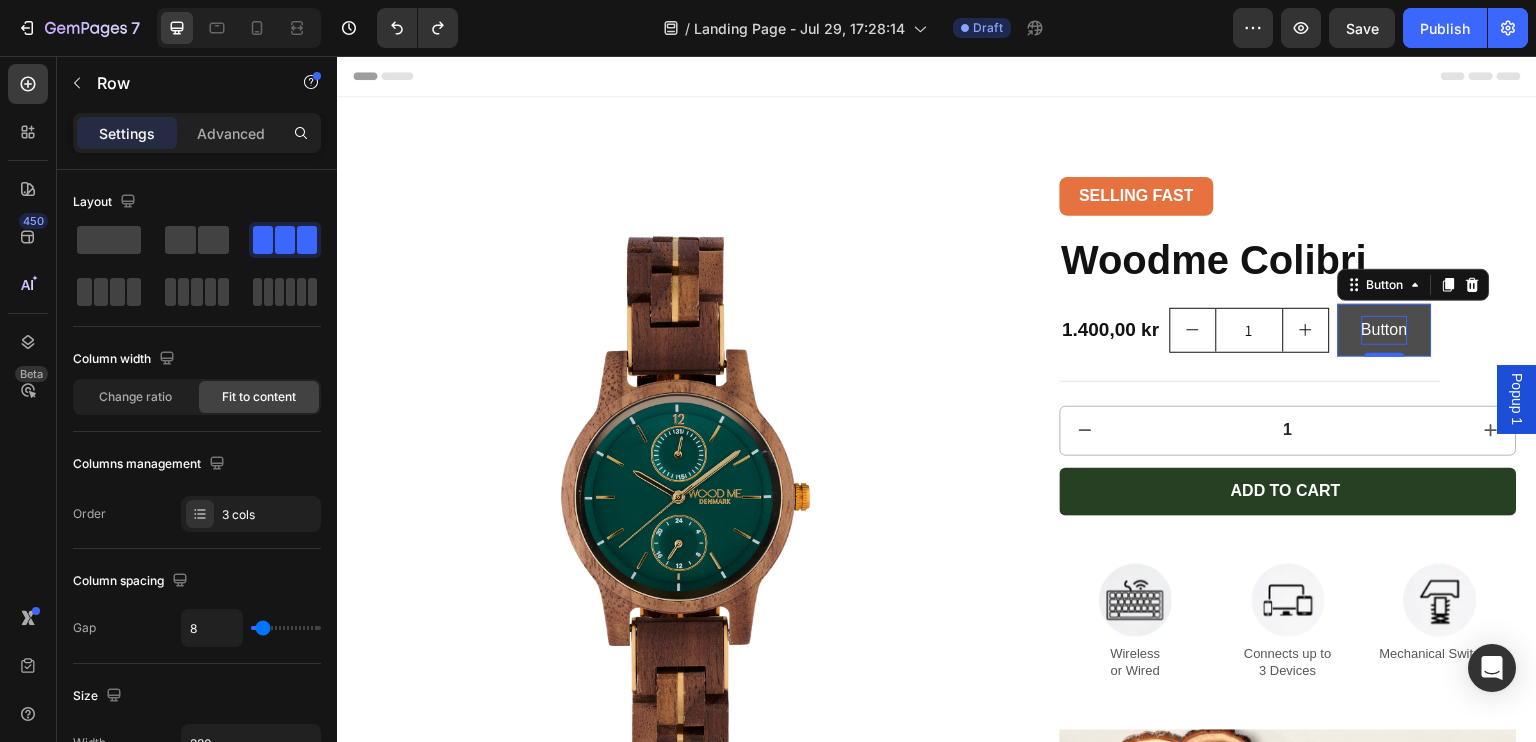 click on "Button" at bounding box center (1385, 330) 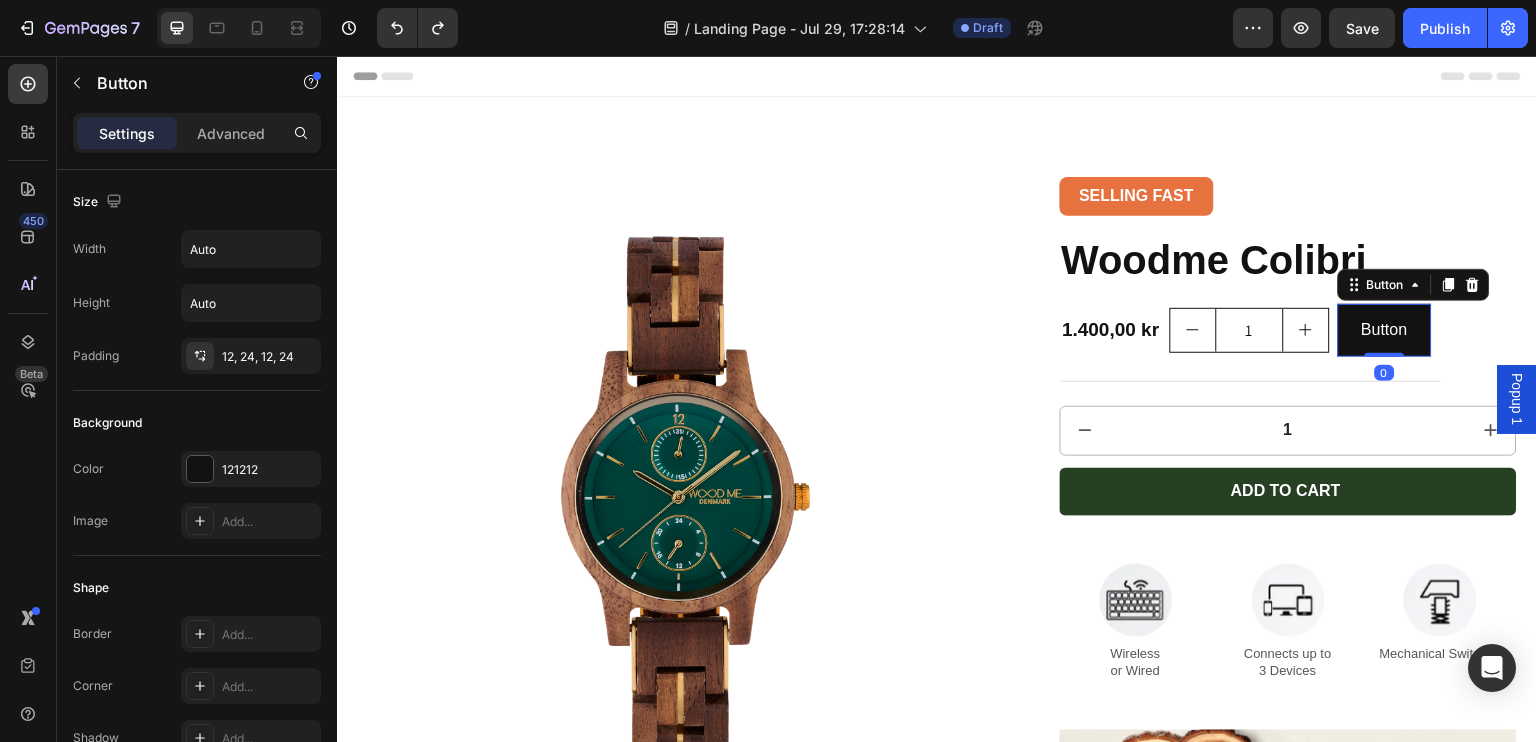 click on "Button" at bounding box center (1414, 285) 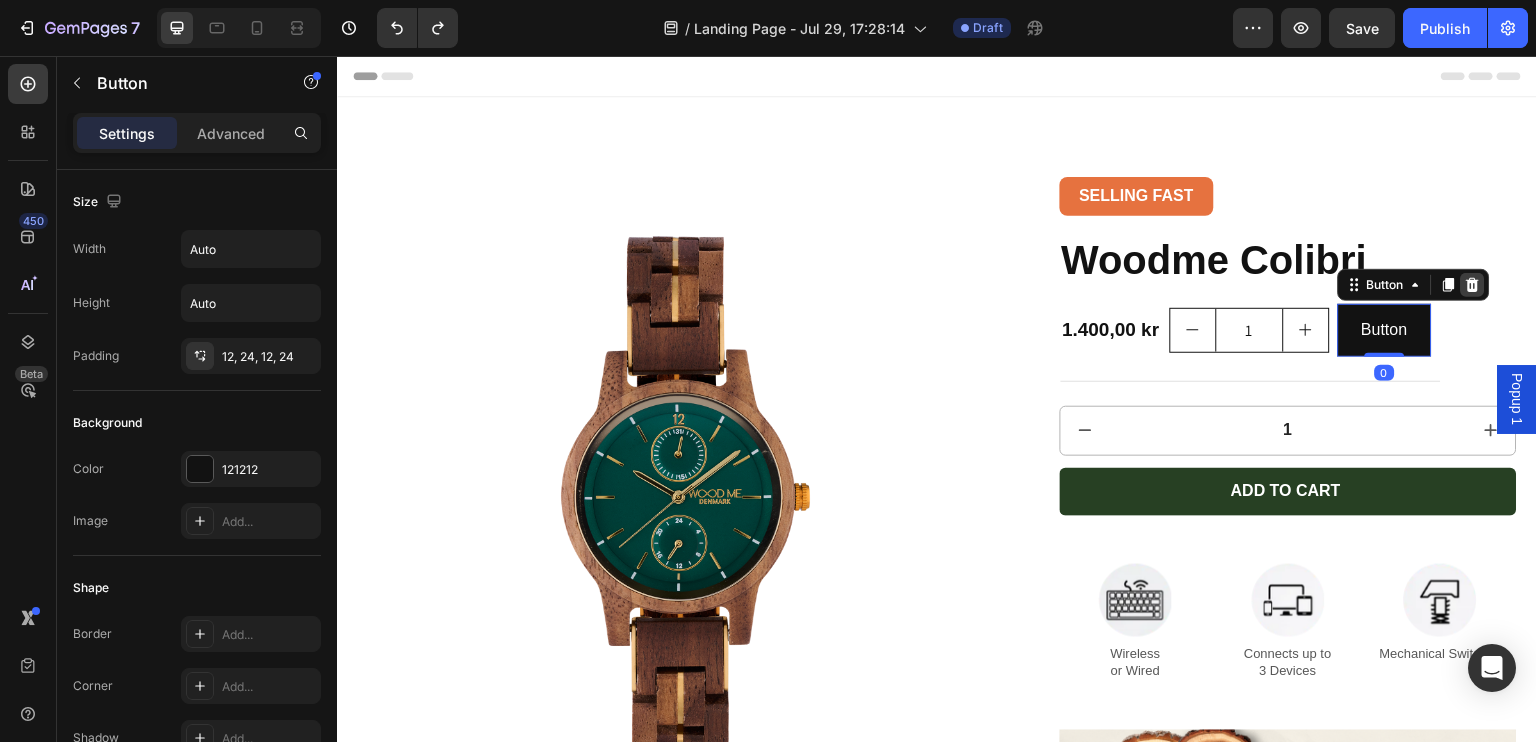 click 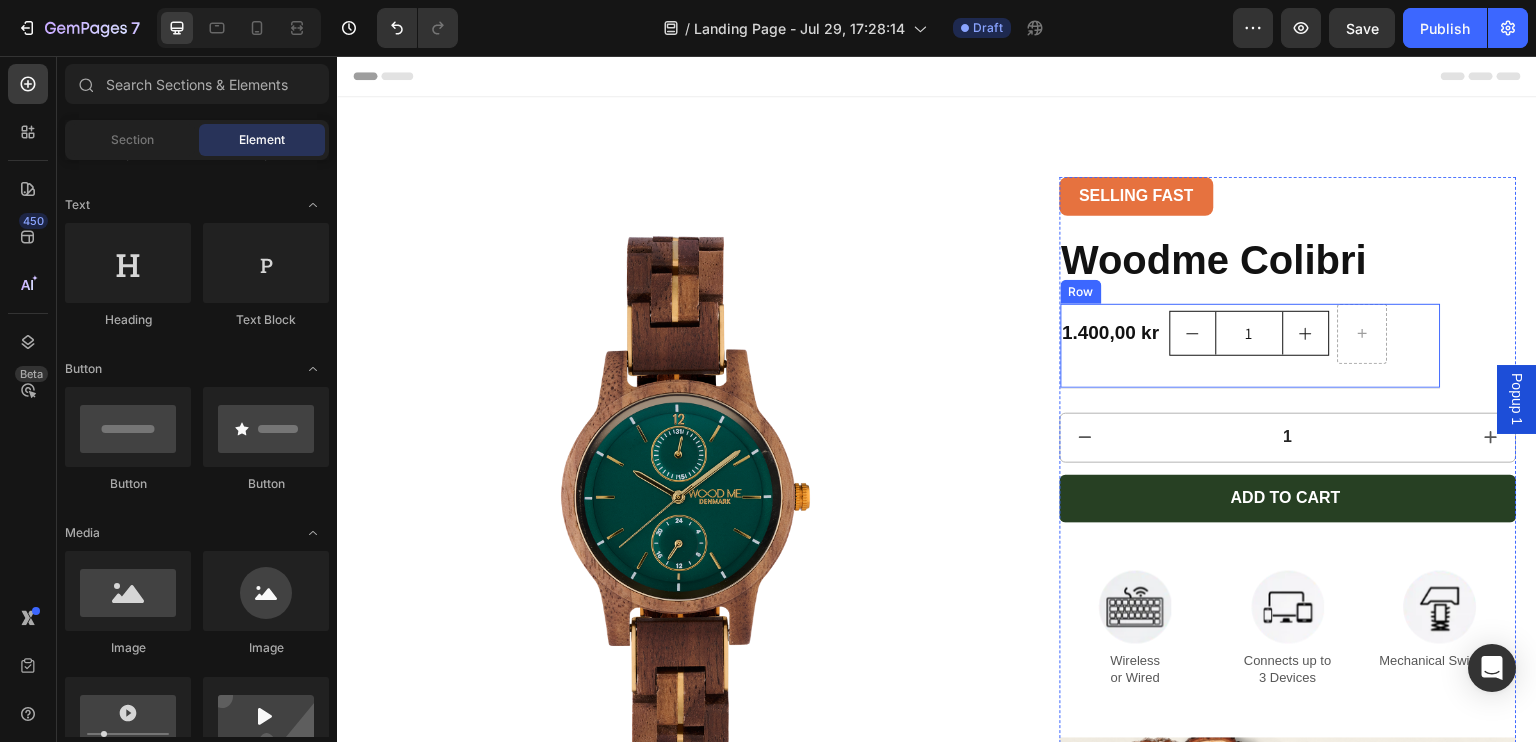 click at bounding box center (1363, 334) 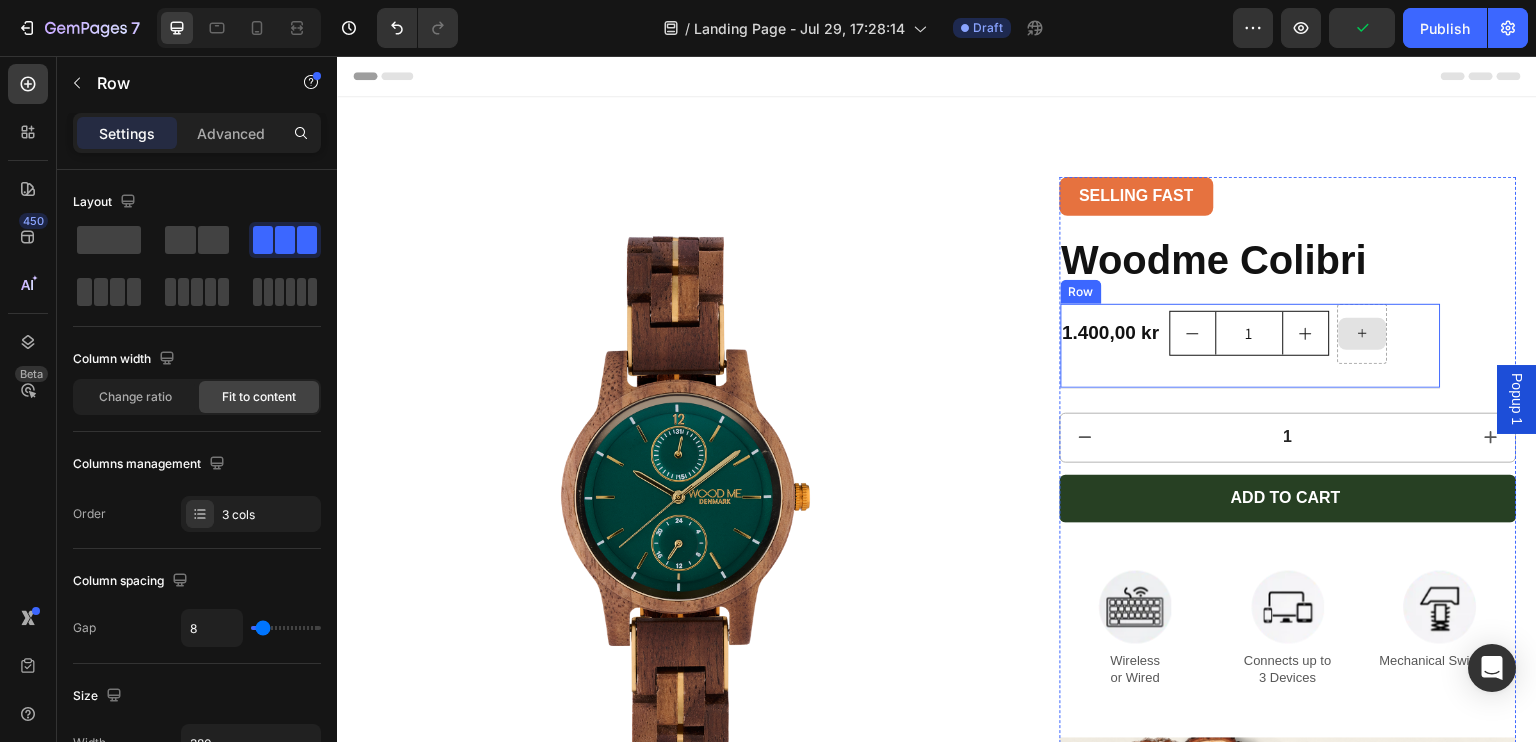 click at bounding box center (1363, 334) 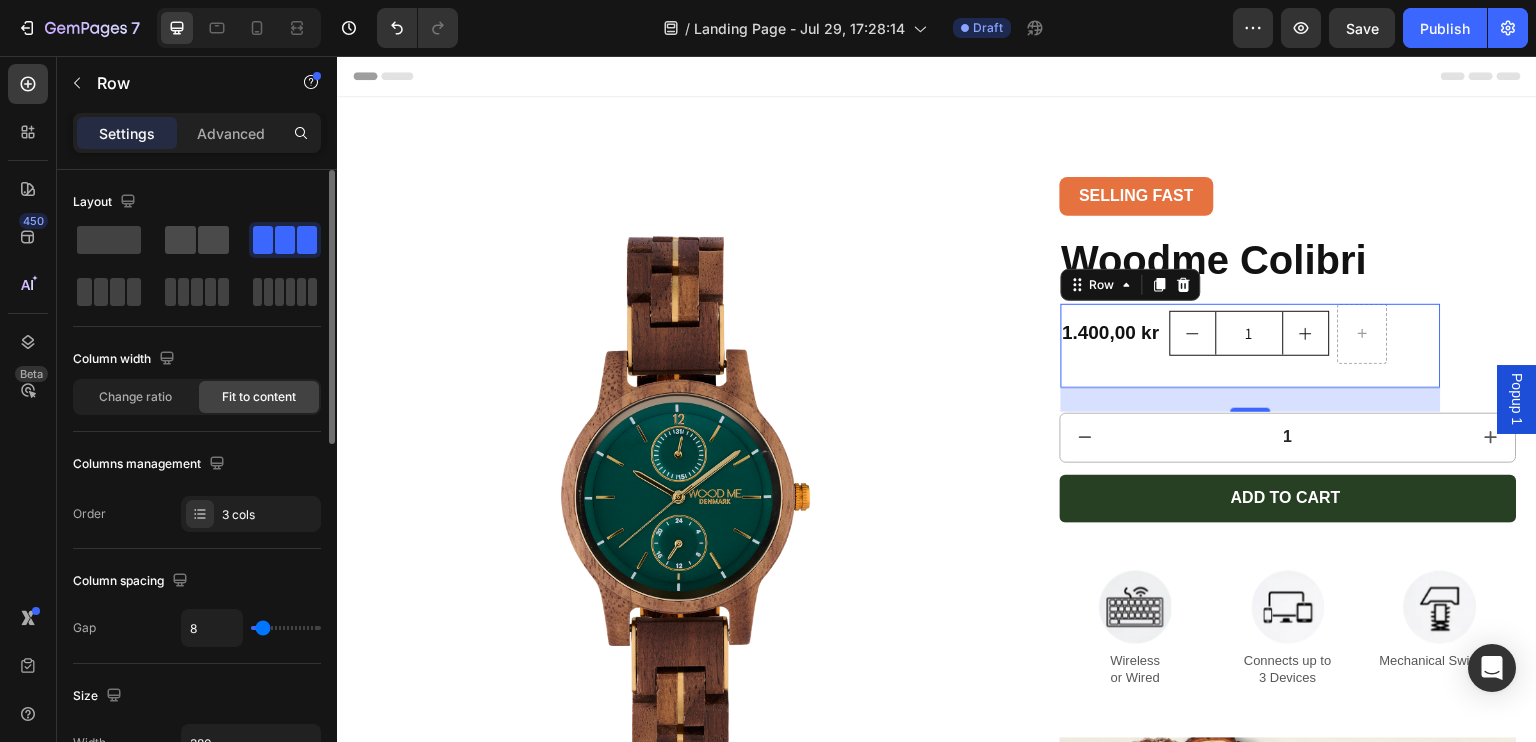 click 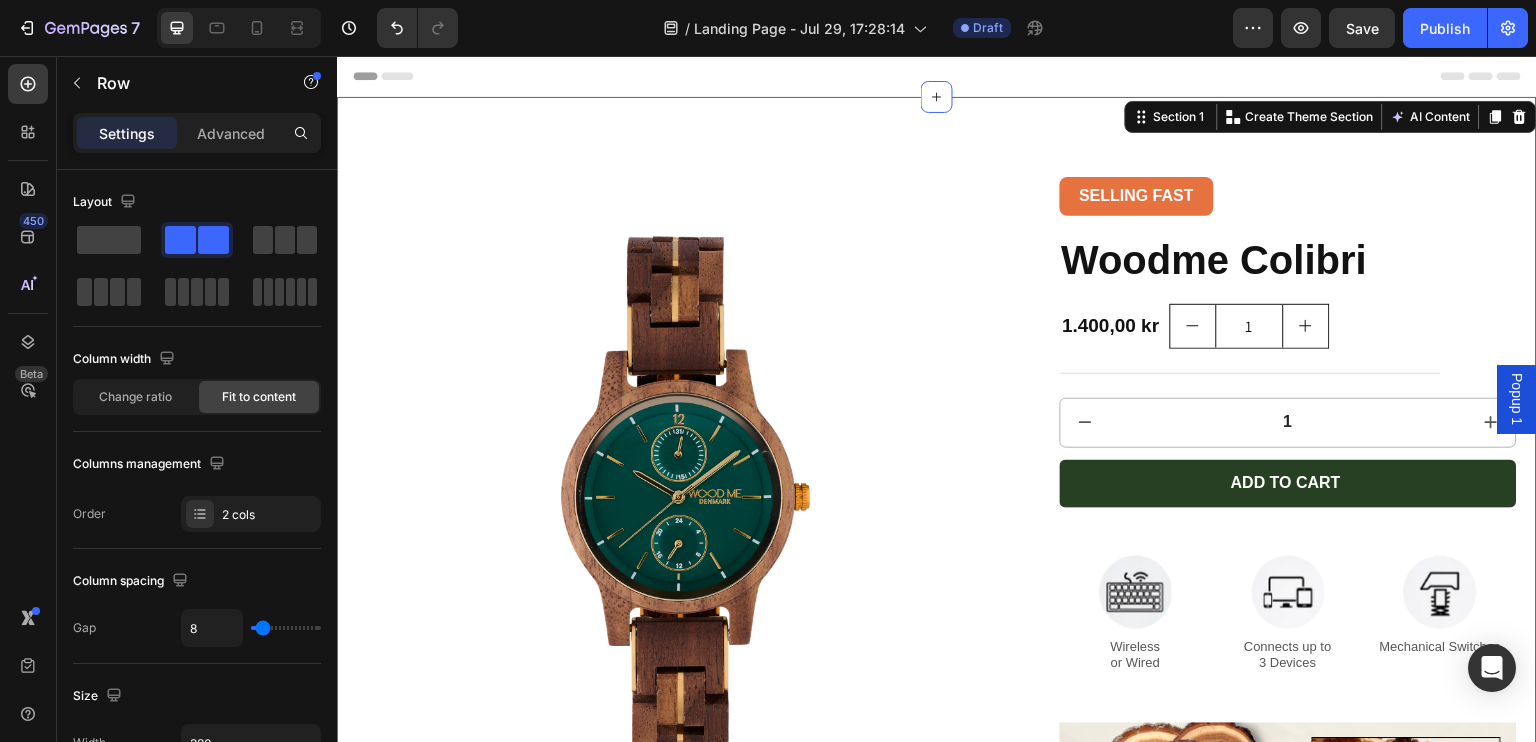 click on "Product Images SELLING FAST Button Woodme Colibri Product Title 1.400,00 kr Product Price Product Price
1
Product Quantity Row
1
Product Quantity Add to cart Add to Cart Image Wireless  or Wired Text Block Image Connects up to  3 Devices Text Block Image Mechanical Switches Text Block Row Image
Product Specifications
Shipping Accordion Row Product Section 1   You can create reusable sections Create Theme Section AI Content Write with GemAI What would you like to describe here? Tone and Voice Persuasive Product Show more Generate" at bounding box center [937, 2178] 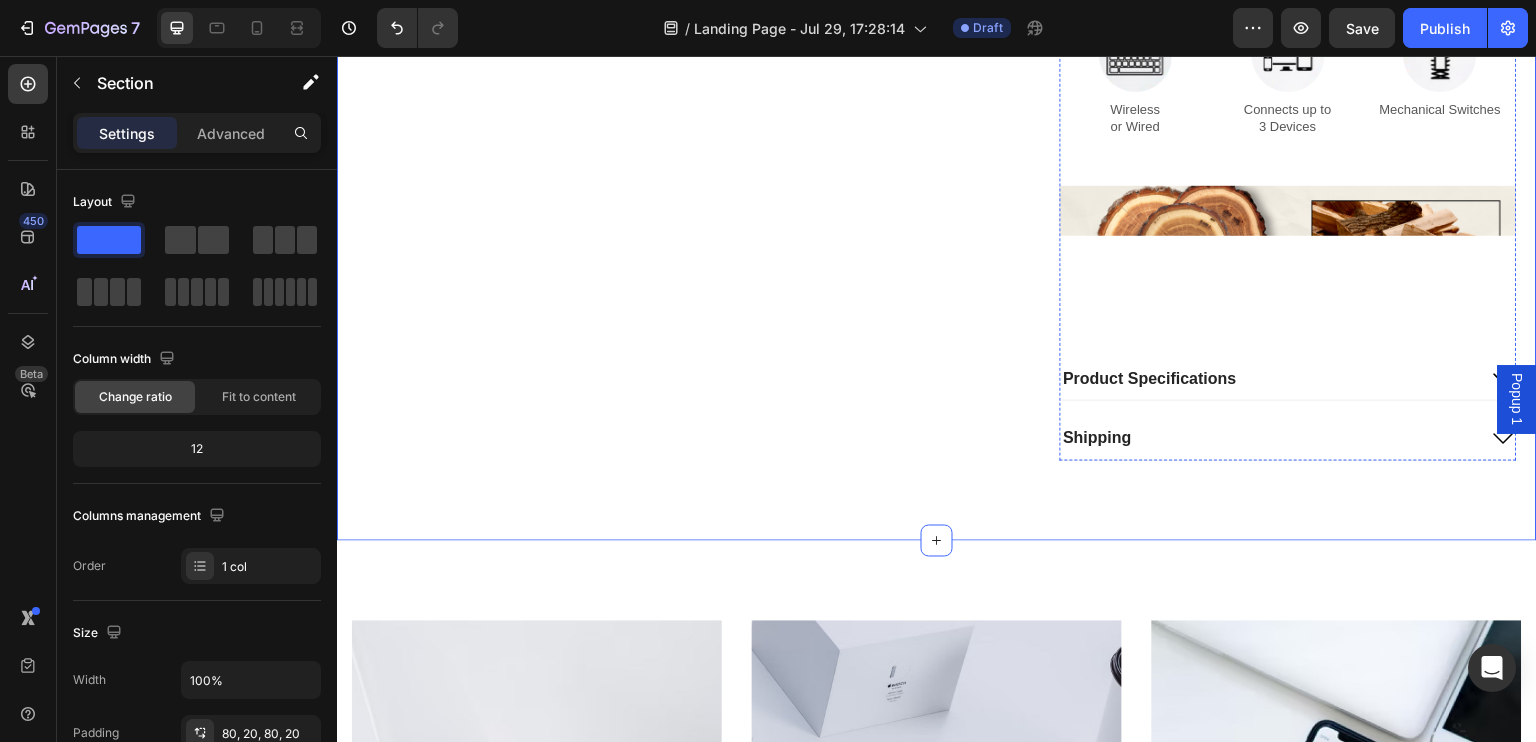 scroll, scrollTop: 3375, scrollLeft: 0, axis: vertical 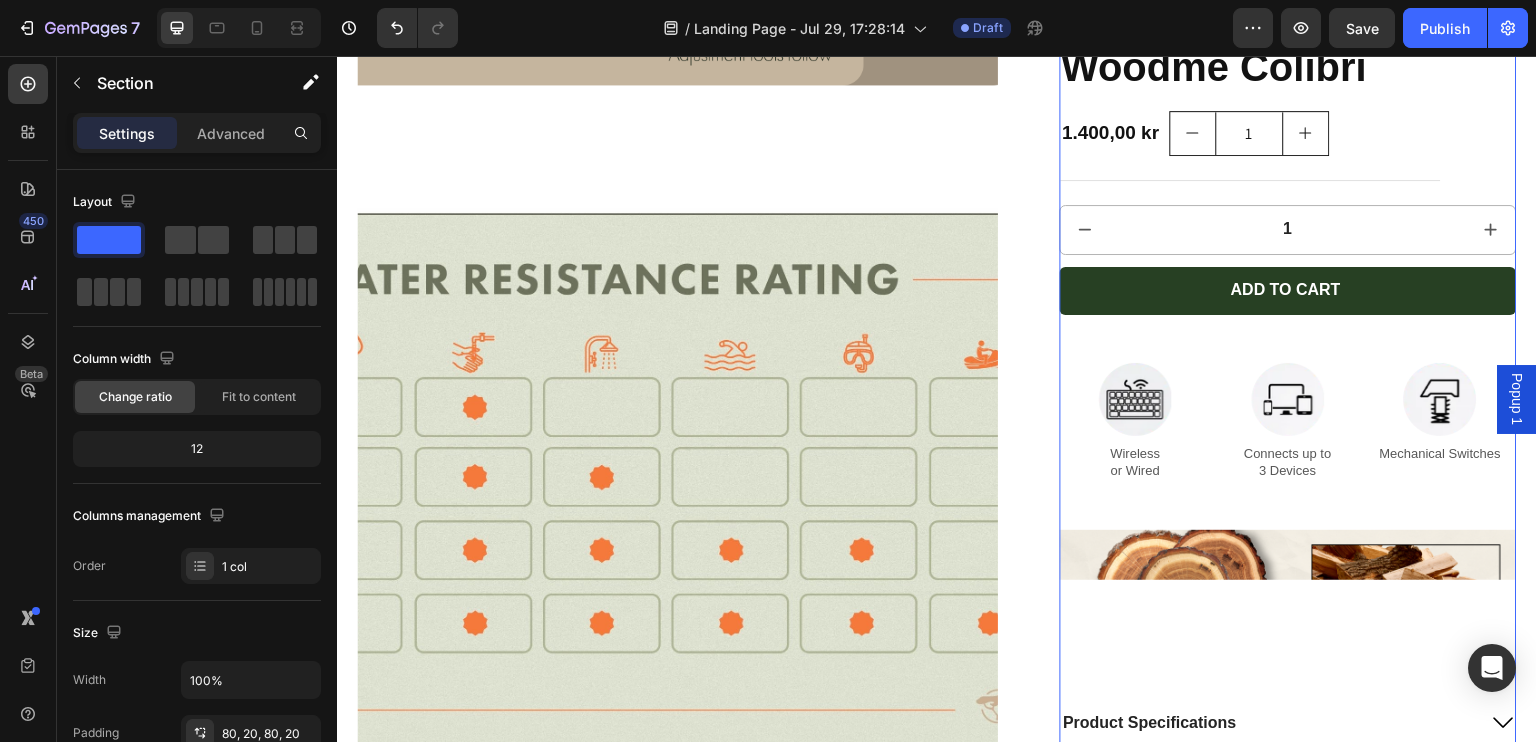 click on "SELLING FAST Button Woodme Colibri Product Title 1.400,00 kr Product Price Product Price
1
Product Quantity Row
1
Product Quantity Add to cart Add to Cart Image Wireless  or Wired Text Block Image Connects up to  3 Devices Text Block Image Mechanical Switches Text Block Row Image
Product Specifications
Shipping Accordion" at bounding box center (1289, 394) 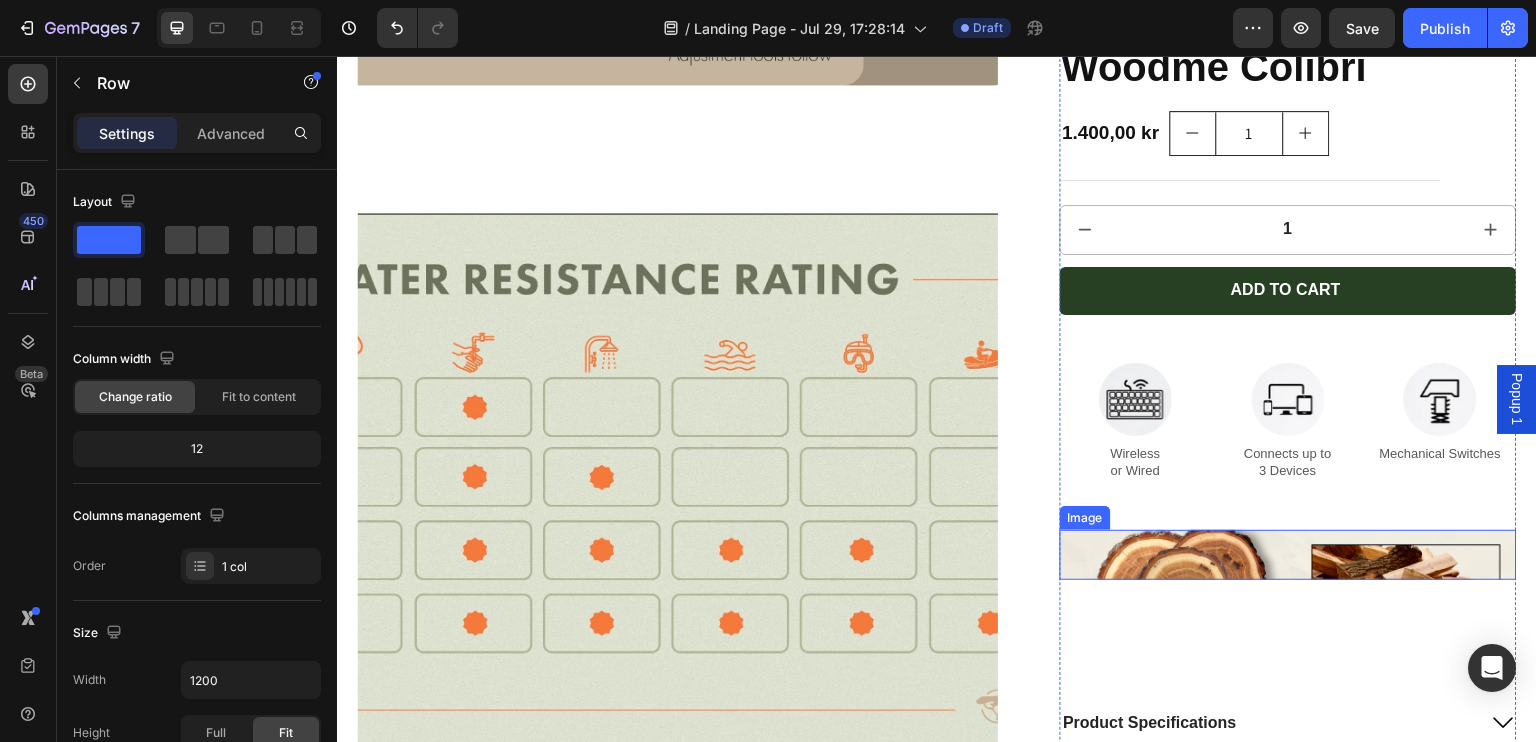 click at bounding box center (1289, 554) 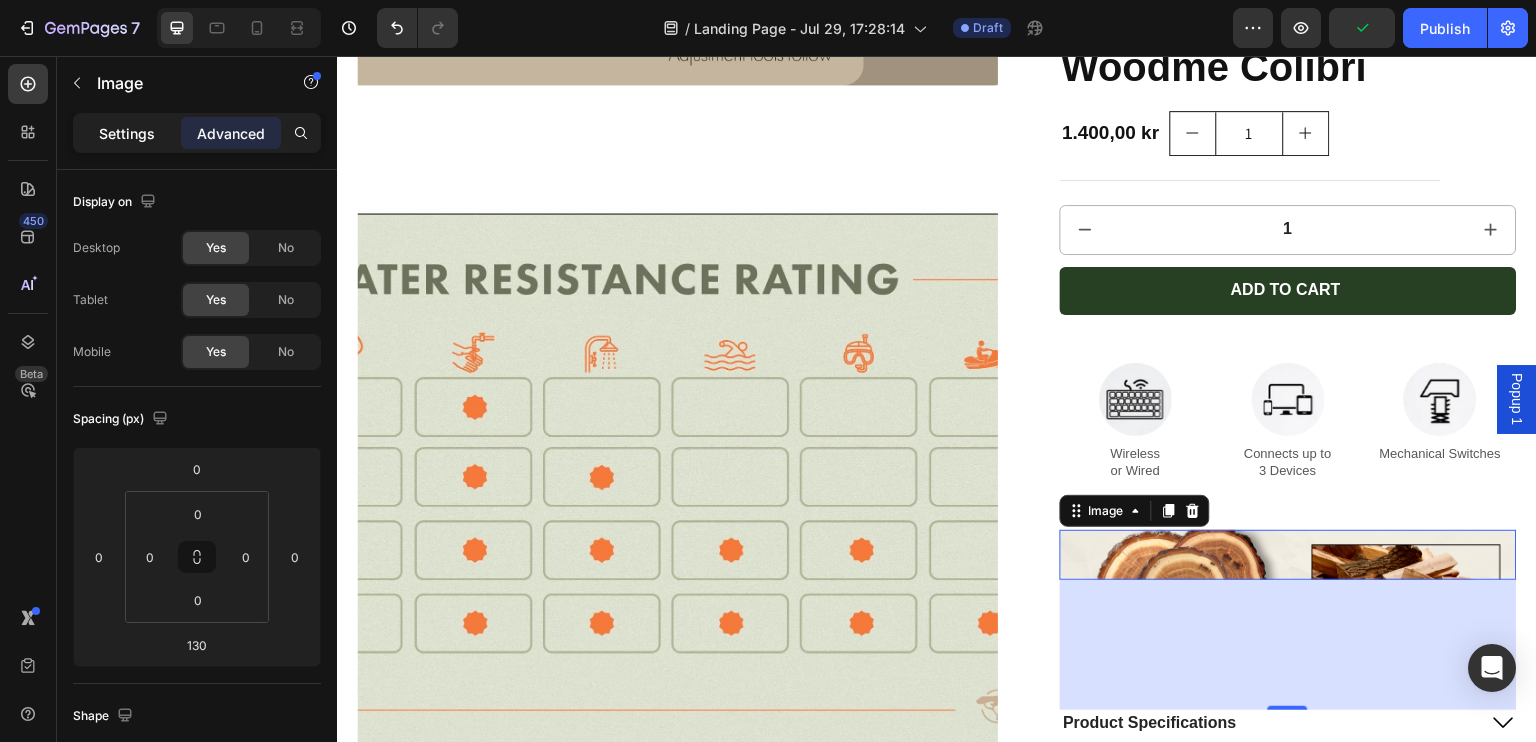 click on "Settings" at bounding box center (127, 133) 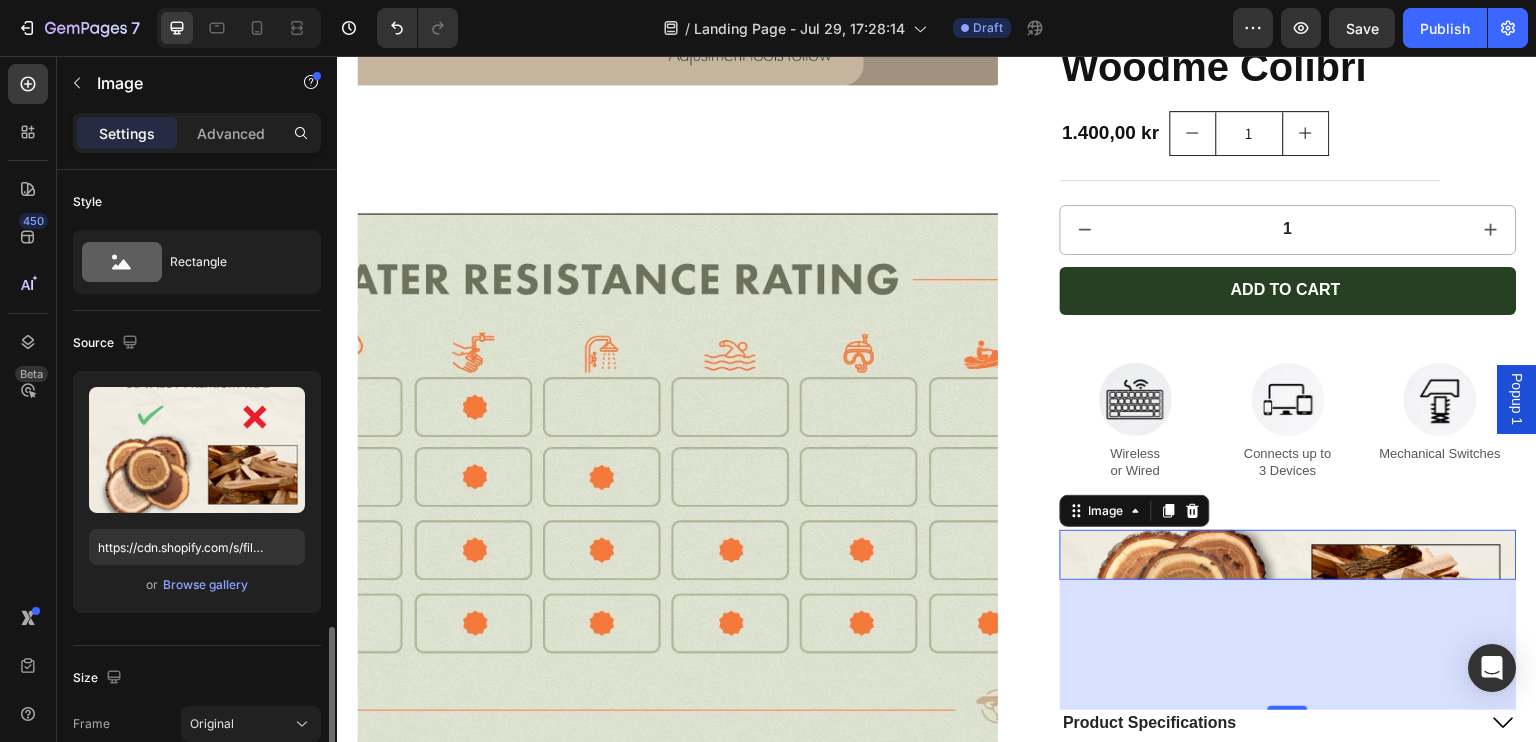 scroll, scrollTop: 329, scrollLeft: 0, axis: vertical 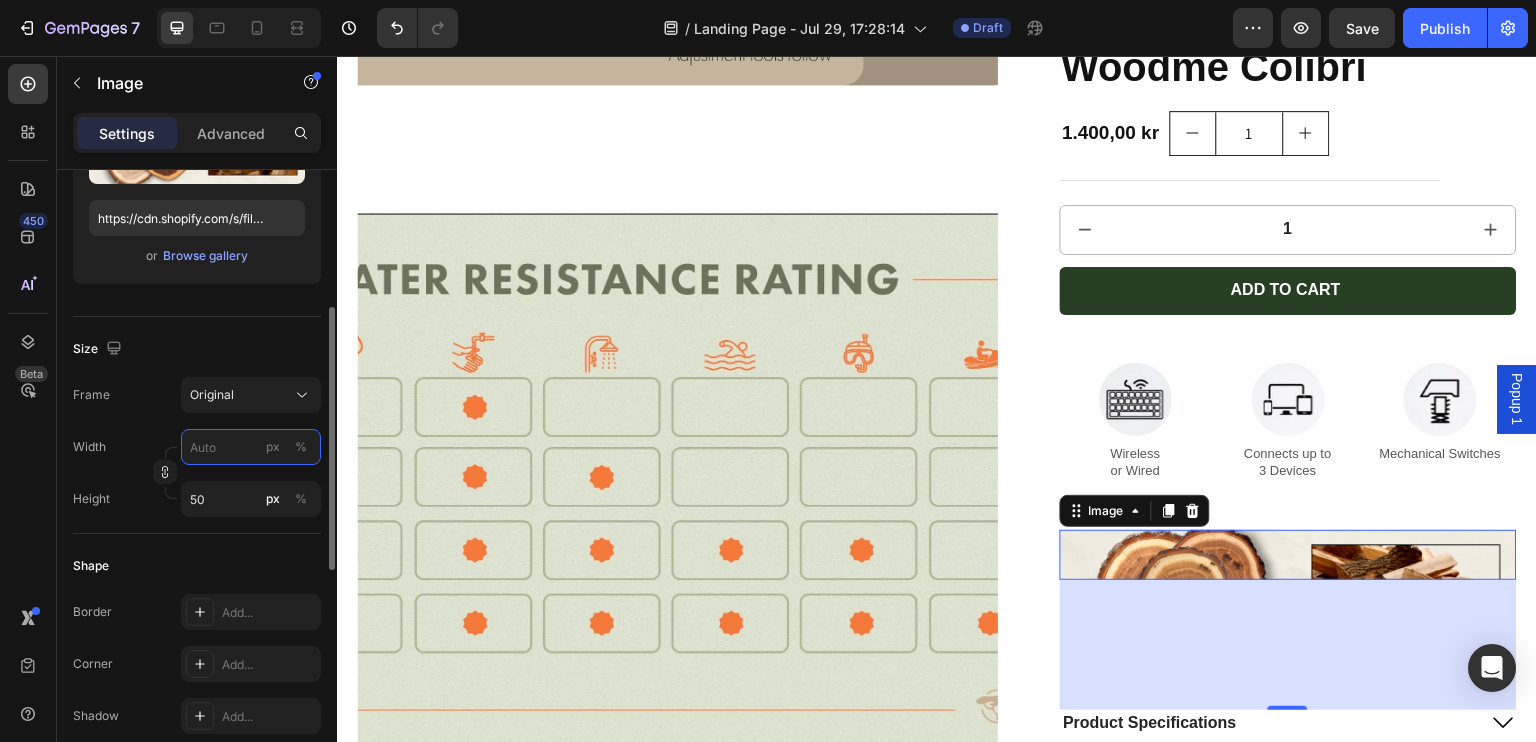 click on "px %" at bounding box center [251, 447] 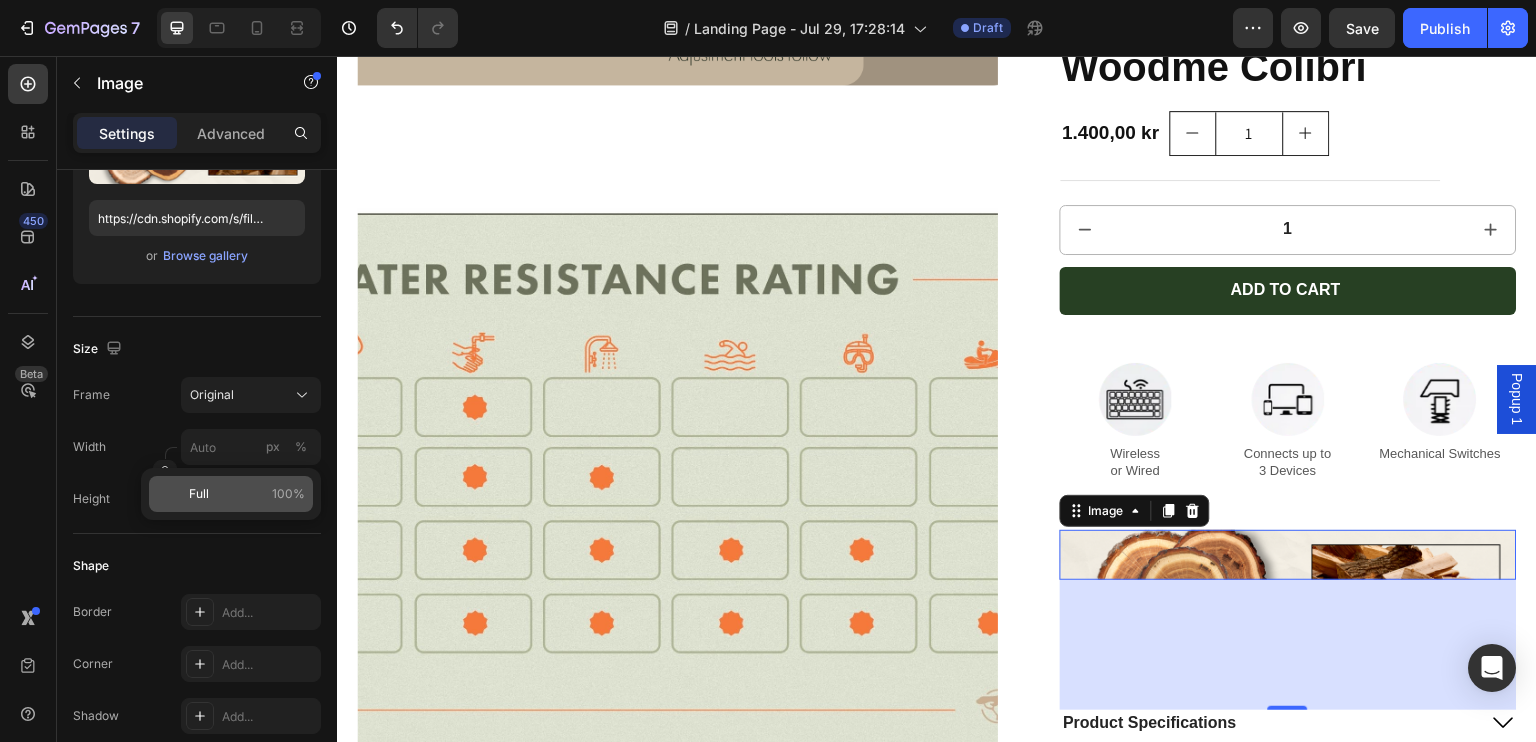 click on "Full" at bounding box center (199, 494) 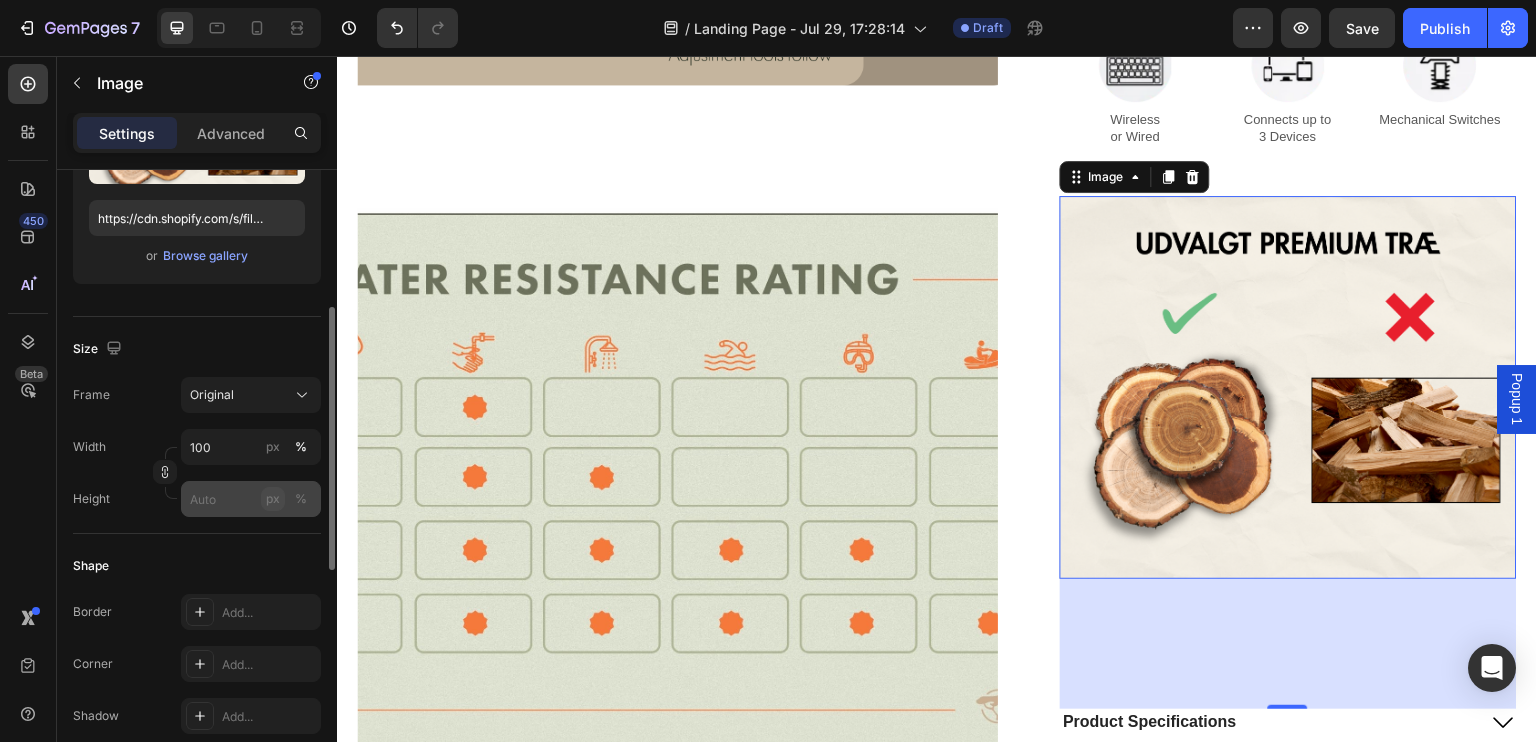 click on "px" 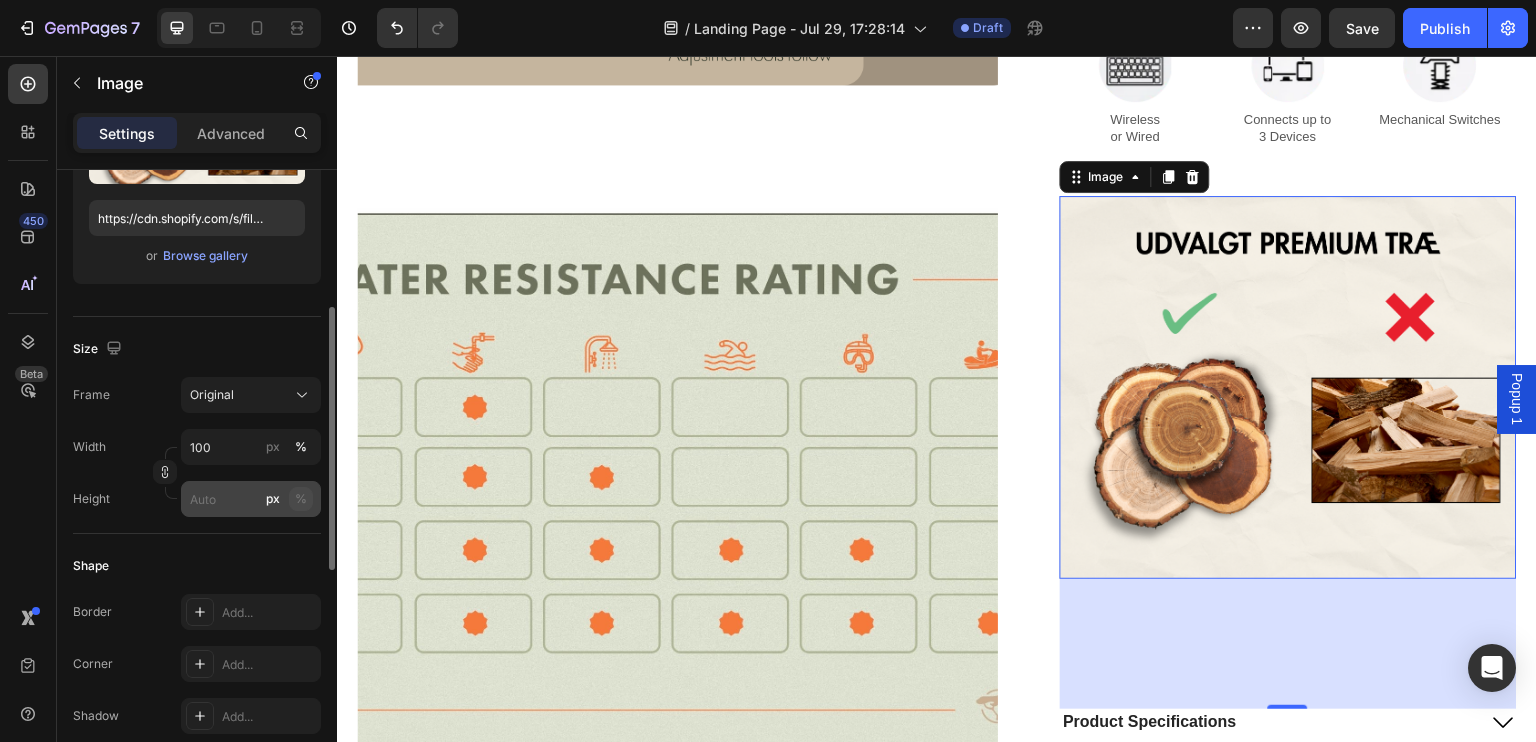 click on "%" at bounding box center [301, 499] 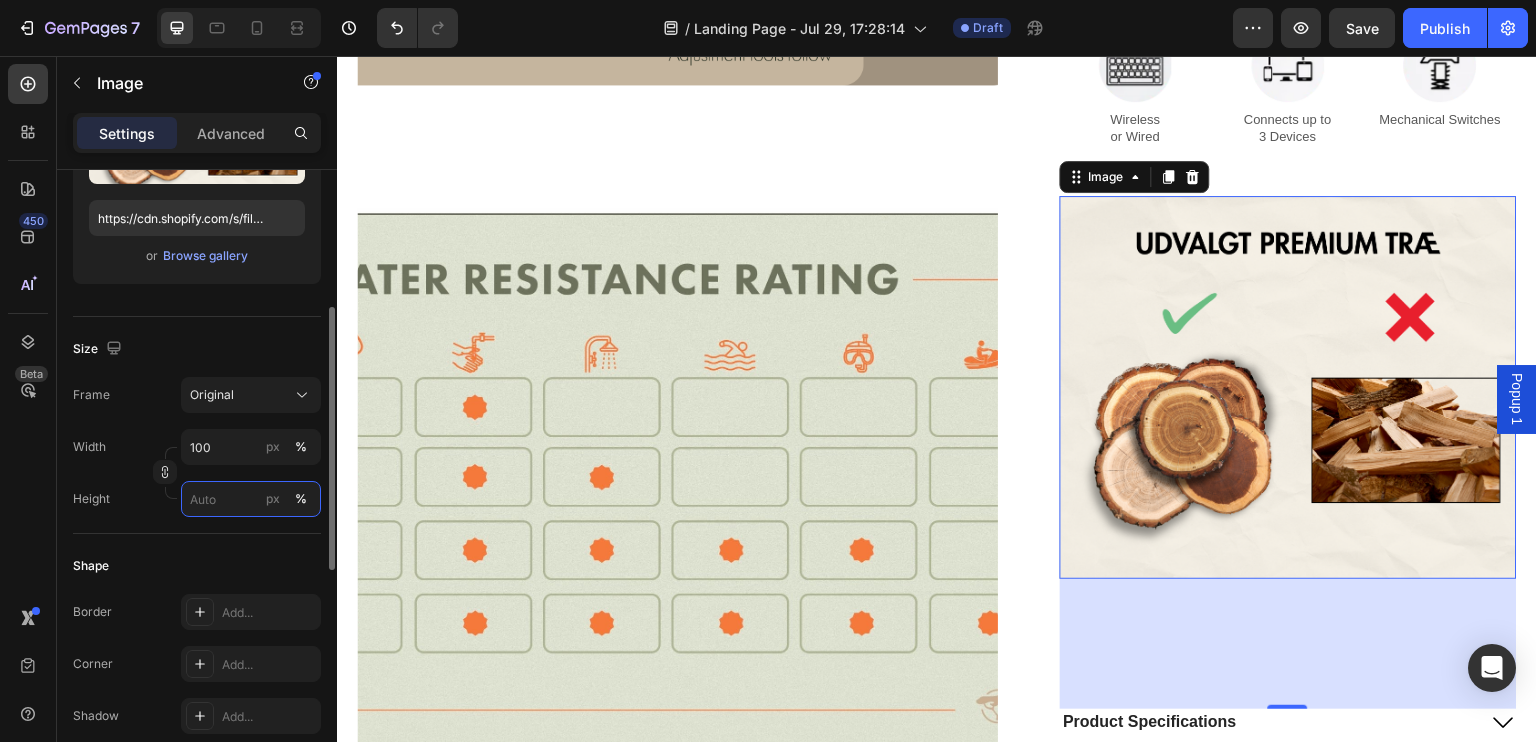 click on "px %" at bounding box center (251, 499) 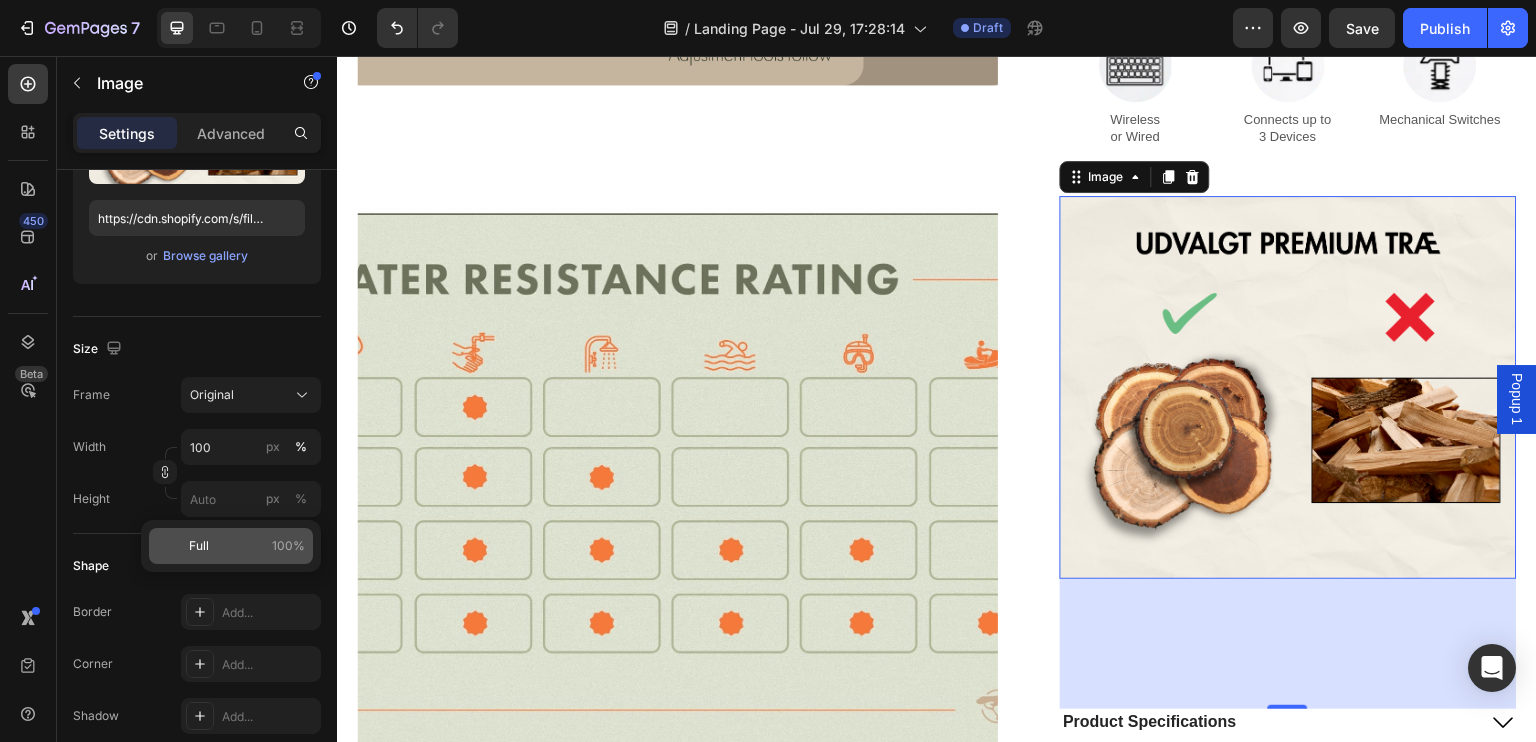 click on "Full 100%" 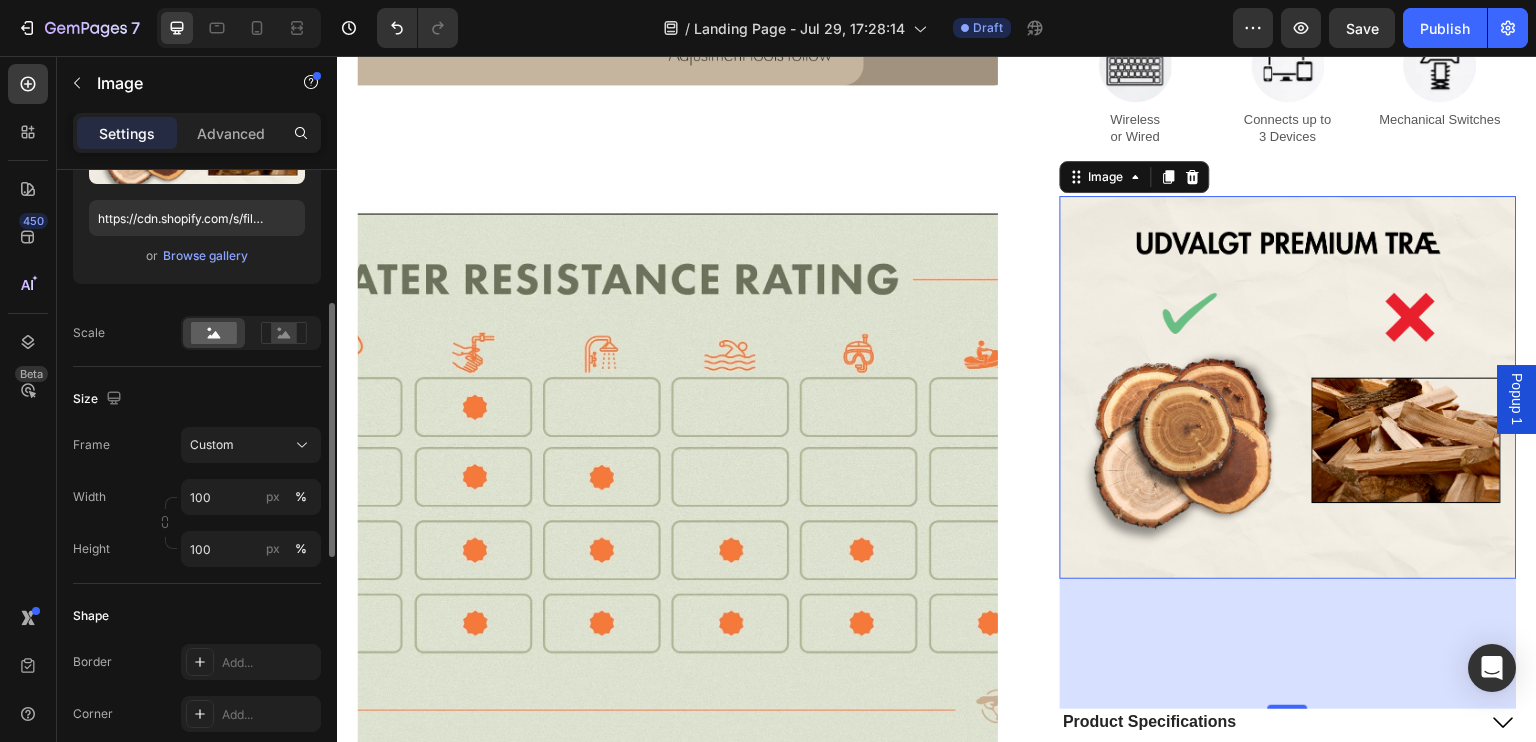 click on "Shape Border Add... Corner Add... Shadow Add..." 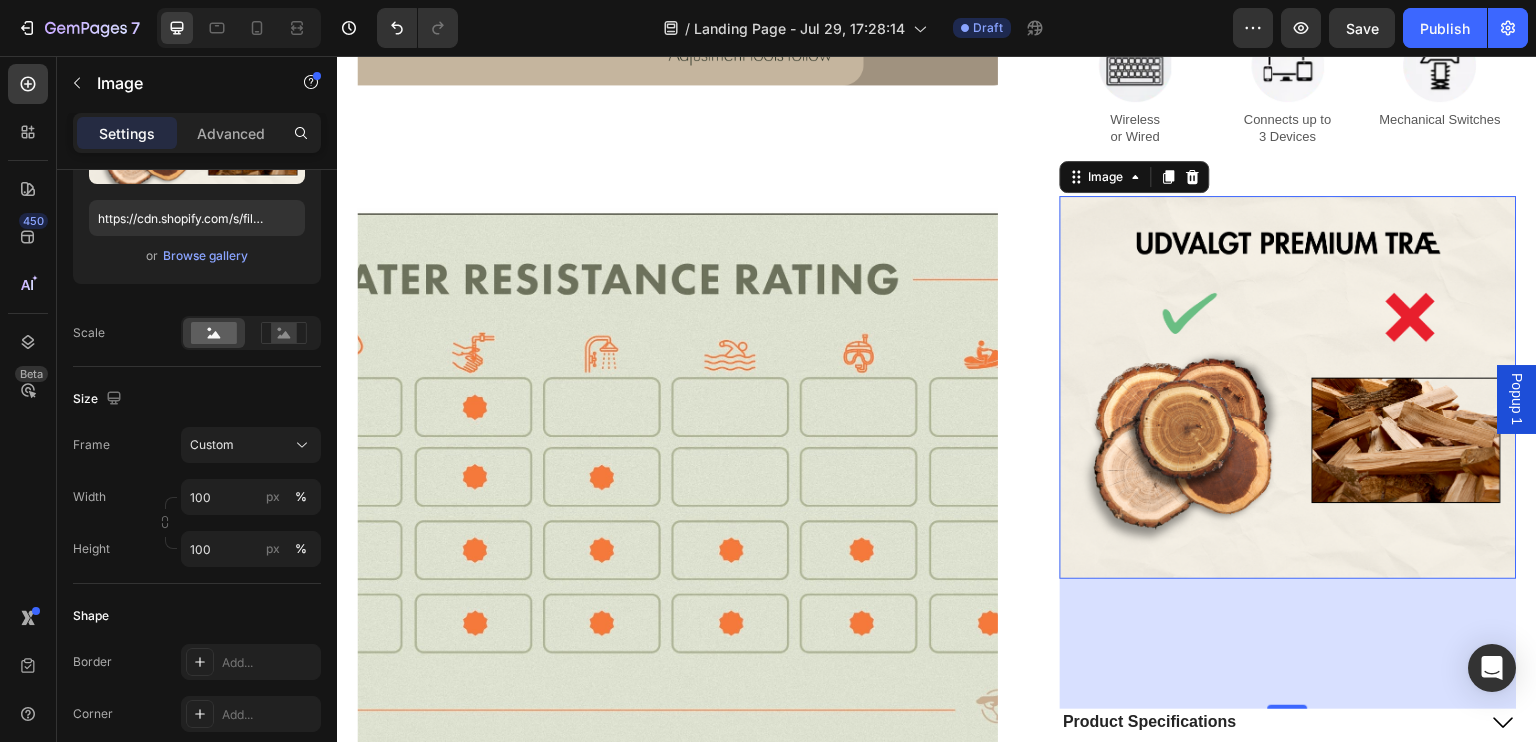 click on "130" at bounding box center (1289, 644) 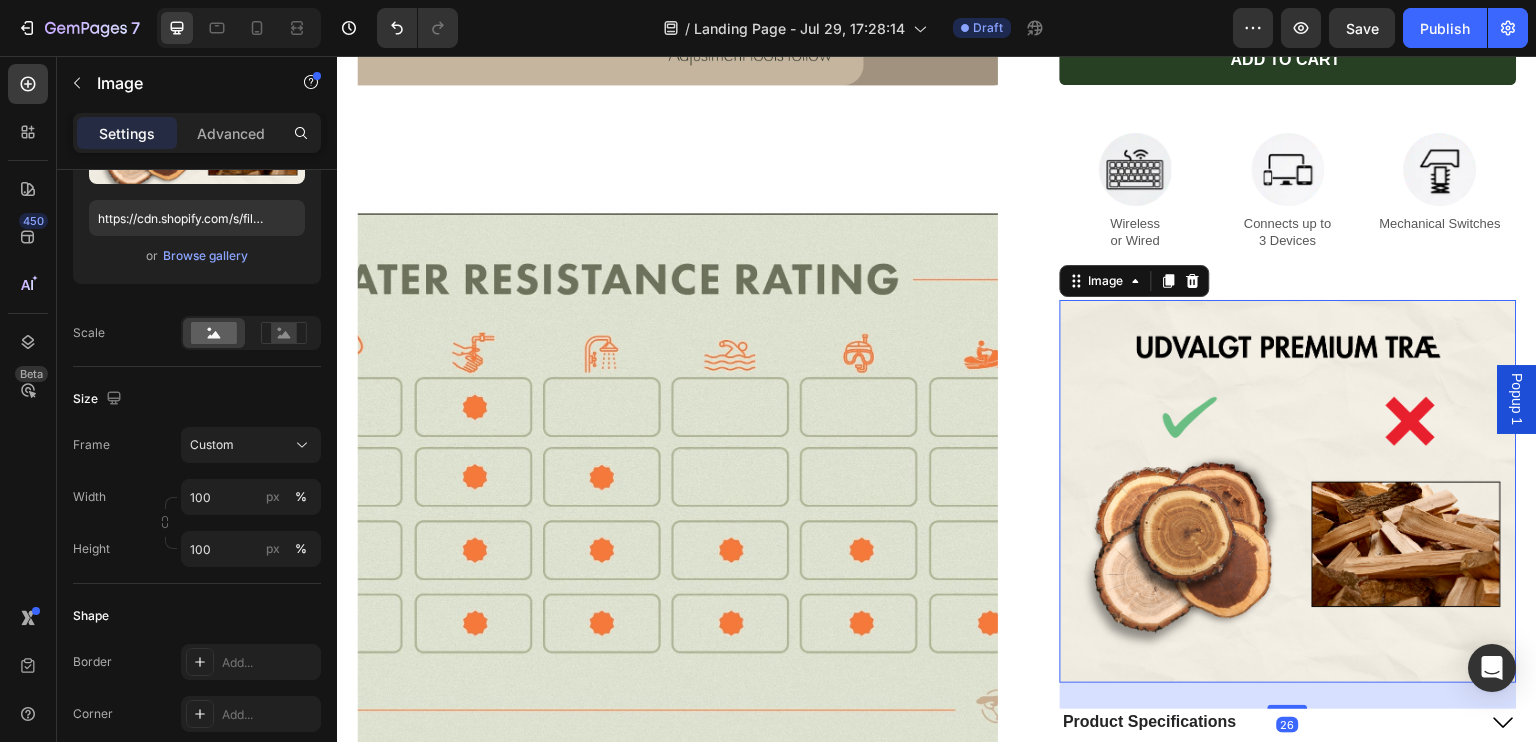 drag, startPoint x: 1276, startPoint y: 653, endPoint x: 1276, endPoint y: 549, distance: 104 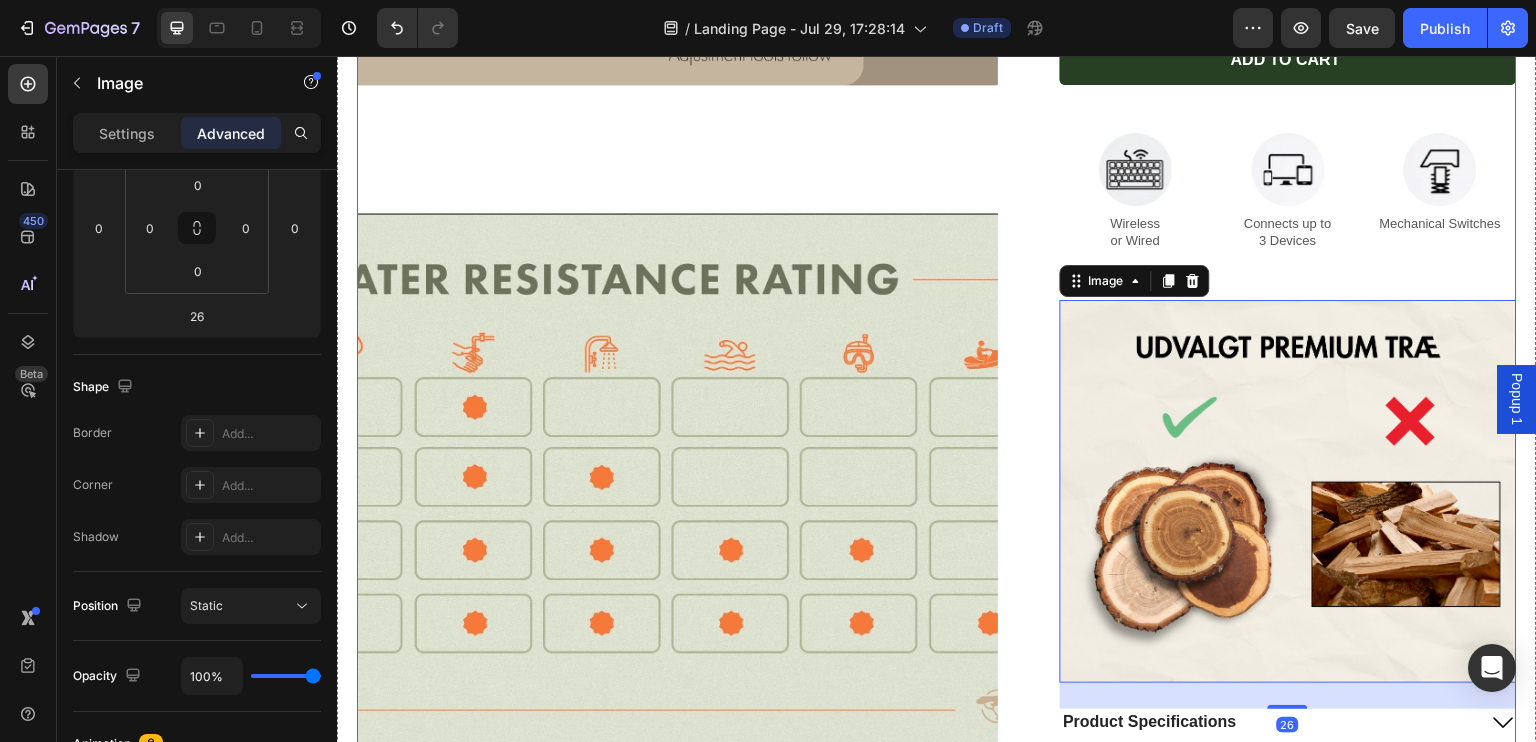 click on "Product Images SELLING FAST Button Woodme Colibri Product Title 1.400,00 kr Product Price Product Price
1
Product Quantity Row
1
Product Quantity Add to cart Add to Cart Image Wireless  or Wired Text Block Image Connects up to  3 Devices Text Block Image Mechanical Switches Text Block Row Image   26
Product Specifications
Shipping Accordion Row Product" at bounding box center (937, -1197) 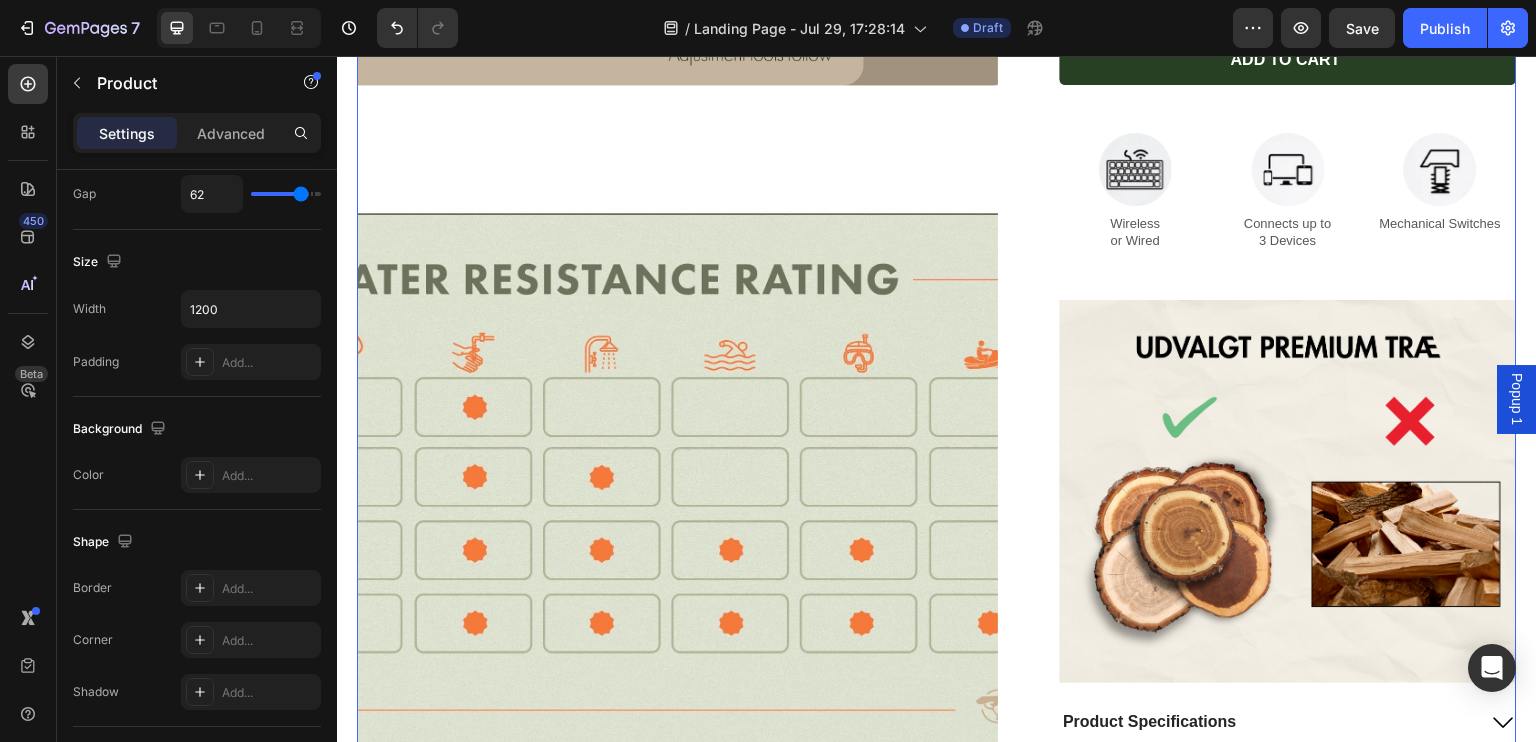 scroll, scrollTop: 0, scrollLeft: 0, axis: both 